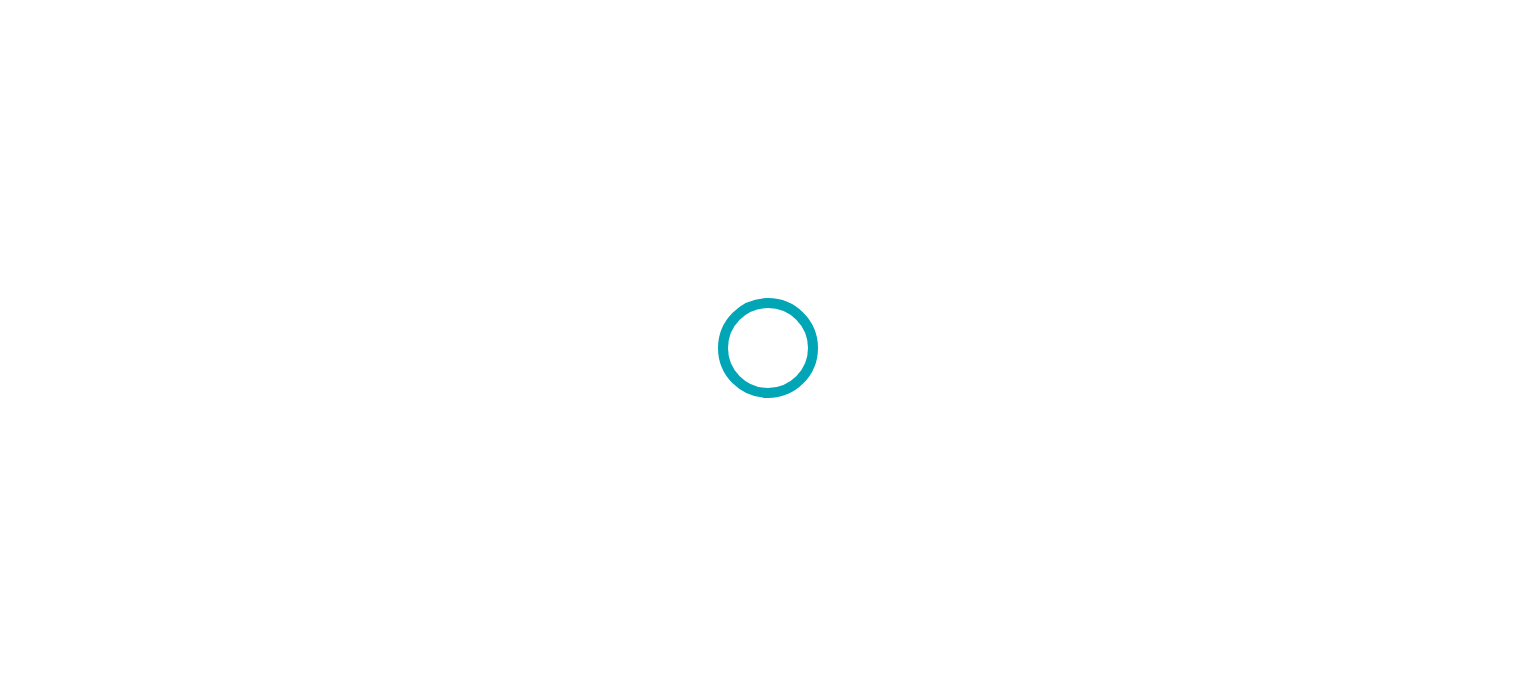 scroll, scrollTop: 0, scrollLeft: 0, axis: both 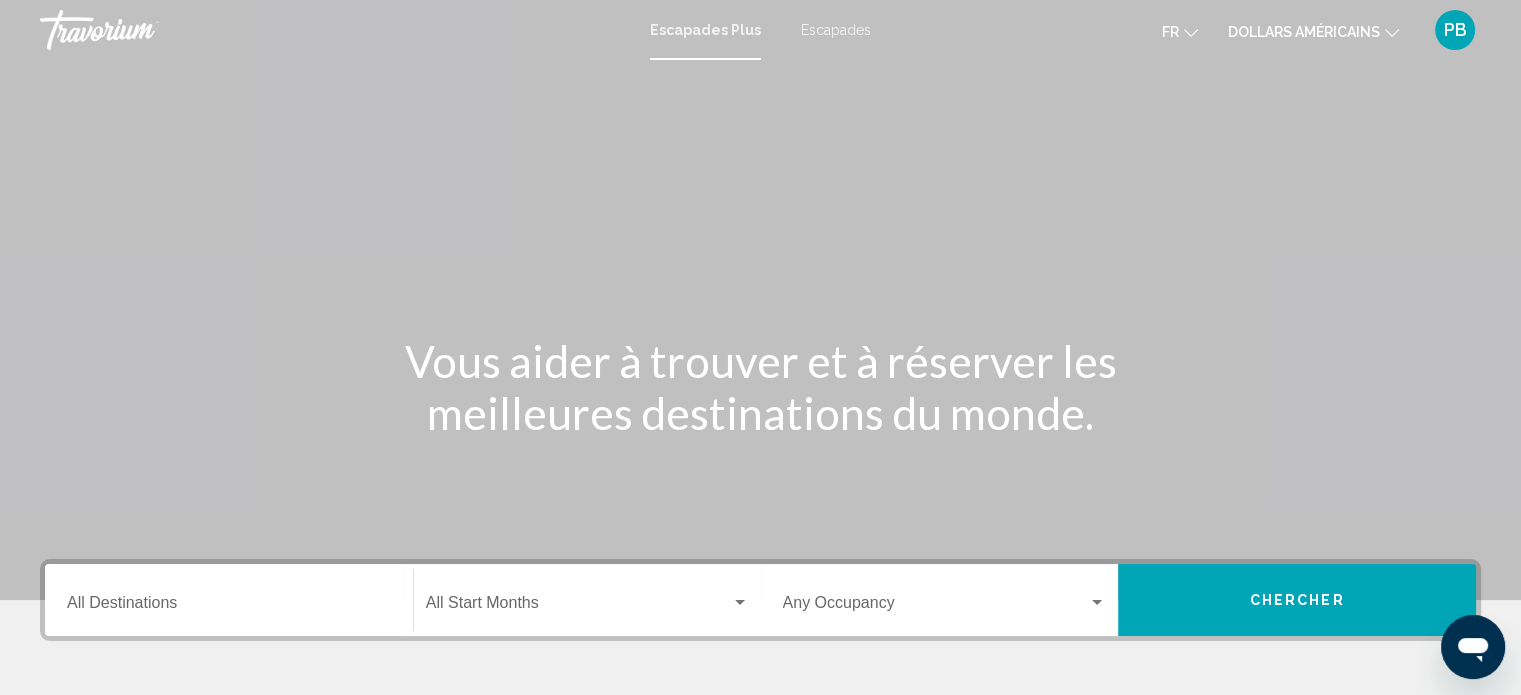click on "Escapades" at bounding box center (836, 30) 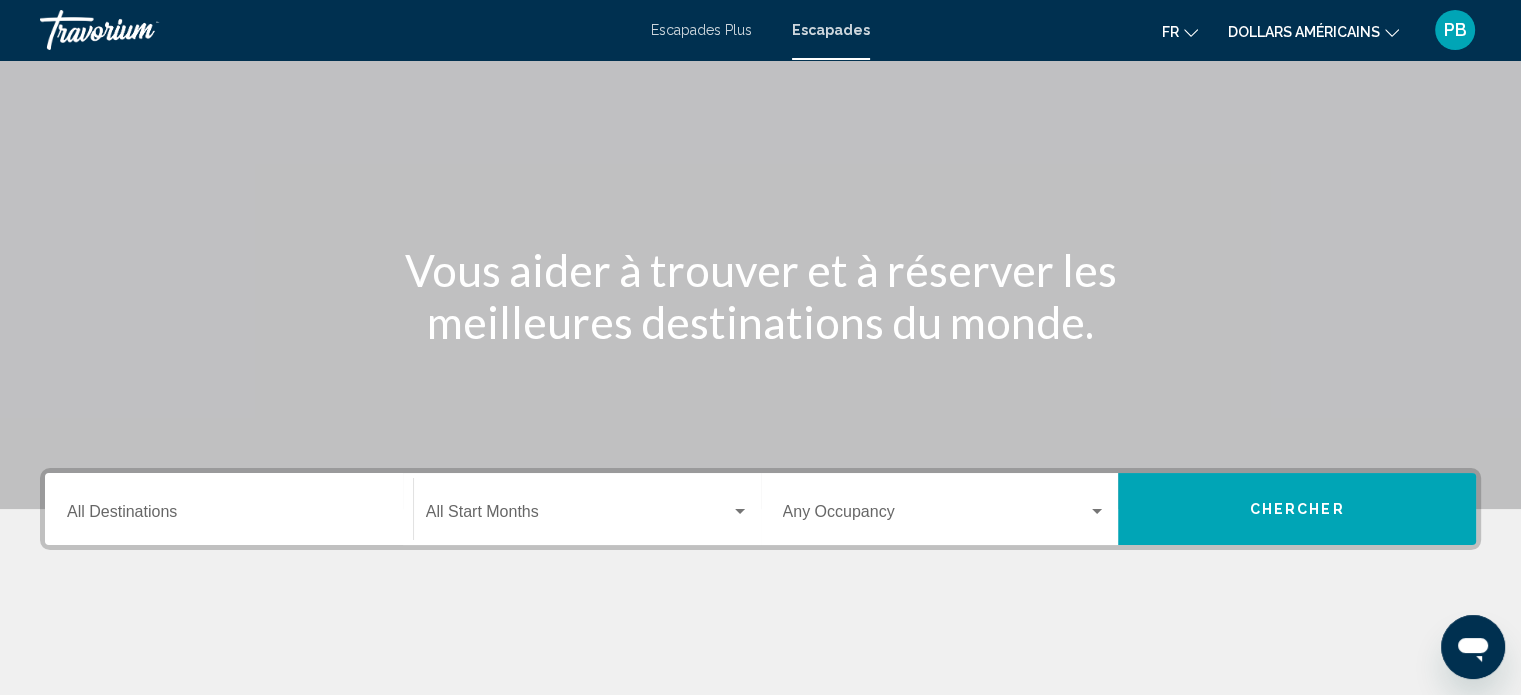 scroll, scrollTop: 200, scrollLeft: 0, axis: vertical 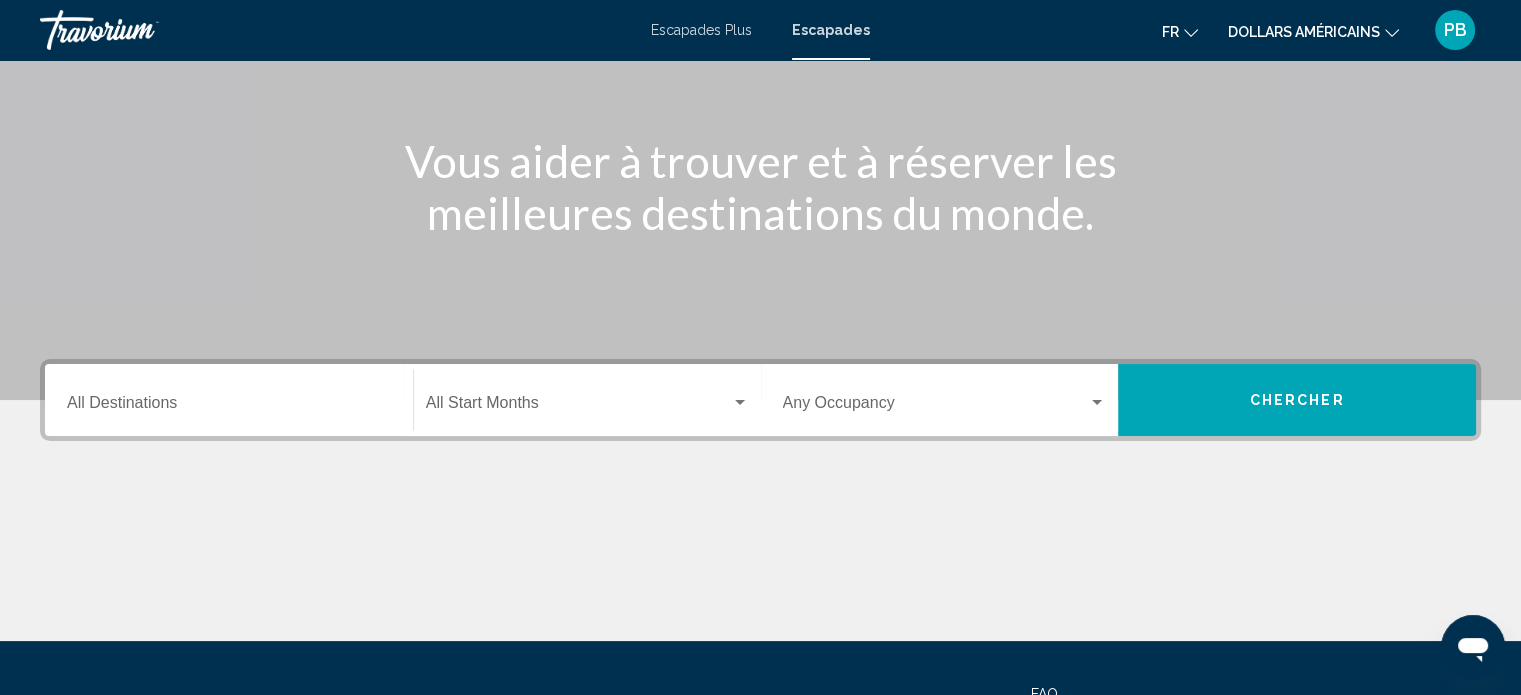 click on "Destination All Destinations" at bounding box center (229, 407) 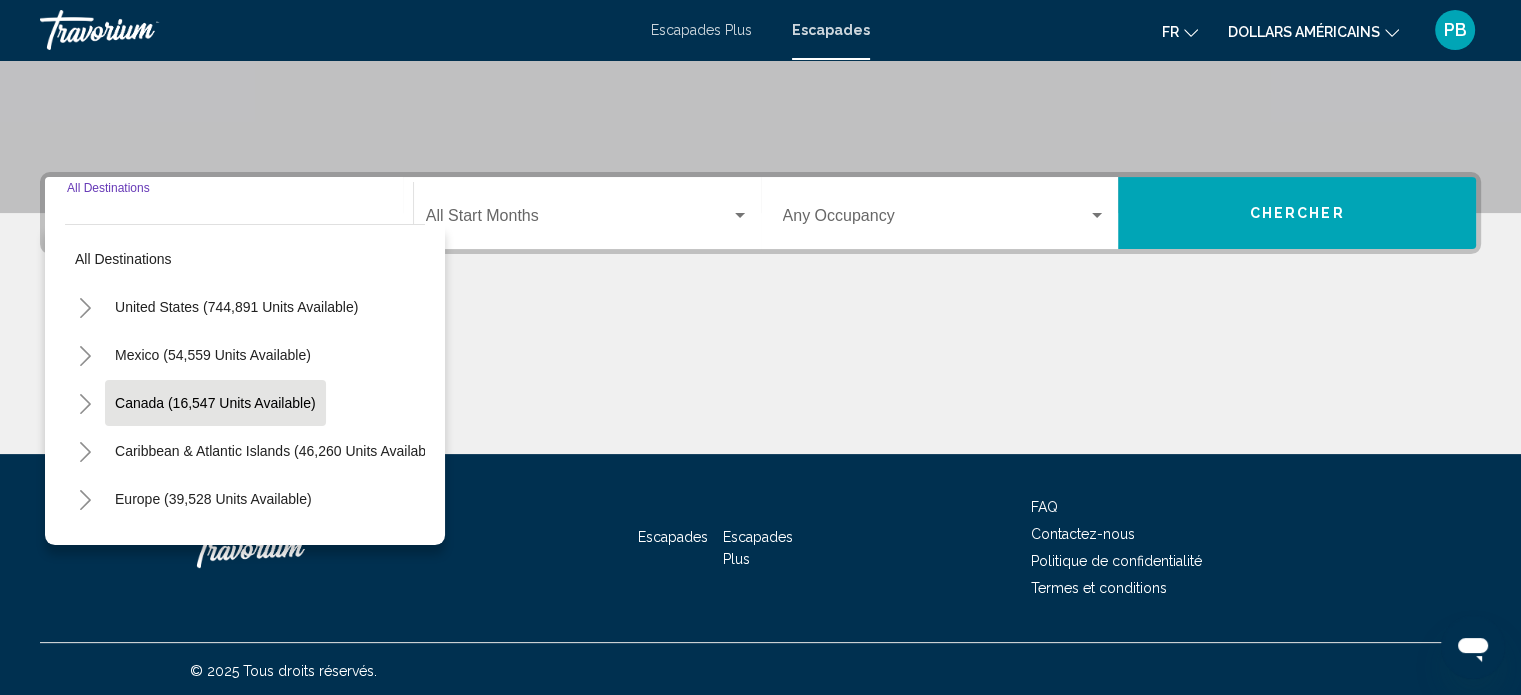 scroll, scrollTop: 390, scrollLeft: 0, axis: vertical 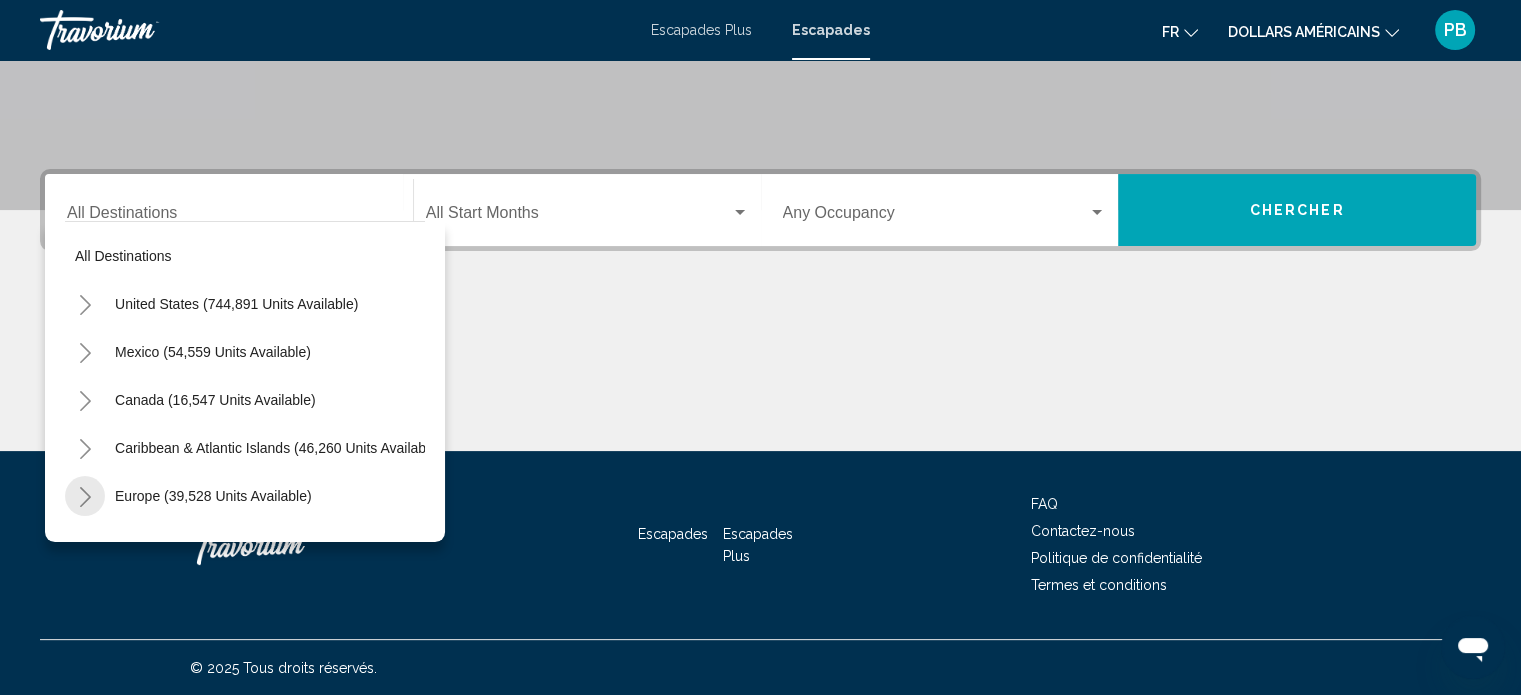 click 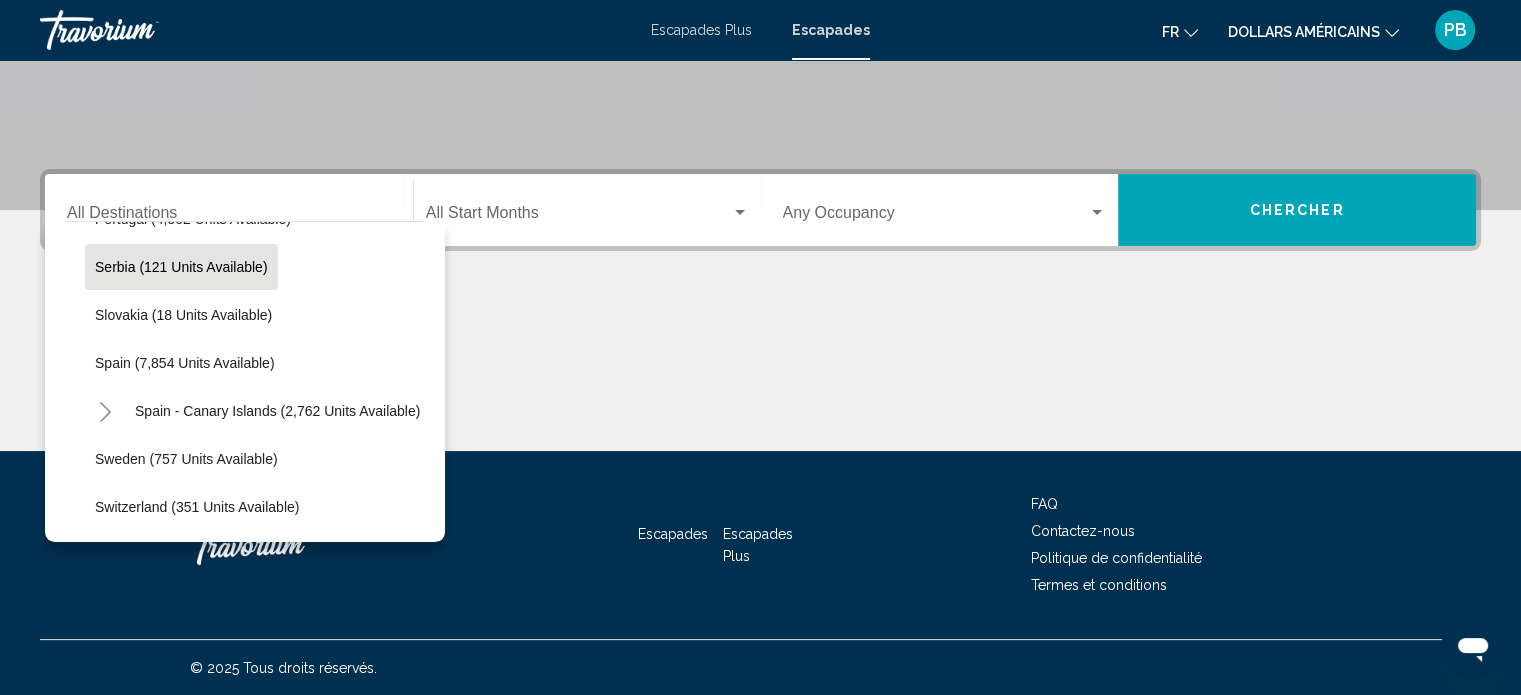 scroll, scrollTop: 1000, scrollLeft: 0, axis: vertical 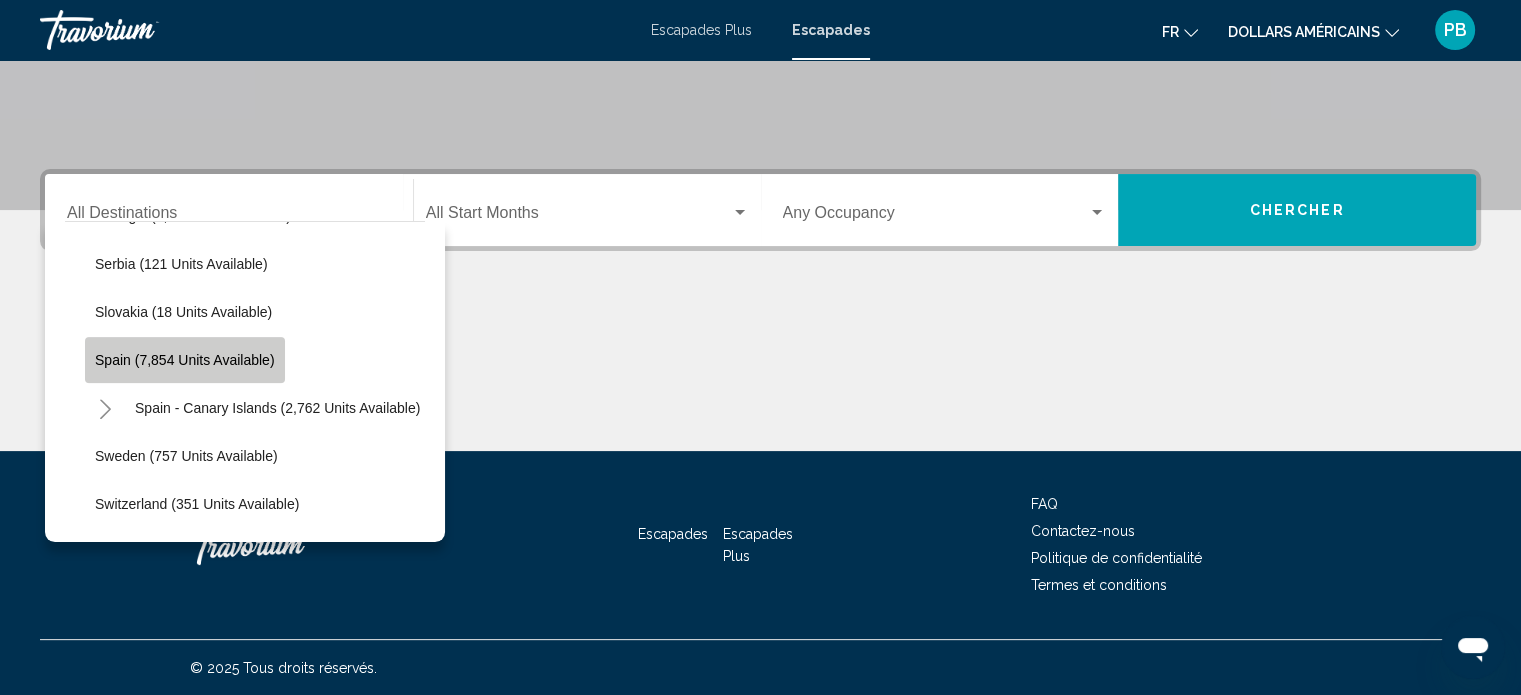 click on "Spain (7,854 units available)" 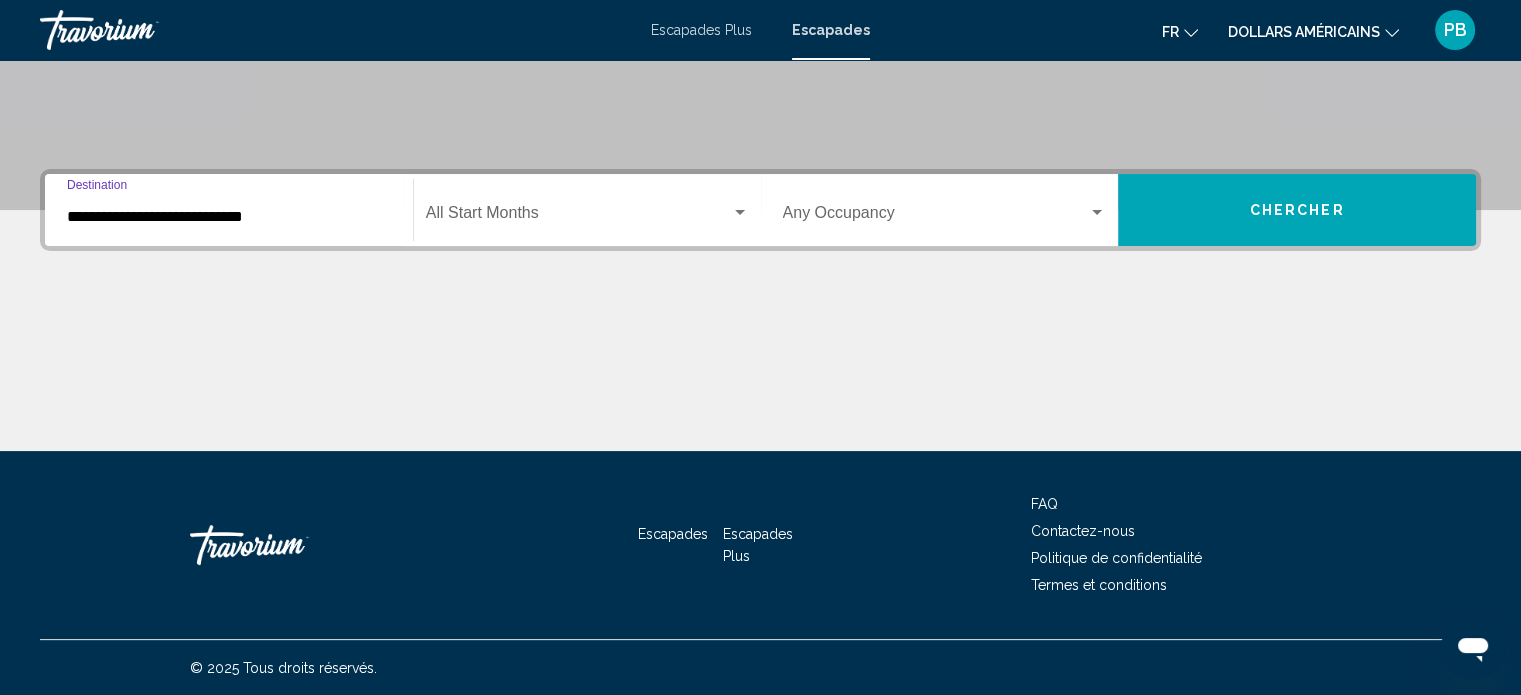 click on "**********" at bounding box center (229, 217) 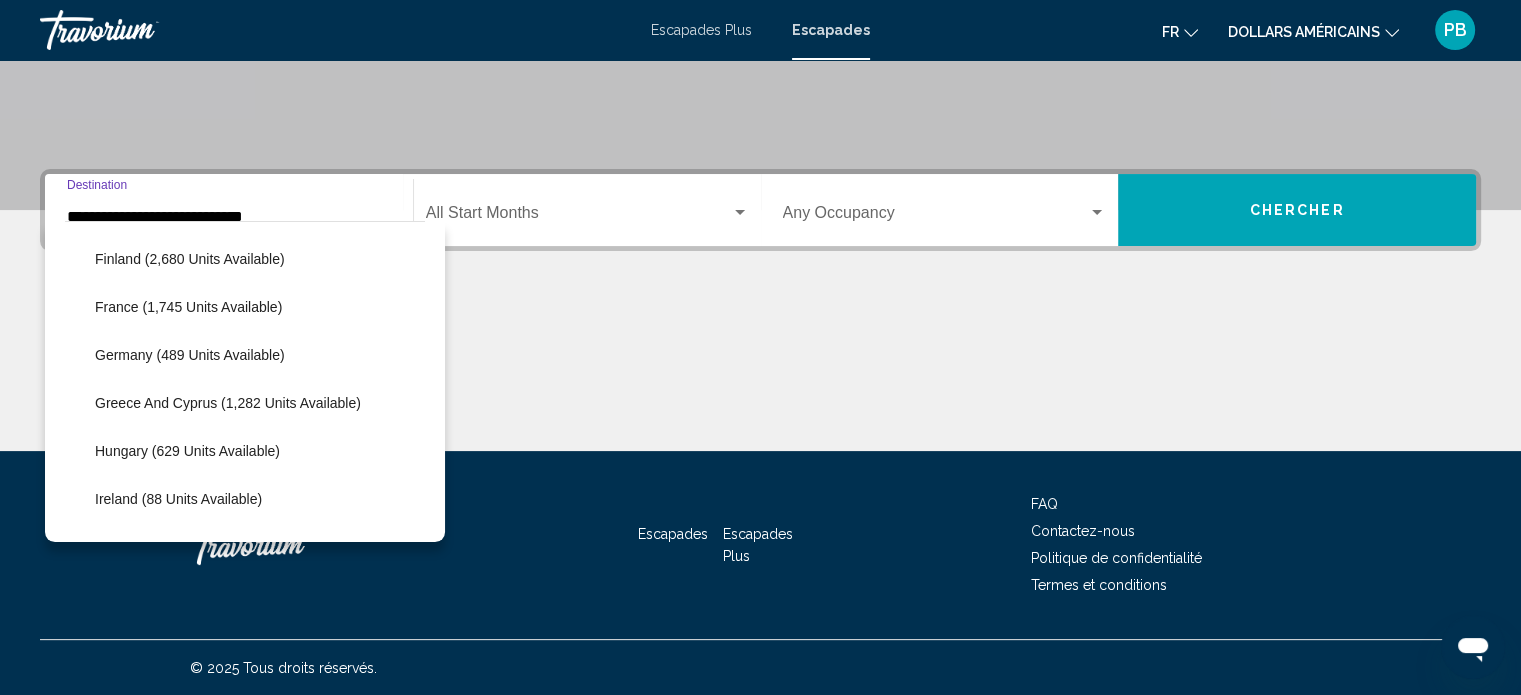 scroll, scrollTop: 490, scrollLeft: 0, axis: vertical 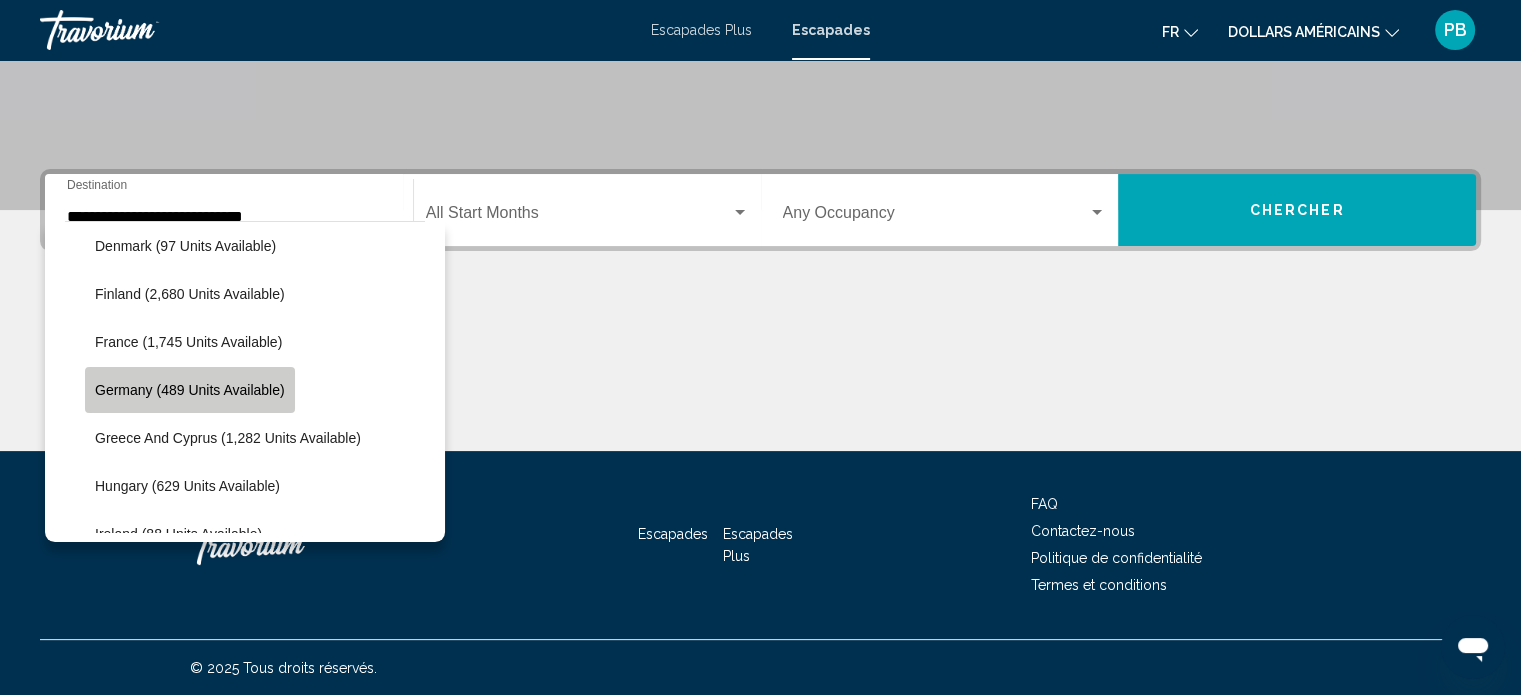 click on "Germany (489 units available)" 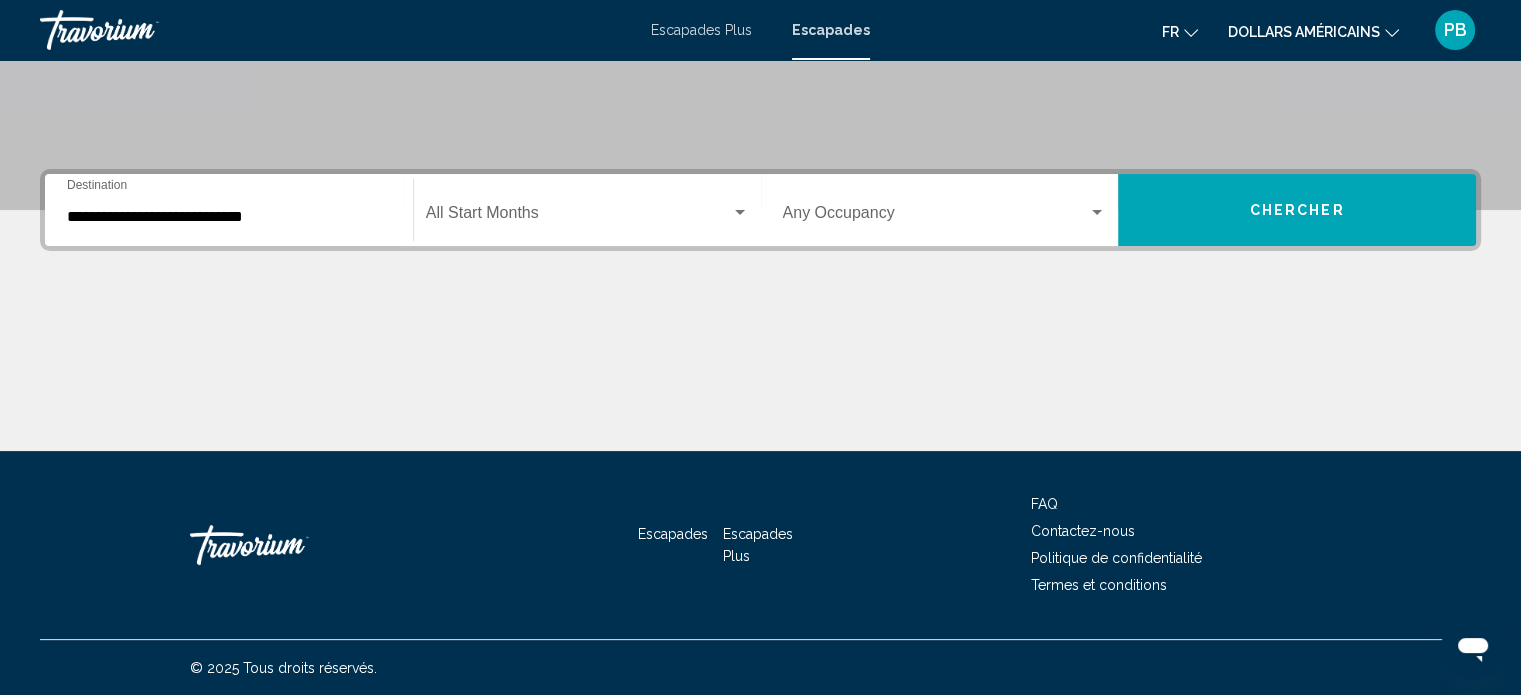 click on "Occupancy Any Occupancy" at bounding box center [945, 210] 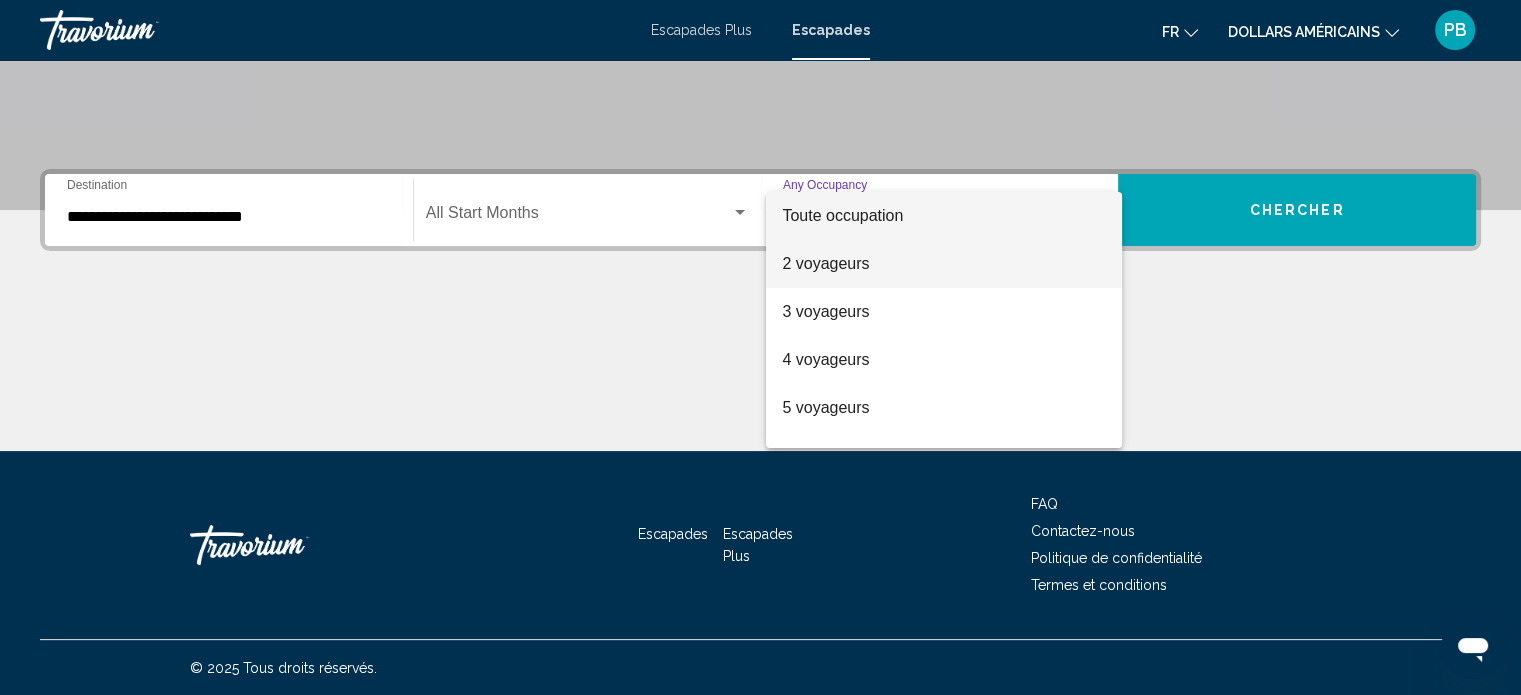 click on "2 voyageurs" at bounding box center [825, 263] 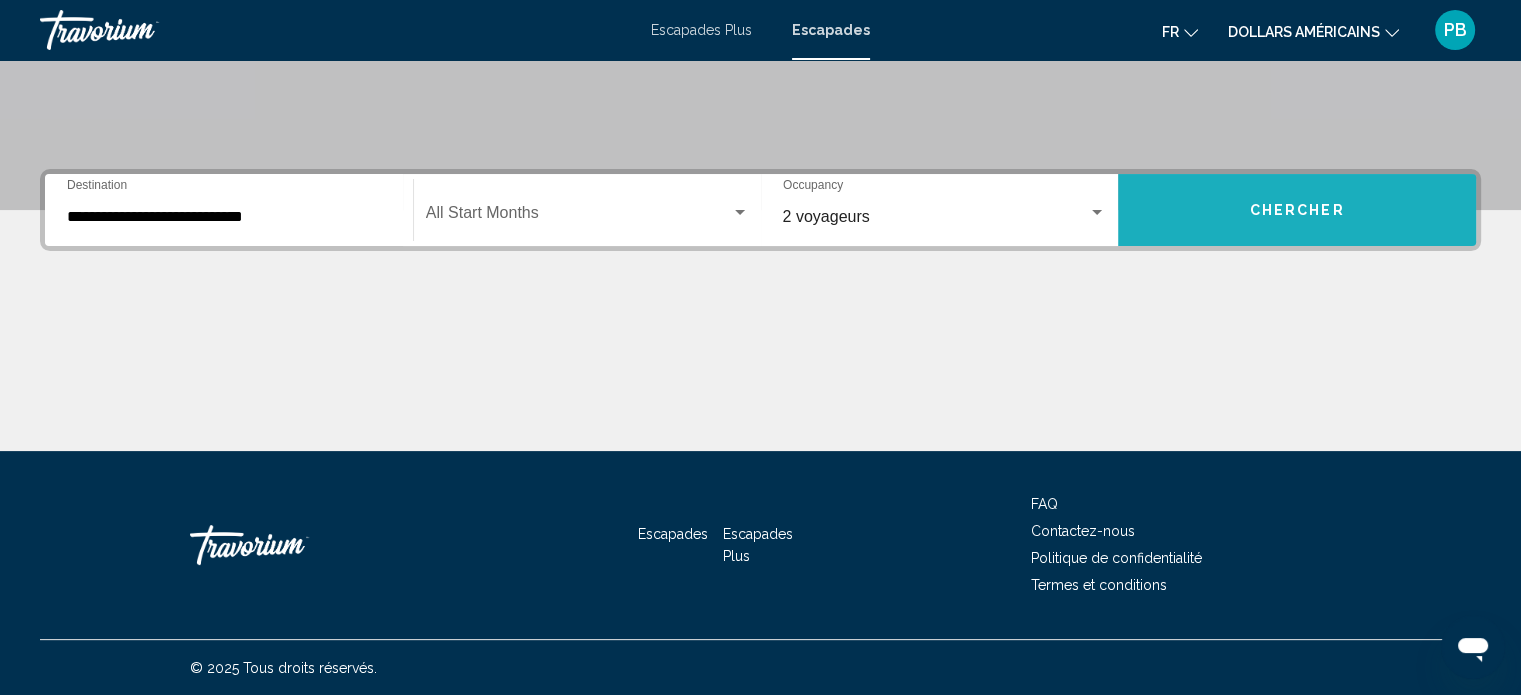 click on "Chercher" at bounding box center [1297, 211] 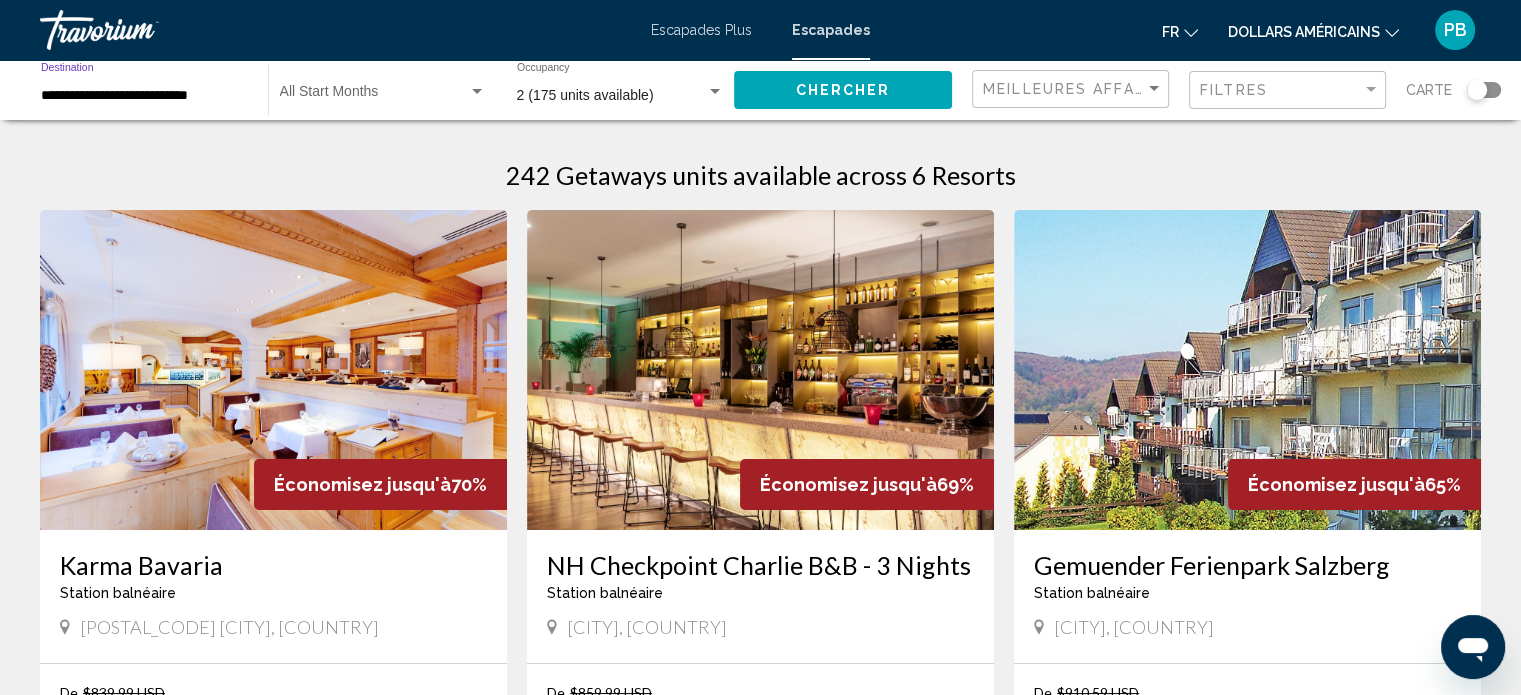 click on "**********" at bounding box center (144, 96) 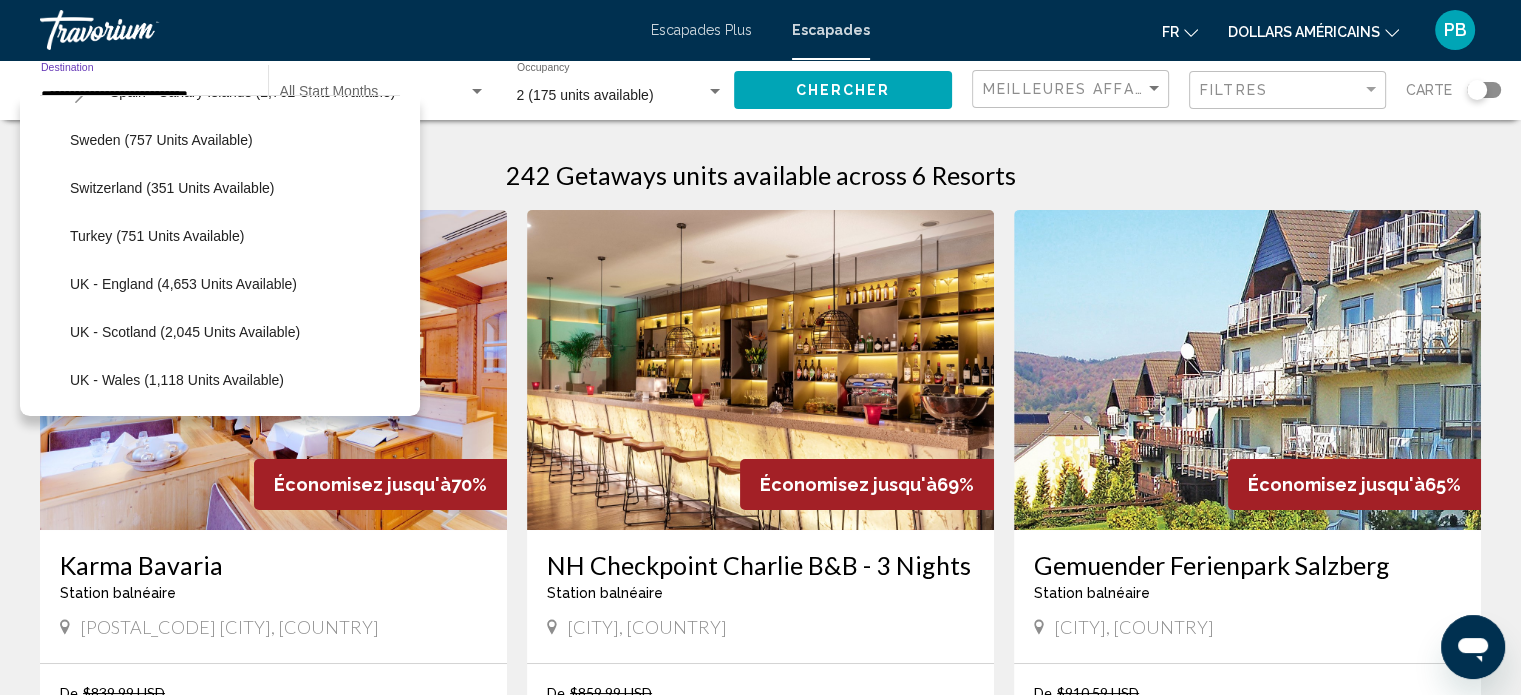 scroll, scrollTop: 1210, scrollLeft: 0, axis: vertical 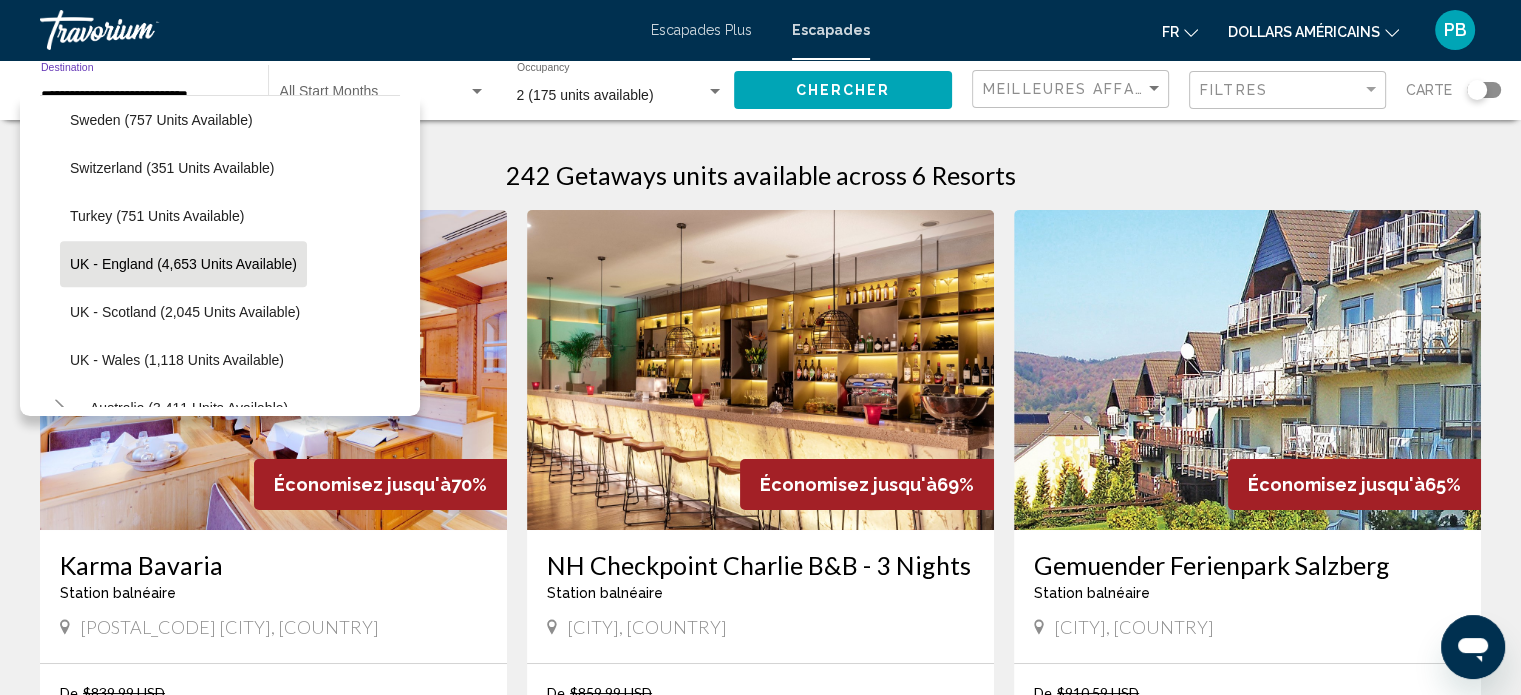 click on "UK - England (4,653 units available)" 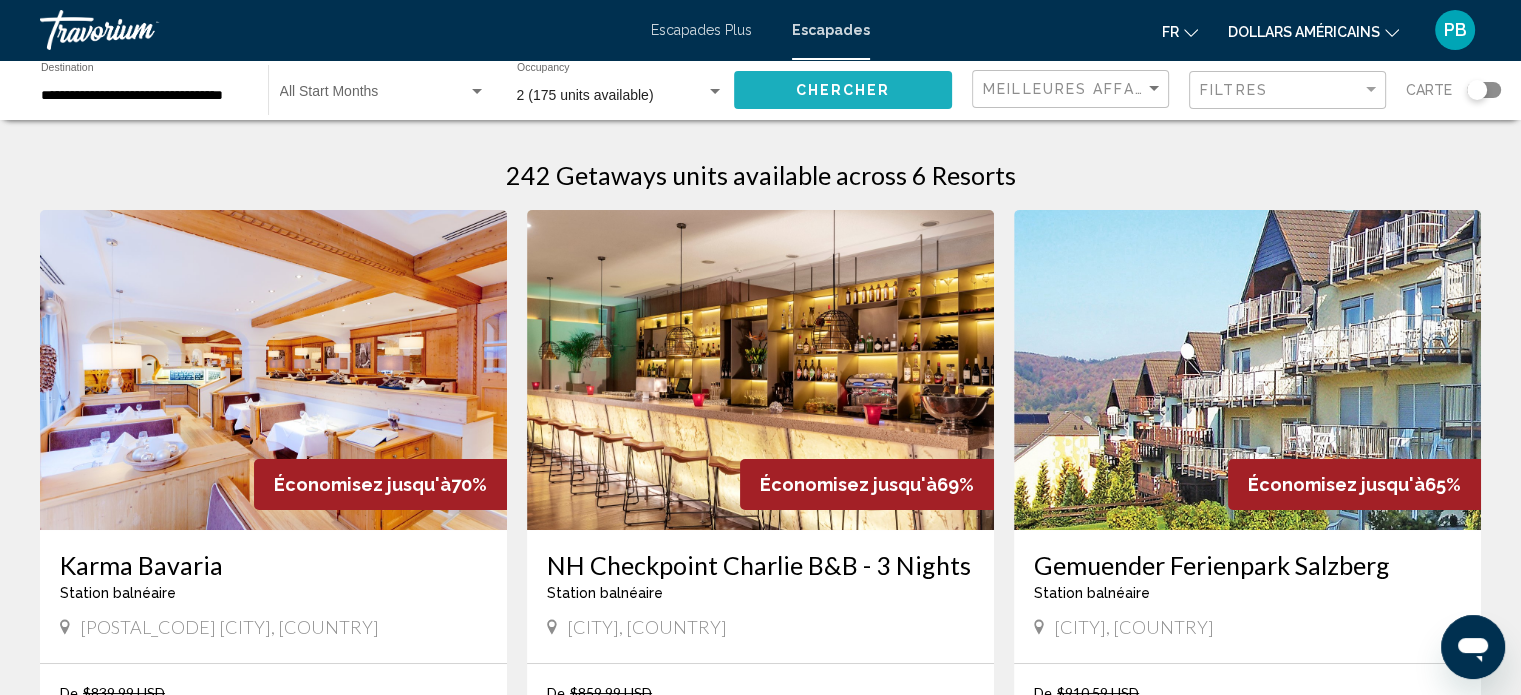 click on "Chercher" 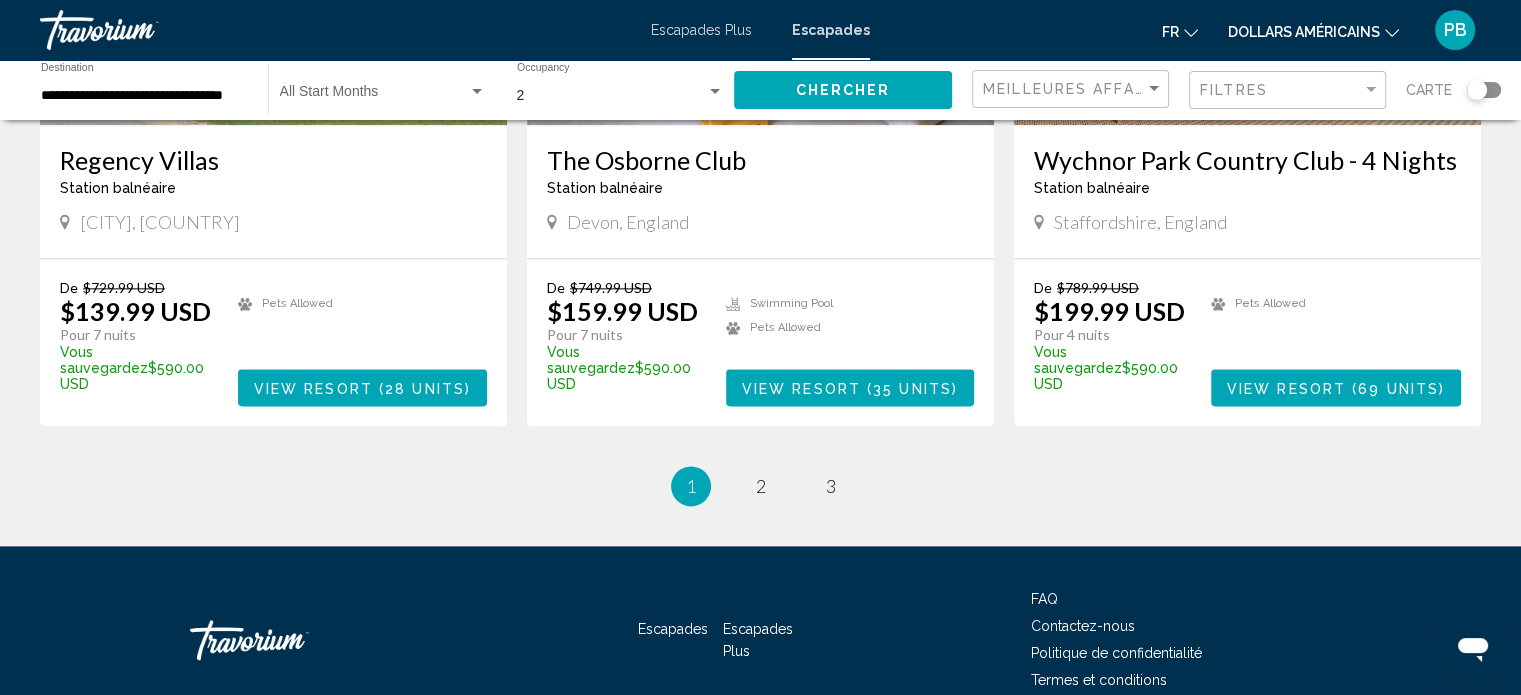scroll, scrollTop: 2448, scrollLeft: 0, axis: vertical 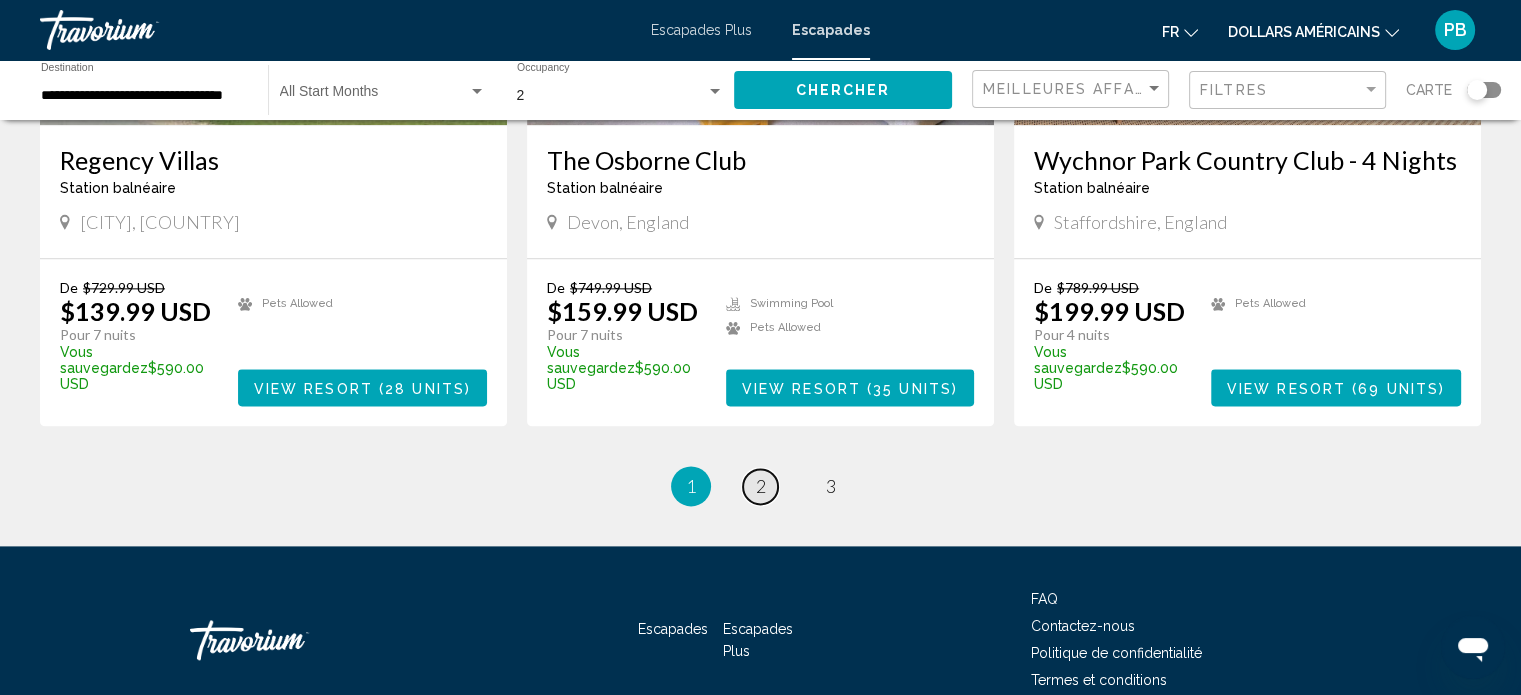 click on "page  2" at bounding box center [760, 486] 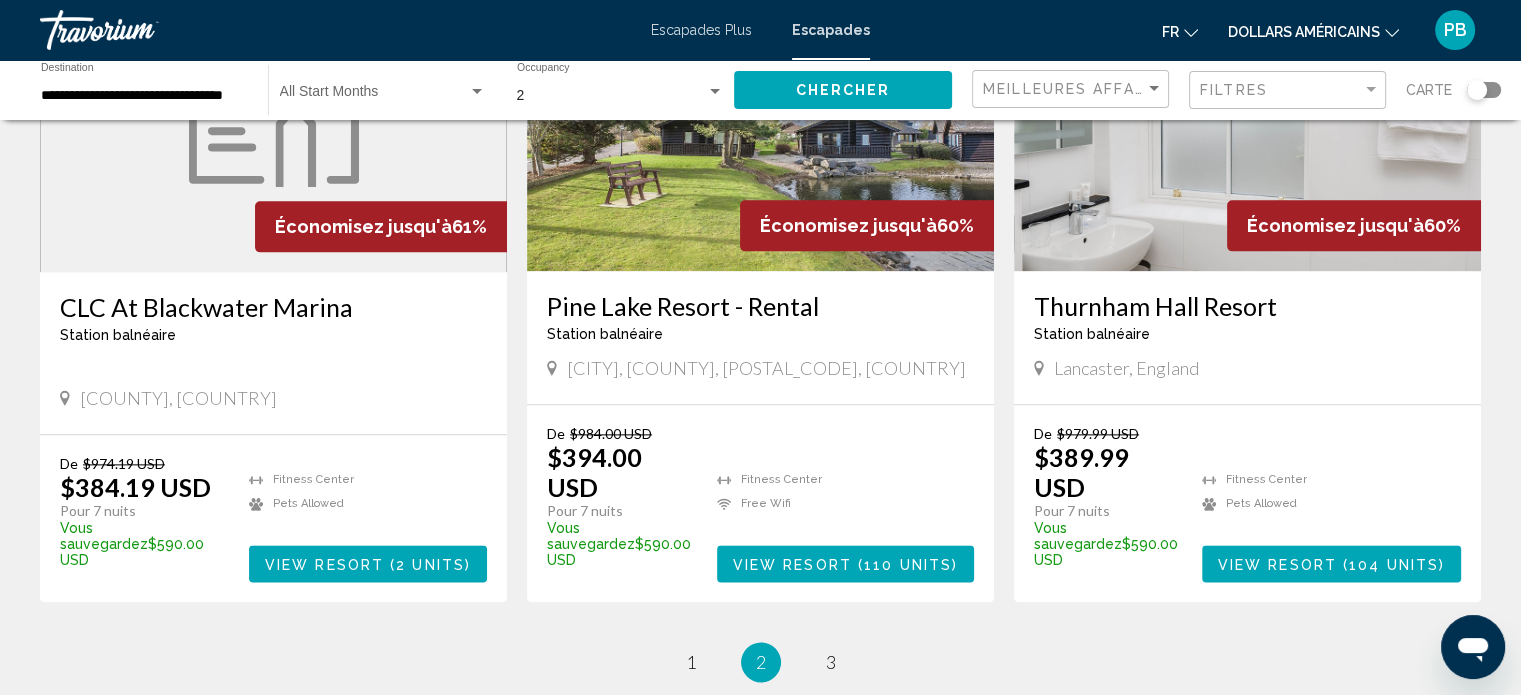 scroll, scrollTop: 2449, scrollLeft: 0, axis: vertical 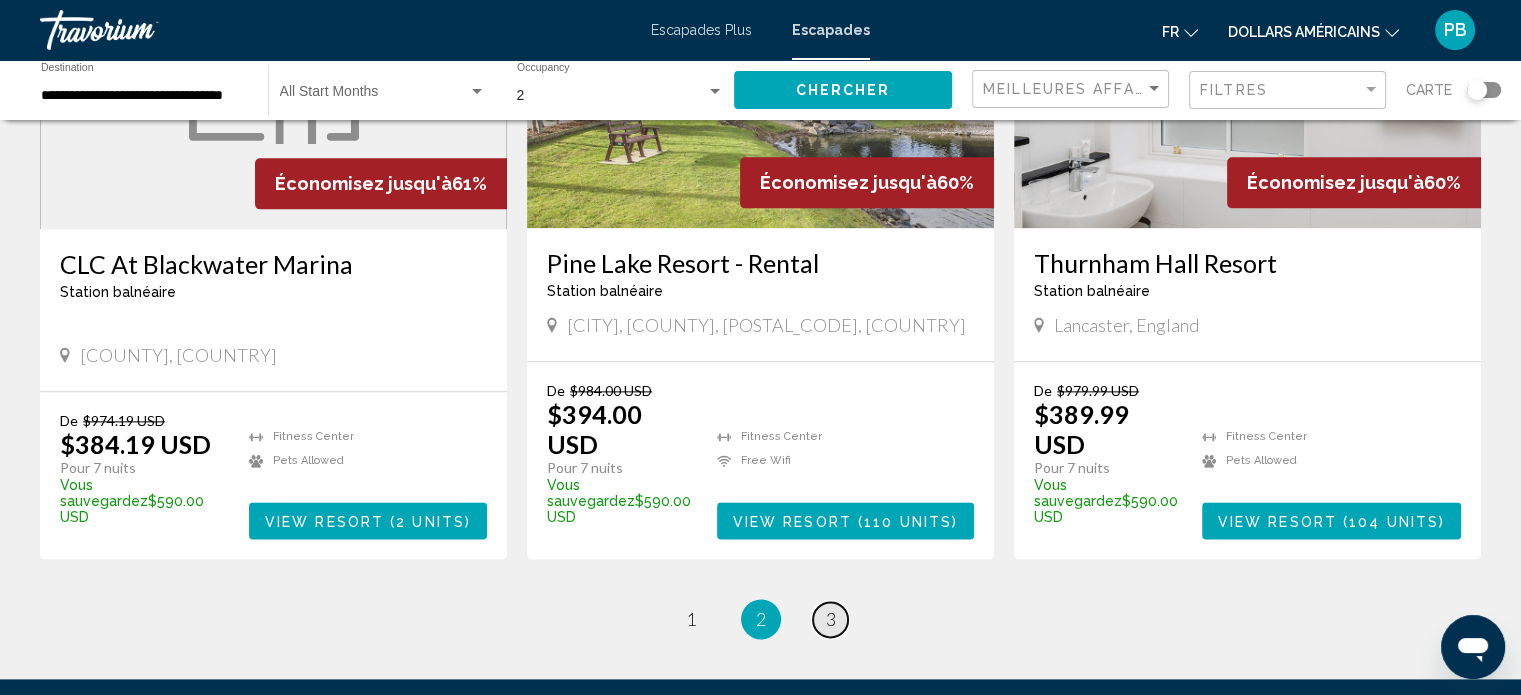 click on "page  3" at bounding box center [830, 619] 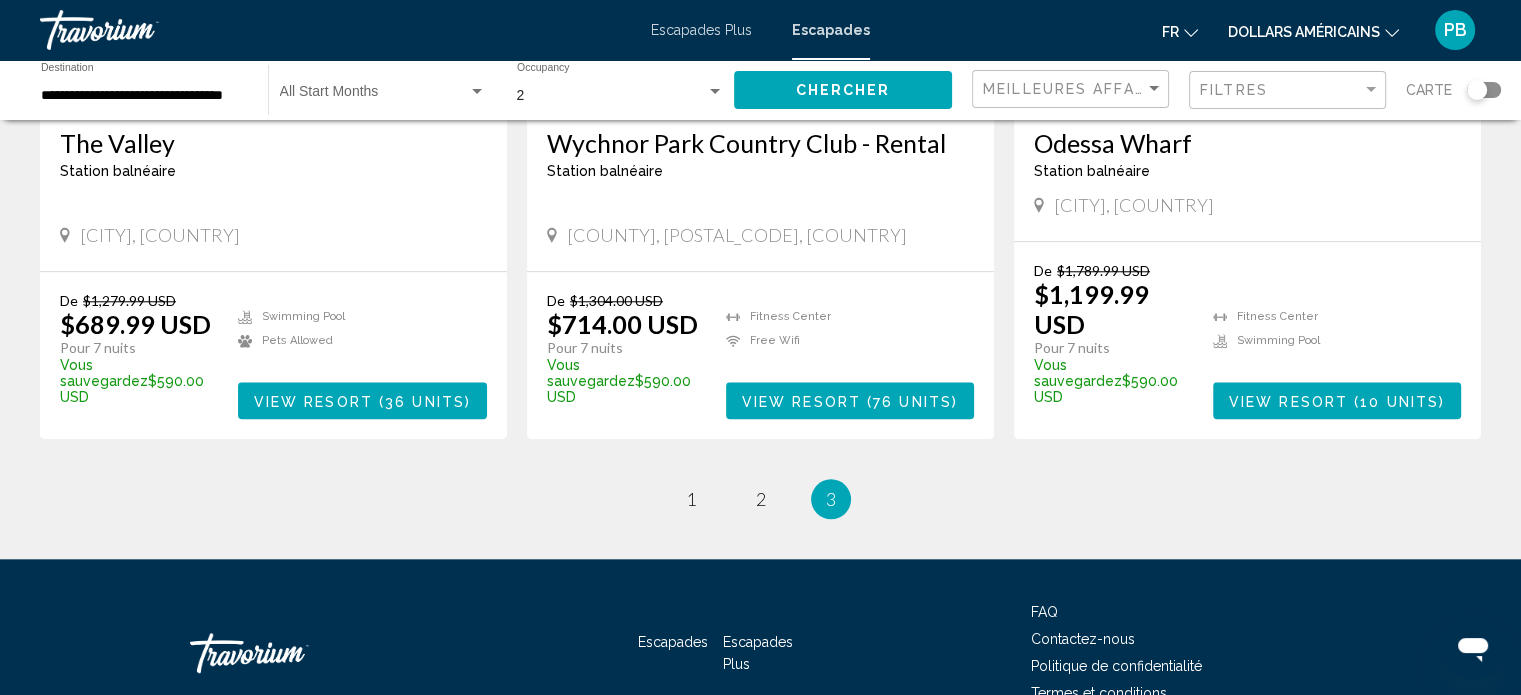 scroll, scrollTop: 1764, scrollLeft: 0, axis: vertical 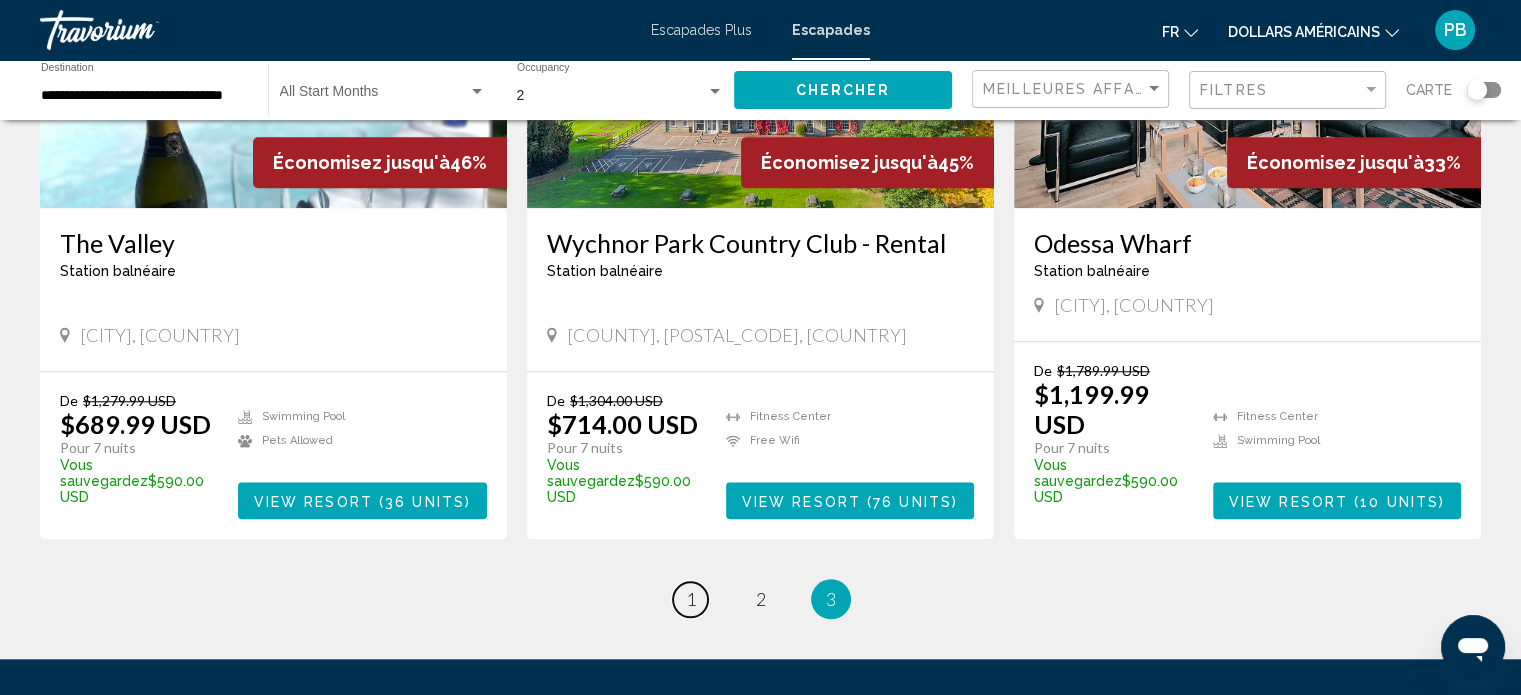 click on "1" at bounding box center (691, 599) 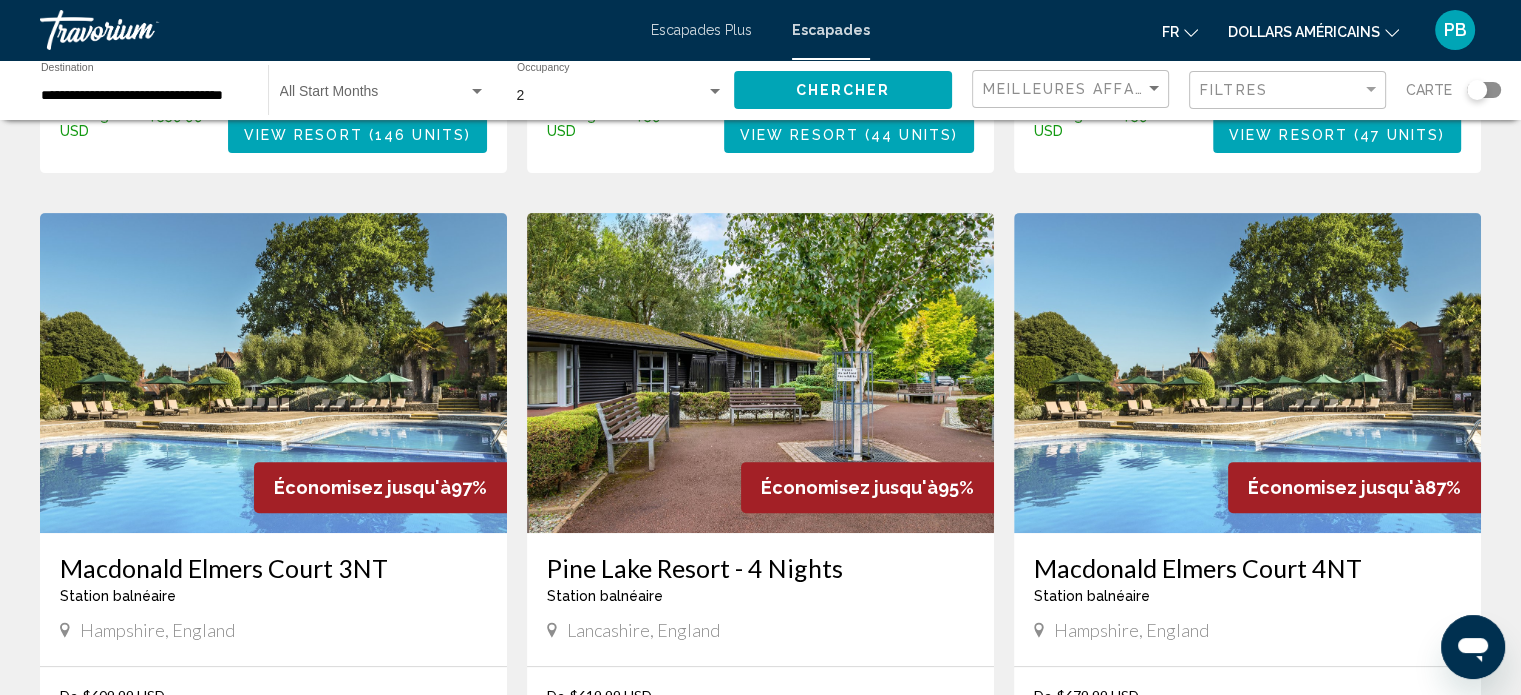 scroll, scrollTop: 700, scrollLeft: 0, axis: vertical 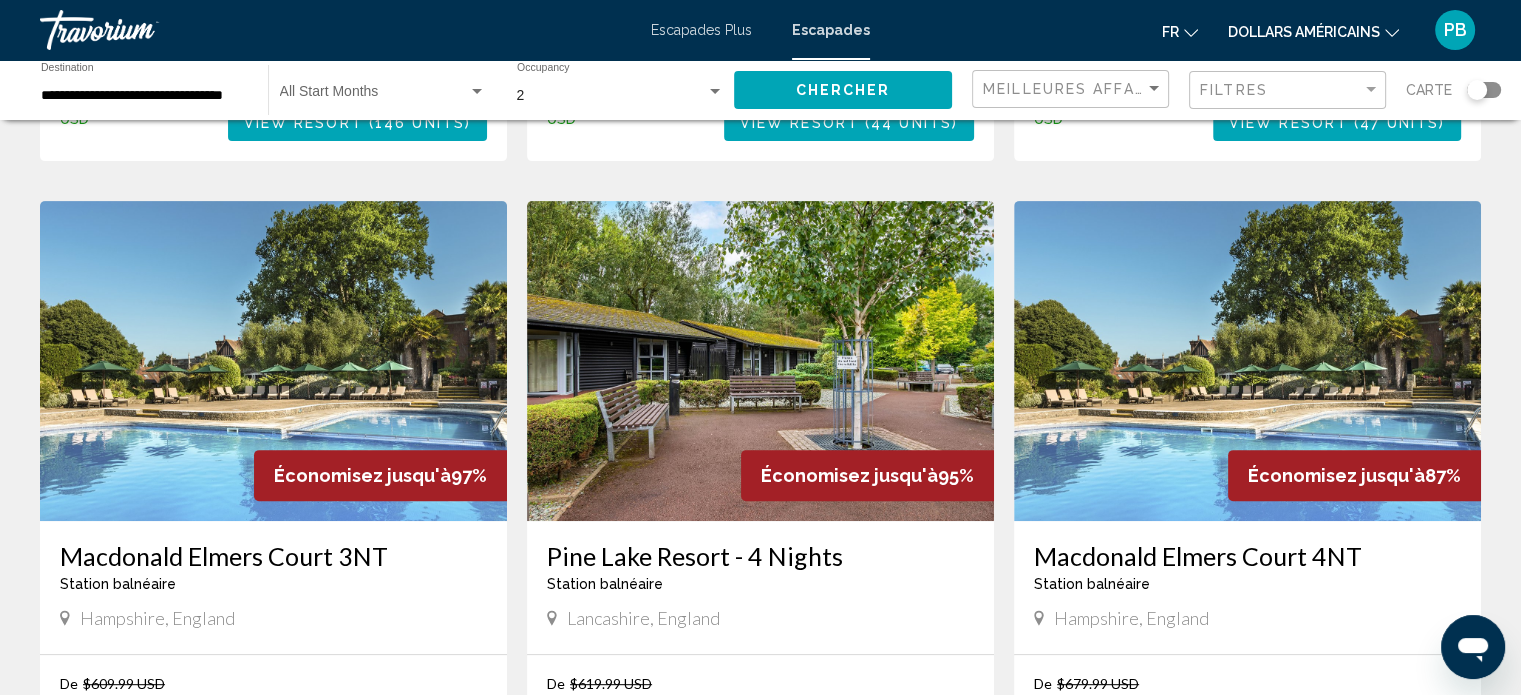 click on "**********" 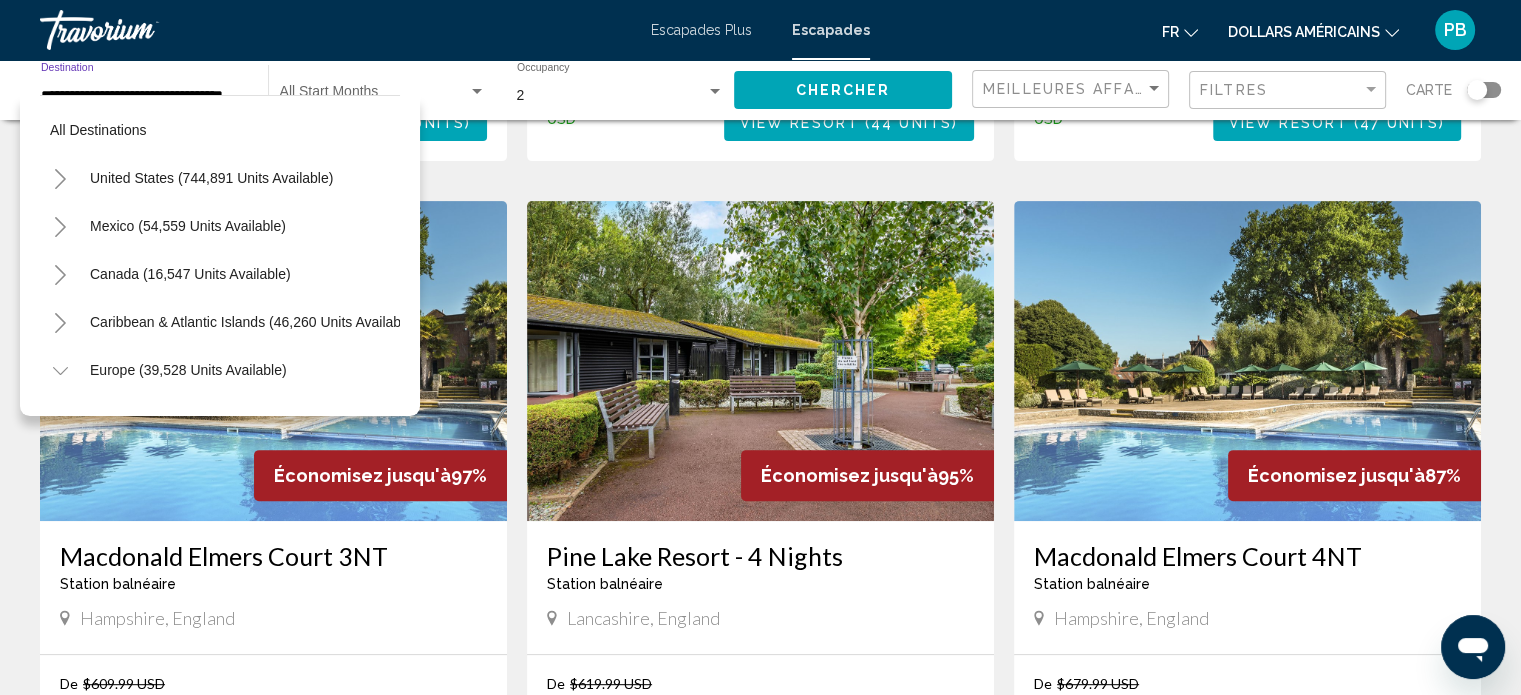 scroll, scrollTop: 0, scrollLeft: 16, axis: horizontal 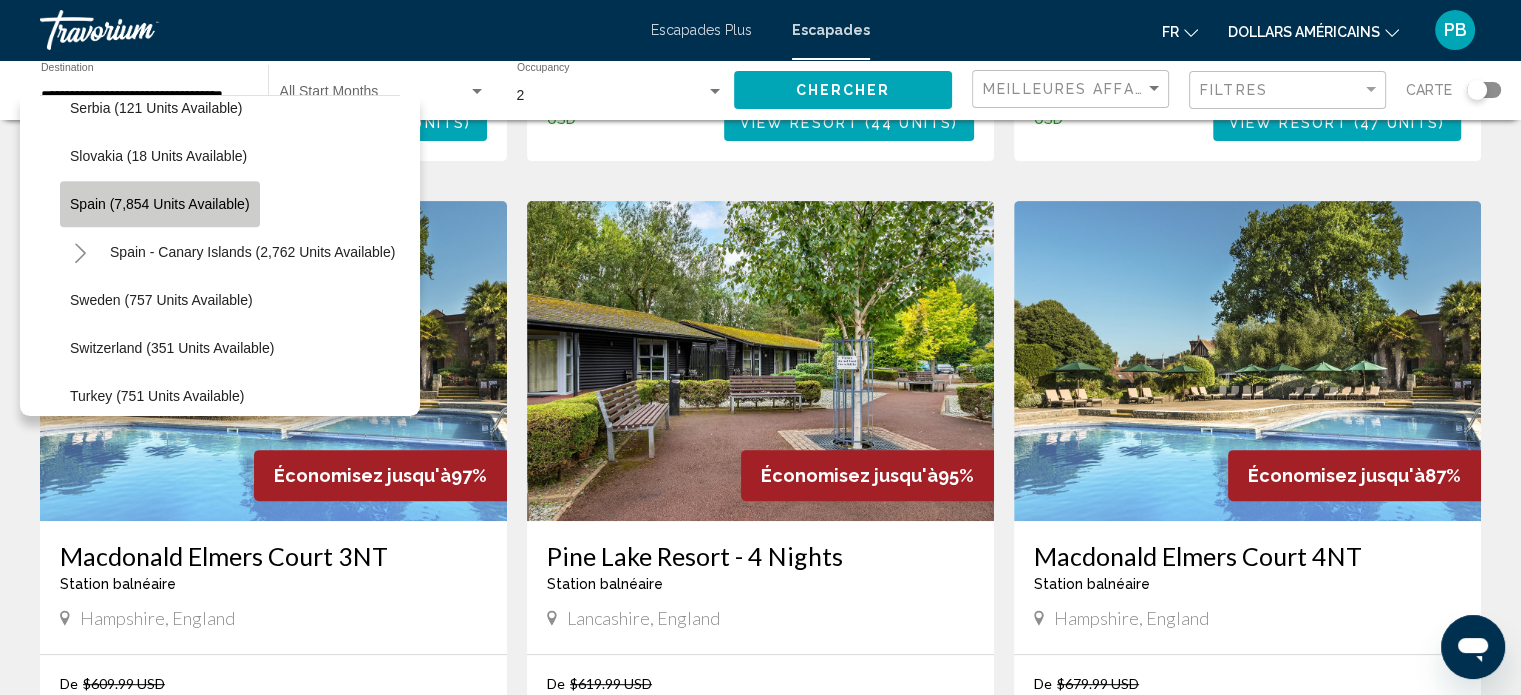 click on "Spain (7,854 units available)" 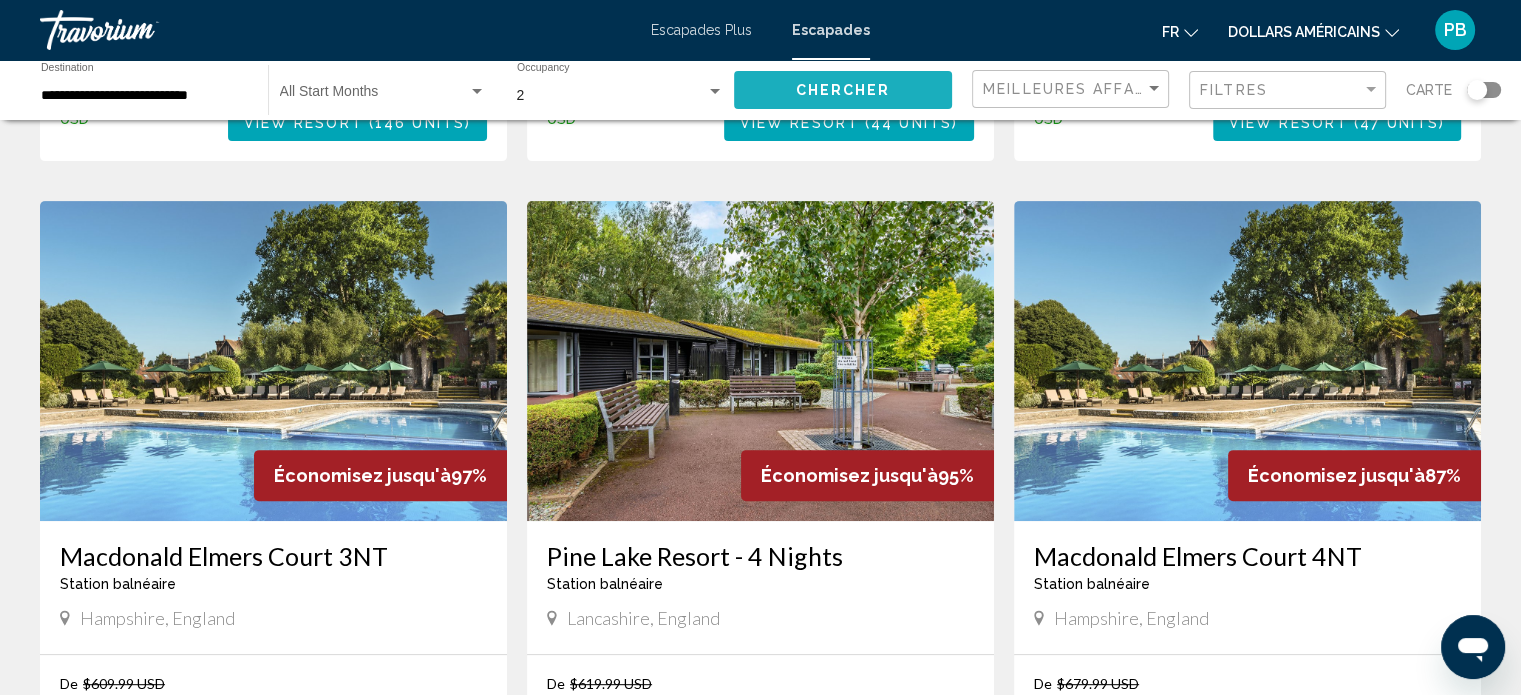 click on "Chercher" 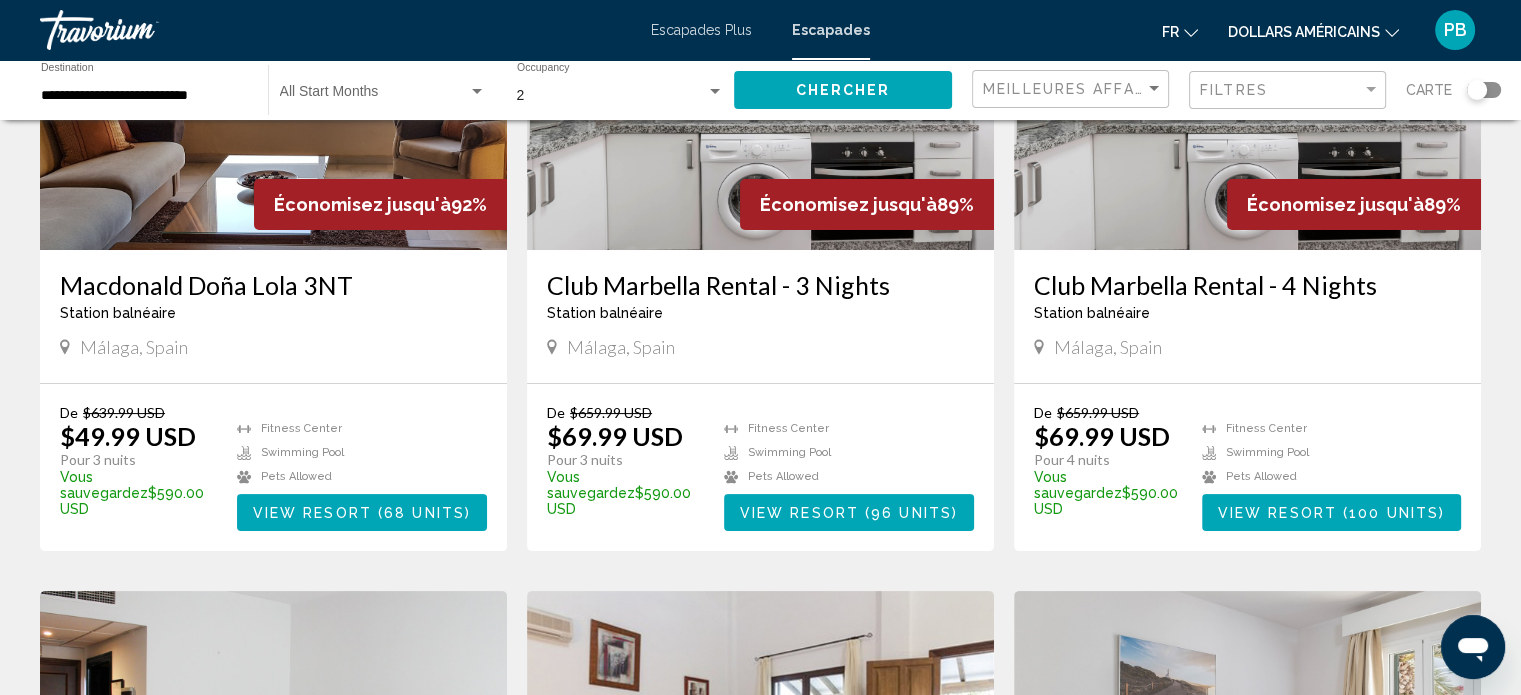 scroll, scrollTop: 300, scrollLeft: 0, axis: vertical 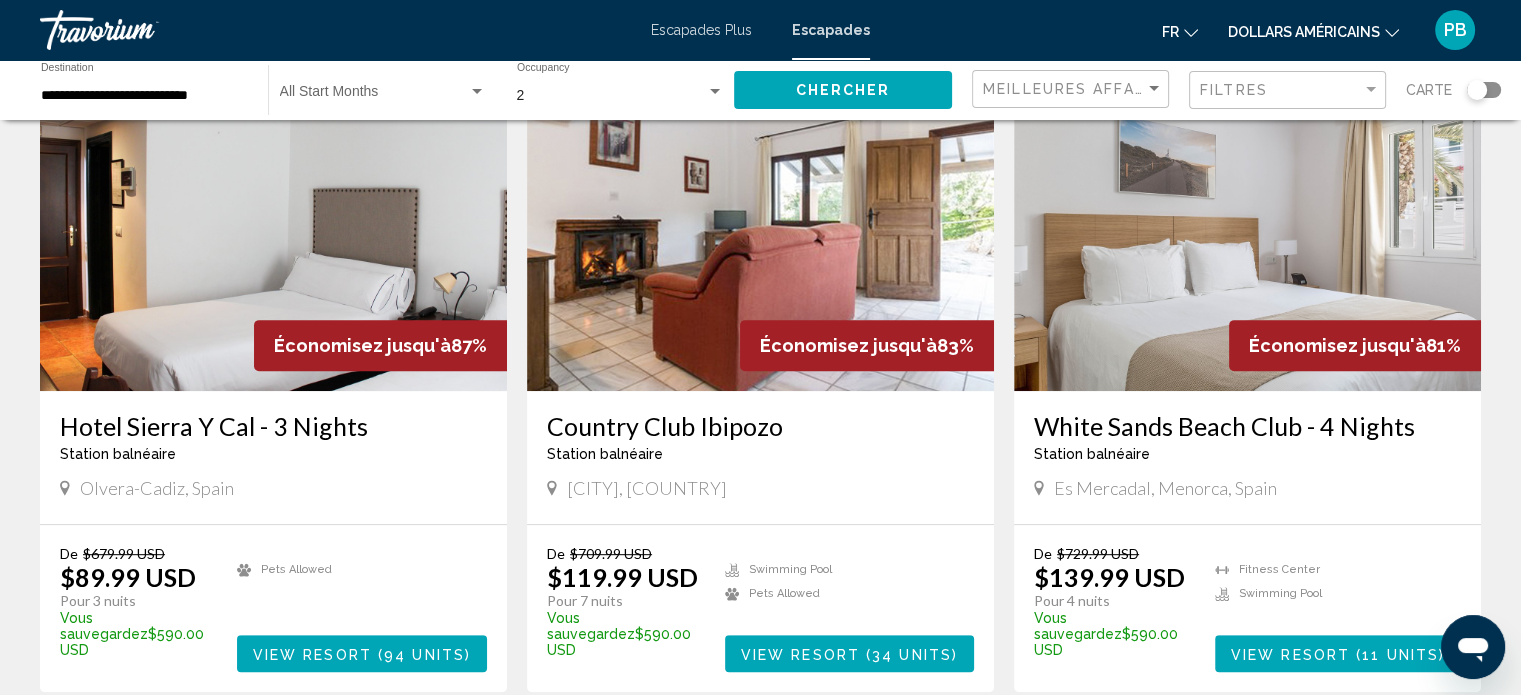 click on "Country Club Ibipozo" at bounding box center [760, 426] 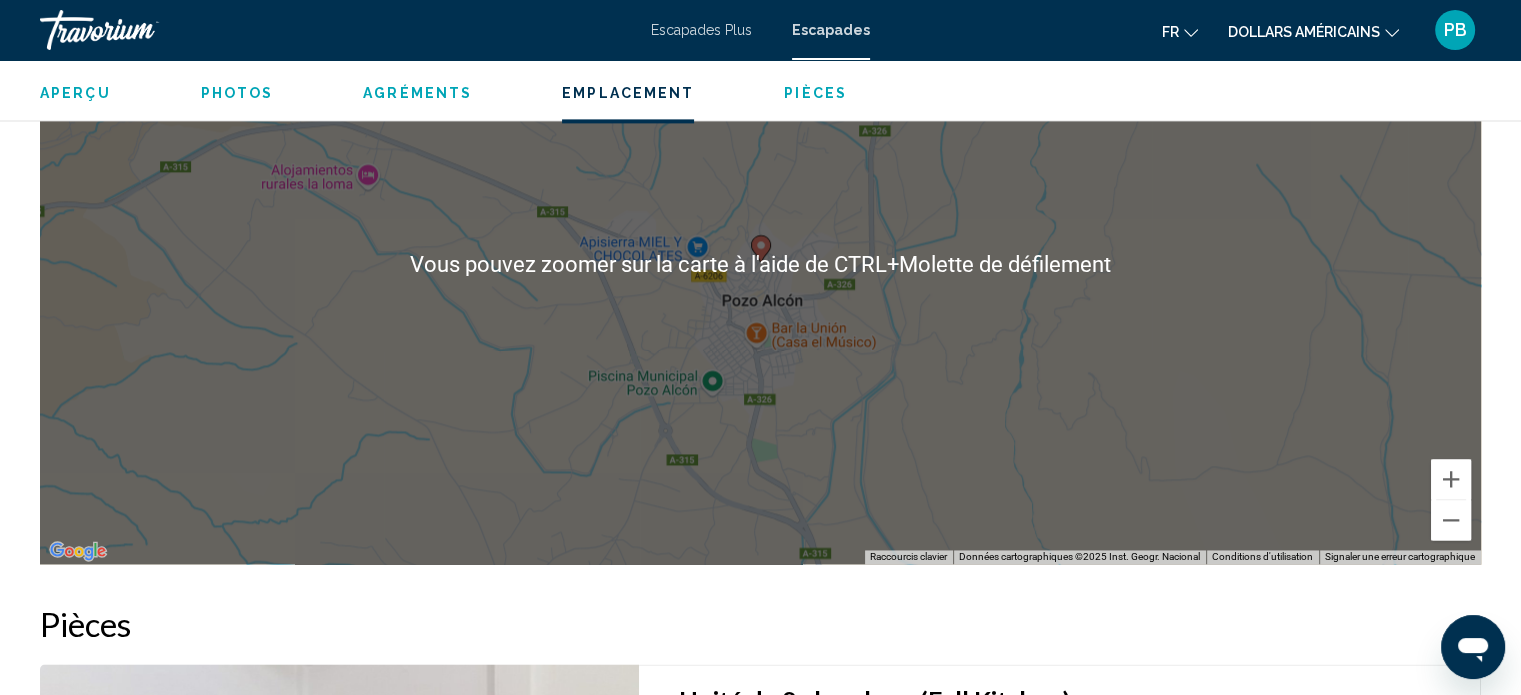 scroll, scrollTop: 2812, scrollLeft: 0, axis: vertical 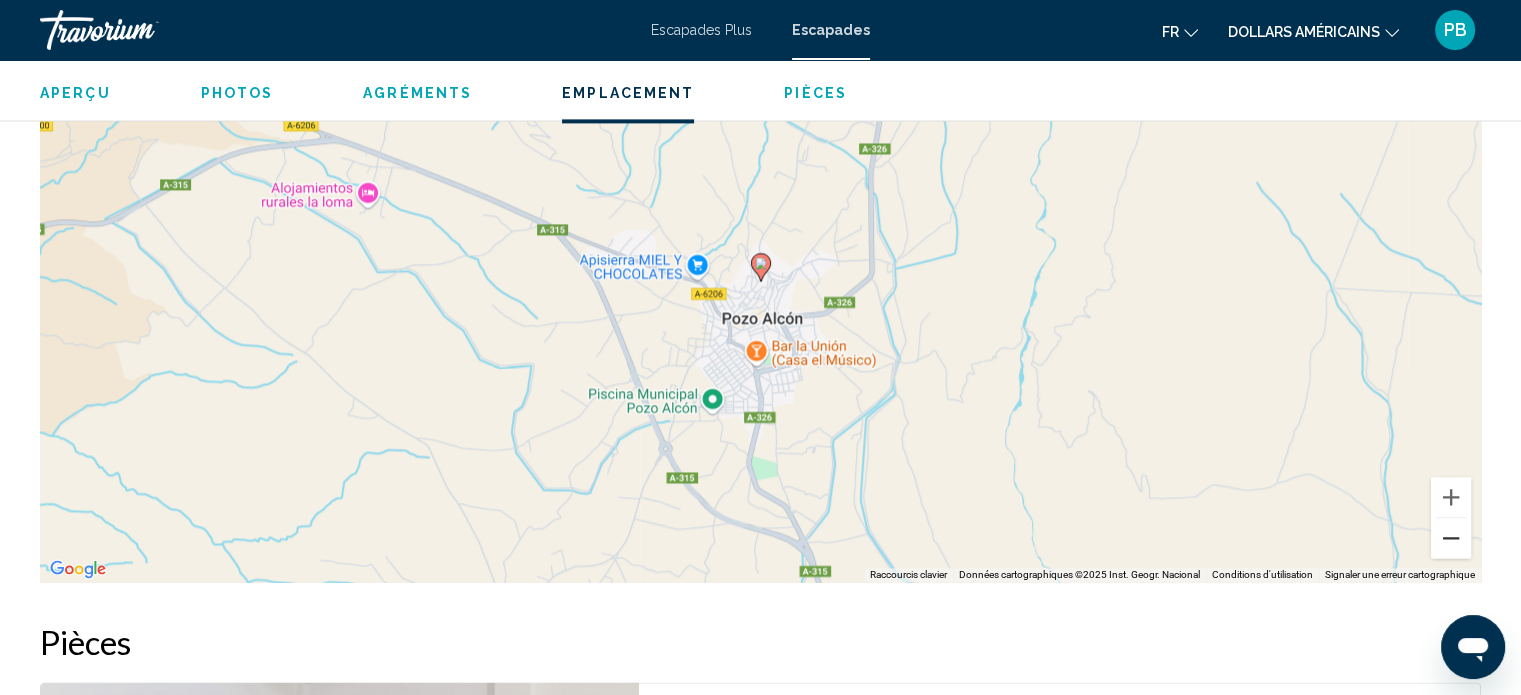 click at bounding box center (1451, 538) 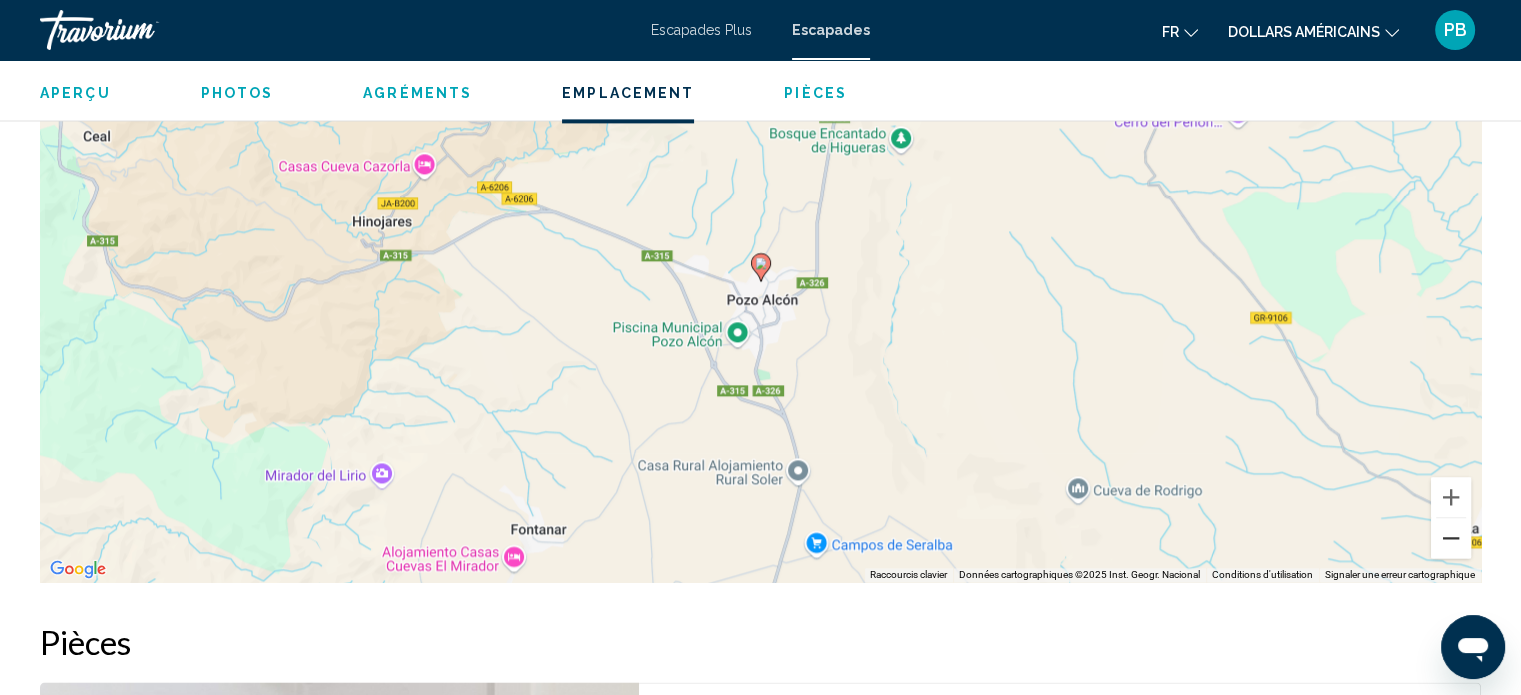 click at bounding box center [1451, 538] 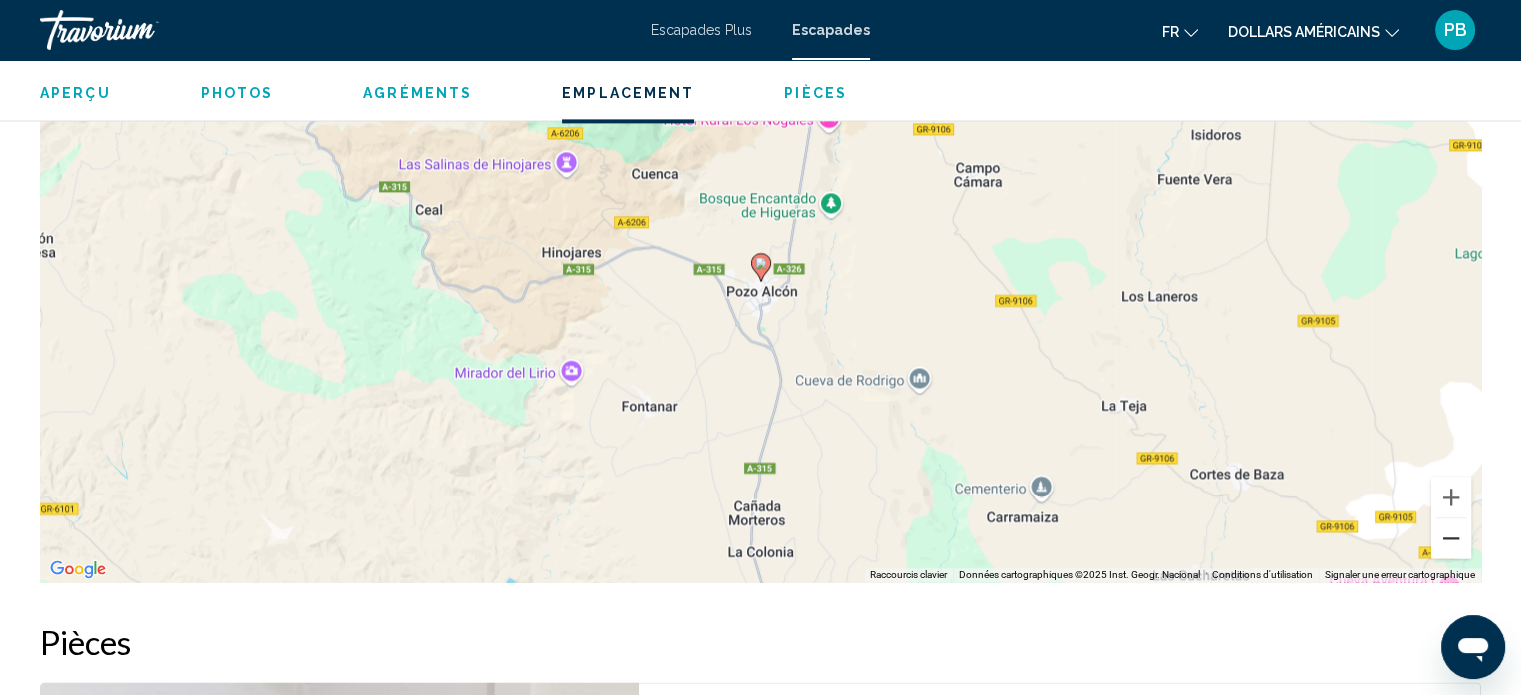 click at bounding box center (1451, 538) 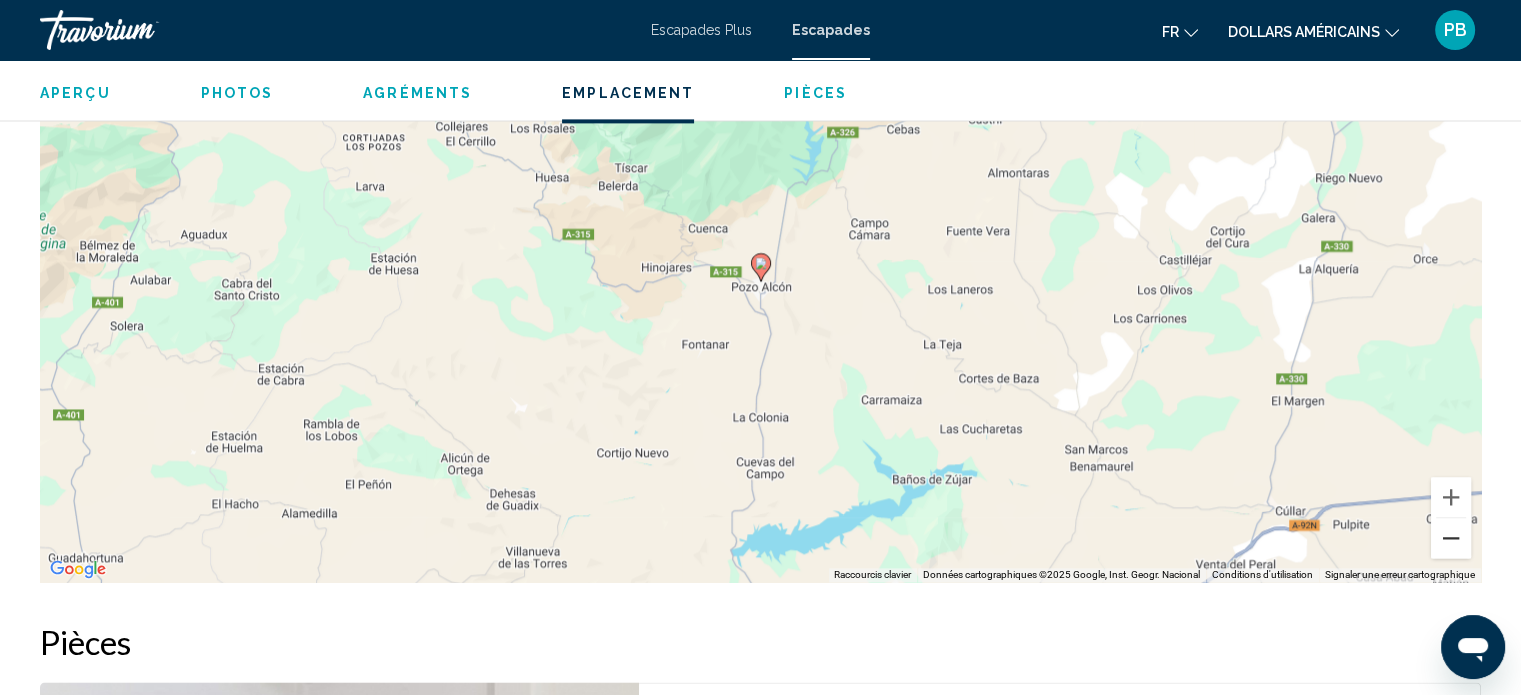 click at bounding box center (1451, 538) 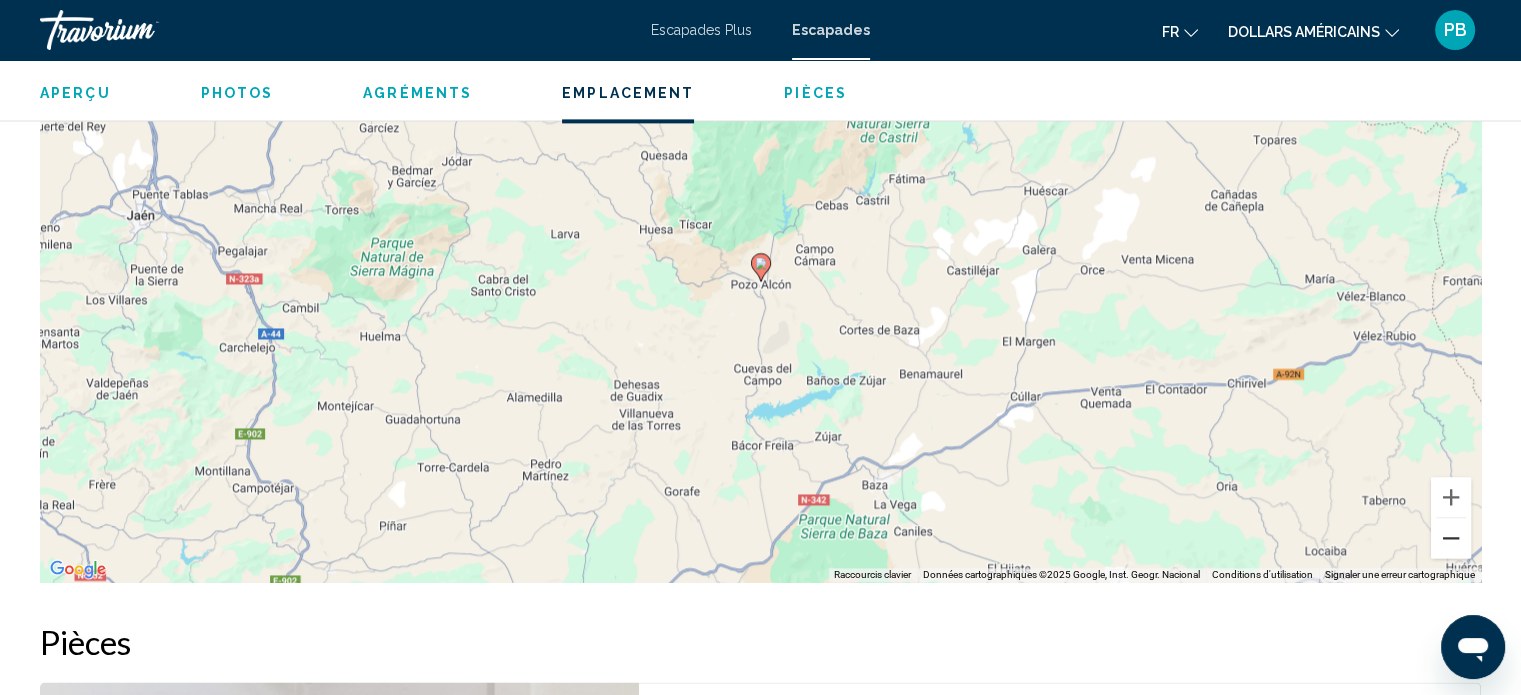 click at bounding box center (1451, 538) 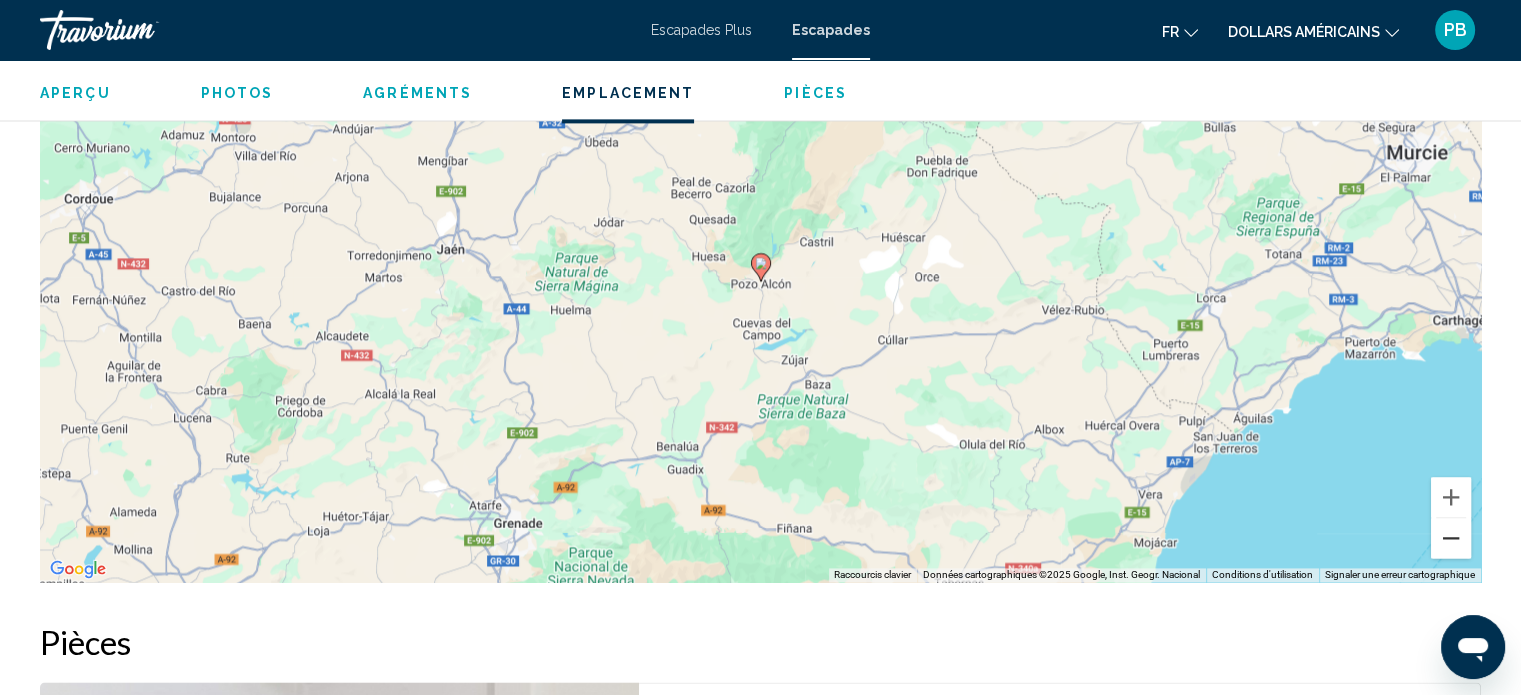 click at bounding box center [1451, 538] 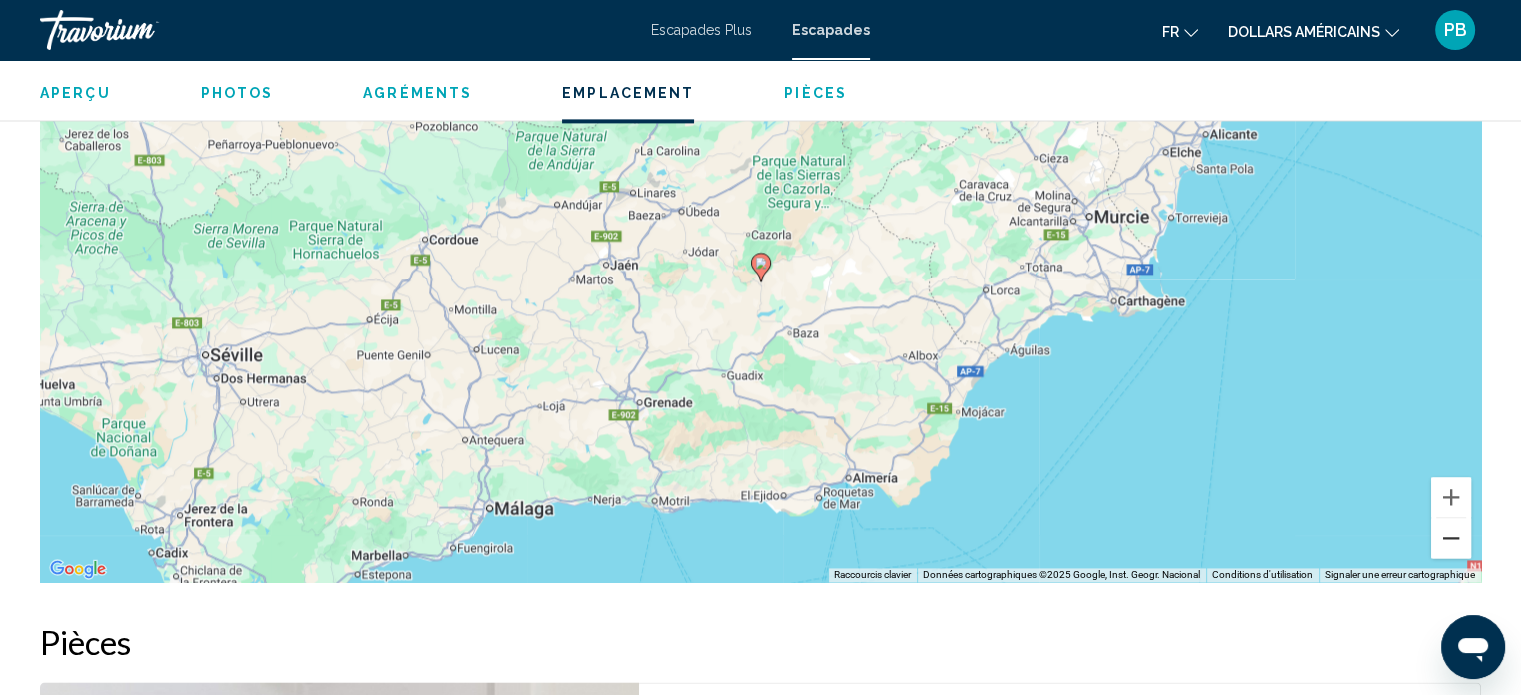 click at bounding box center (1451, 538) 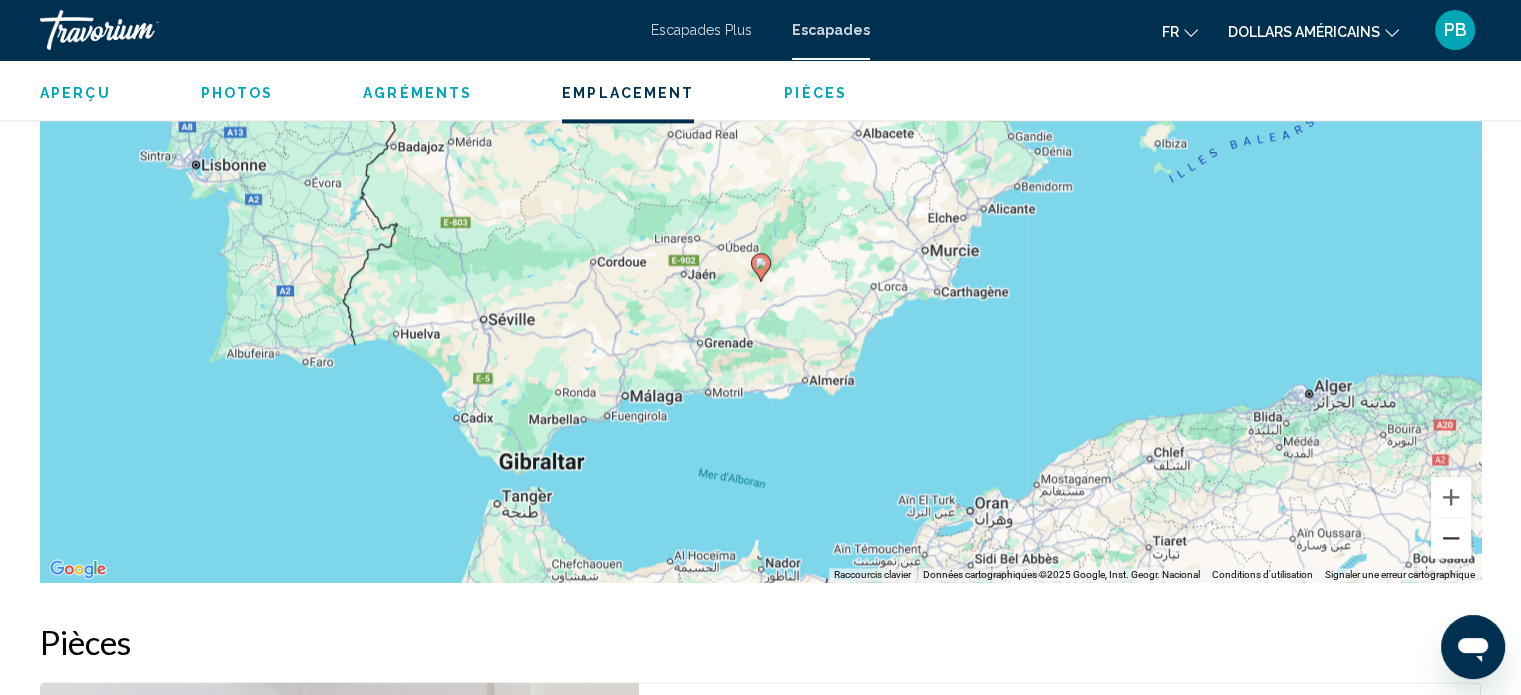 click at bounding box center [1451, 538] 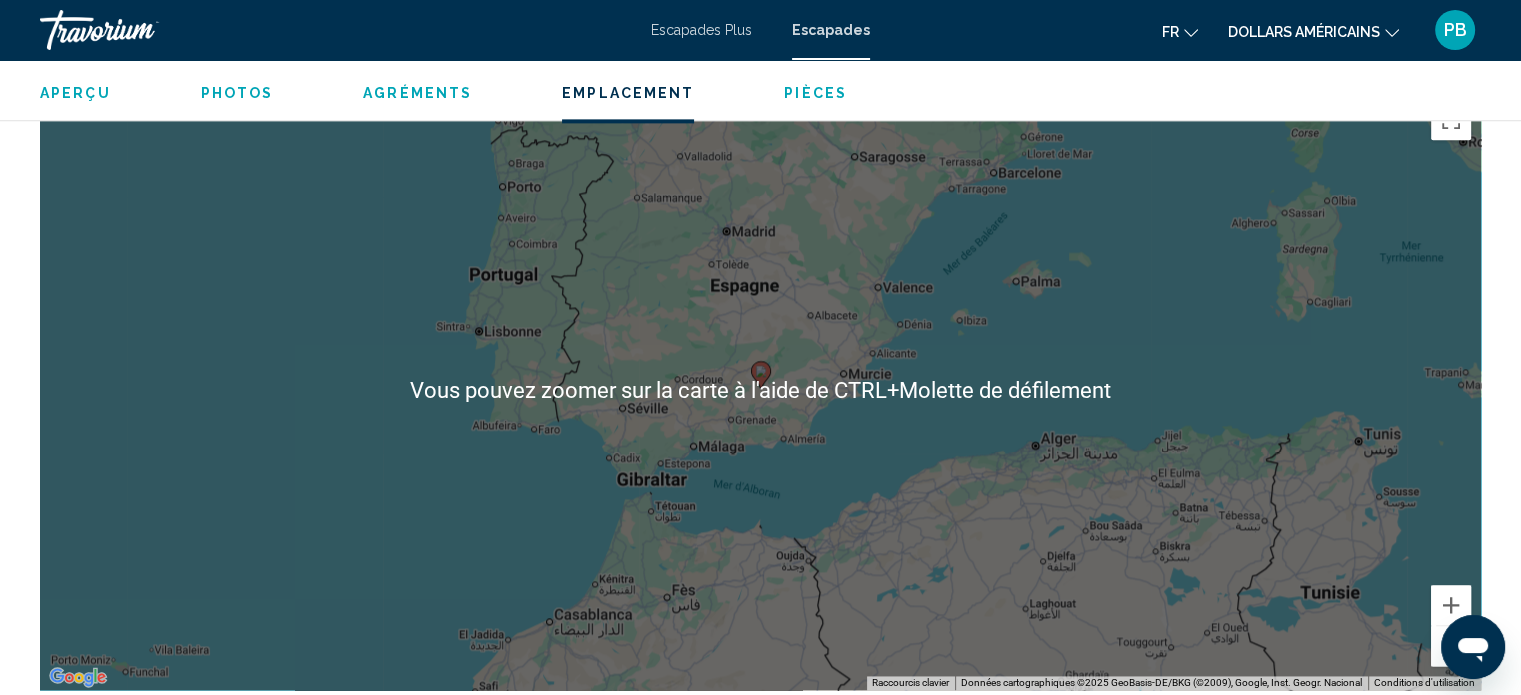 scroll, scrollTop: 2712, scrollLeft: 0, axis: vertical 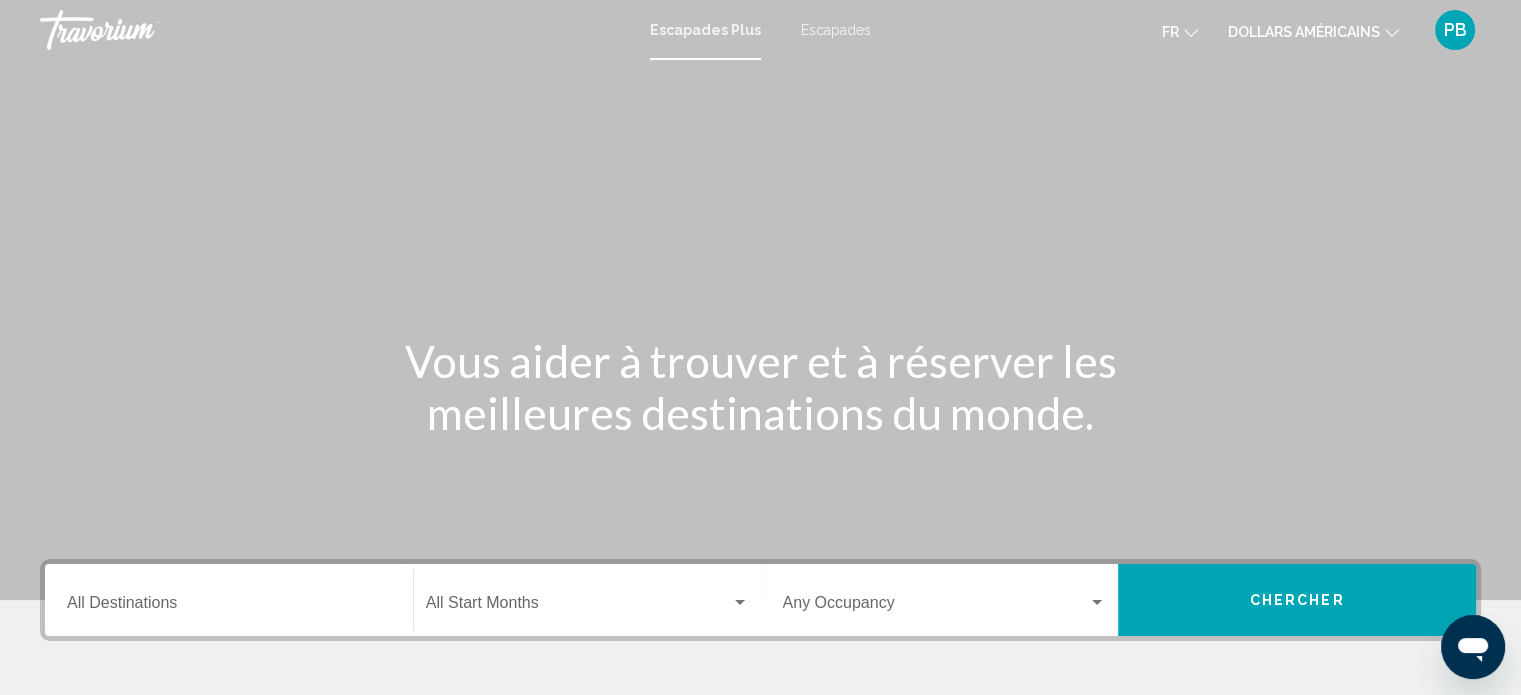 click on "Escapades" at bounding box center (836, 30) 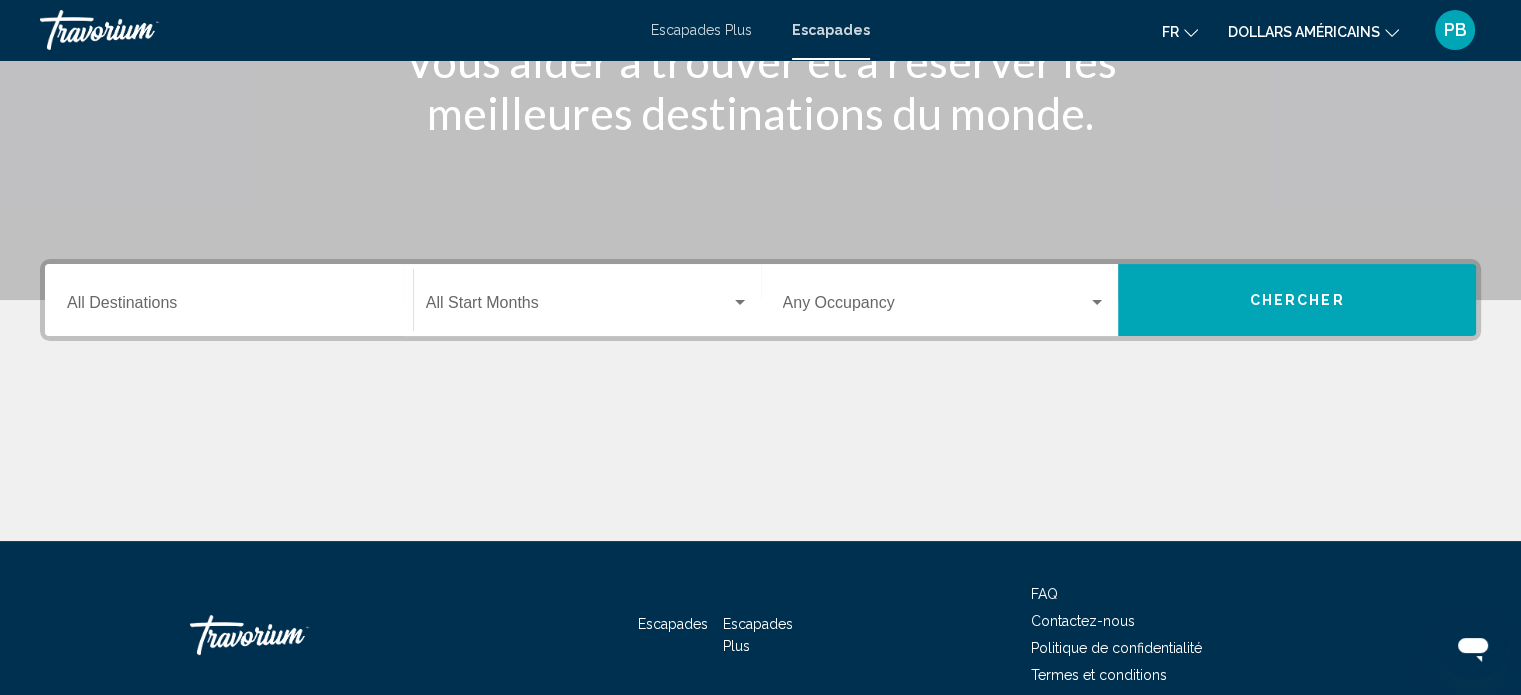 click on "Destination All Destinations" at bounding box center [229, 300] 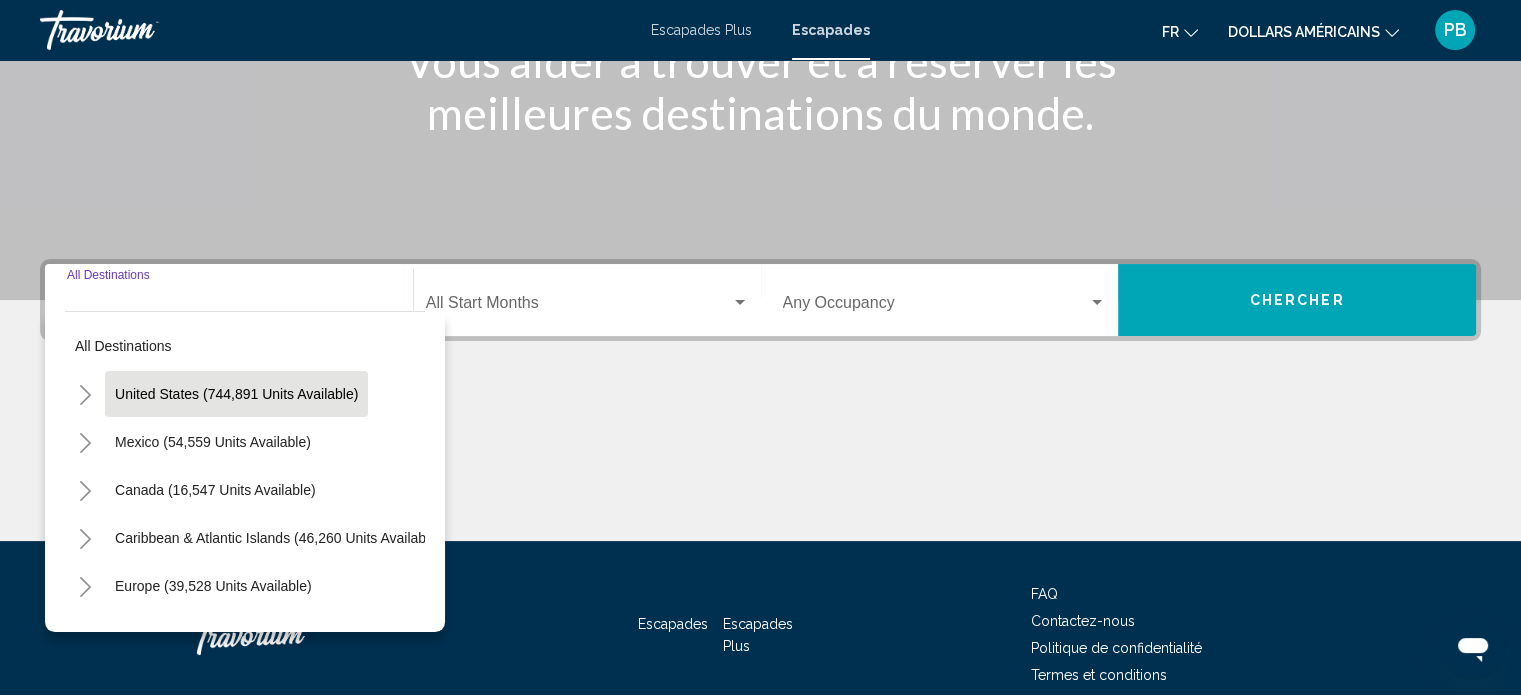 scroll, scrollTop: 390, scrollLeft: 0, axis: vertical 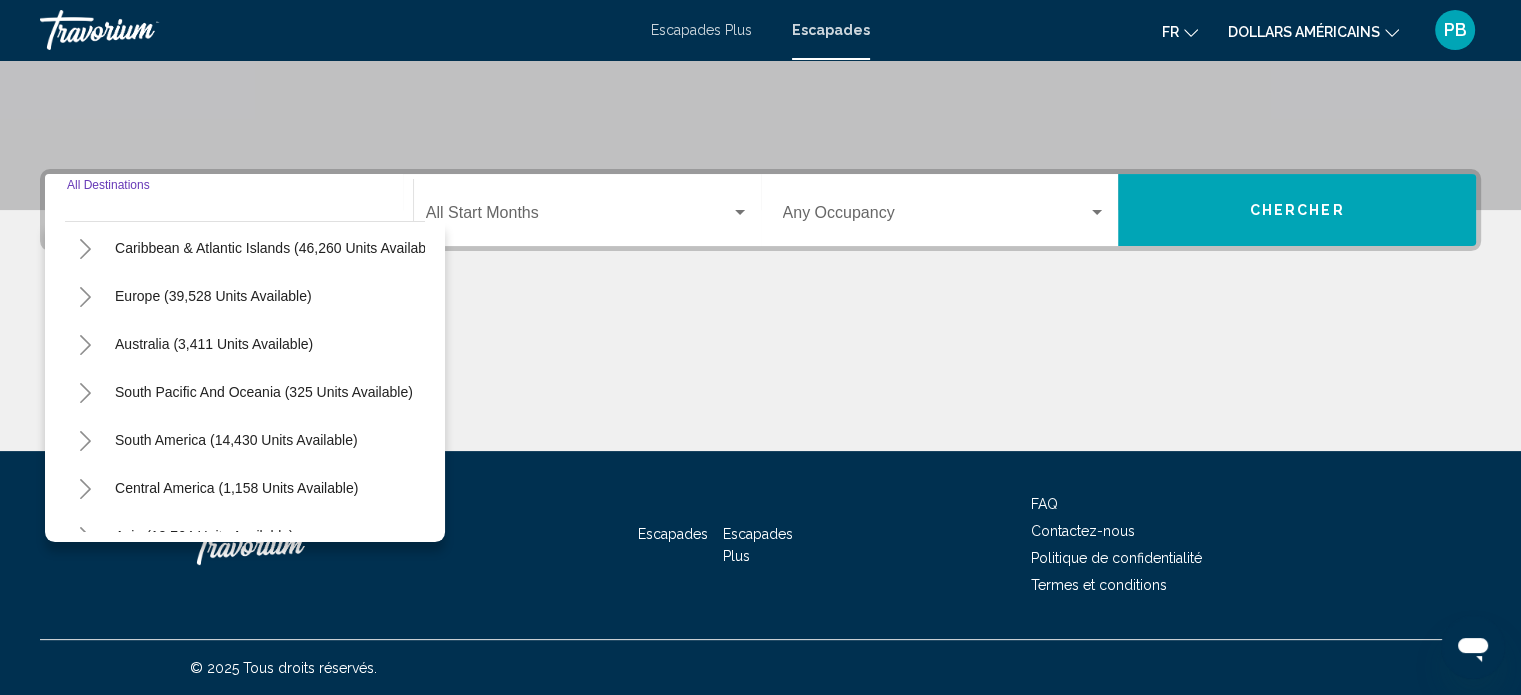 click 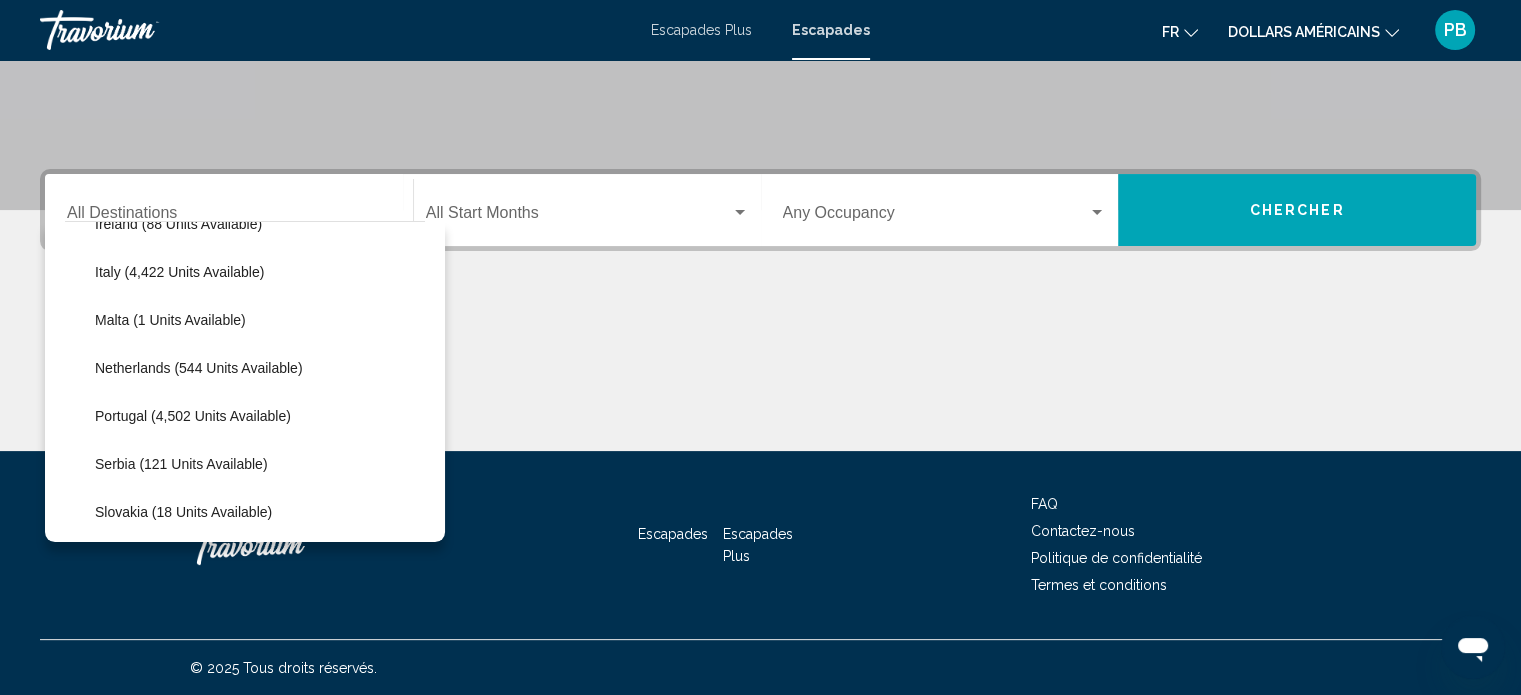 scroll, scrollTop: 900, scrollLeft: 0, axis: vertical 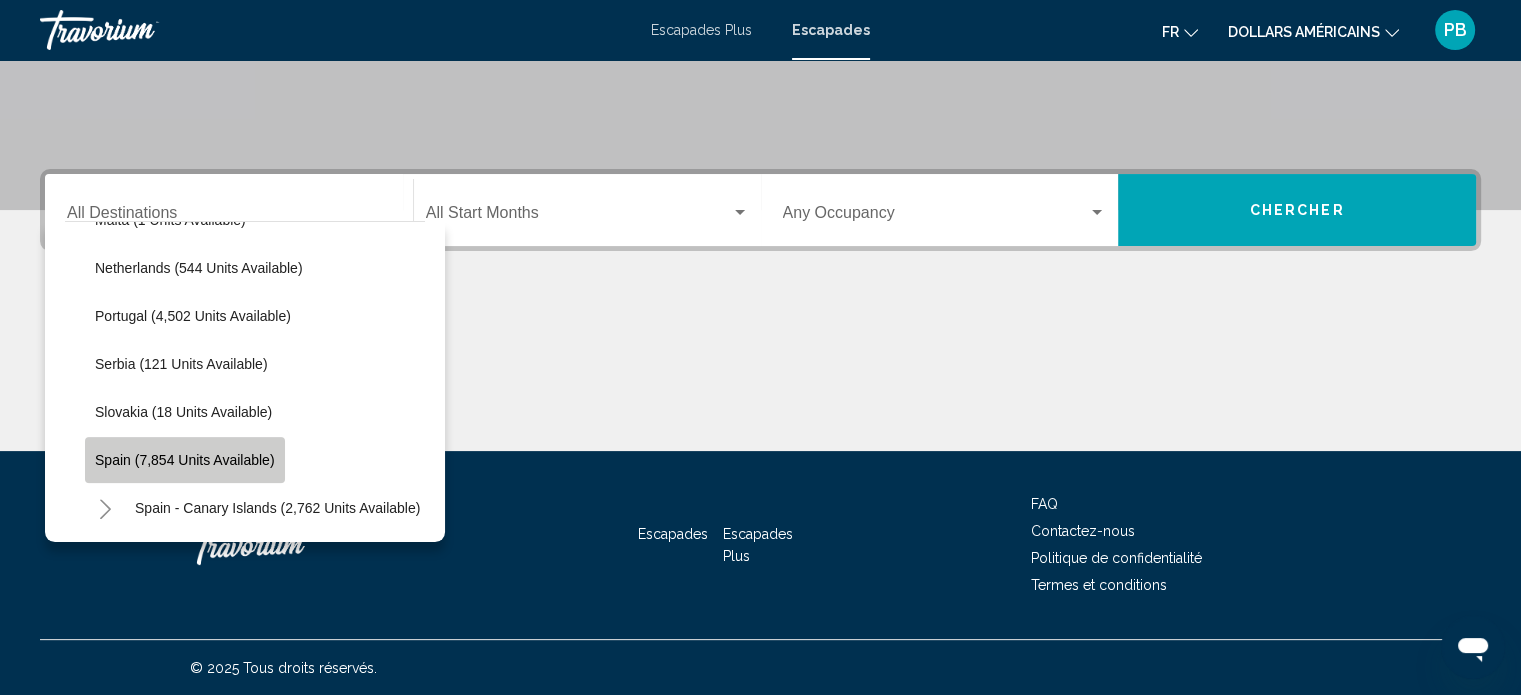 click on "Spain (7,854 units available)" 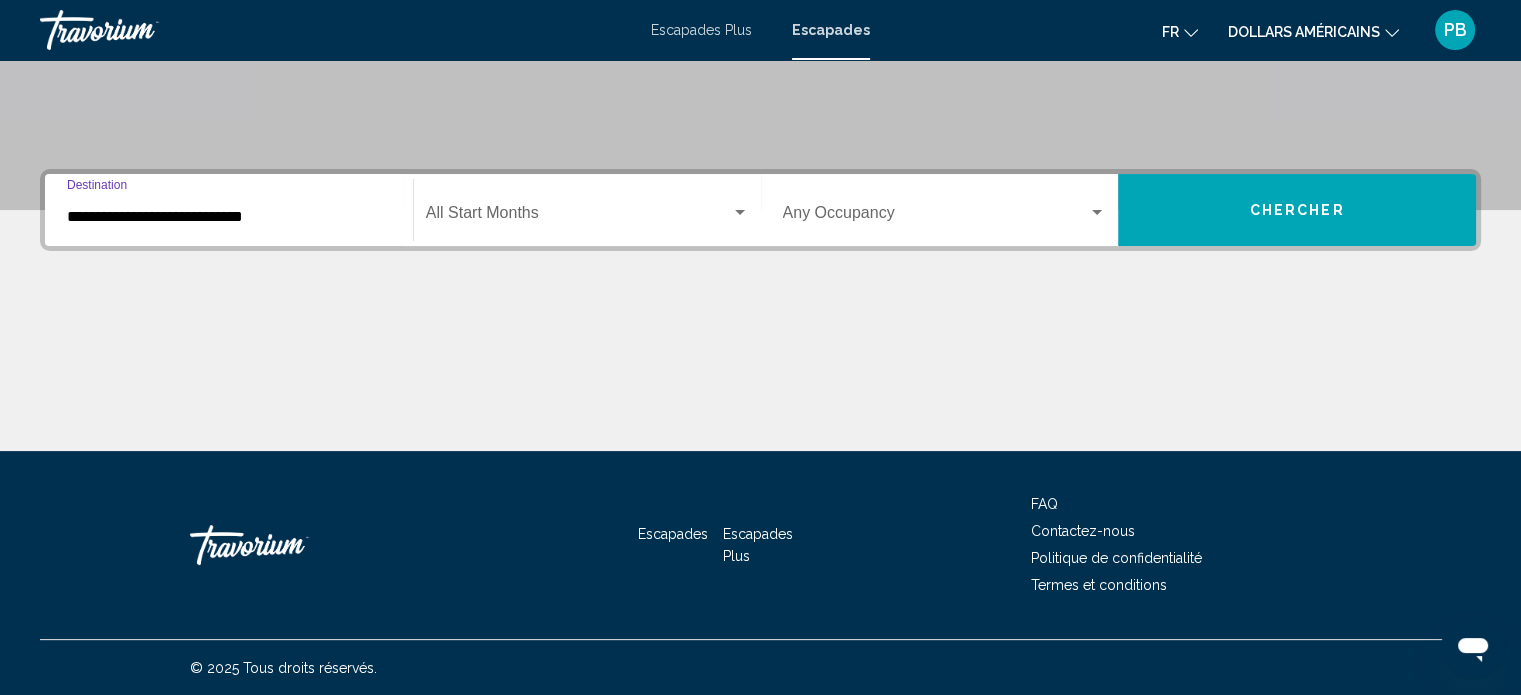 click at bounding box center (578, 217) 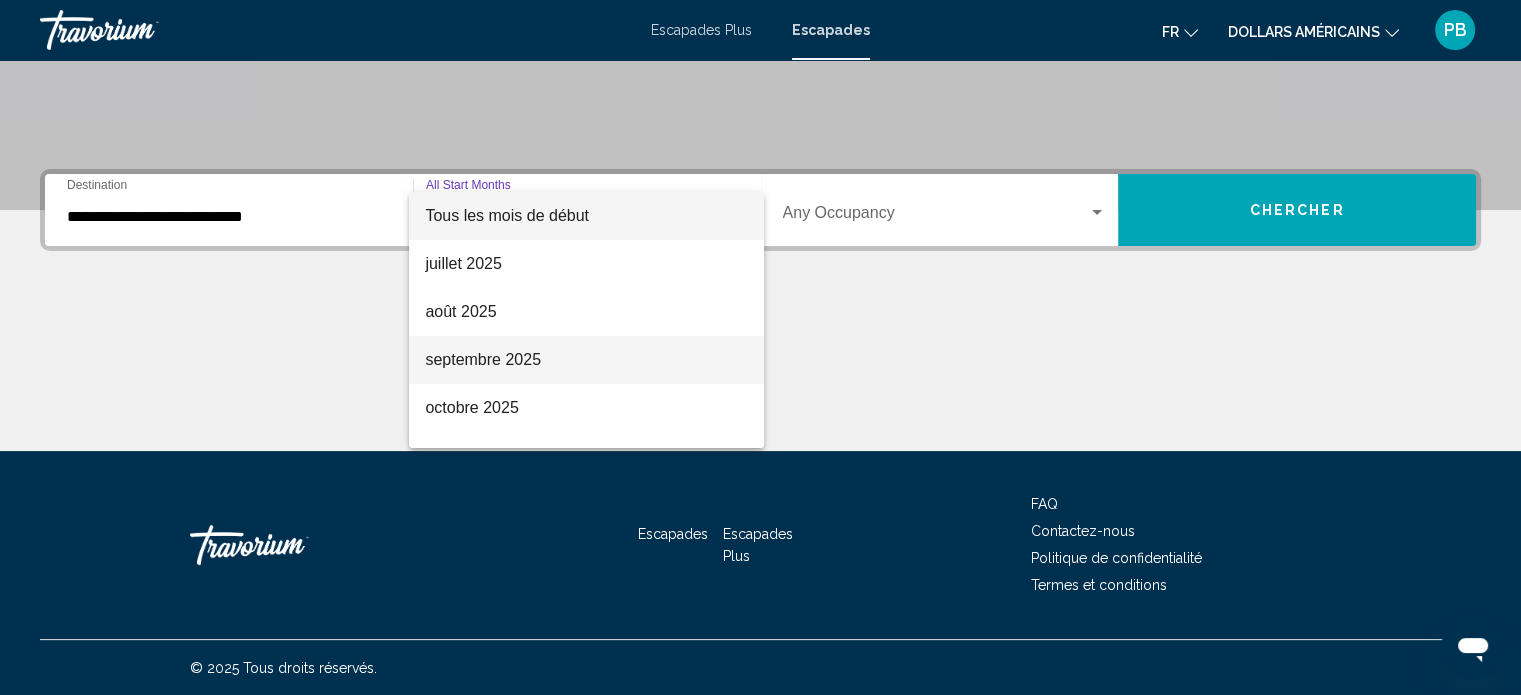 click on "septembre 2025" at bounding box center [483, 359] 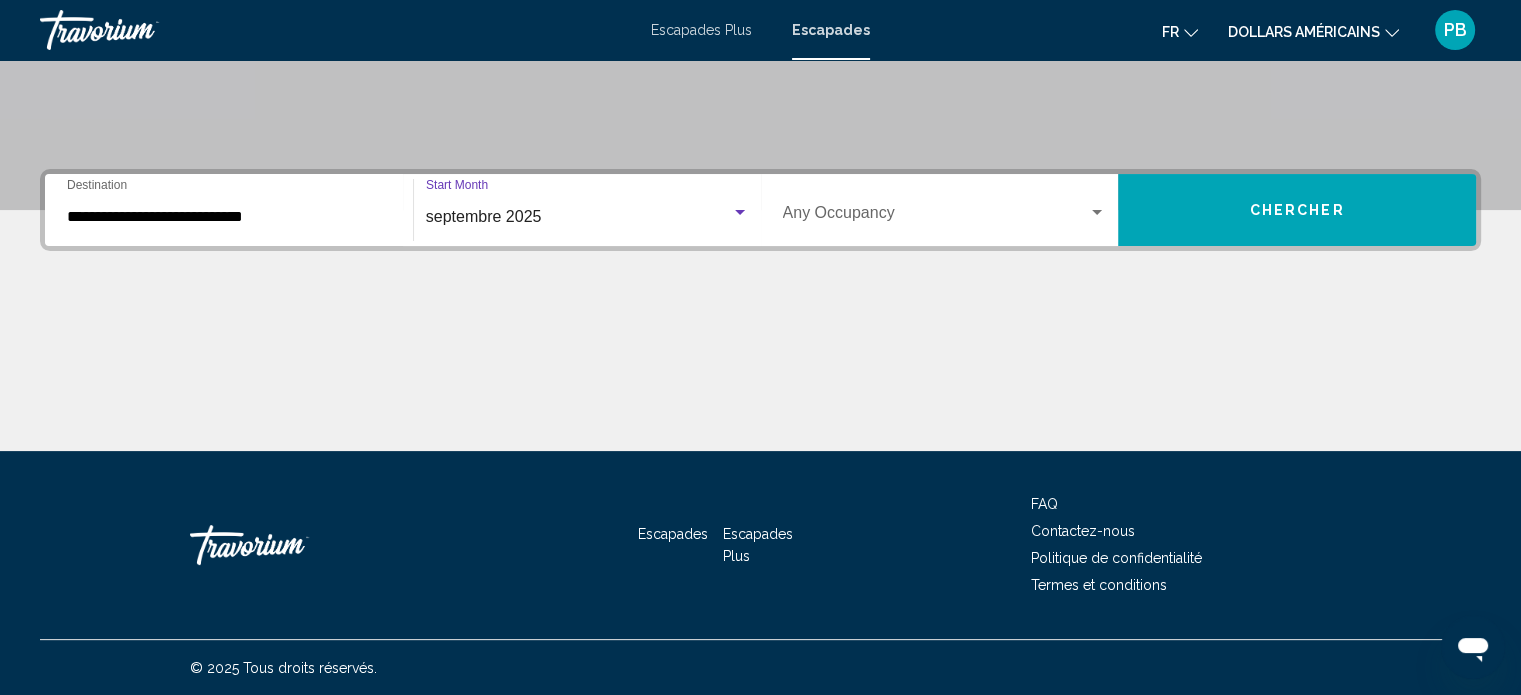 click on "Occupancy Any Occupancy" at bounding box center (945, 210) 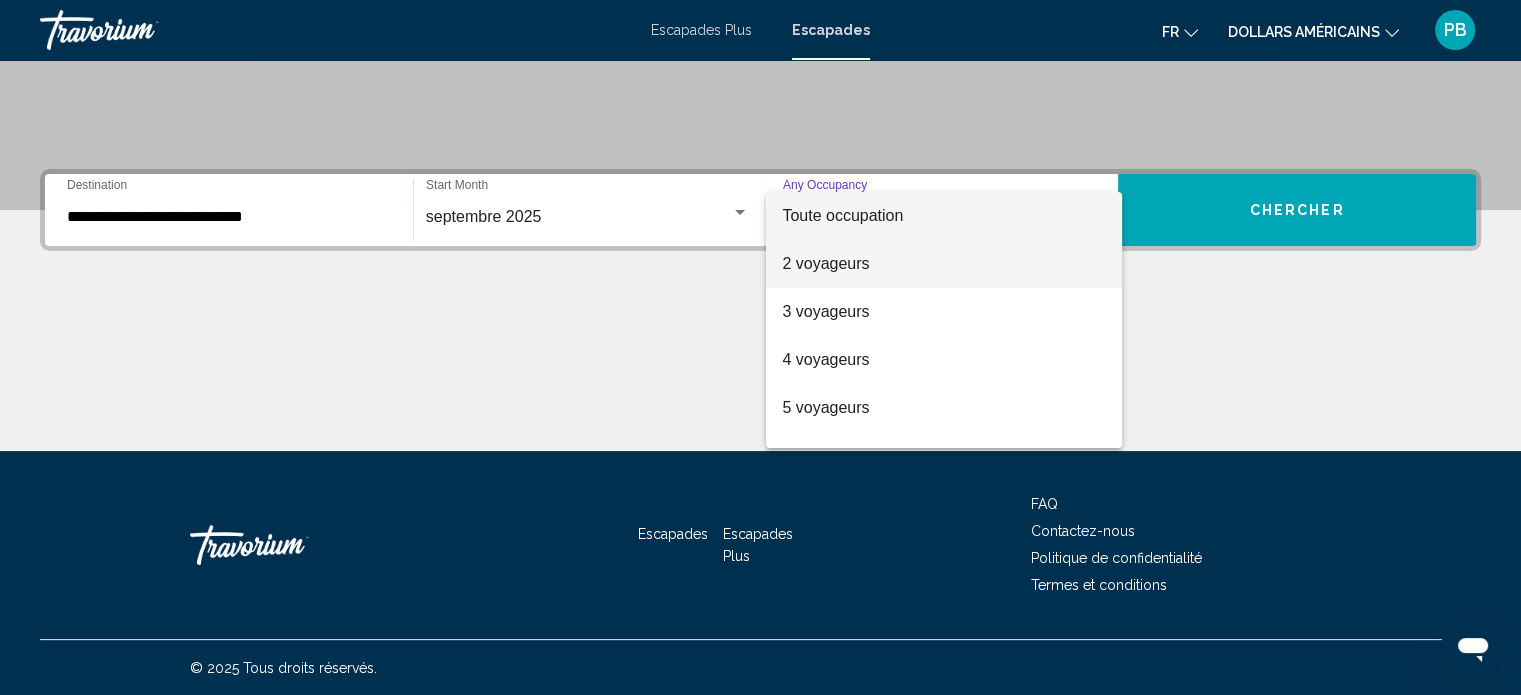 click on "2 voyageurs" at bounding box center (944, 264) 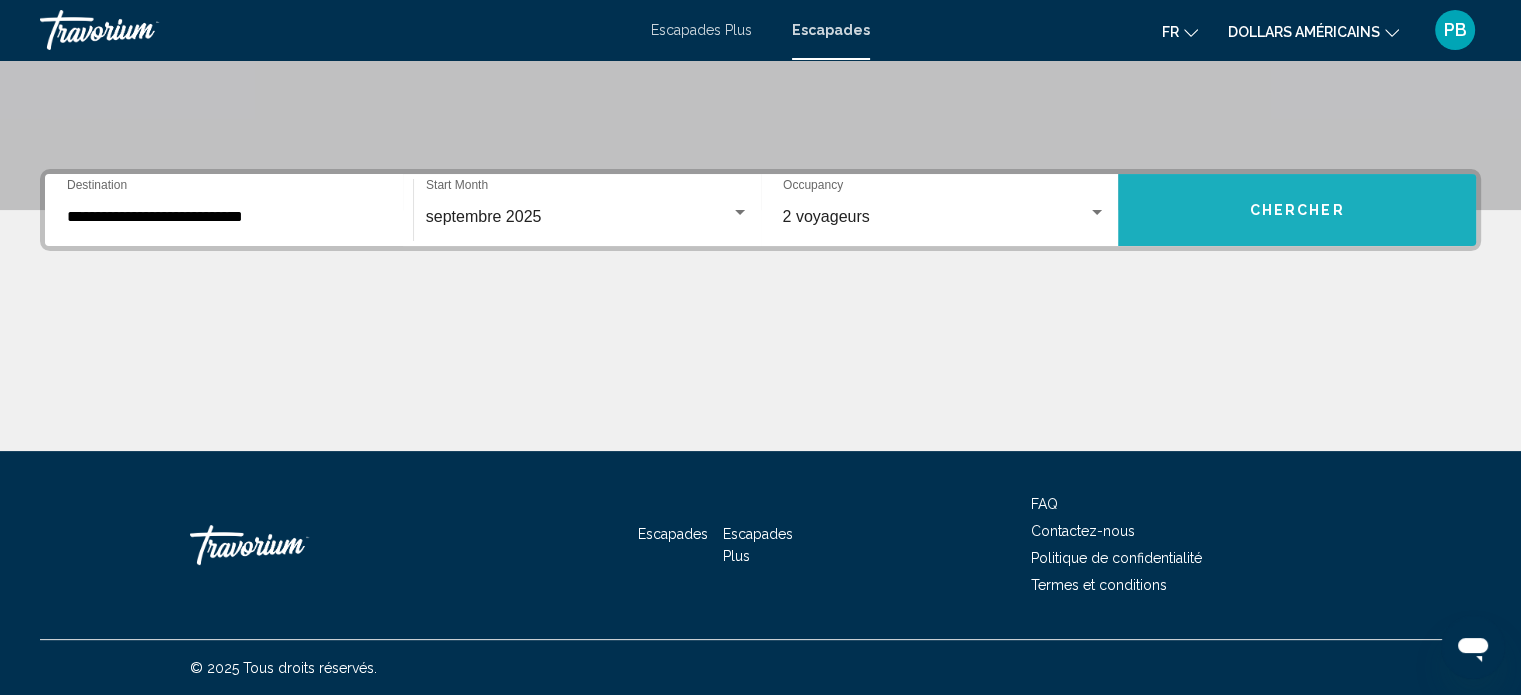 click on "Chercher" at bounding box center (1297, 210) 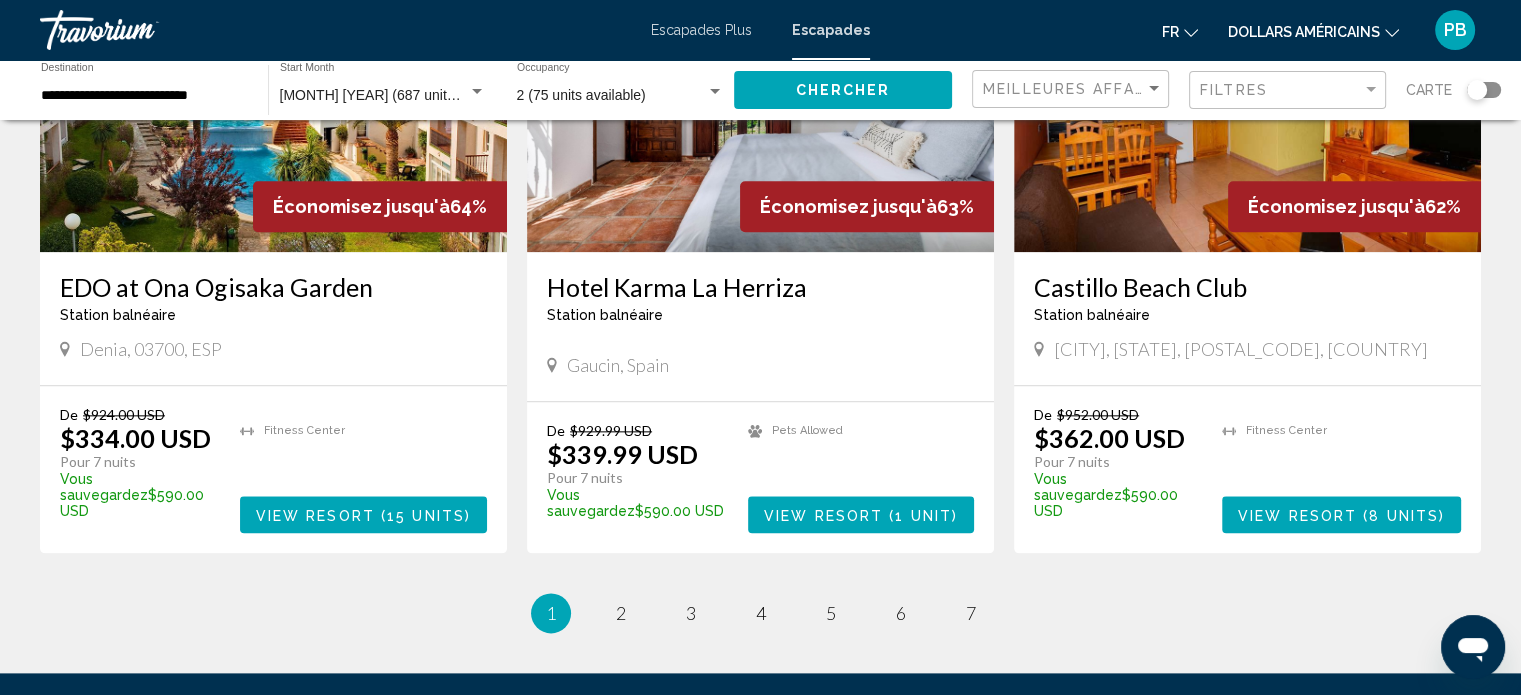 scroll, scrollTop: 2300, scrollLeft: 0, axis: vertical 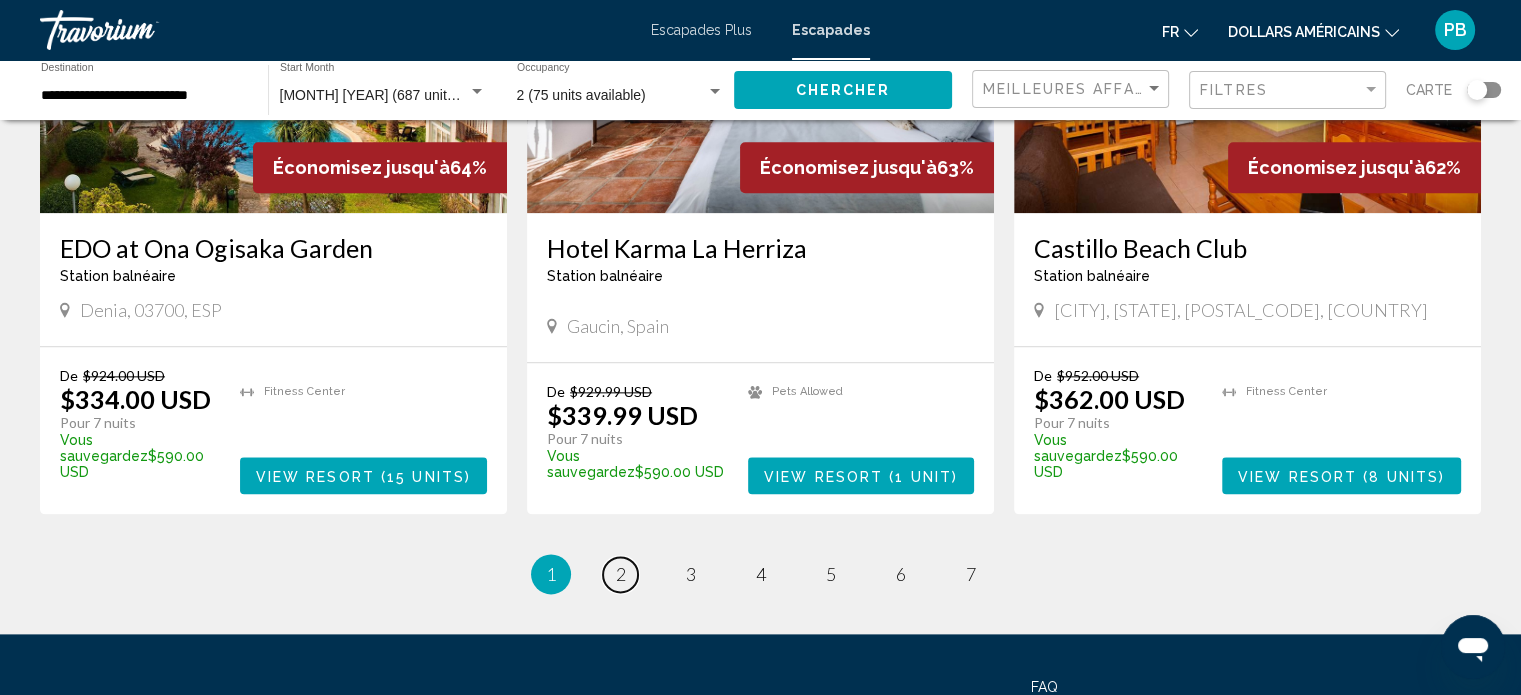 click on "page  2" at bounding box center (620, 574) 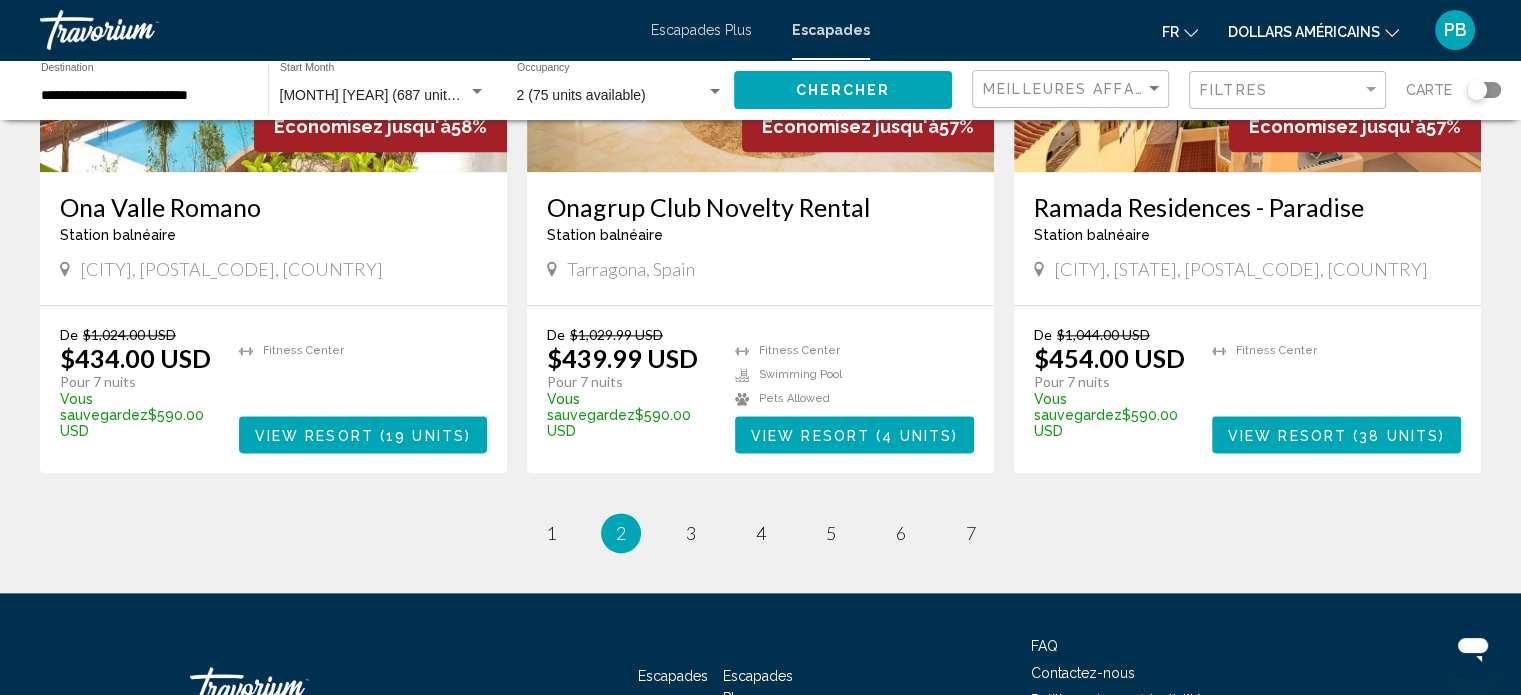 scroll, scrollTop: 2479, scrollLeft: 0, axis: vertical 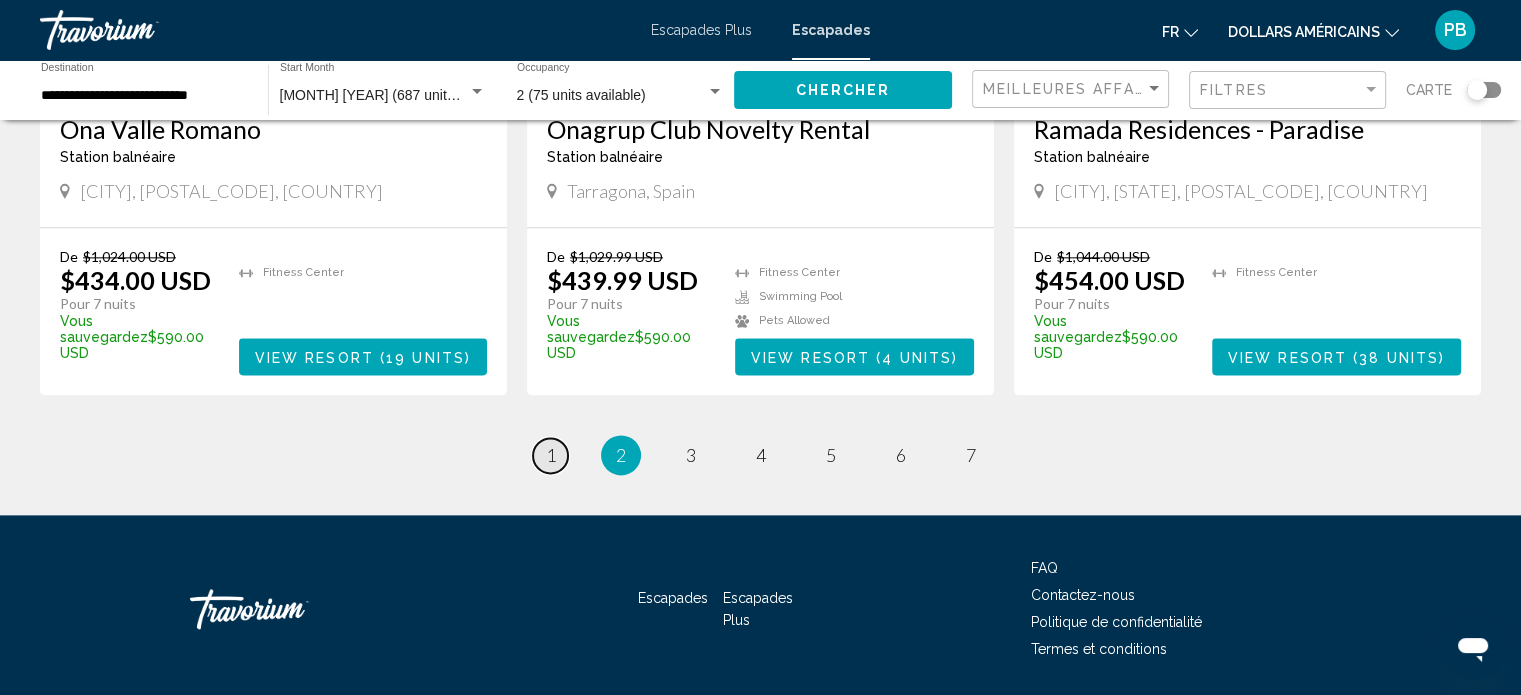 click on "page  1" at bounding box center (550, 455) 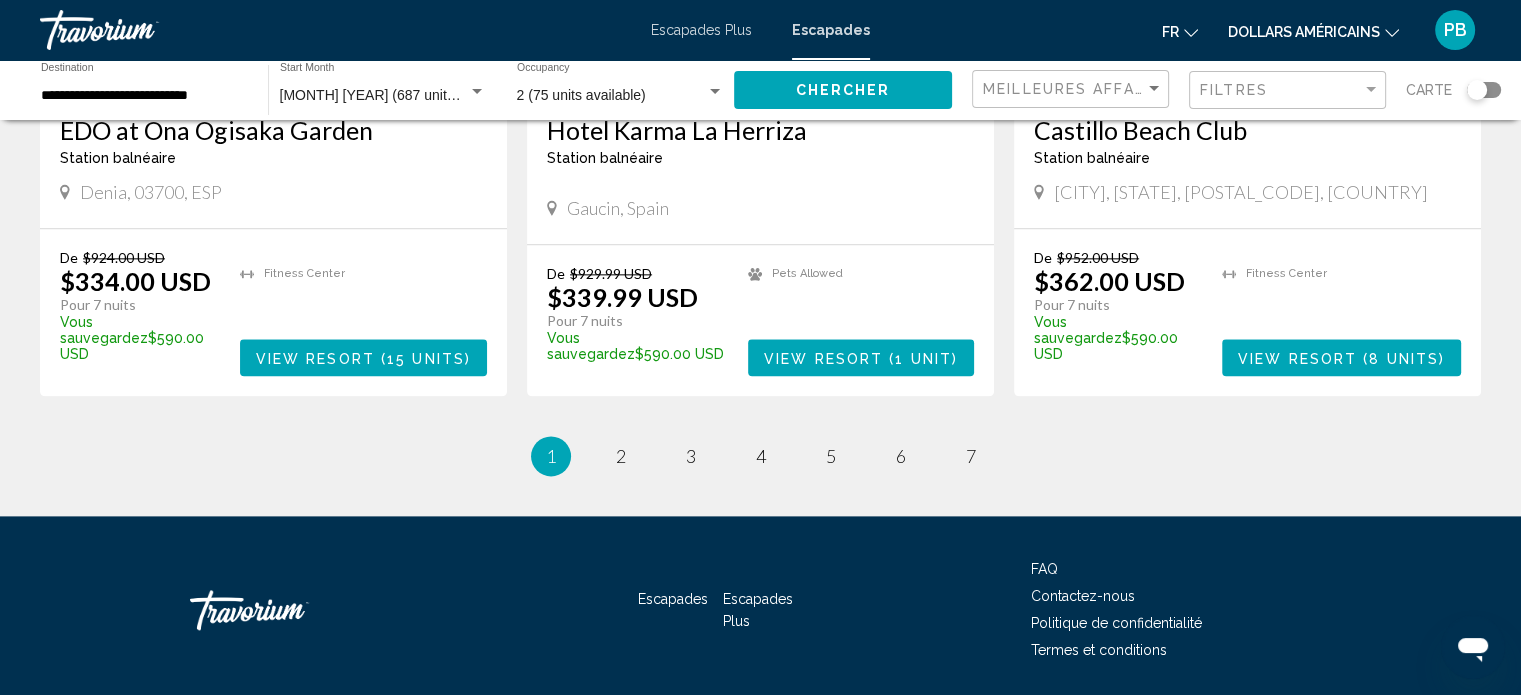 scroll, scrollTop: 2419, scrollLeft: 0, axis: vertical 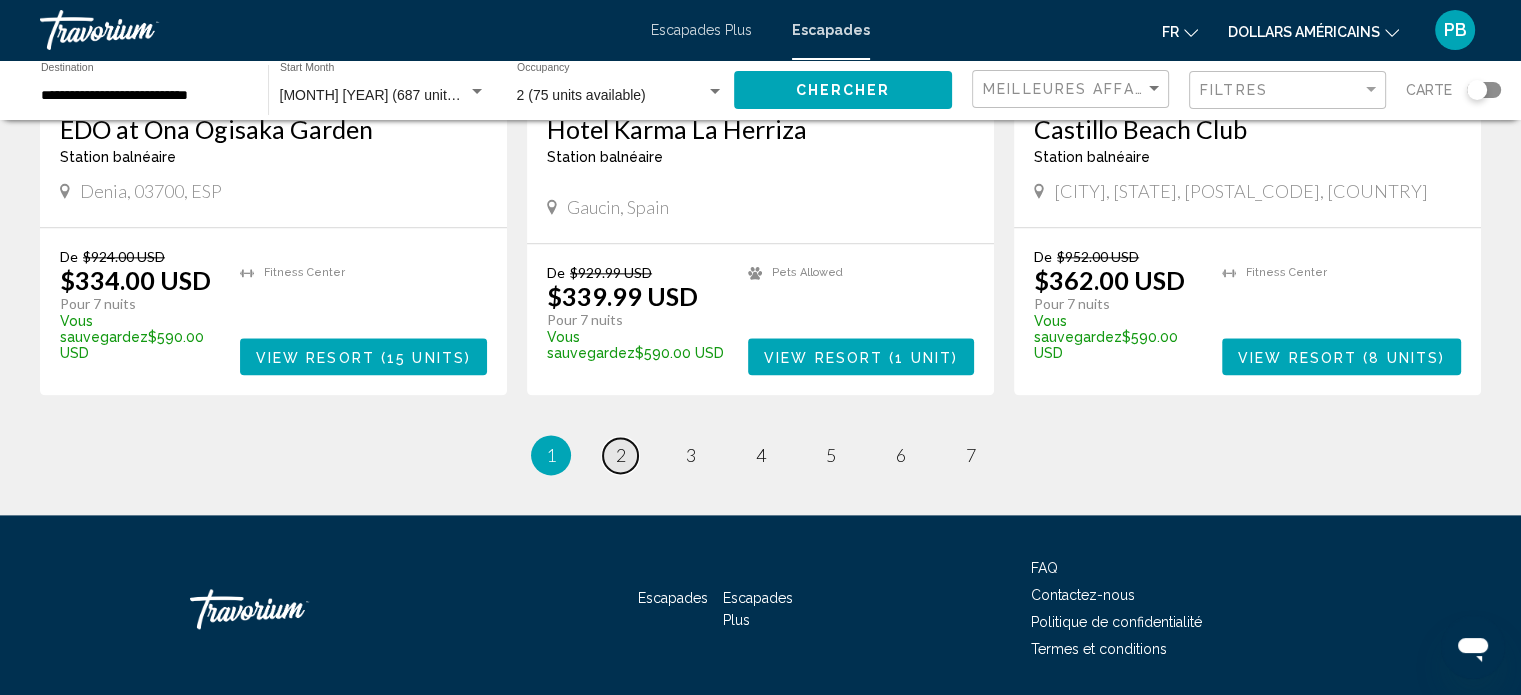 click on "page  2" at bounding box center [620, 455] 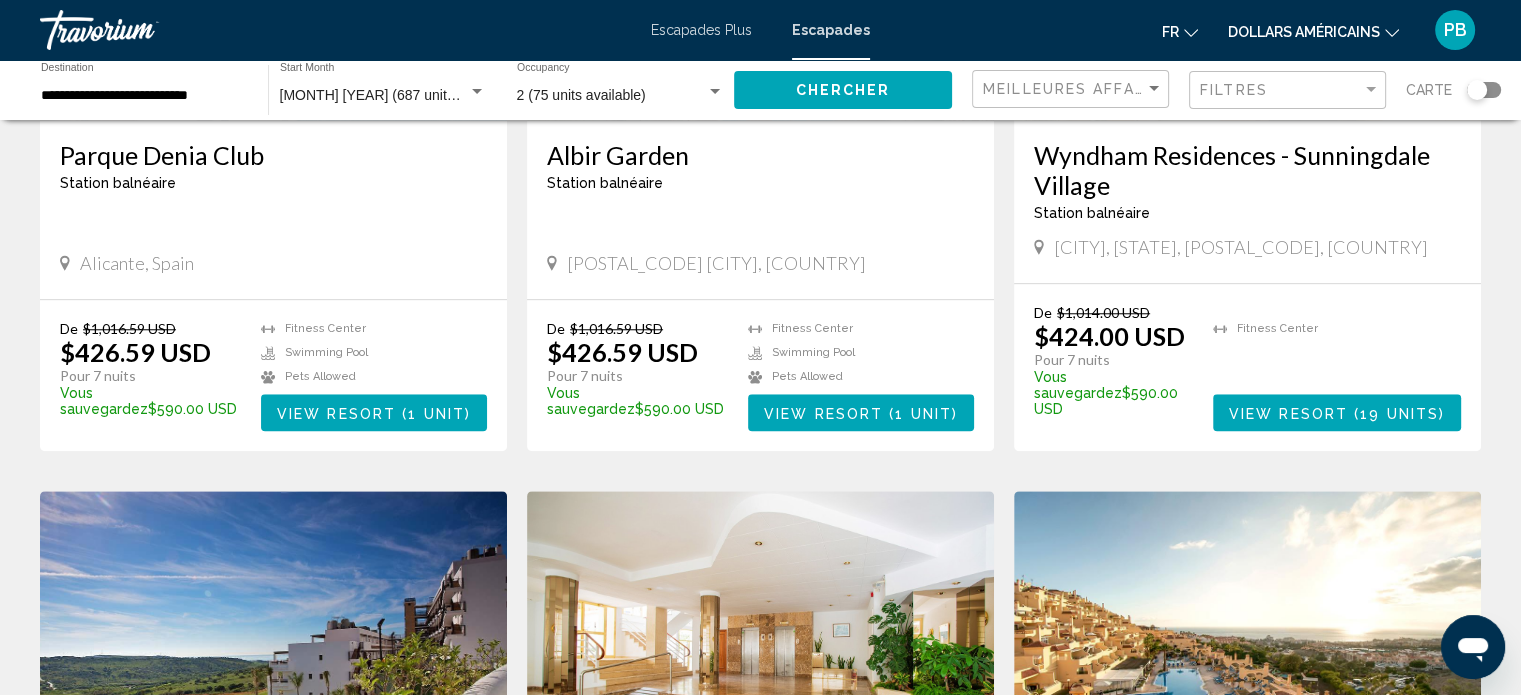scroll, scrollTop: 1500, scrollLeft: 0, axis: vertical 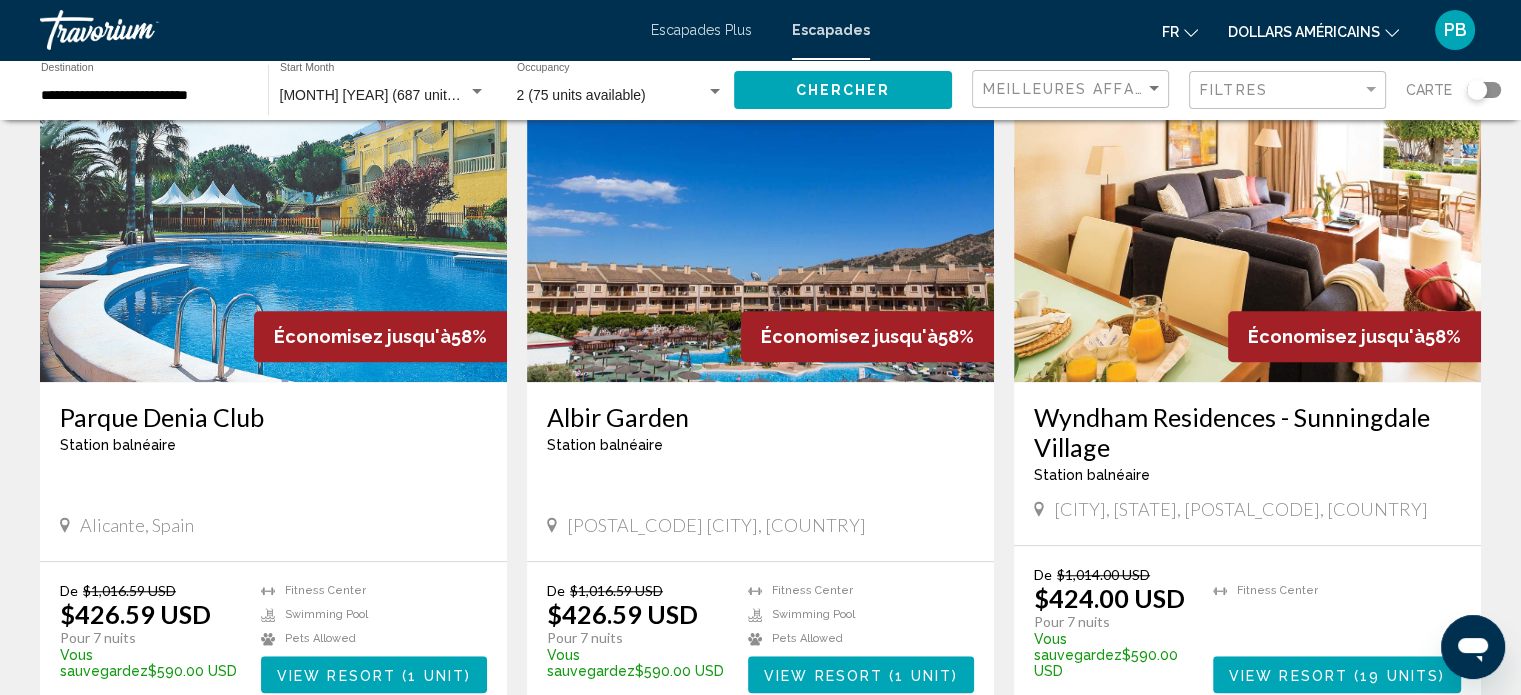 click at bounding box center (273, 222) 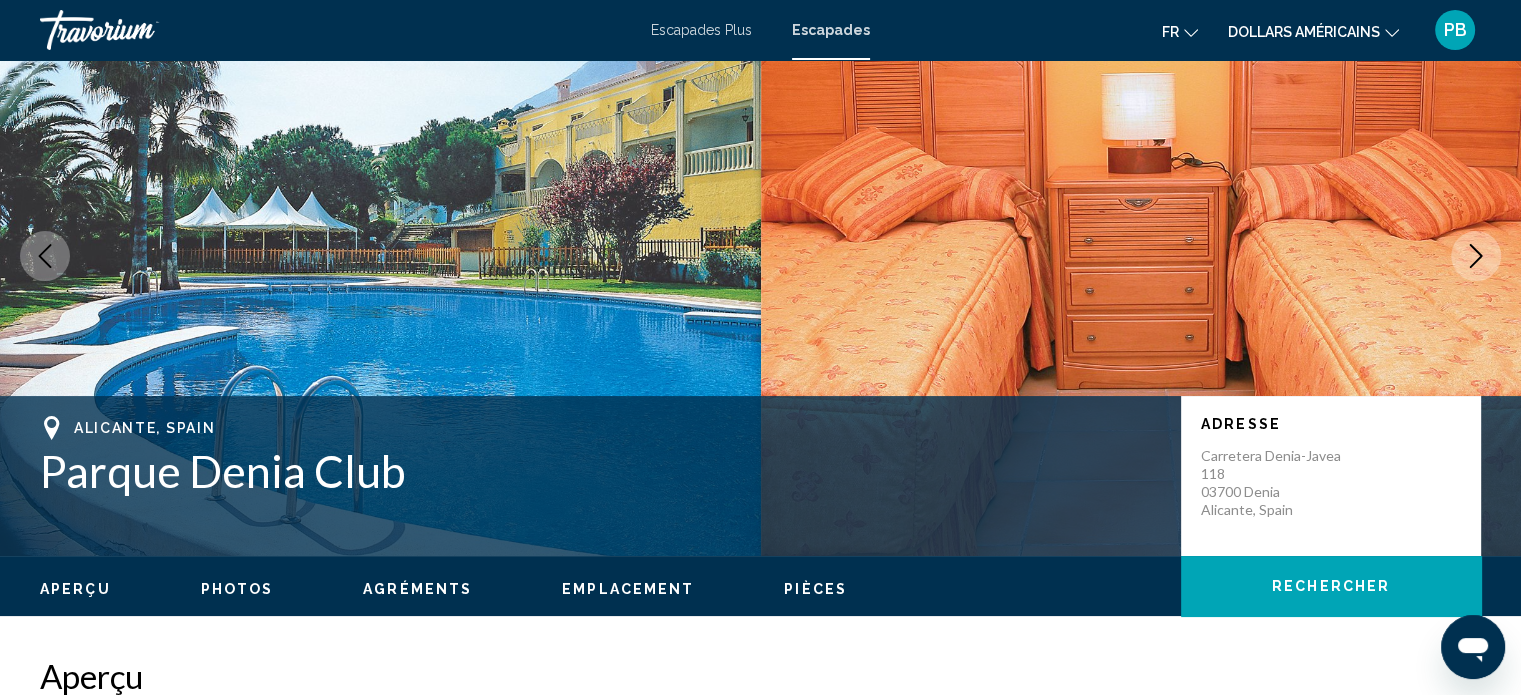 scroll, scrollTop: 12, scrollLeft: 0, axis: vertical 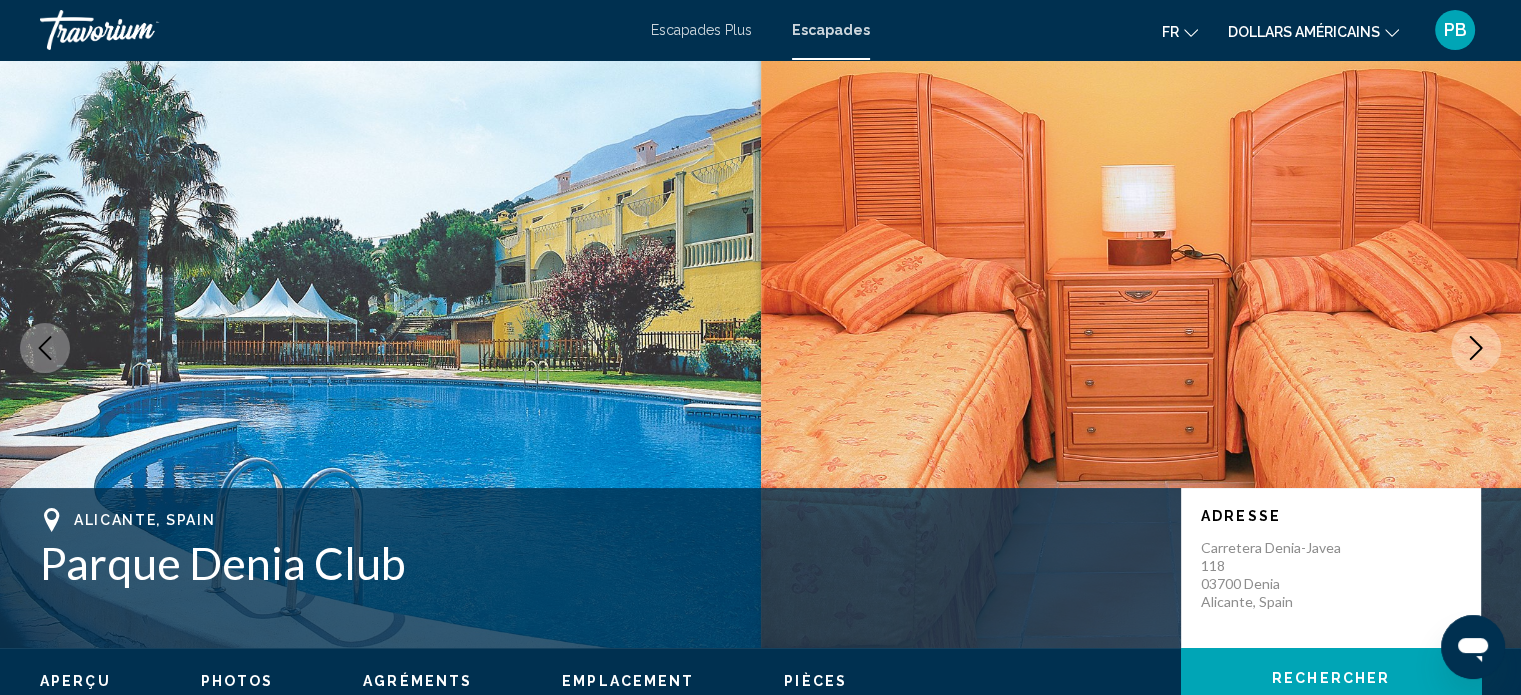 click at bounding box center (1476, 348) 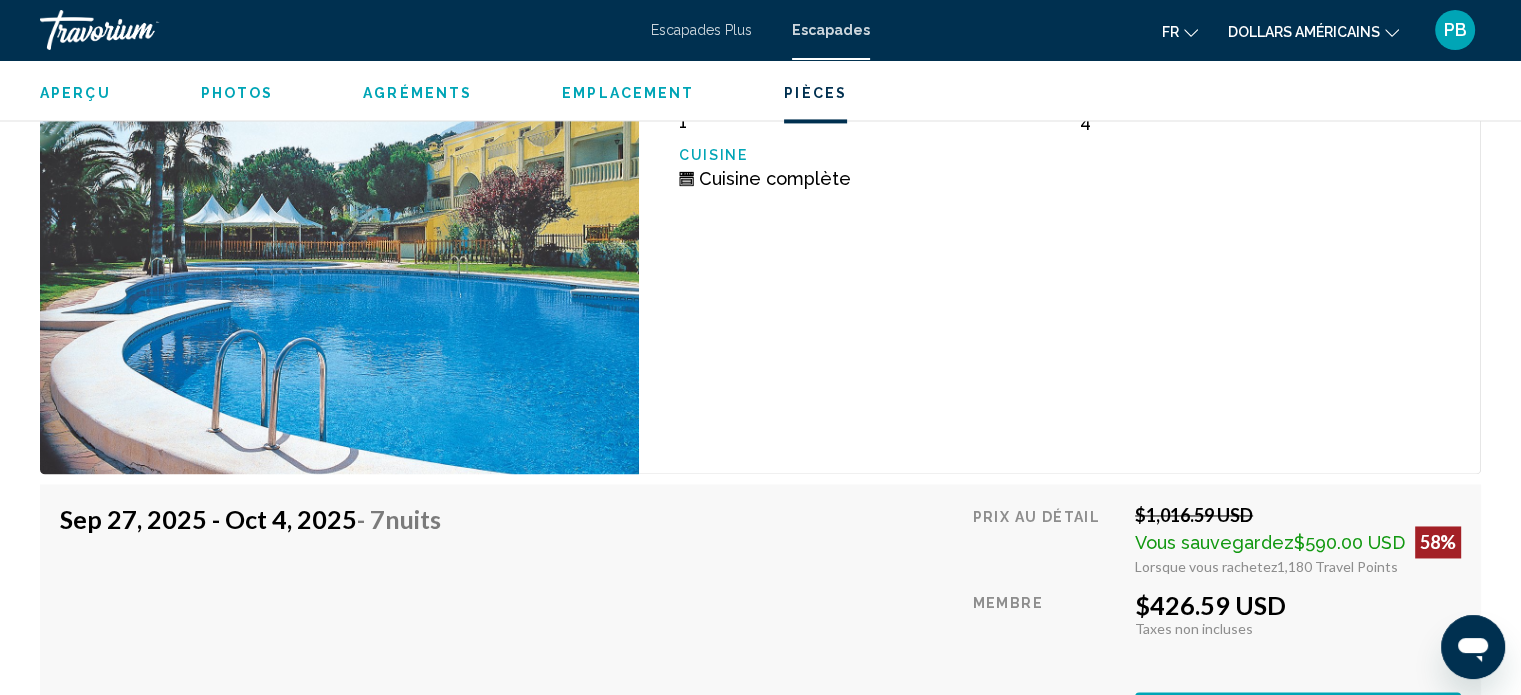 scroll, scrollTop: 3068, scrollLeft: 0, axis: vertical 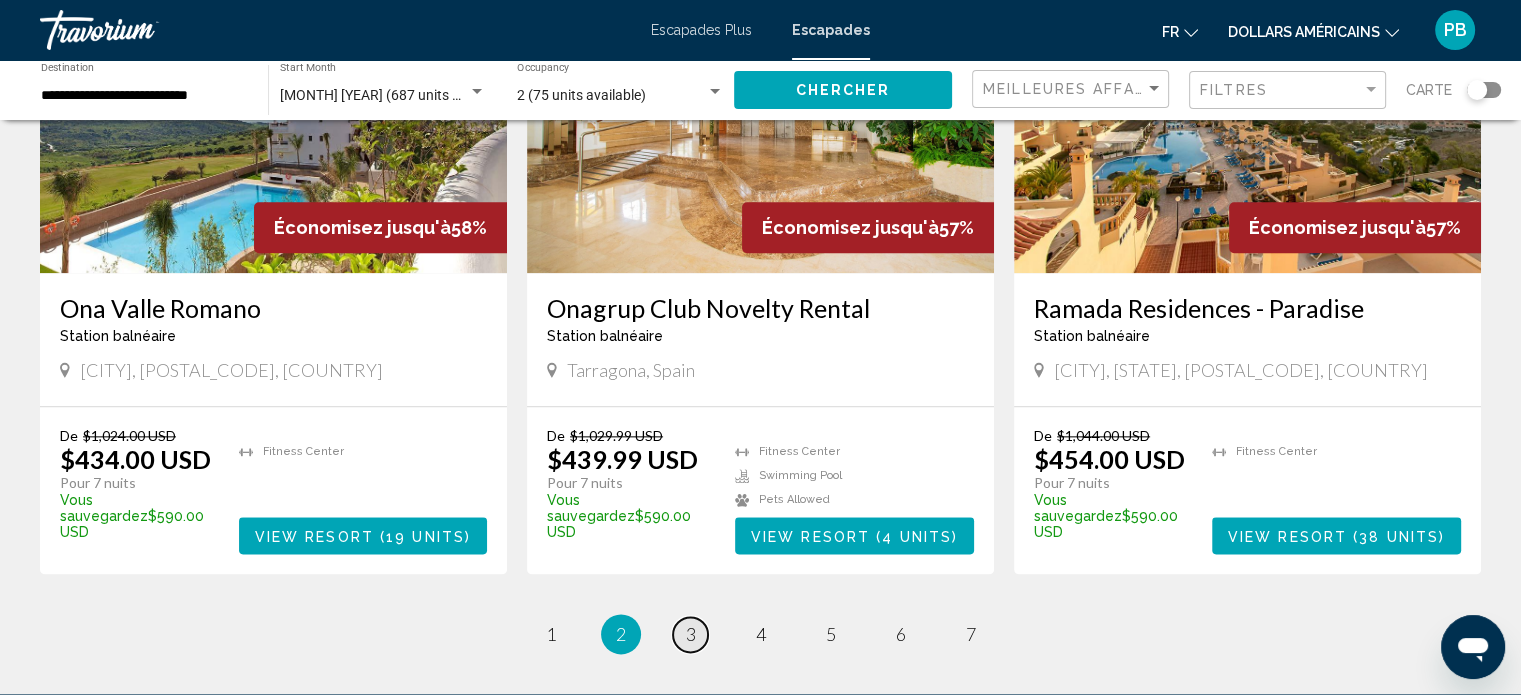 click on "3" at bounding box center (691, 634) 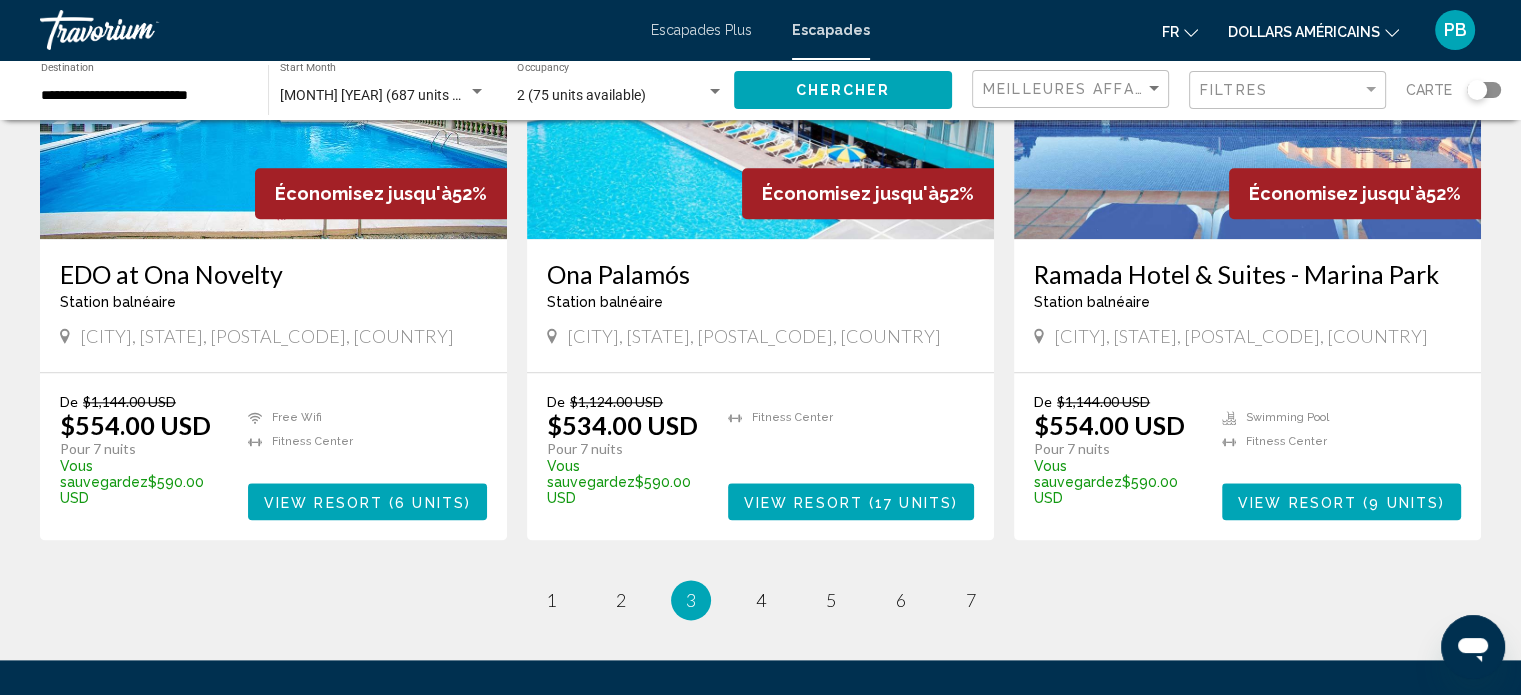 scroll, scrollTop: 2479, scrollLeft: 0, axis: vertical 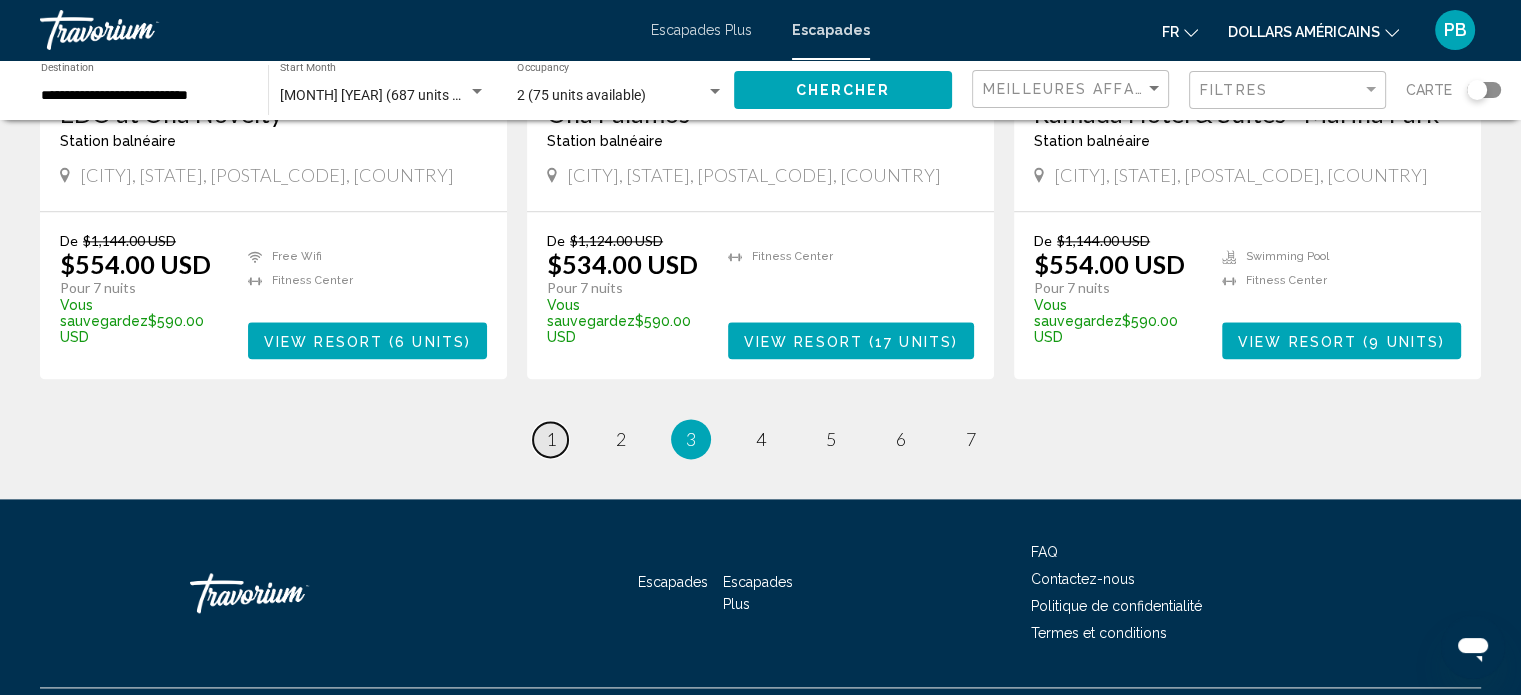 click on "1" at bounding box center (551, 439) 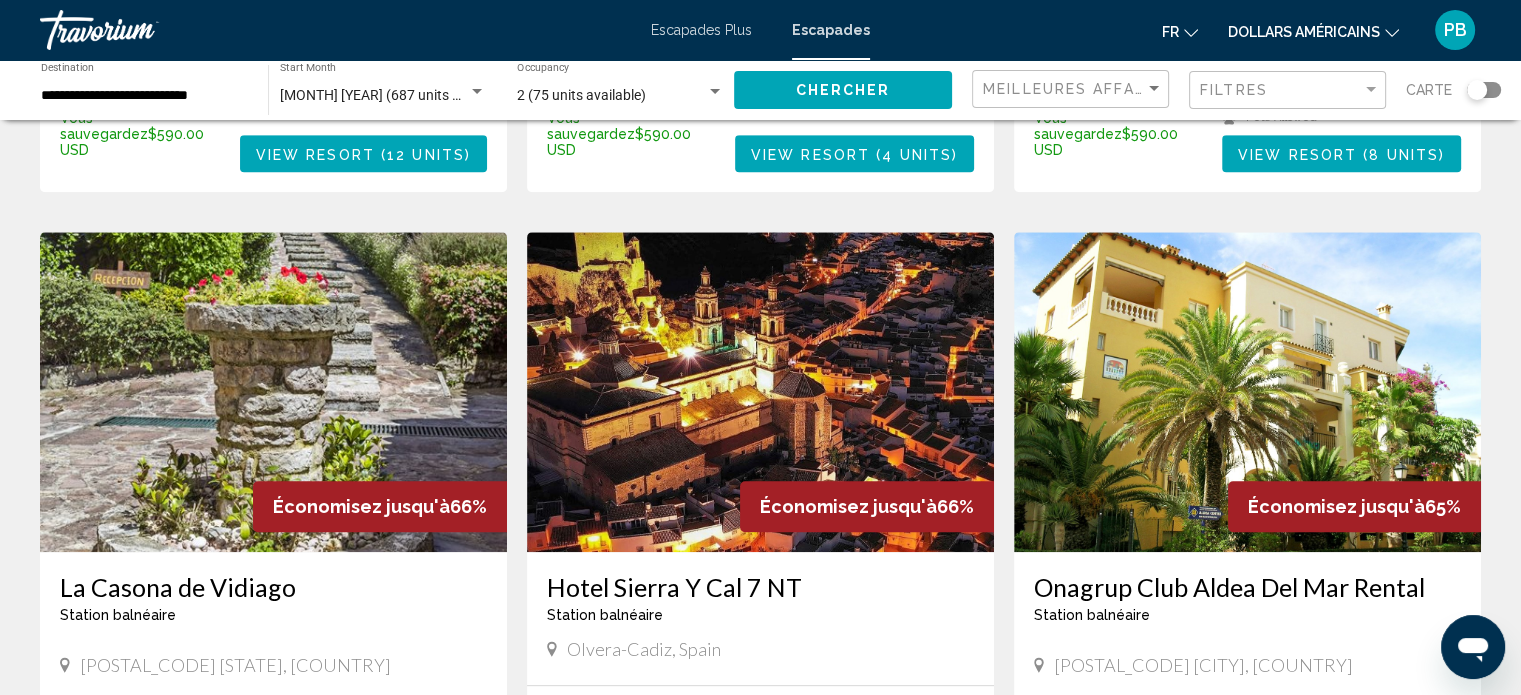 scroll, scrollTop: 1500, scrollLeft: 0, axis: vertical 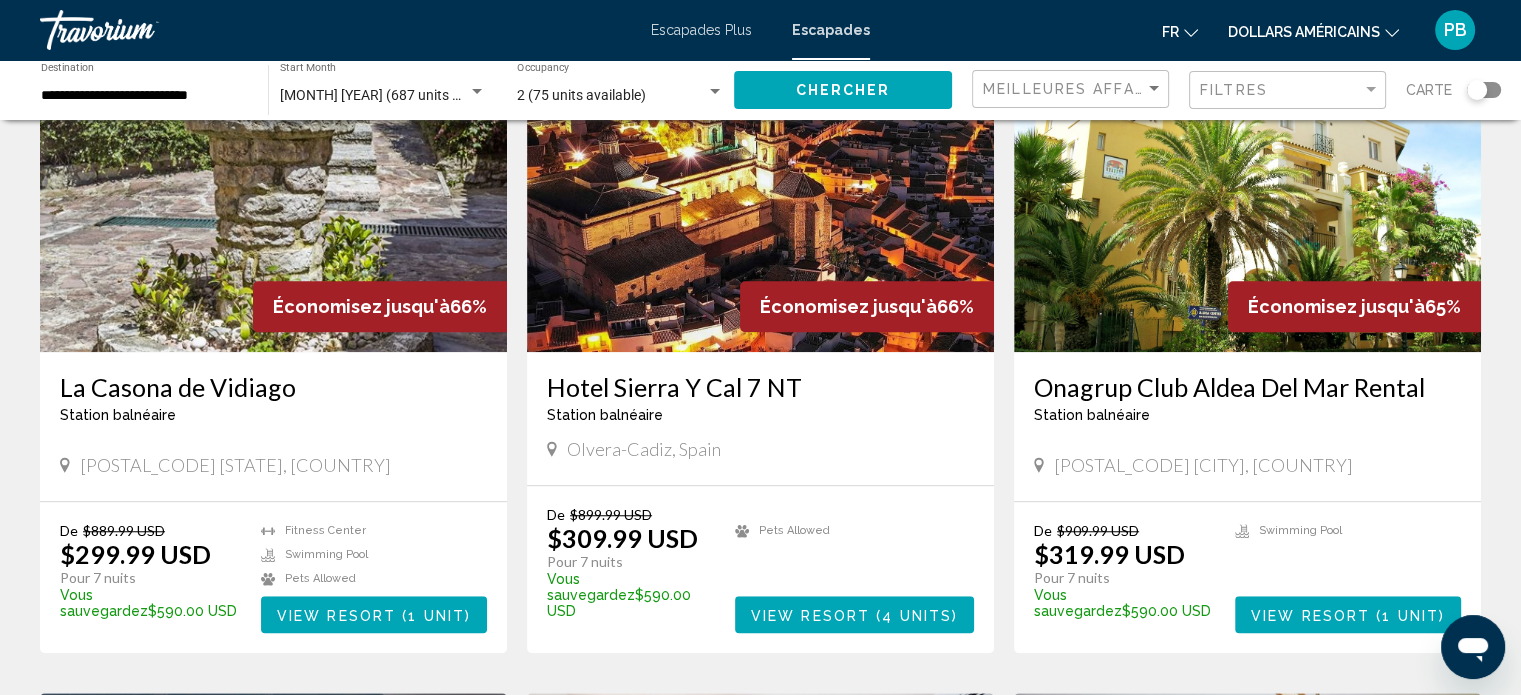 click at bounding box center (1247, 192) 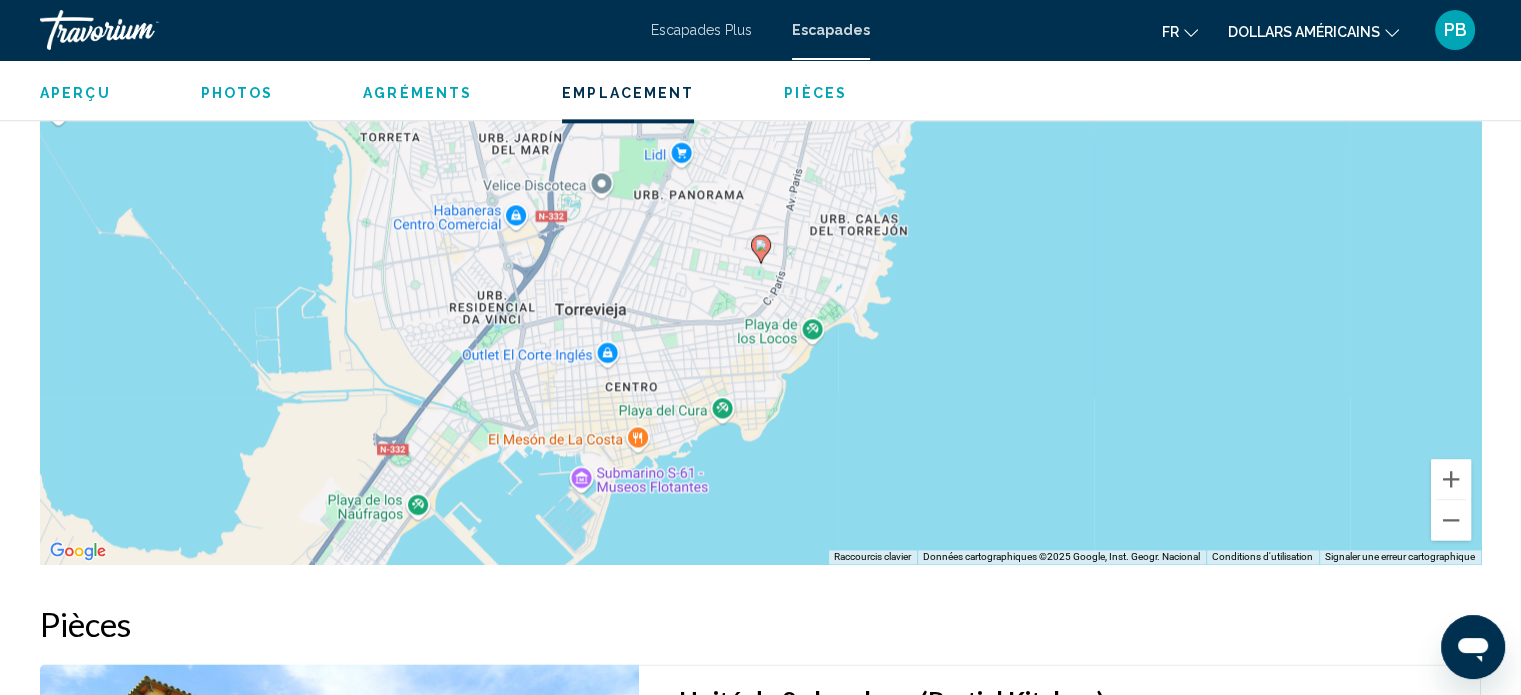 scroll, scrollTop: 2512, scrollLeft: 0, axis: vertical 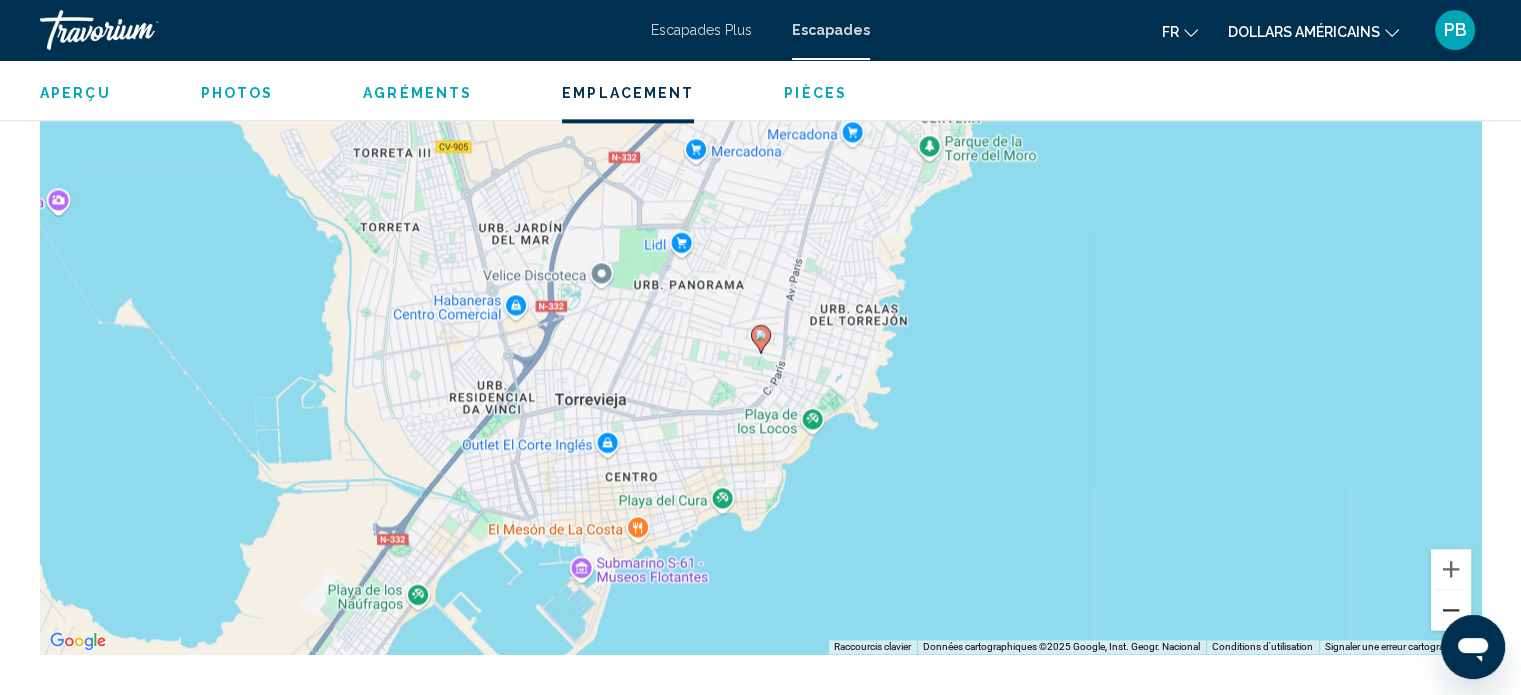click at bounding box center (1451, 610) 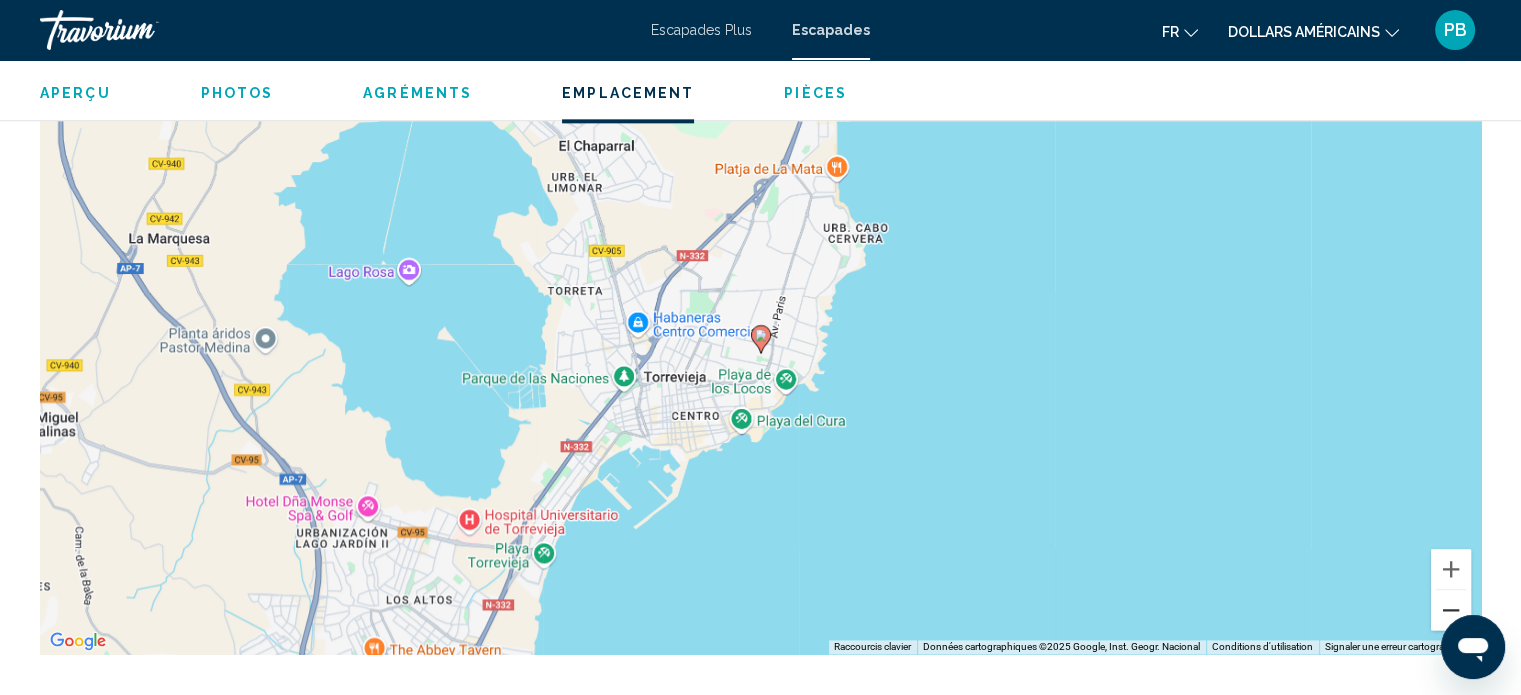 click at bounding box center (1451, 610) 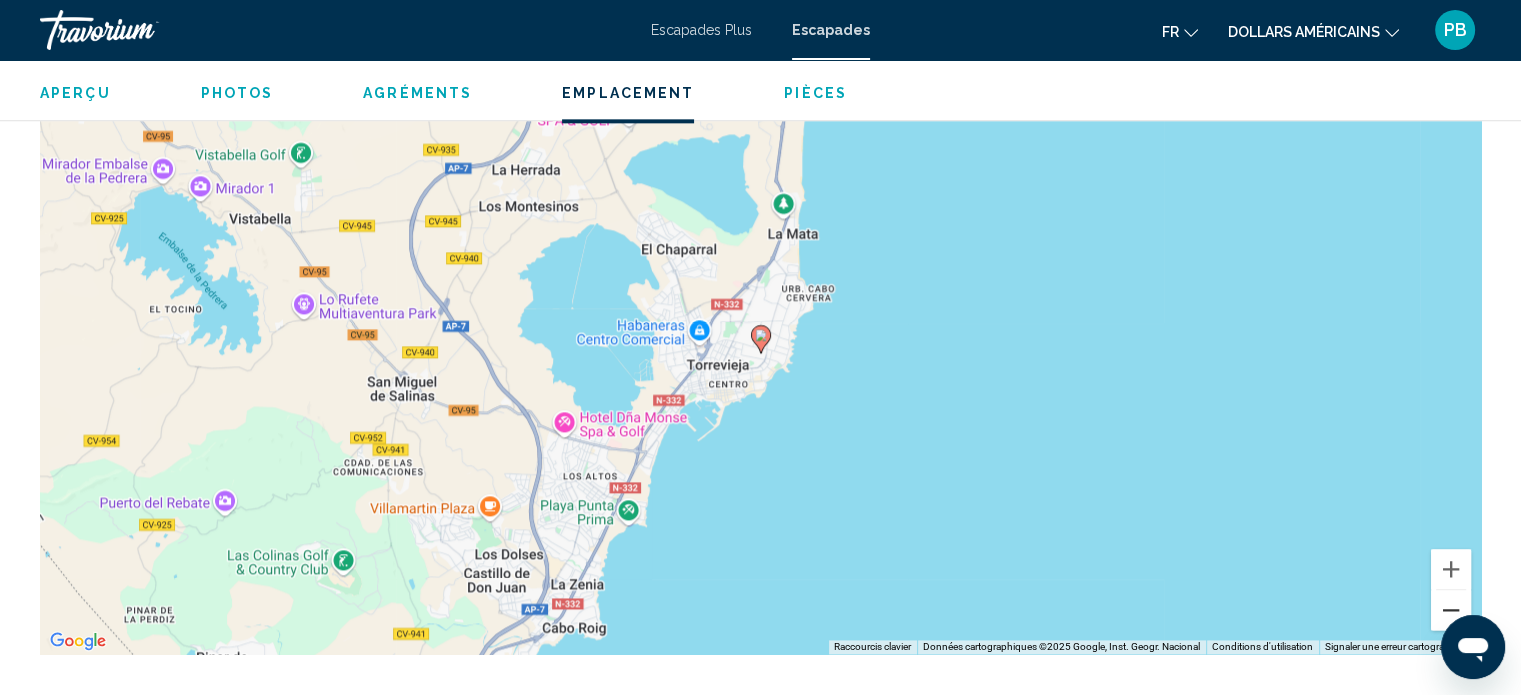 click at bounding box center (1451, 610) 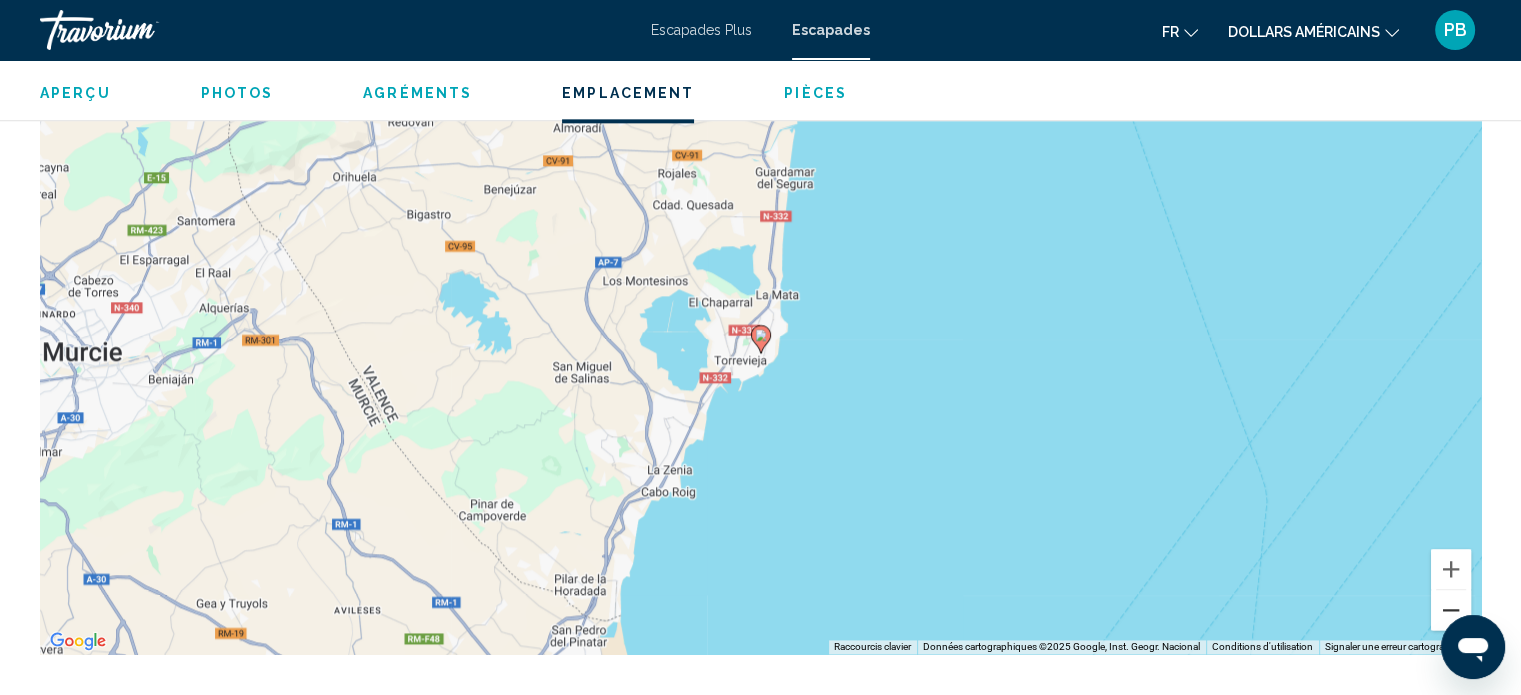 click at bounding box center [1451, 610] 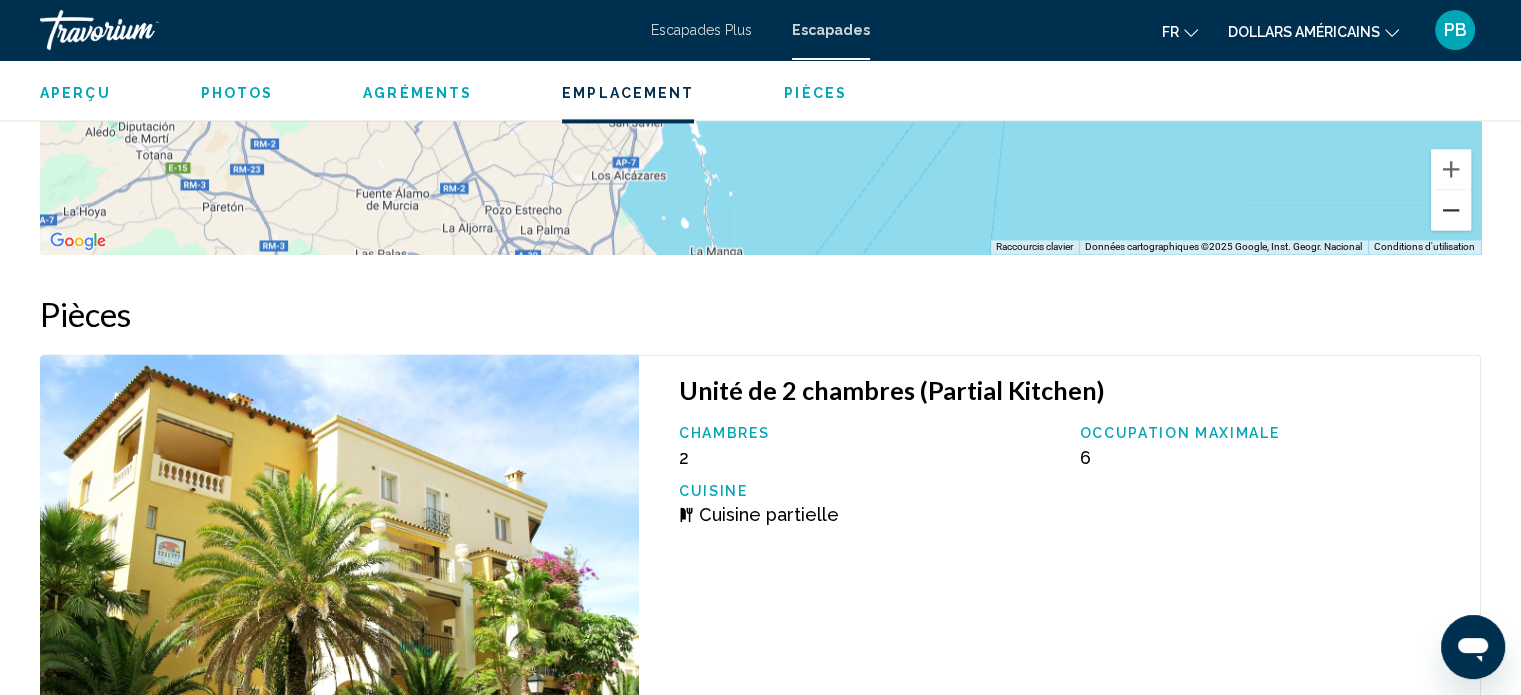 scroll, scrollTop: 2312, scrollLeft: 0, axis: vertical 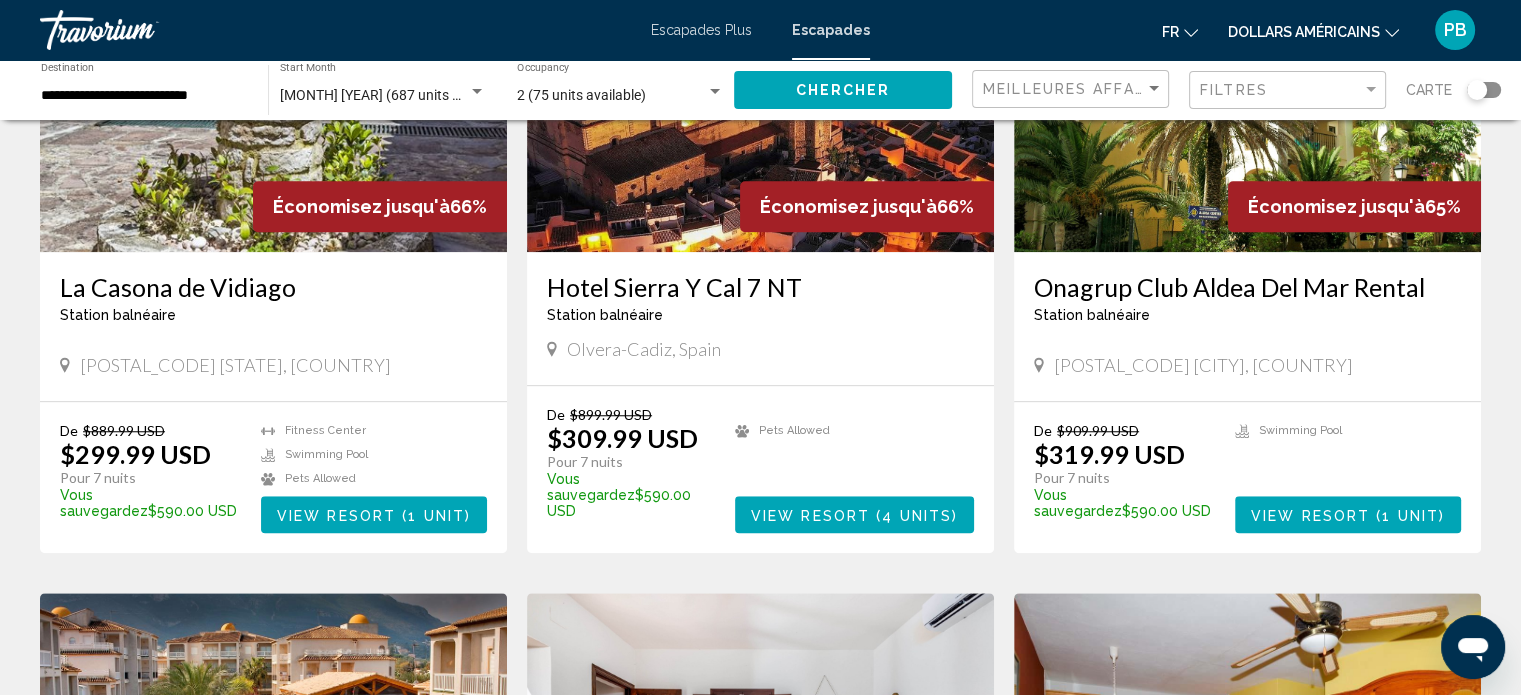click on "Onagrup Club Aldea Del Mar Rental" at bounding box center (1247, 287) 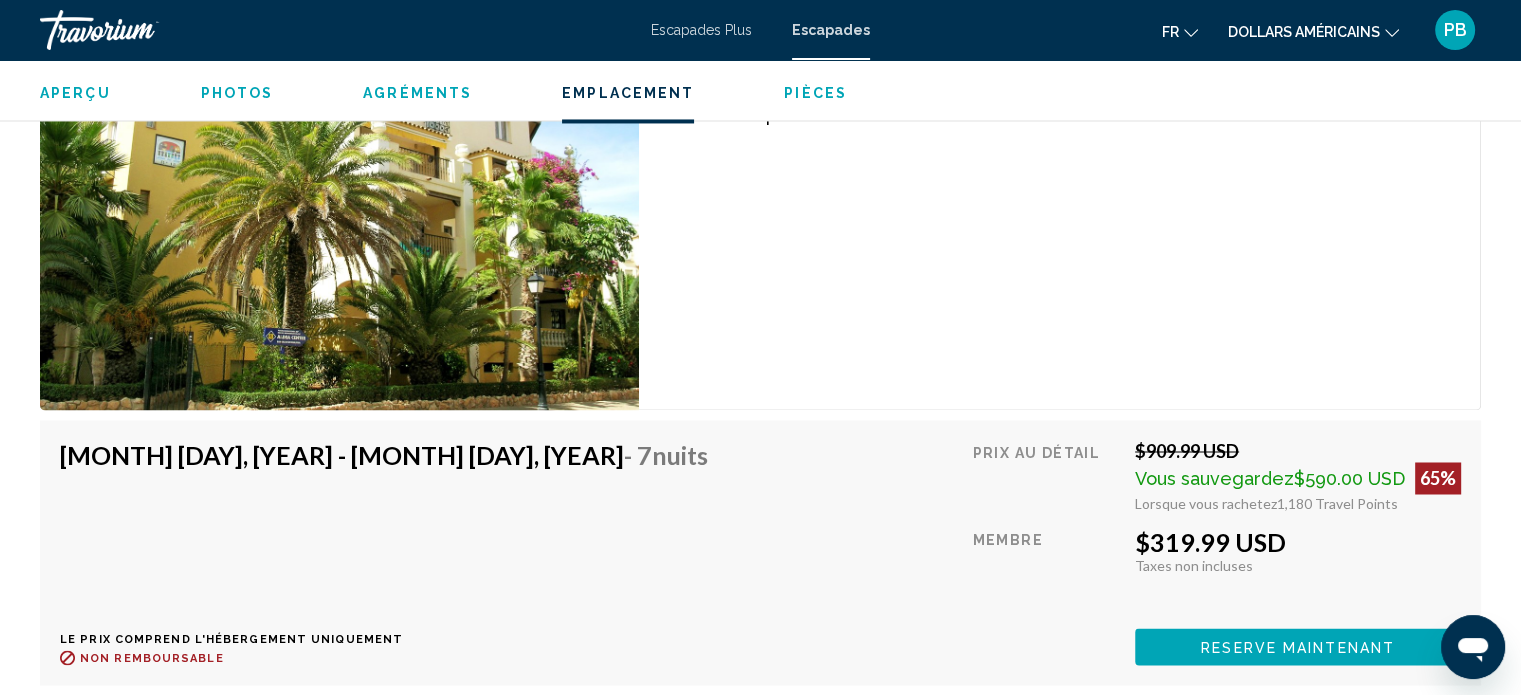 scroll, scrollTop: 3512, scrollLeft: 0, axis: vertical 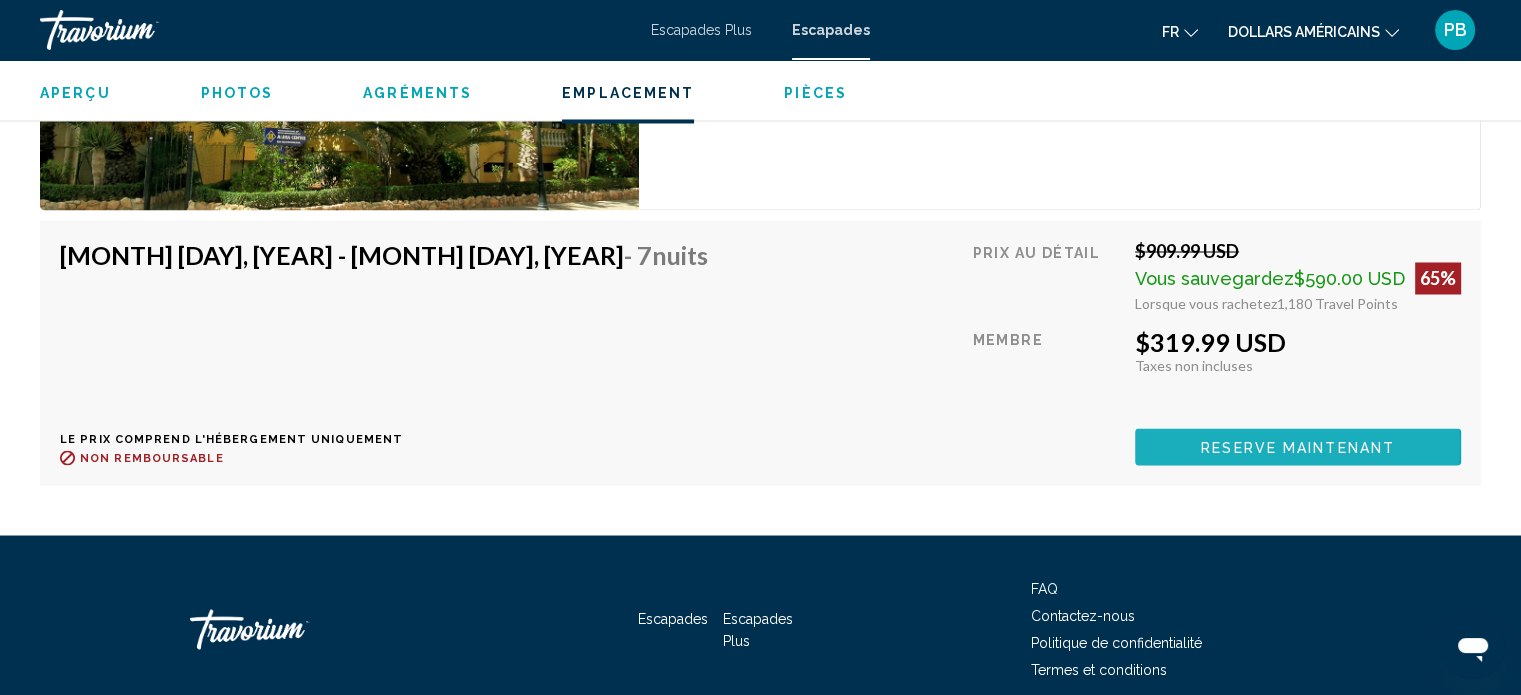 click on "Reserve maintenant" at bounding box center [1298, 447] 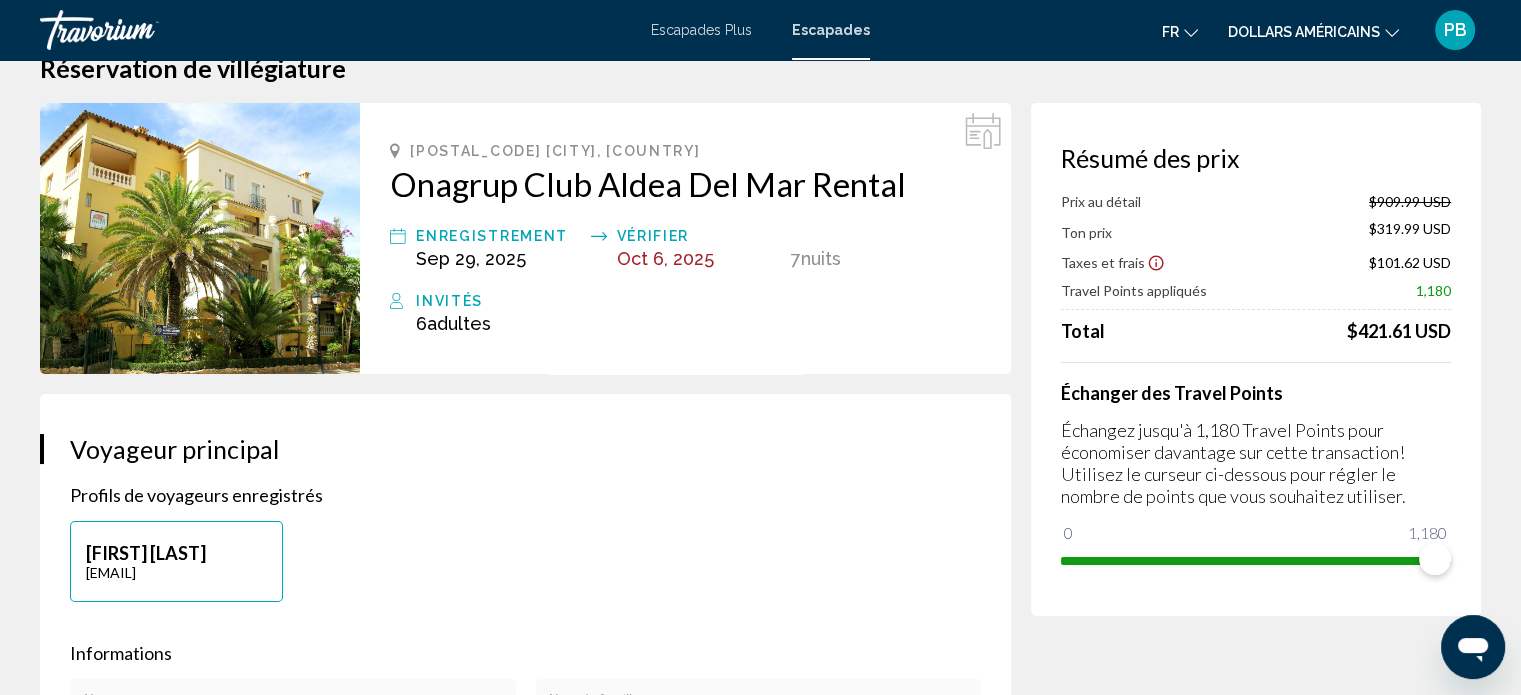 scroll, scrollTop: 0, scrollLeft: 0, axis: both 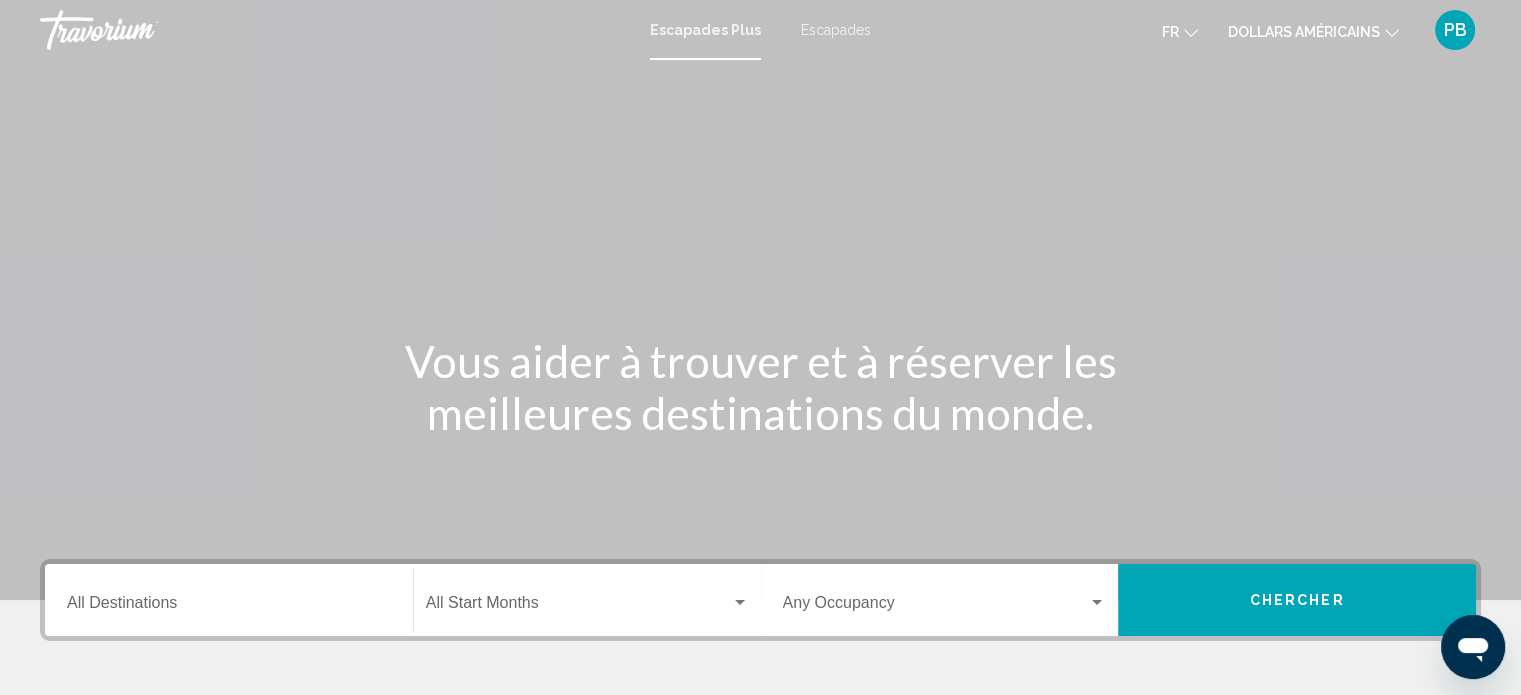 click on "Escapades" at bounding box center (836, 30) 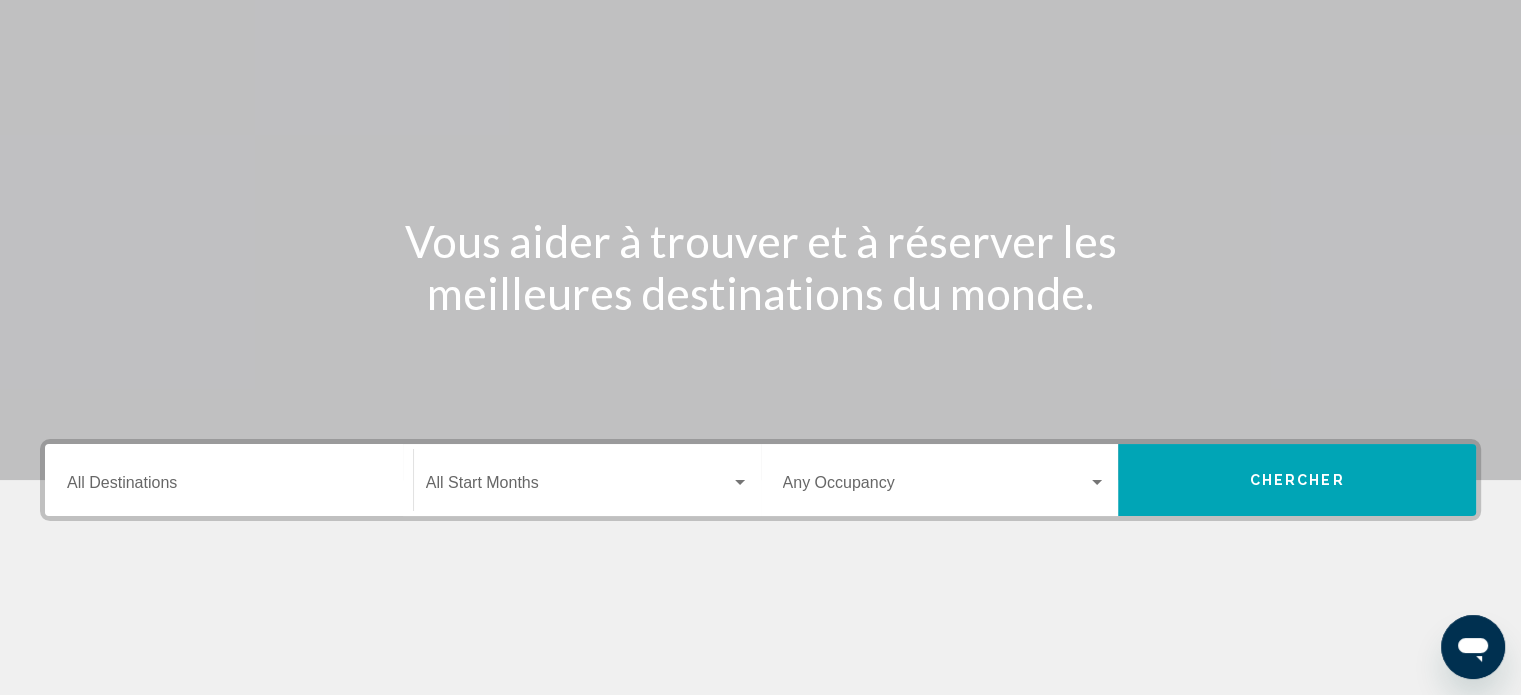 scroll, scrollTop: 0, scrollLeft: 0, axis: both 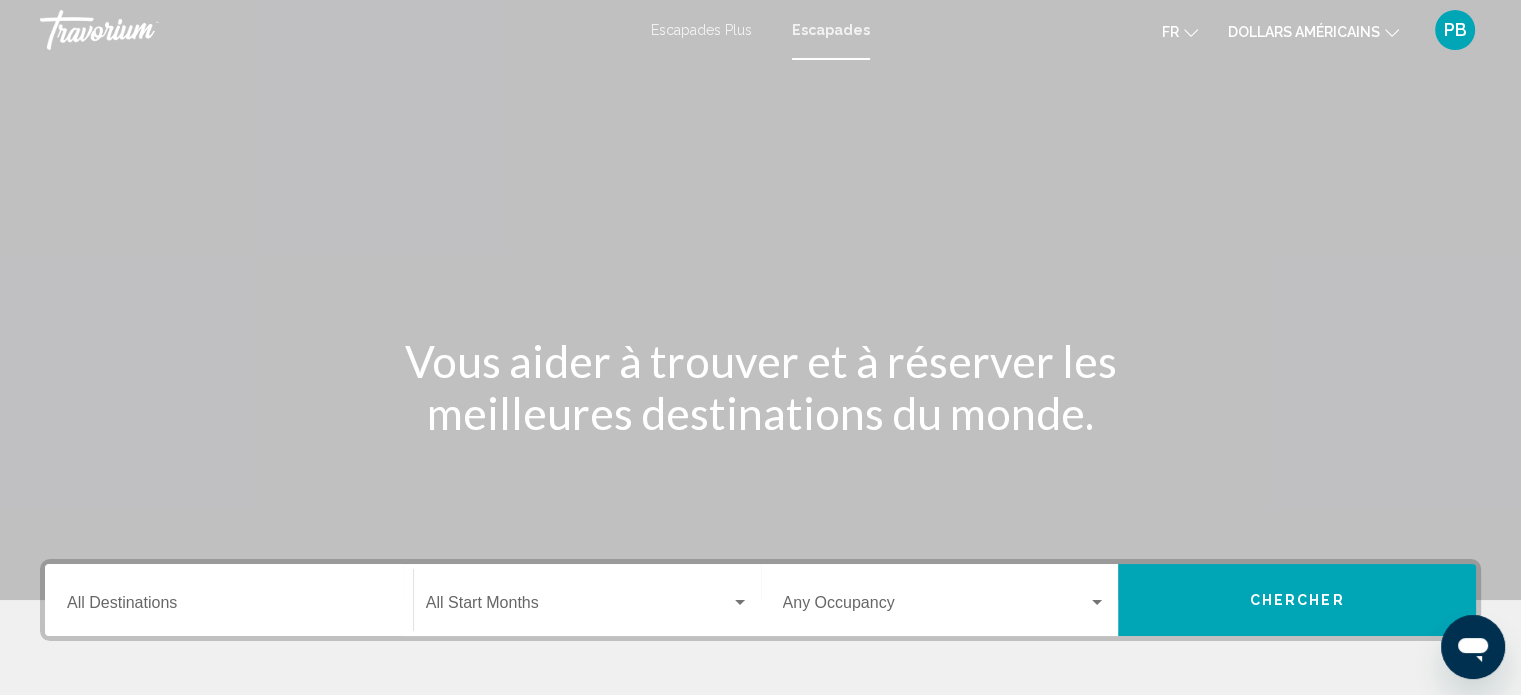 click on "Escapades Plus" at bounding box center [701, 30] 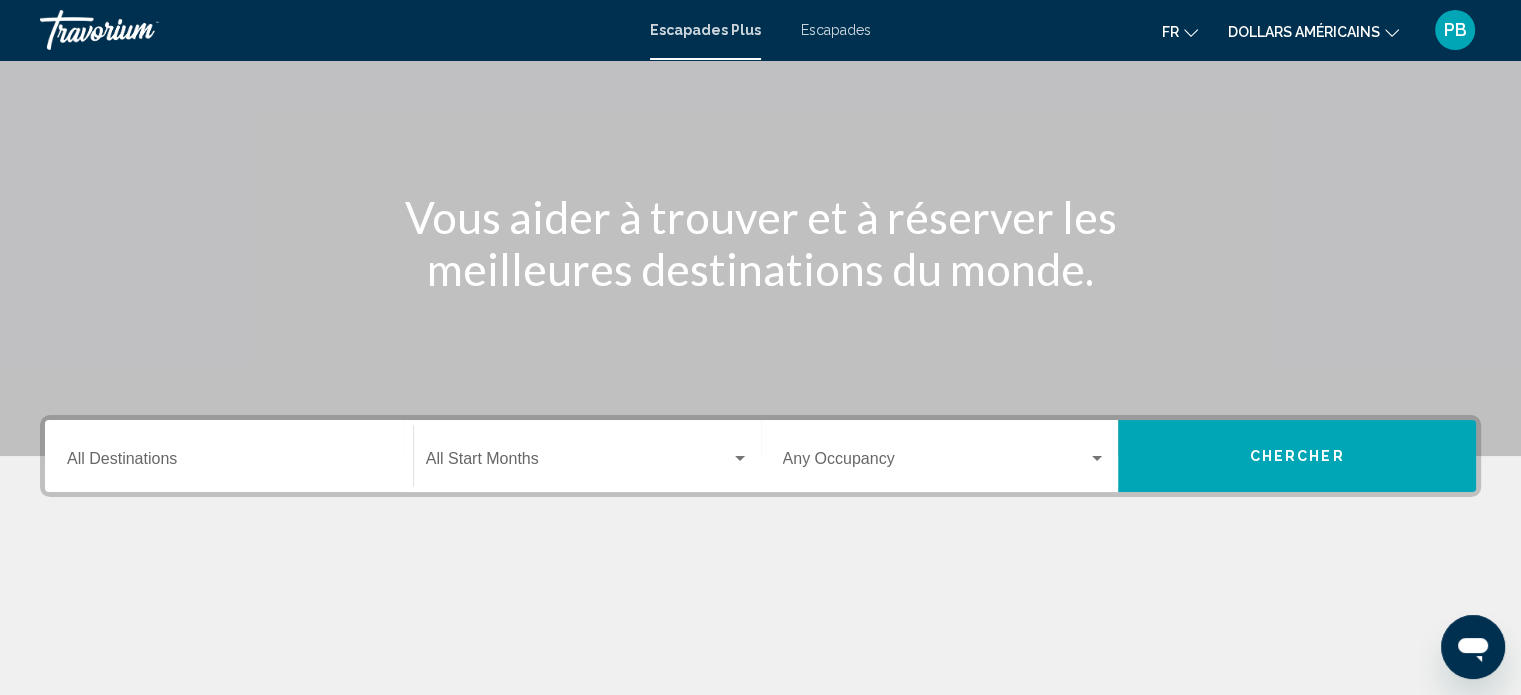 scroll, scrollTop: 0, scrollLeft: 0, axis: both 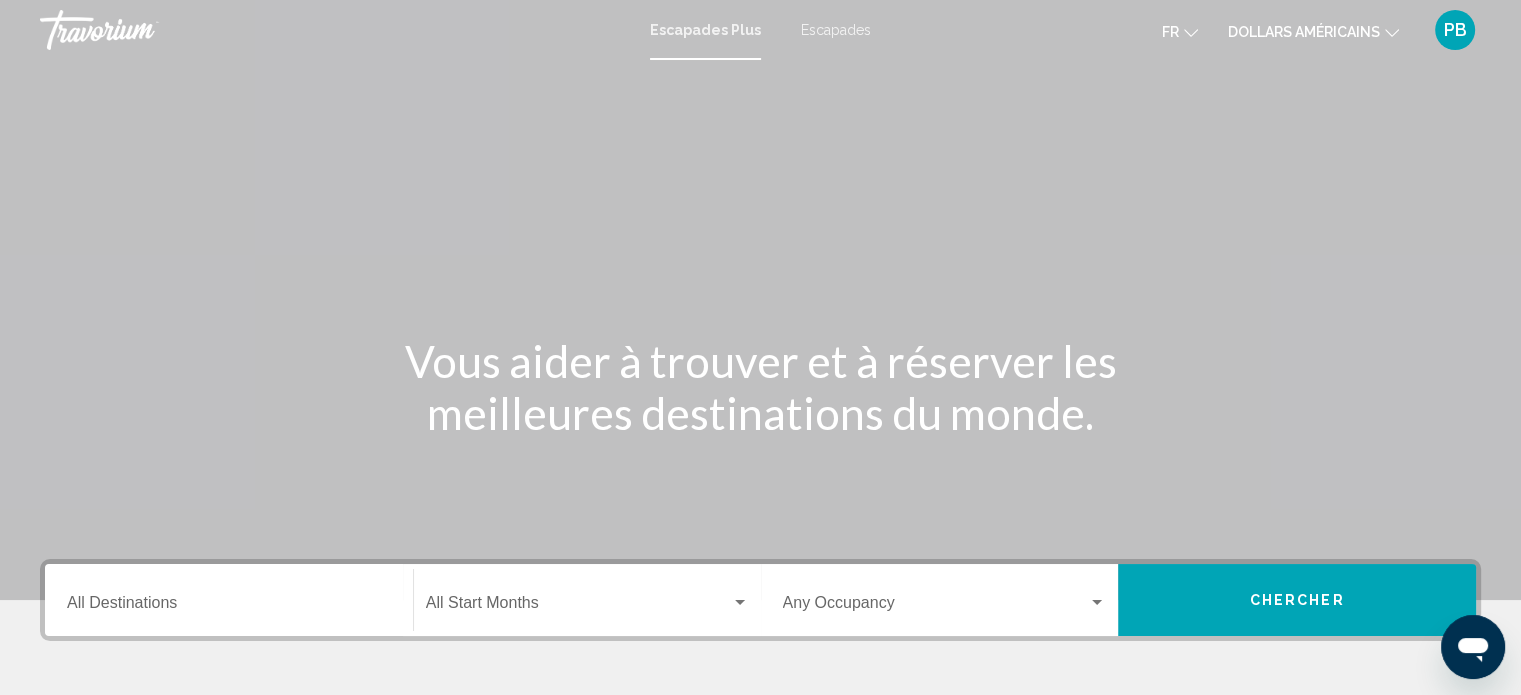 click on "Escapades Plus Escapades fr
English Español Français Italiano Português русский dollars américains
USD ($) MXN (Mex$) CAD (Can$) GBP (£) EUR (€) AUD (A$) NZD (NZ$) CNY (CN¥) PB Se connecter" at bounding box center [760, 30] 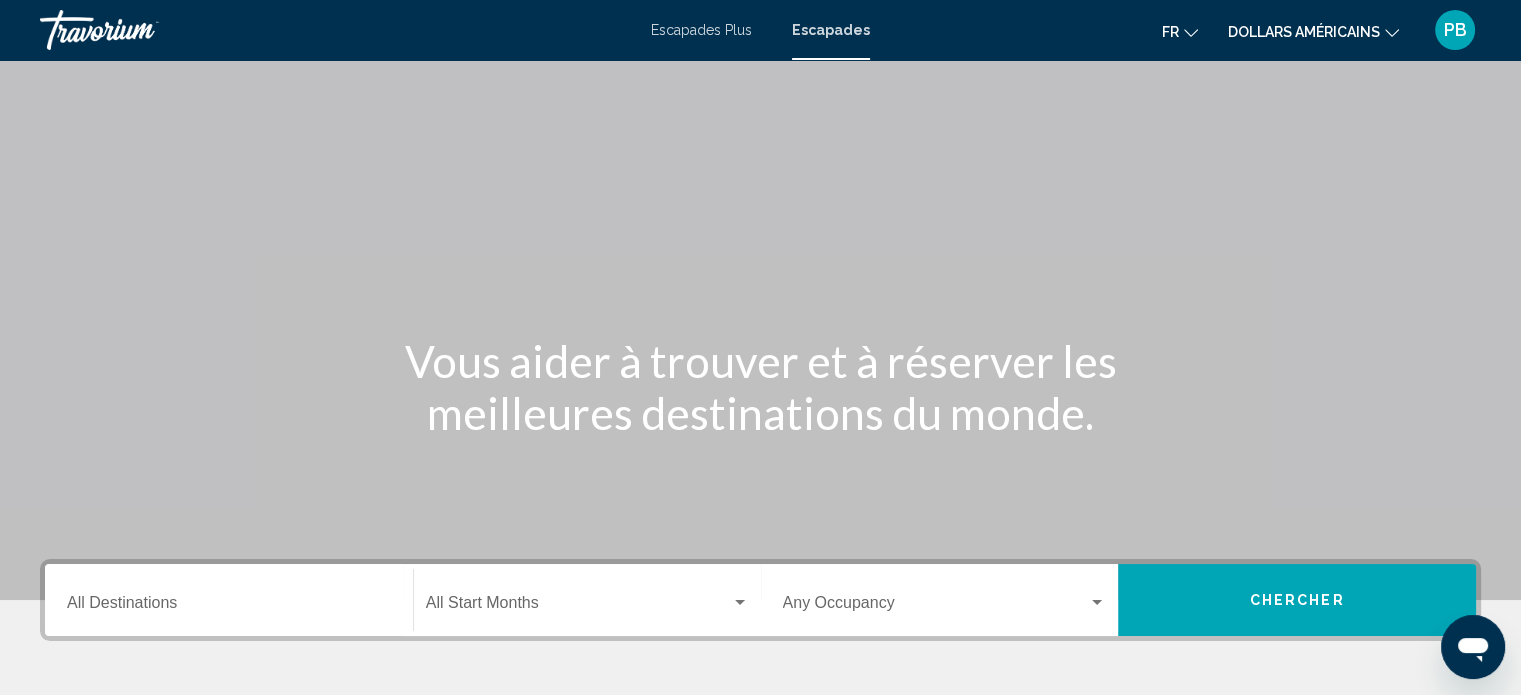 scroll, scrollTop: 390, scrollLeft: 0, axis: vertical 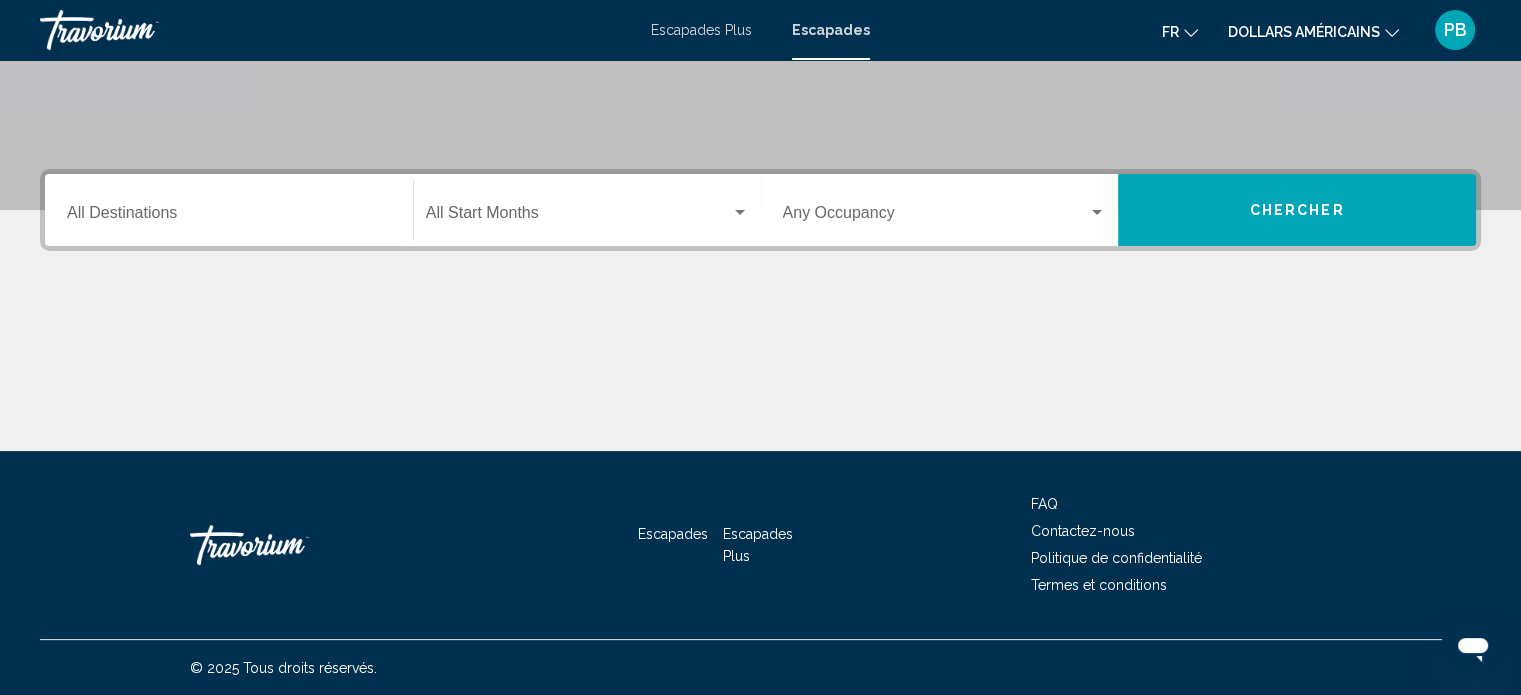 click on "Destination All Destinations" at bounding box center (229, 217) 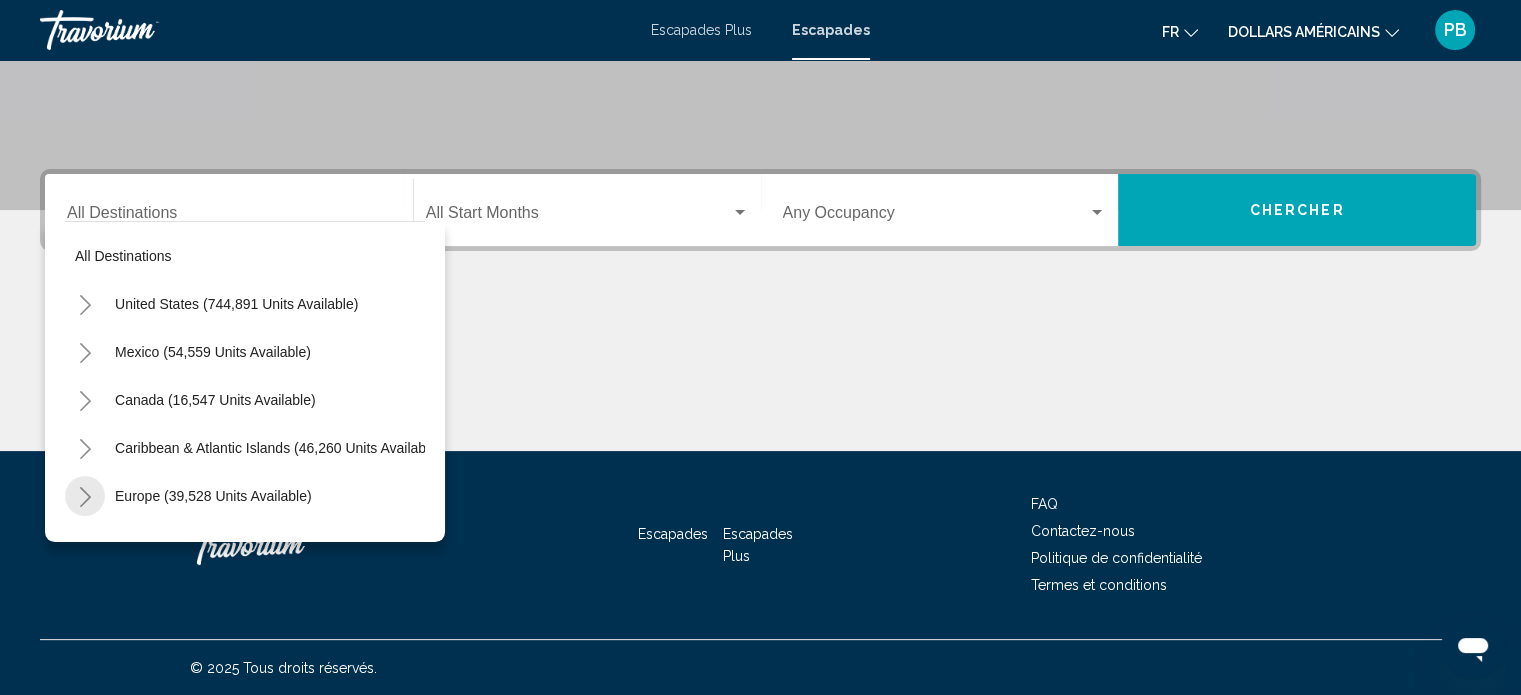 click 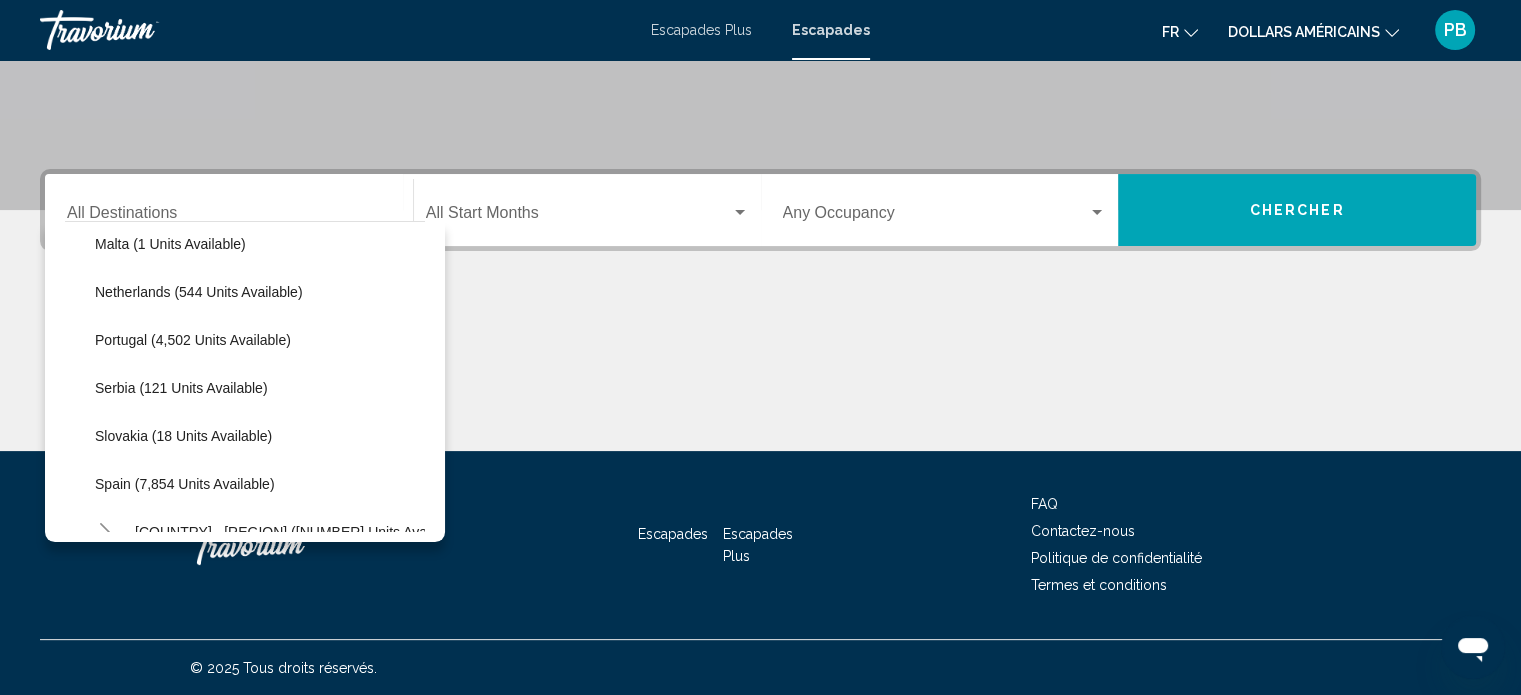 scroll, scrollTop: 900, scrollLeft: 0, axis: vertical 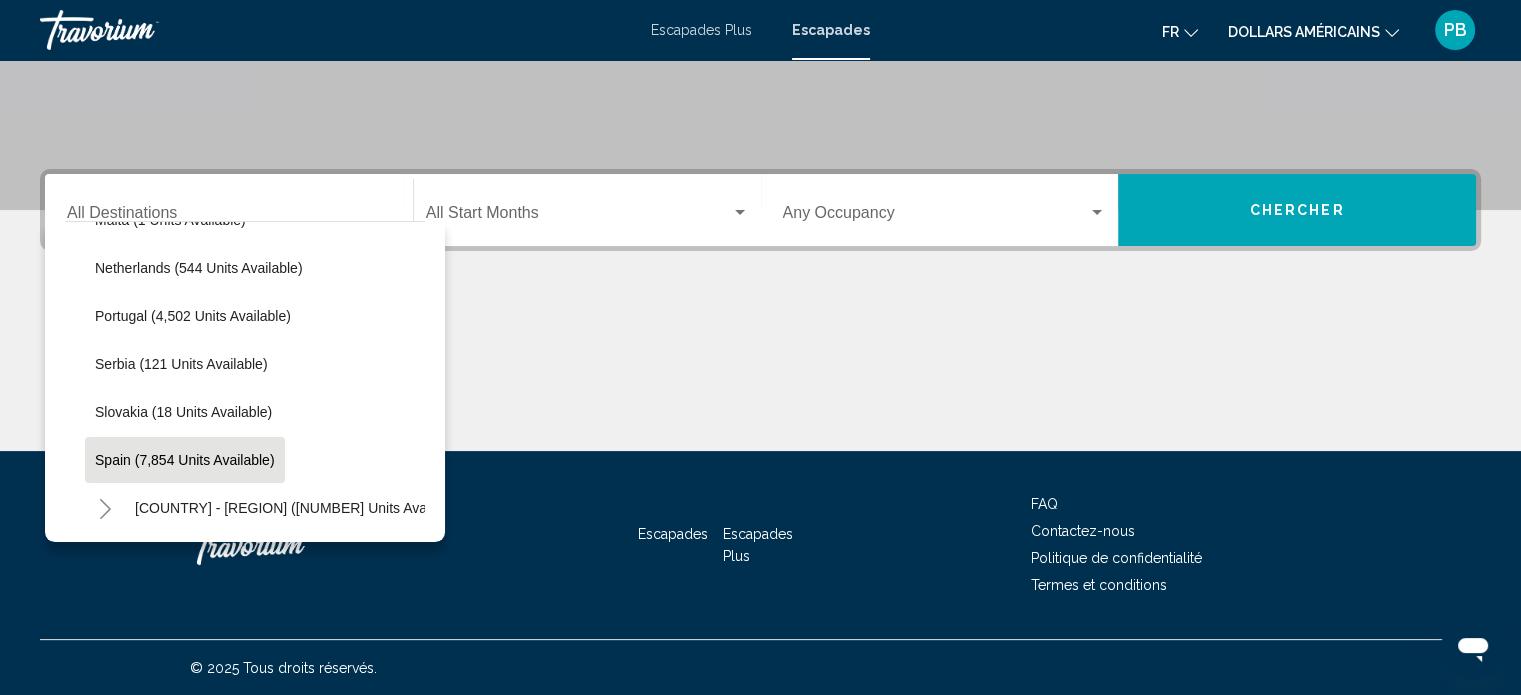 click on "Spain (7,854 units available)" 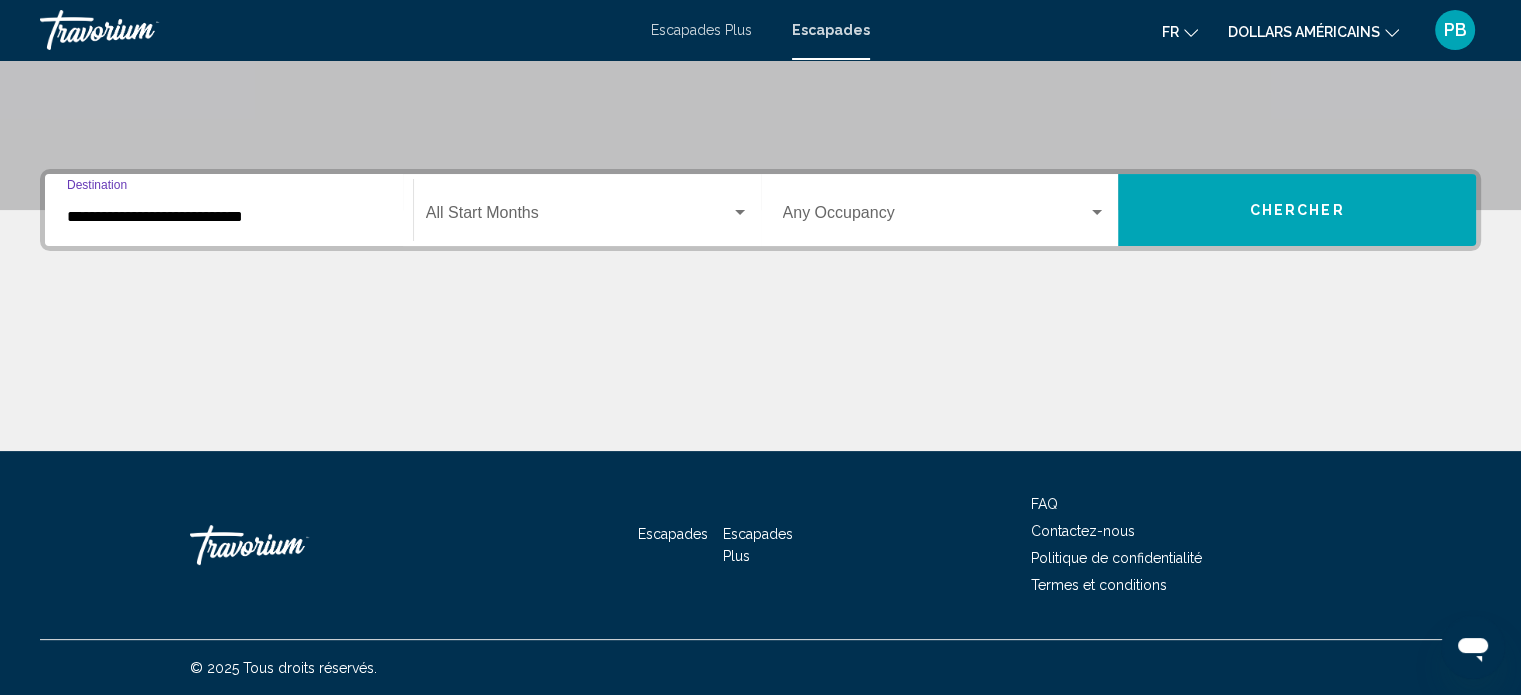 click at bounding box center [578, 217] 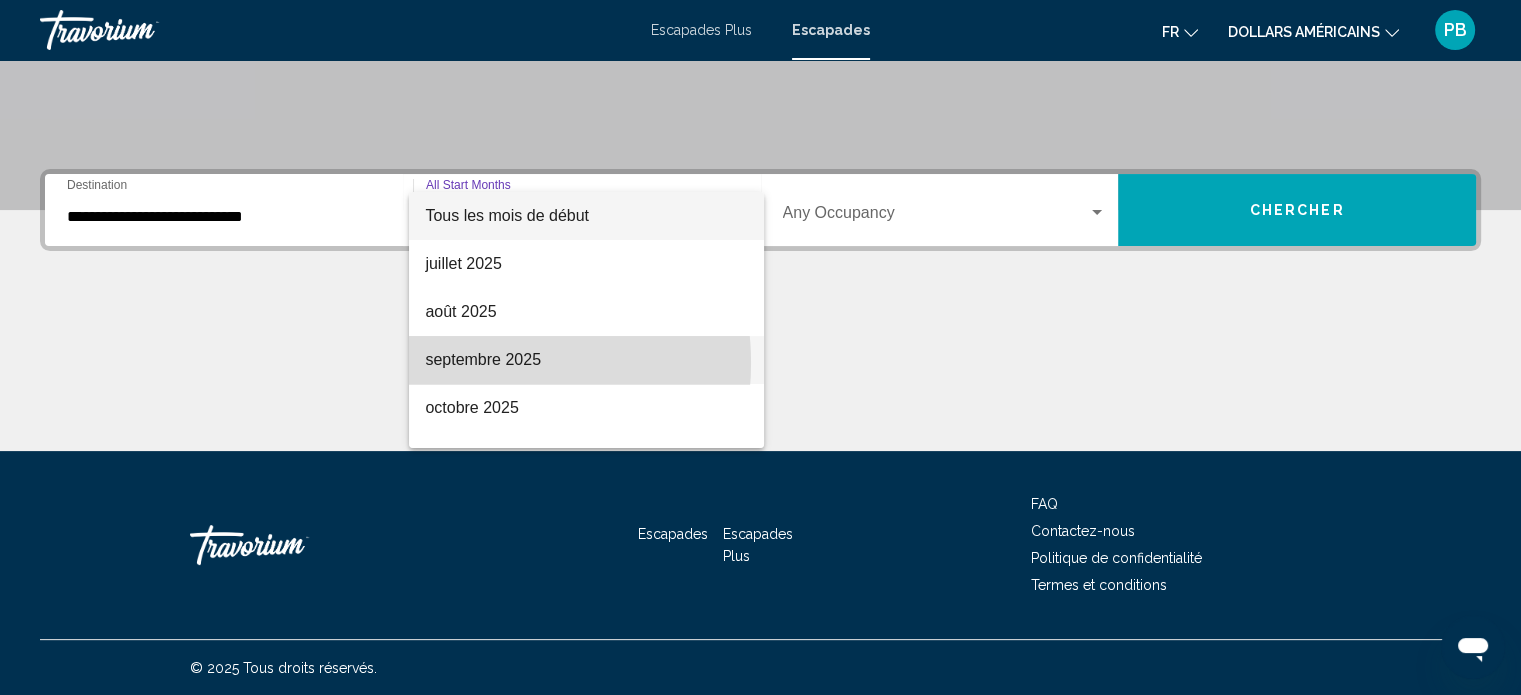 click on "septembre 2025" at bounding box center (483, 359) 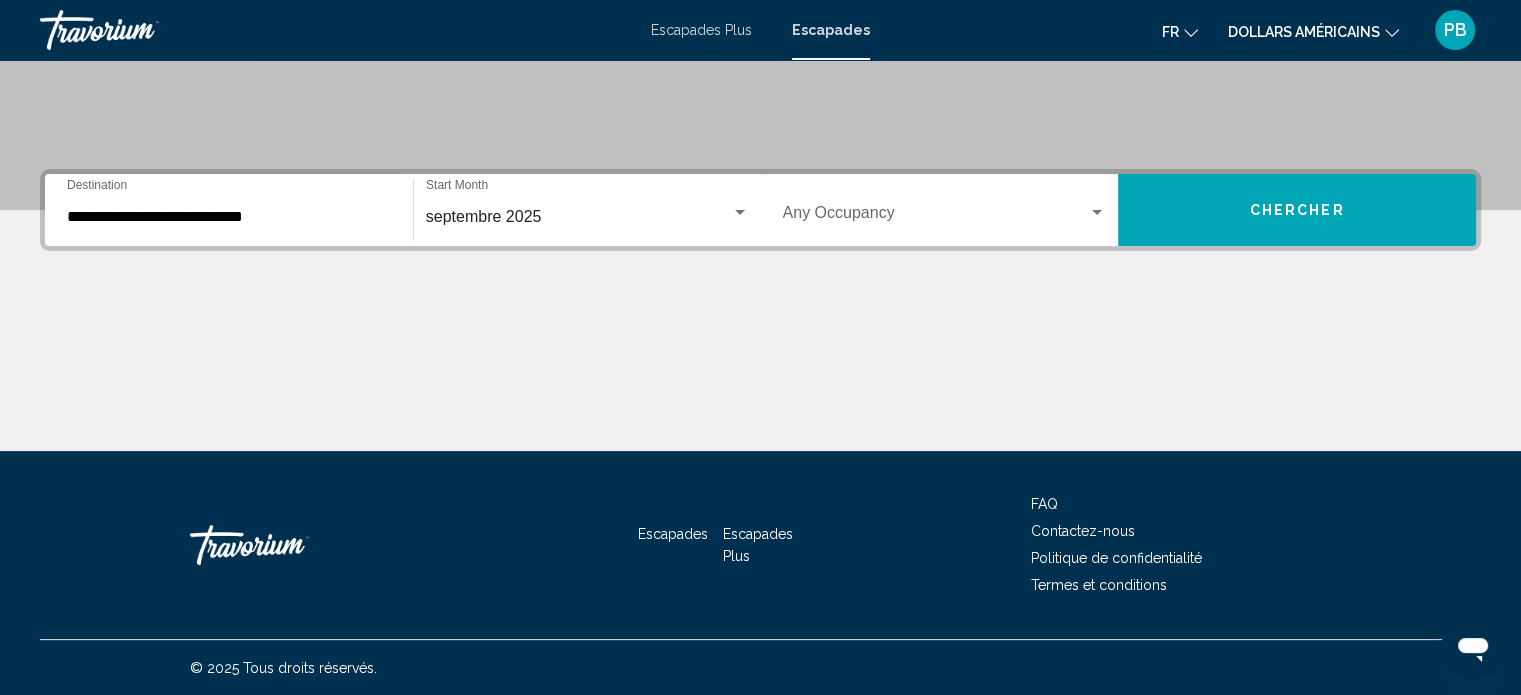 click on "Occupancy Any Occupancy" at bounding box center (945, 210) 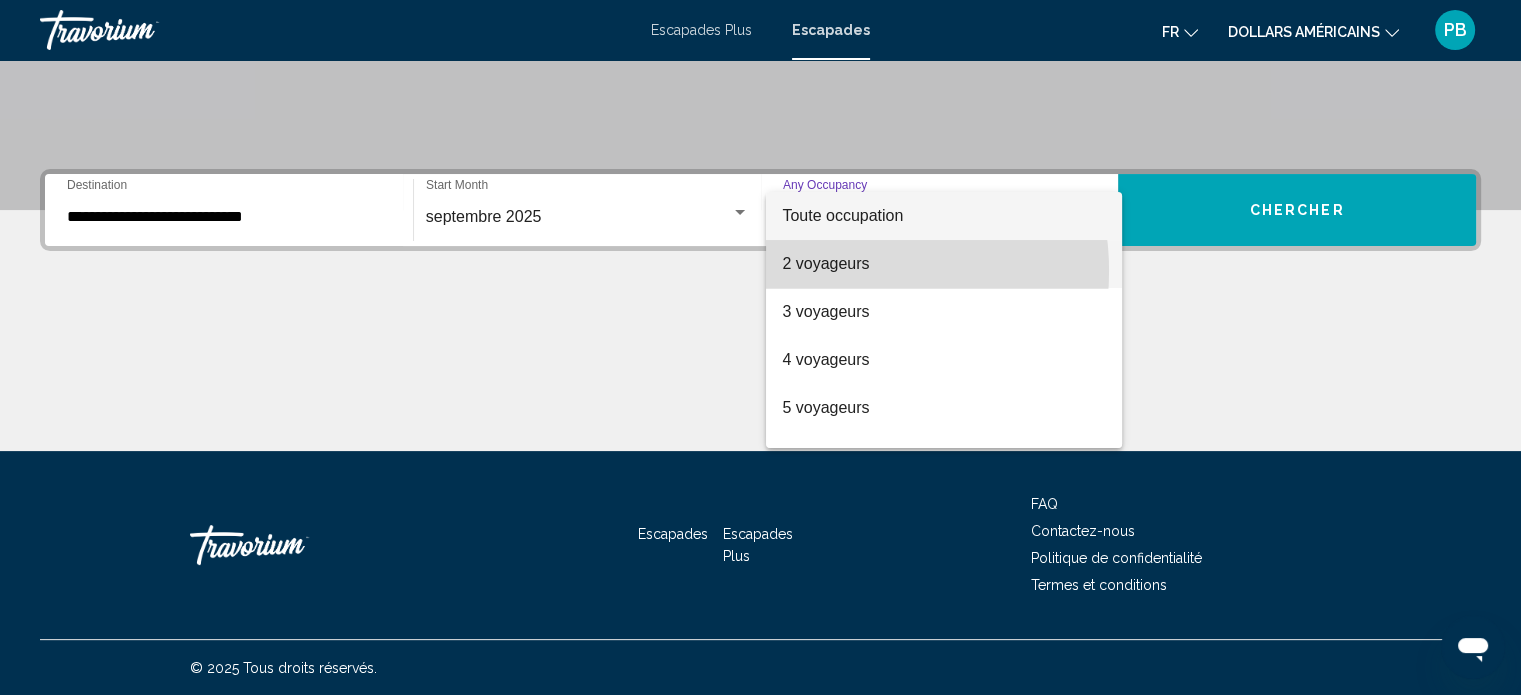 click on "2 voyageurs" at bounding box center [825, 263] 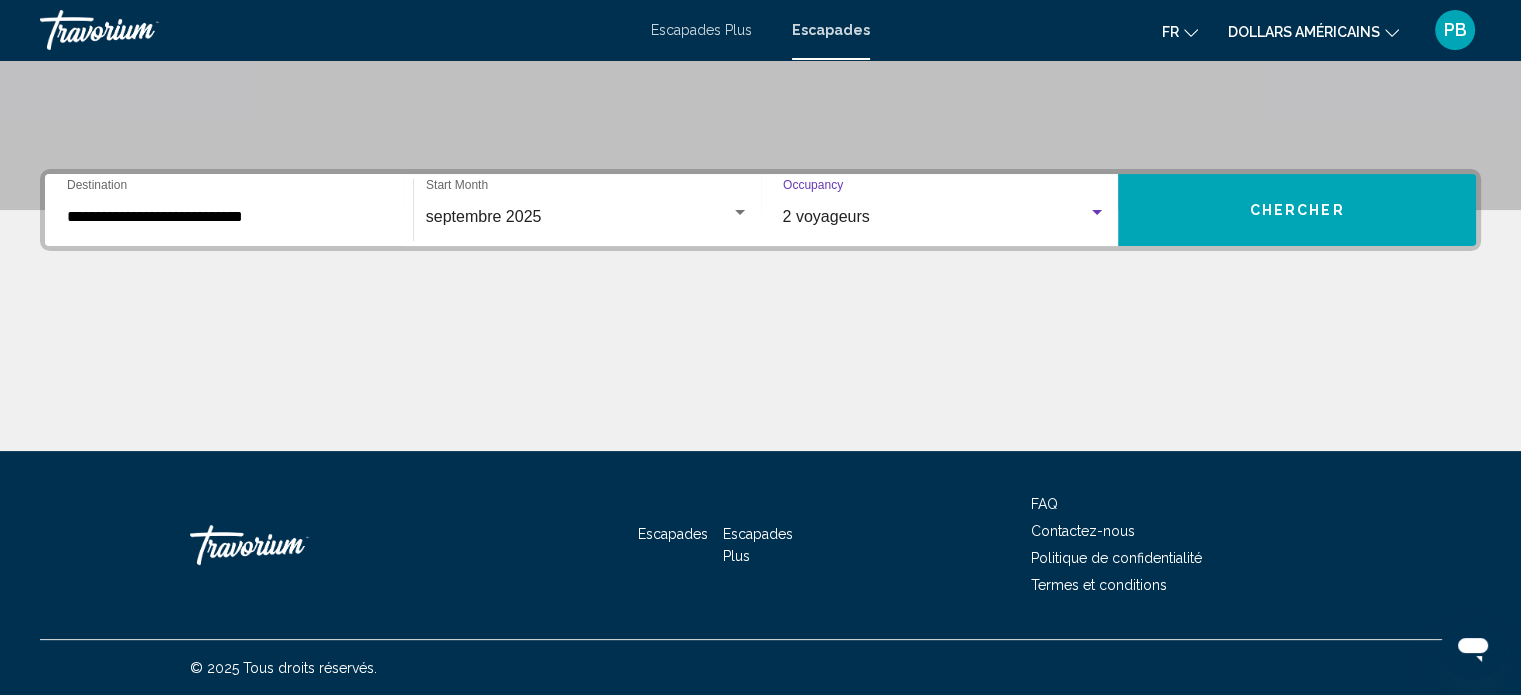 click on "Chercher" at bounding box center (1297, 210) 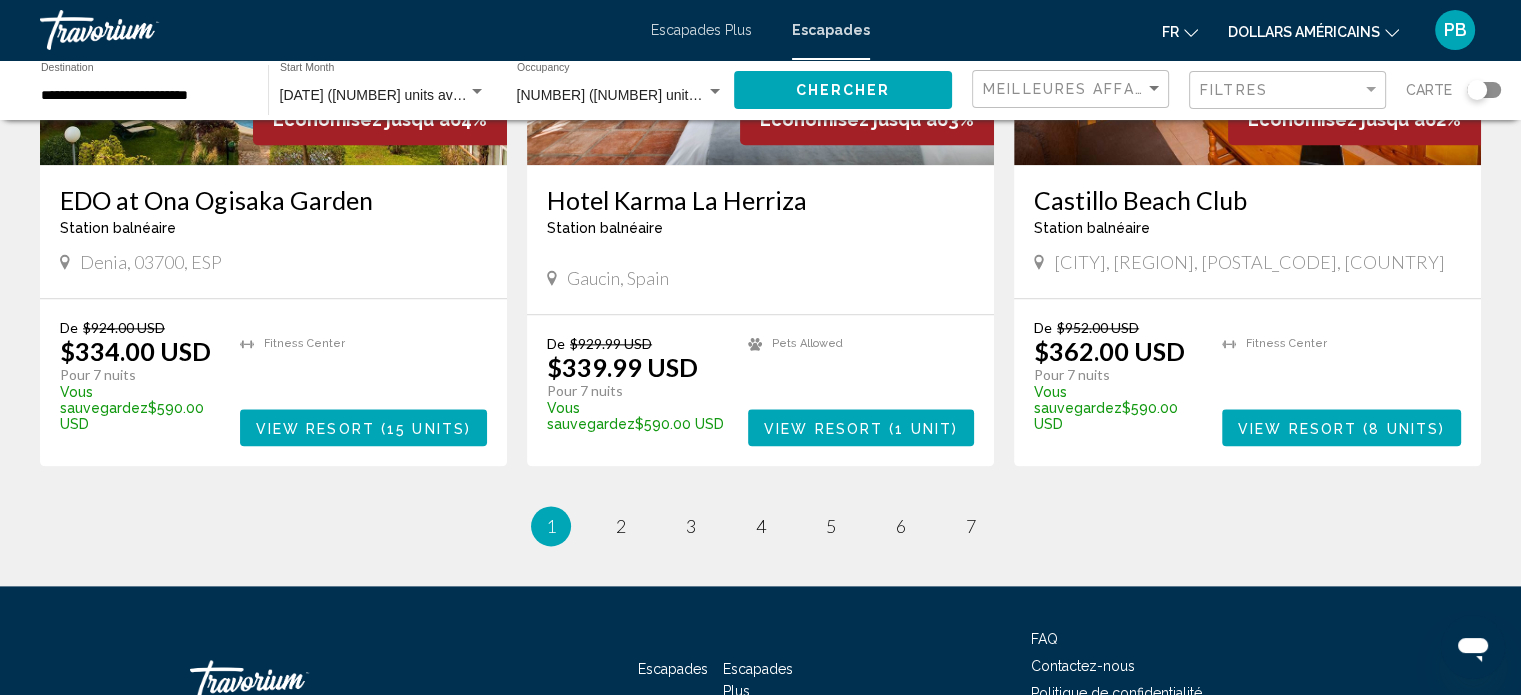 scroll, scrollTop: 2419, scrollLeft: 0, axis: vertical 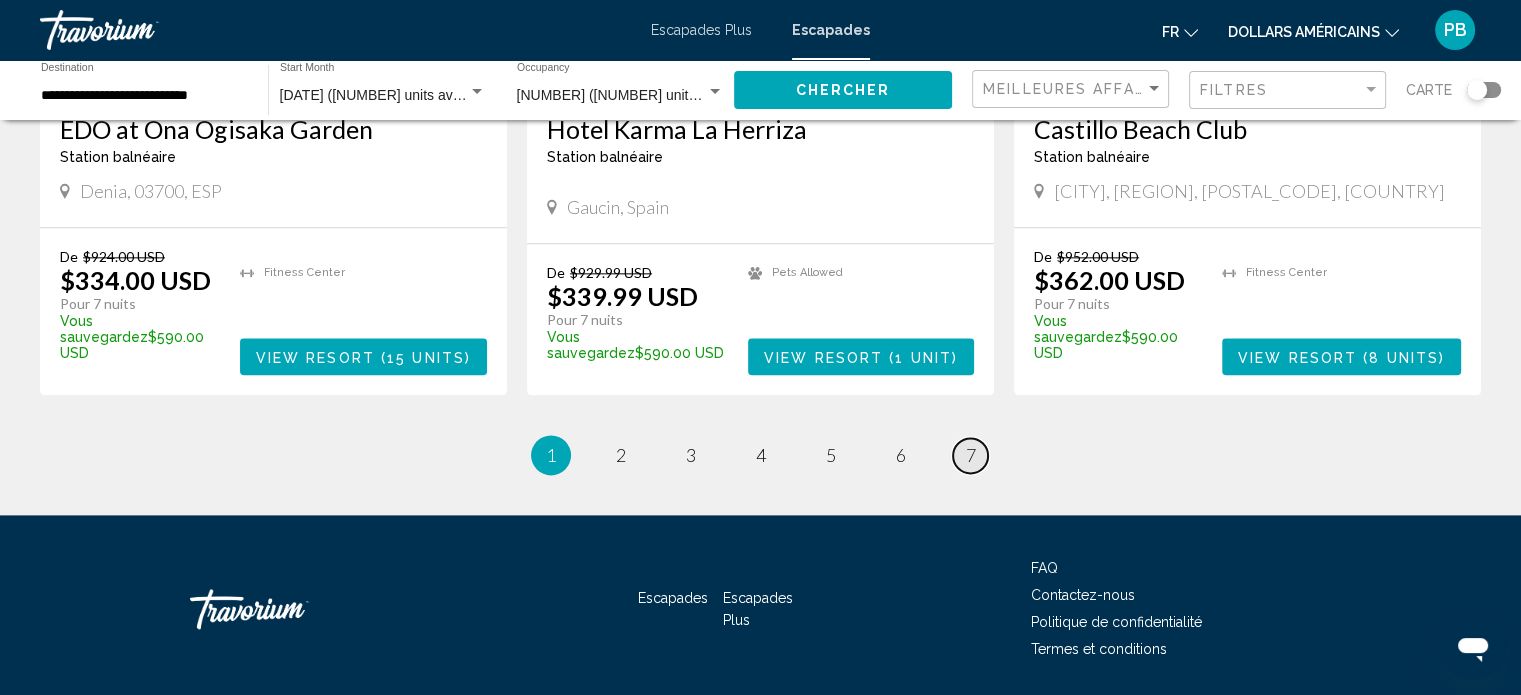click on "page  7" at bounding box center [970, 455] 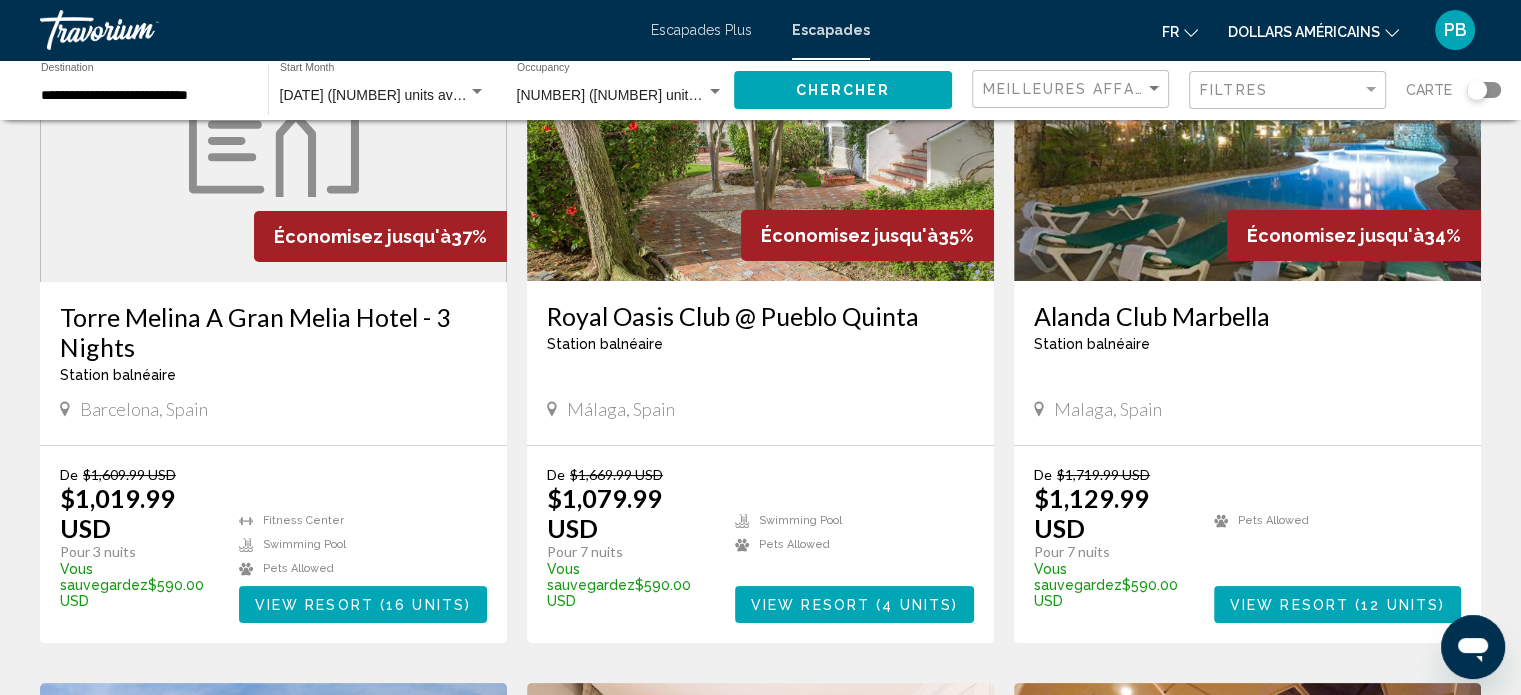 scroll, scrollTop: 0, scrollLeft: 0, axis: both 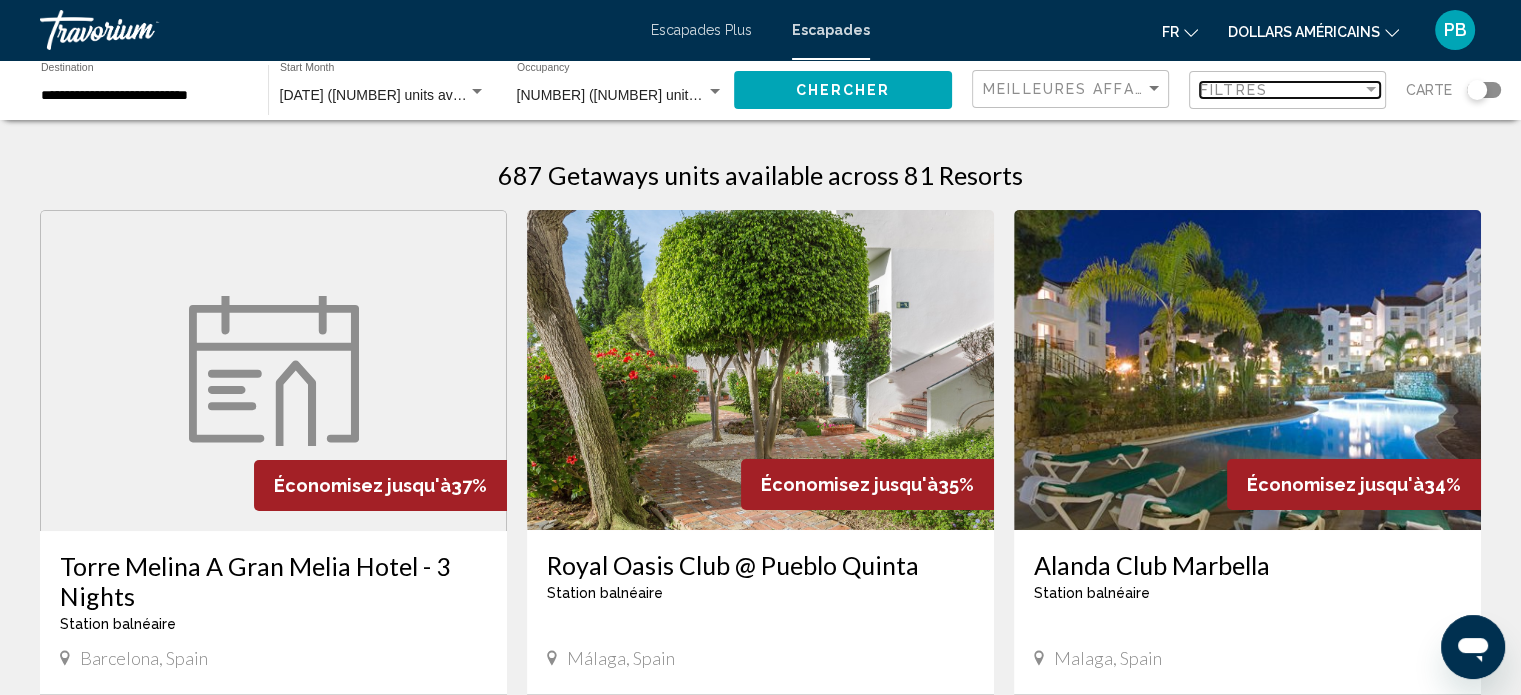 click on "Filtres" at bounding box center [1281, 90] 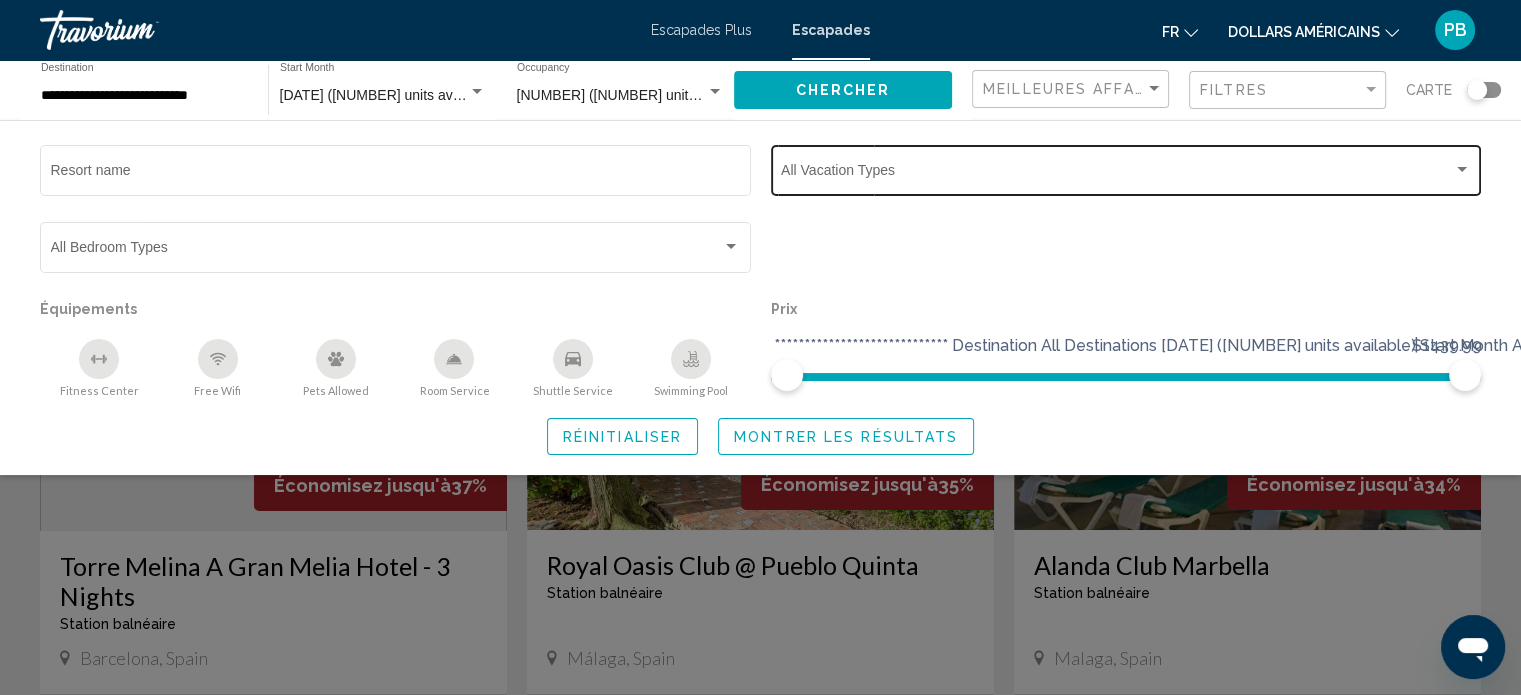 click on "Vacation Types All Vacation Types" 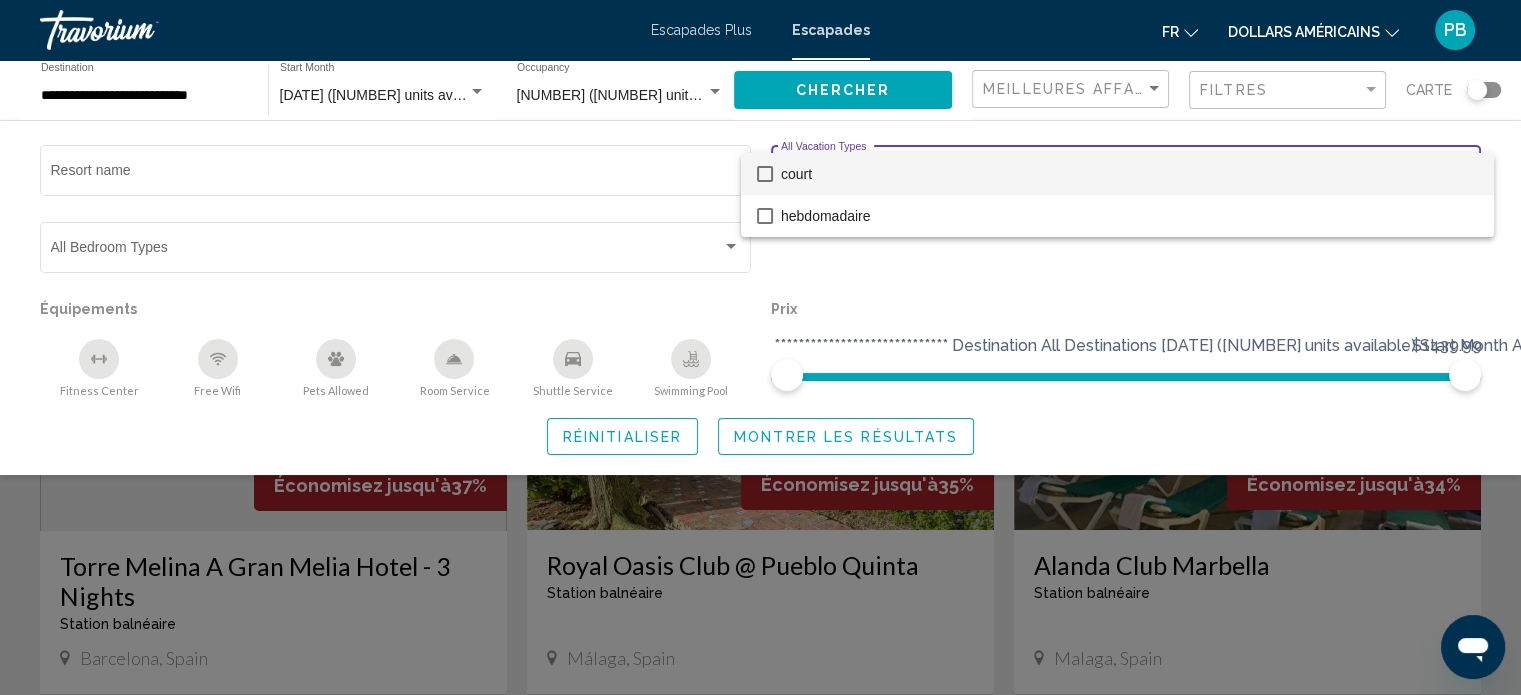 click at bounding box center [760, 347] 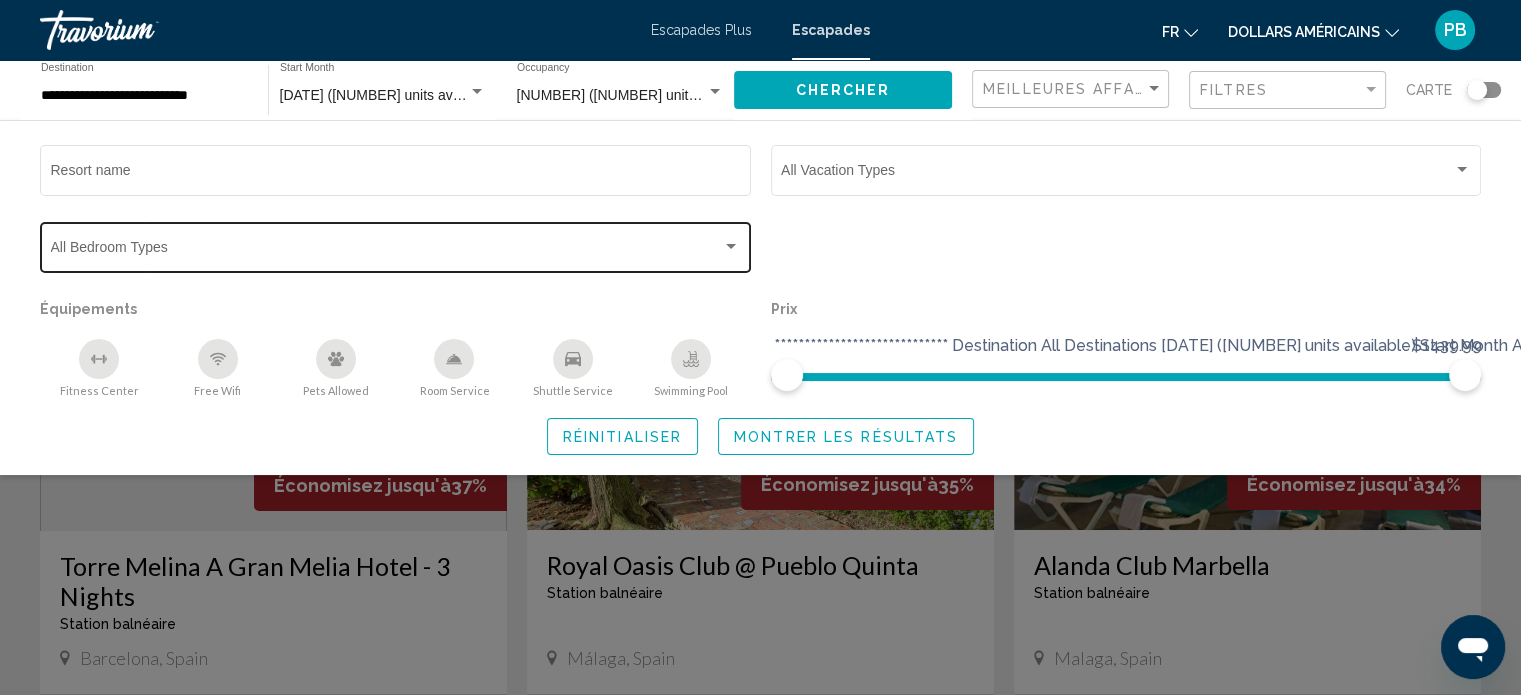 click on "Bedroom Types All Bedroom Types" 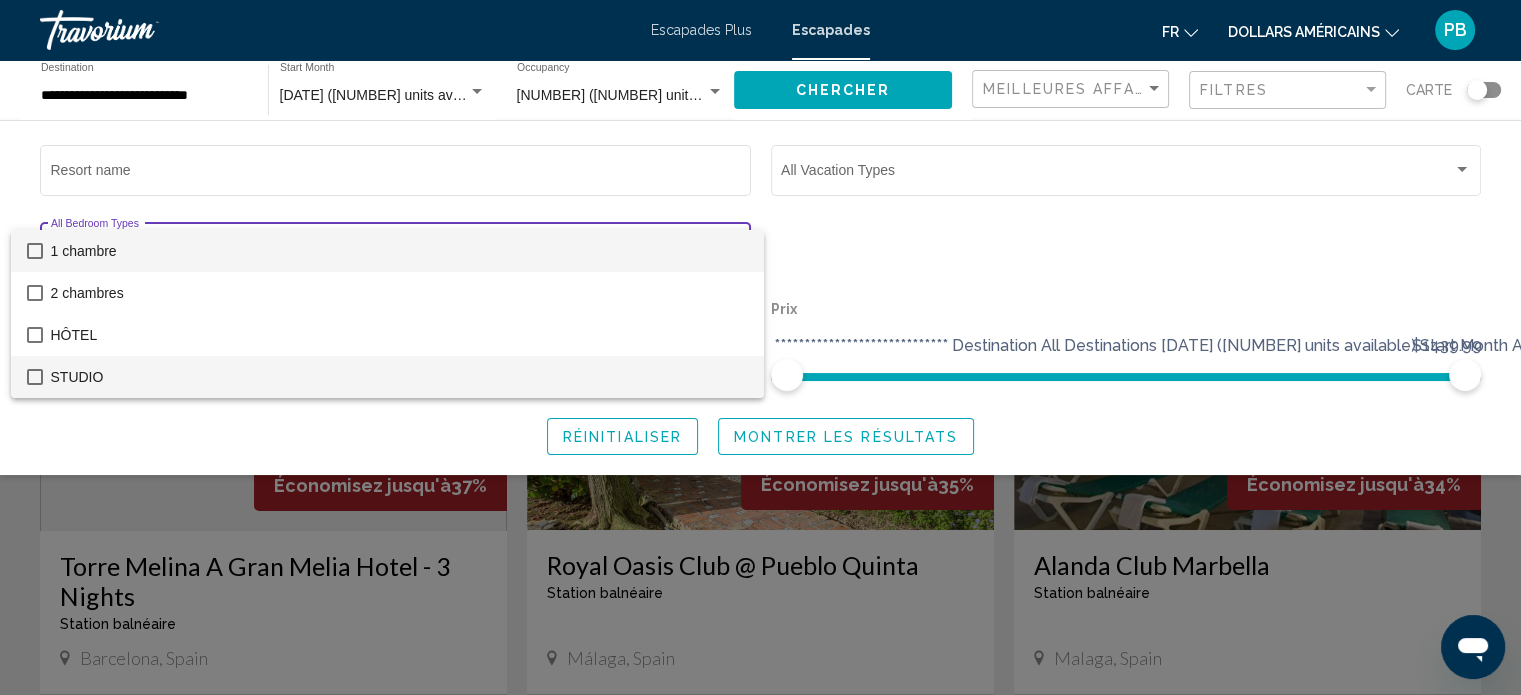 click at bounding box center (35, 377) 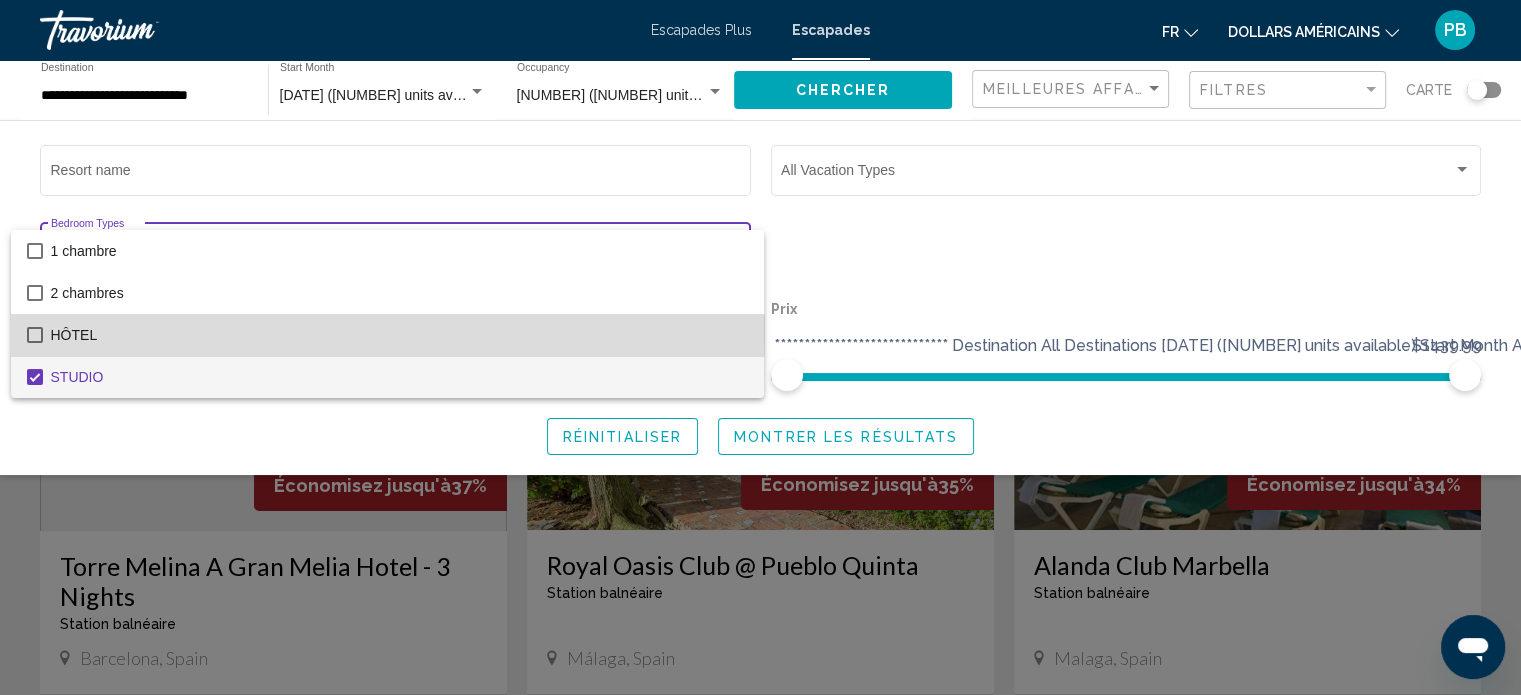 click on "HÔTEL" at bounding box center [387, 335] 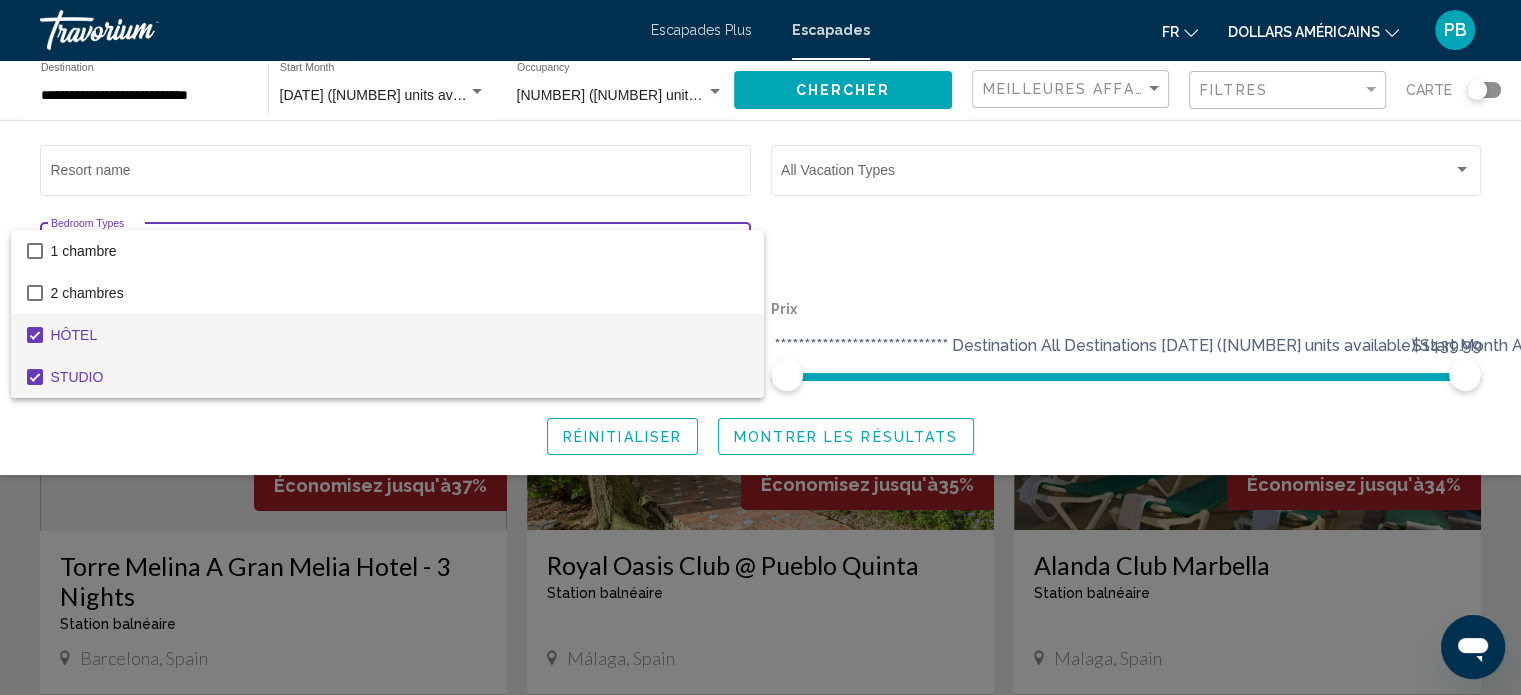 click at bounding box center (35, 377) 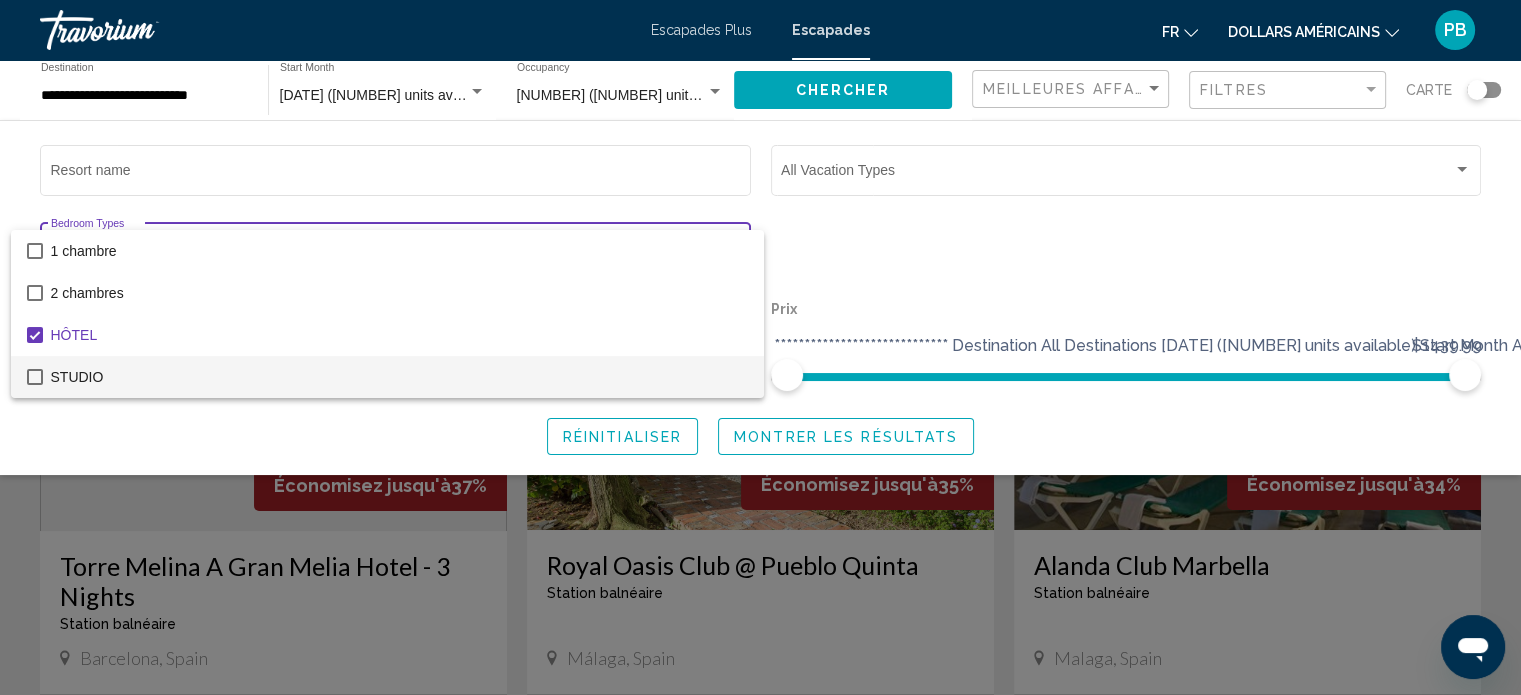 click at bounding box center (760, 347) 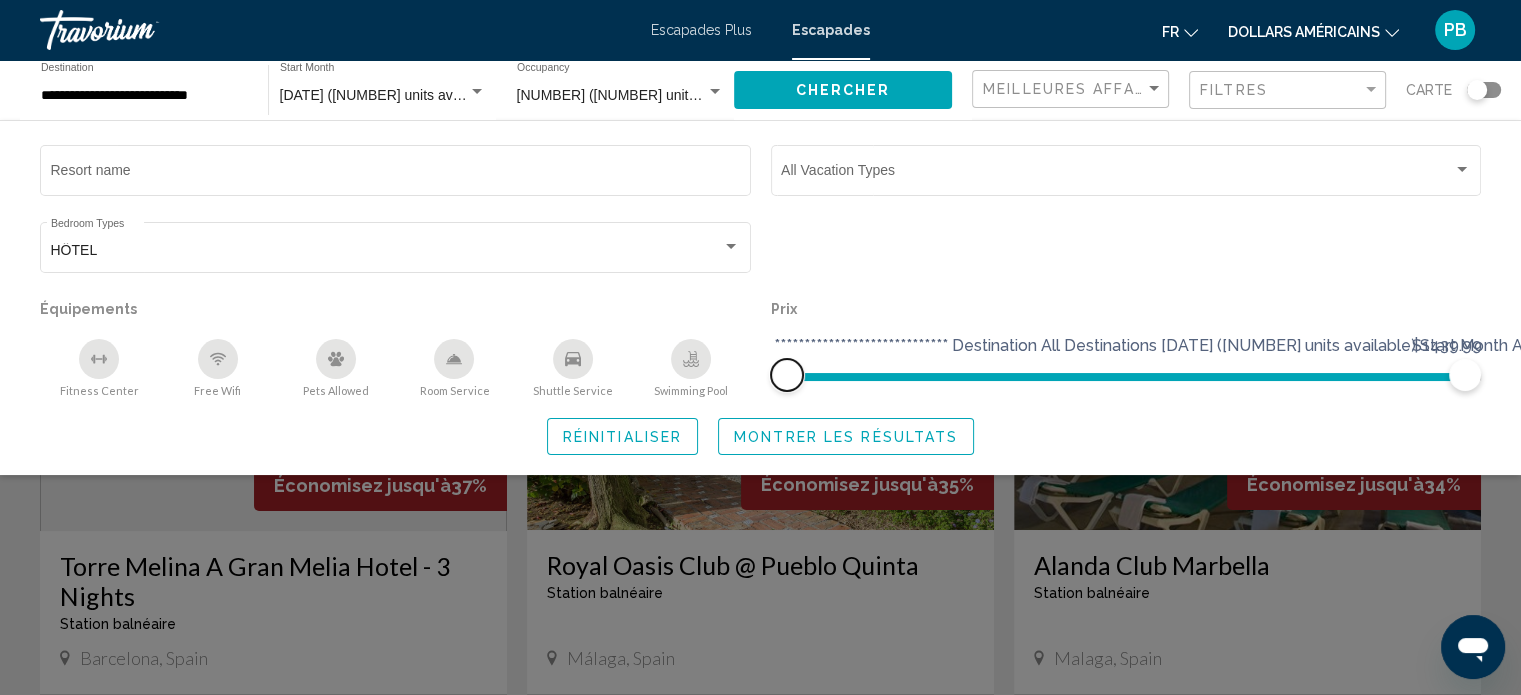 drag, startPoint x: 795, startPoint y: 386, endPoint x: 736, endPoint y: 372, distance: 60.63827 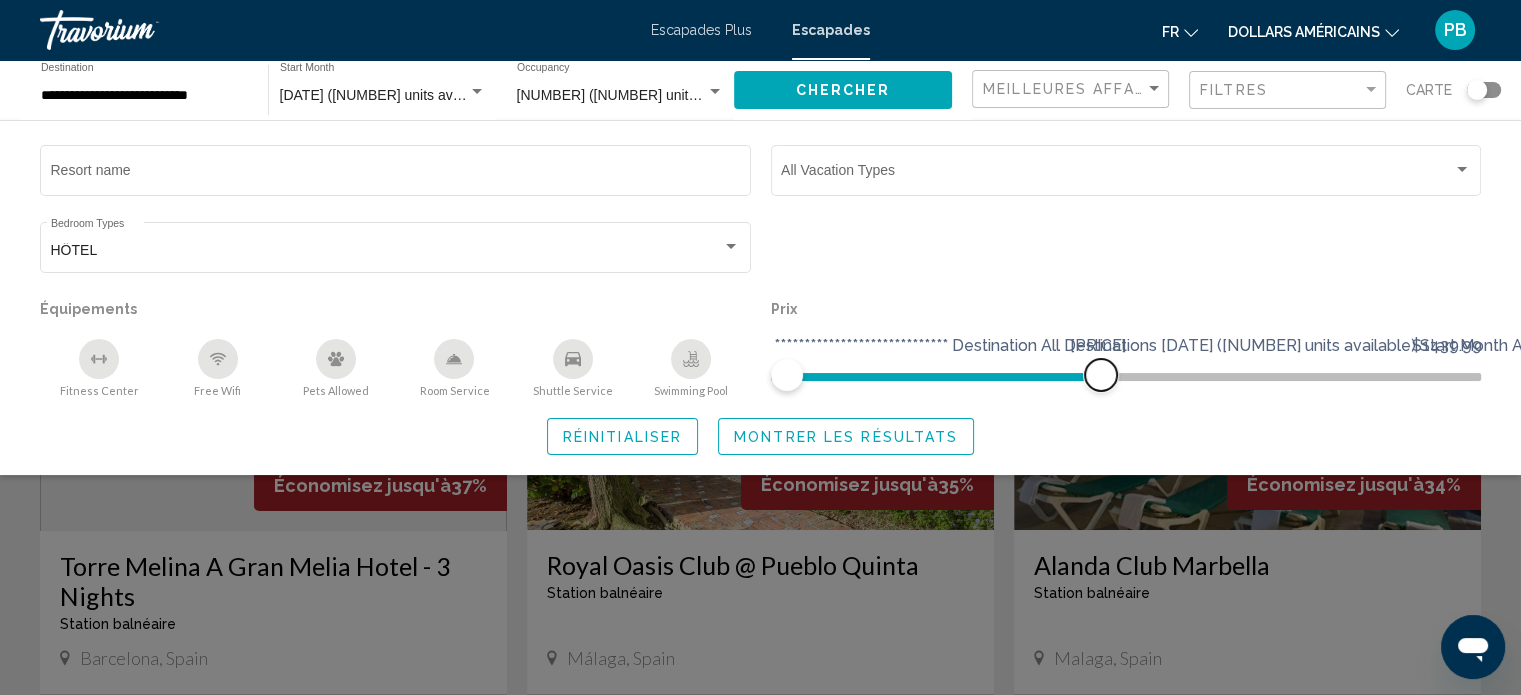 drag, startPoint x: 1468, startPoint y: 371, endPoint x: 1100, endPoint y: 388, distance: 368.39246 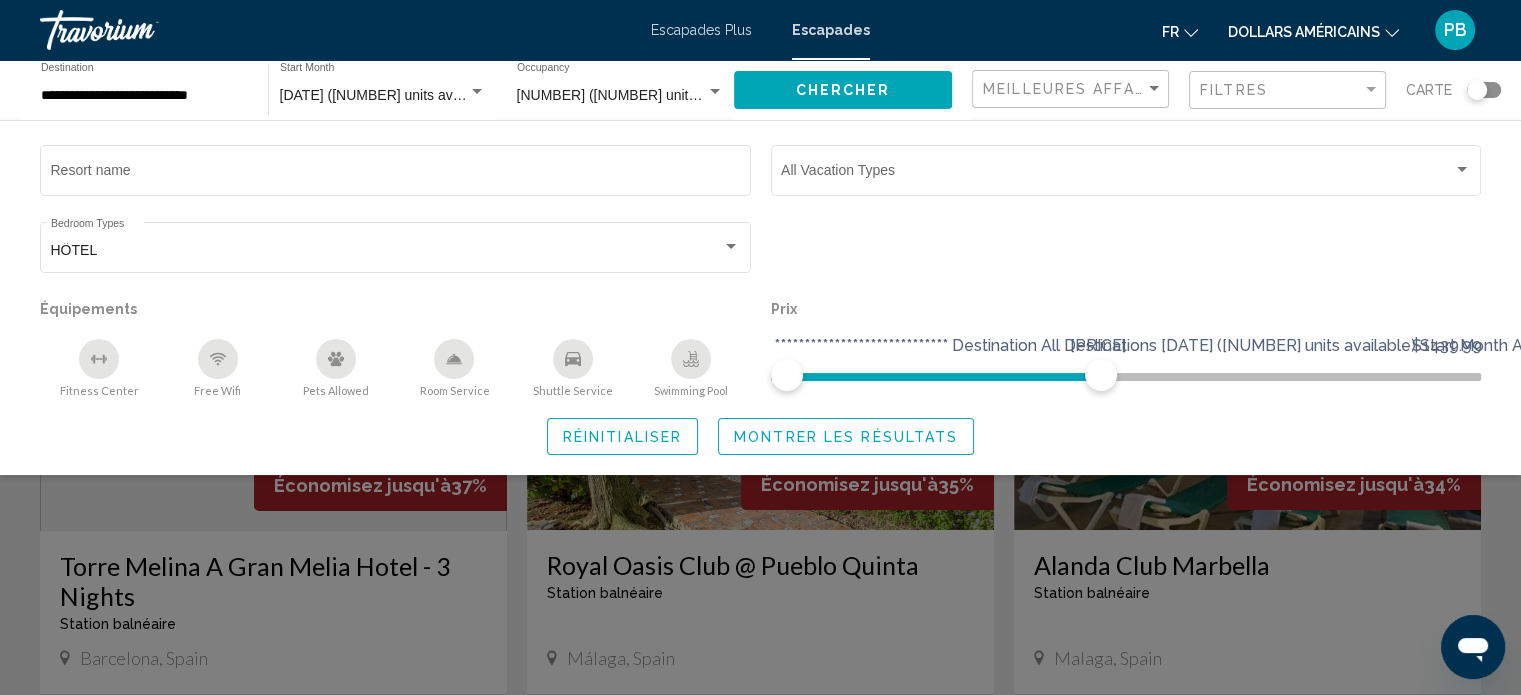 click on "Montrer les résultats" 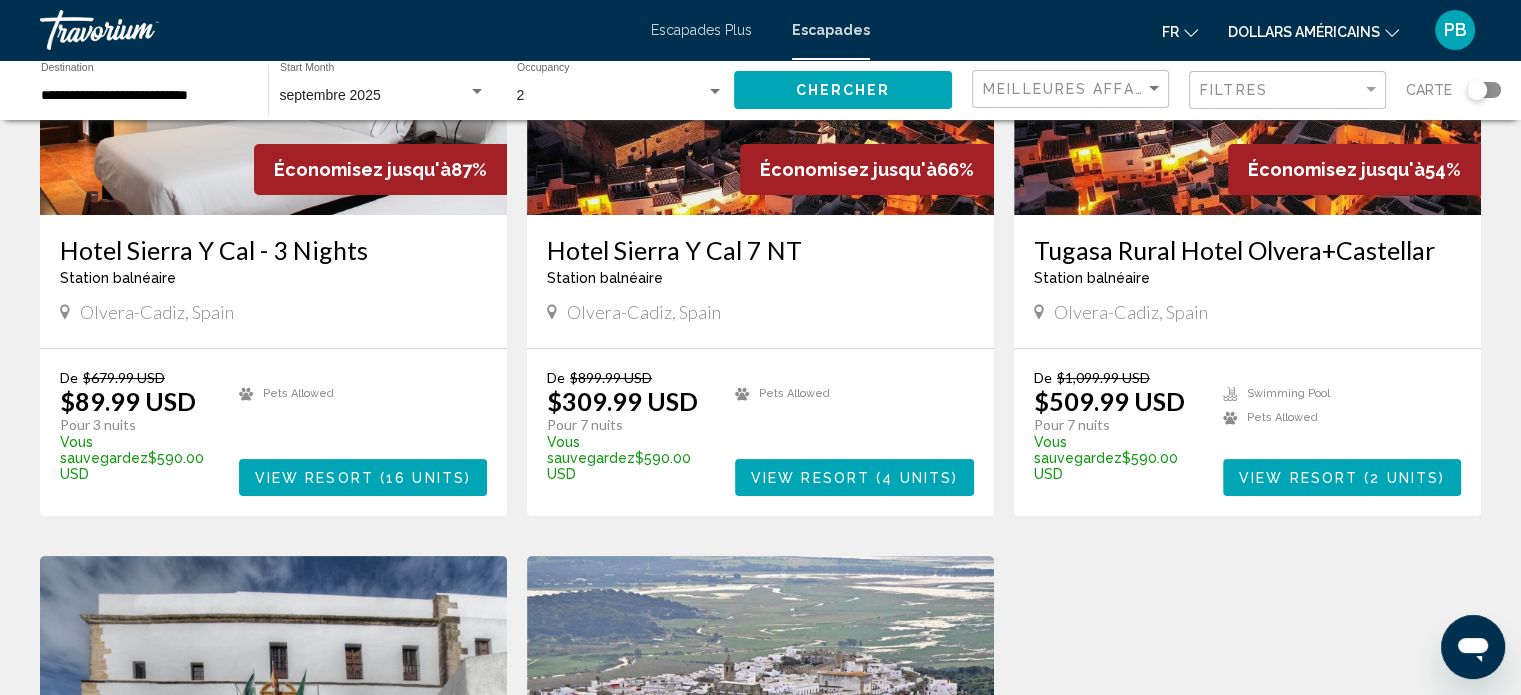 scroll, scrollTop: 0, scrollLeft: 0, axis: both 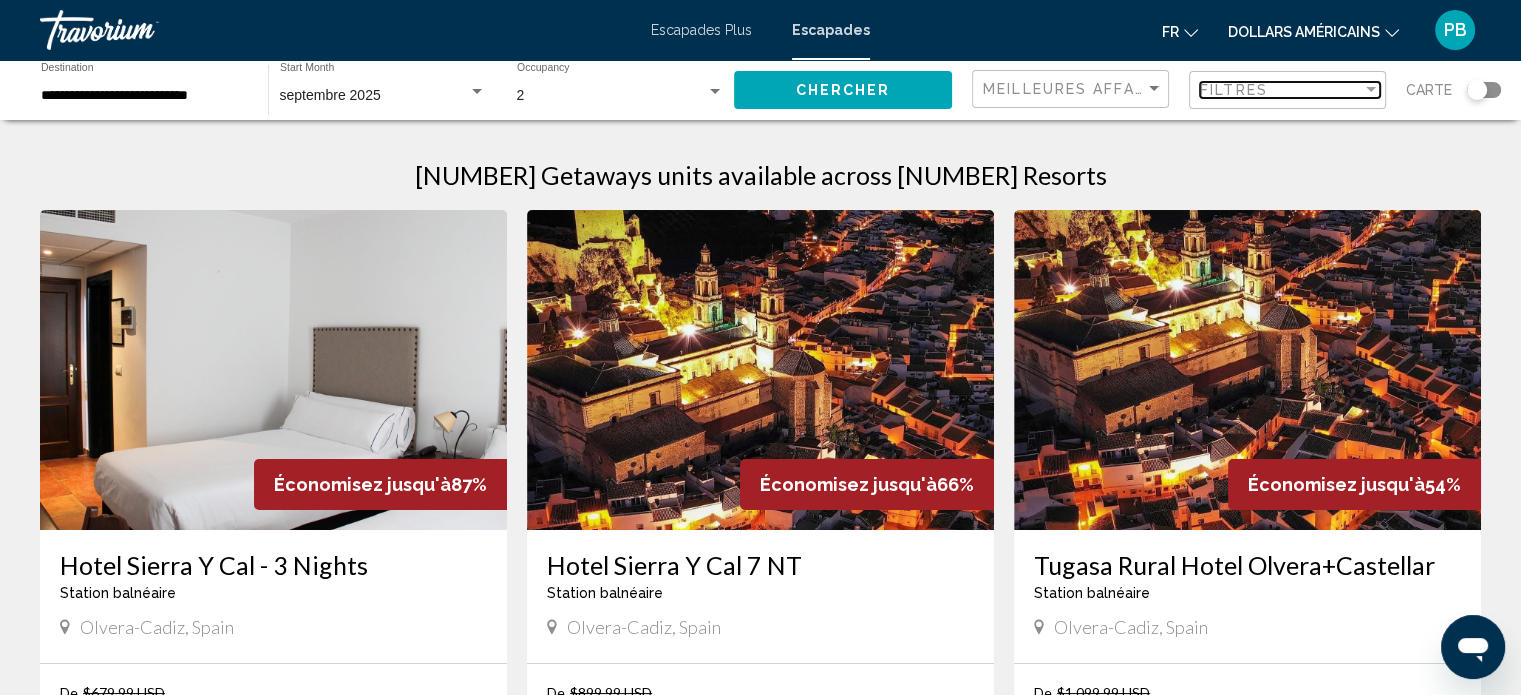 click on "Filtres" at bounding box center (1234, 90) 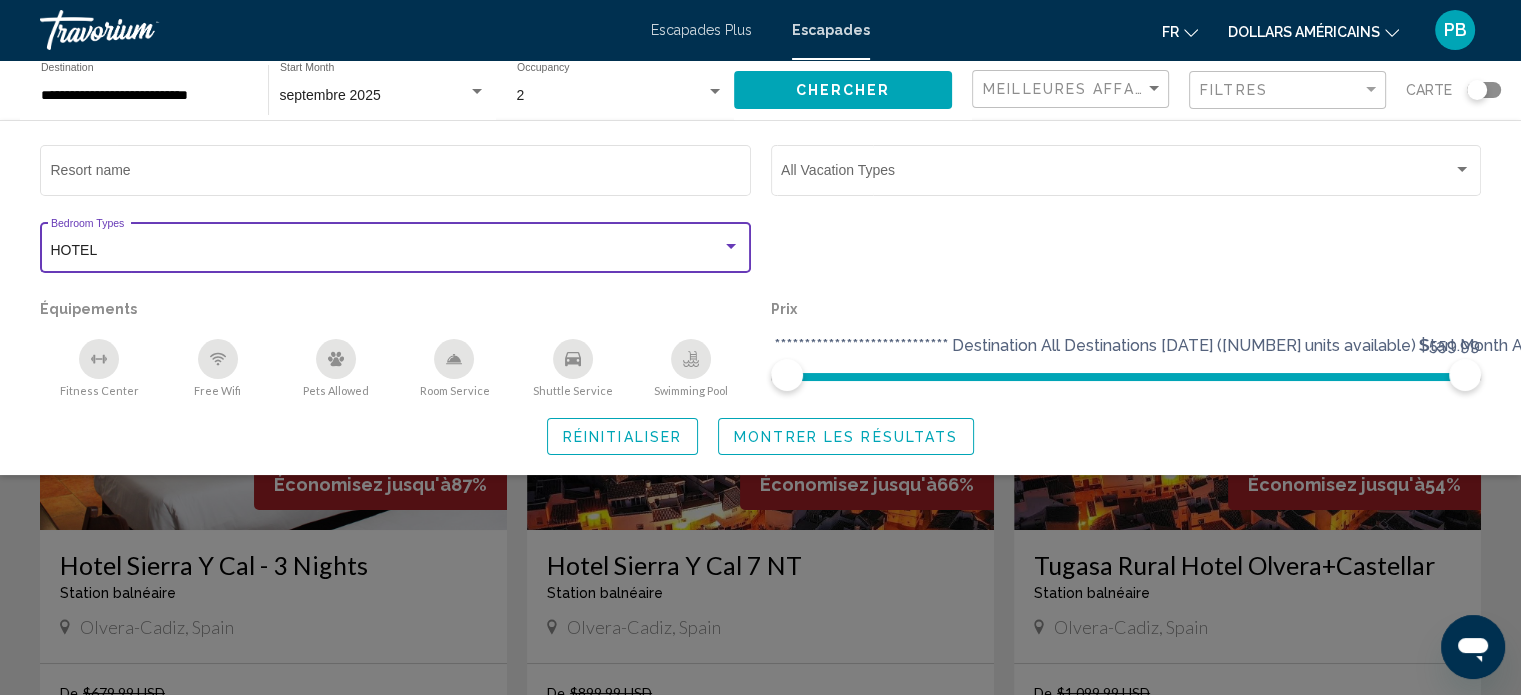 click at bounding box center (731, 247) 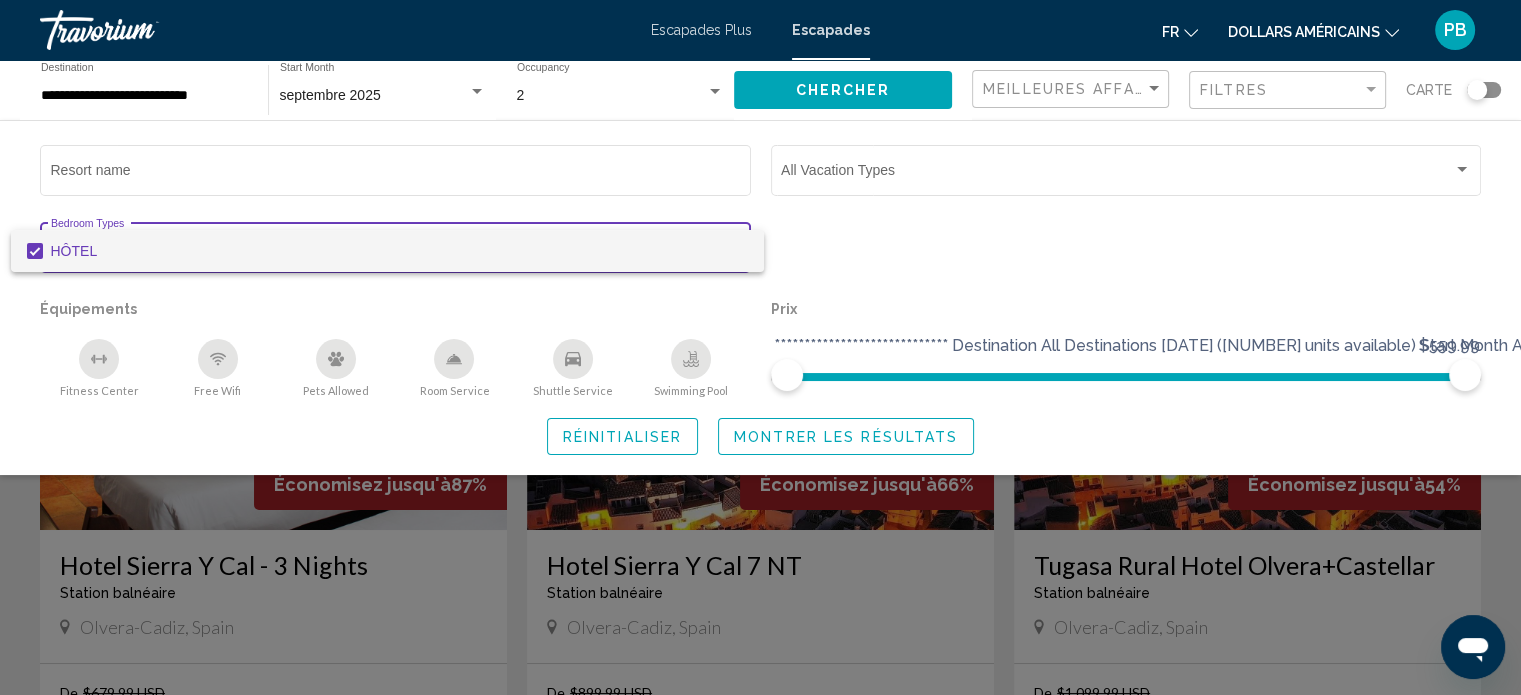 click on "HÔTEL" at bounding box center [399, 251] 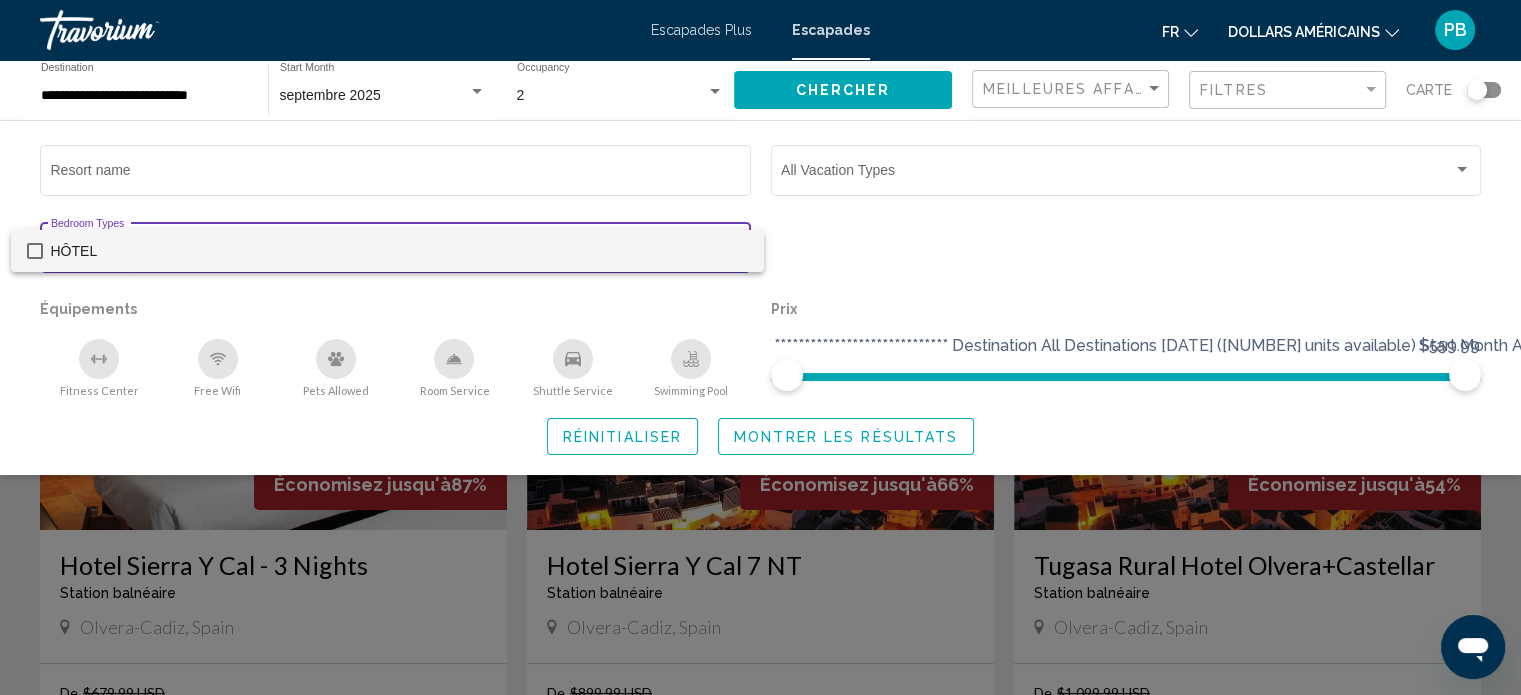click on "HÔTEL" at bounding box center [399, 251] 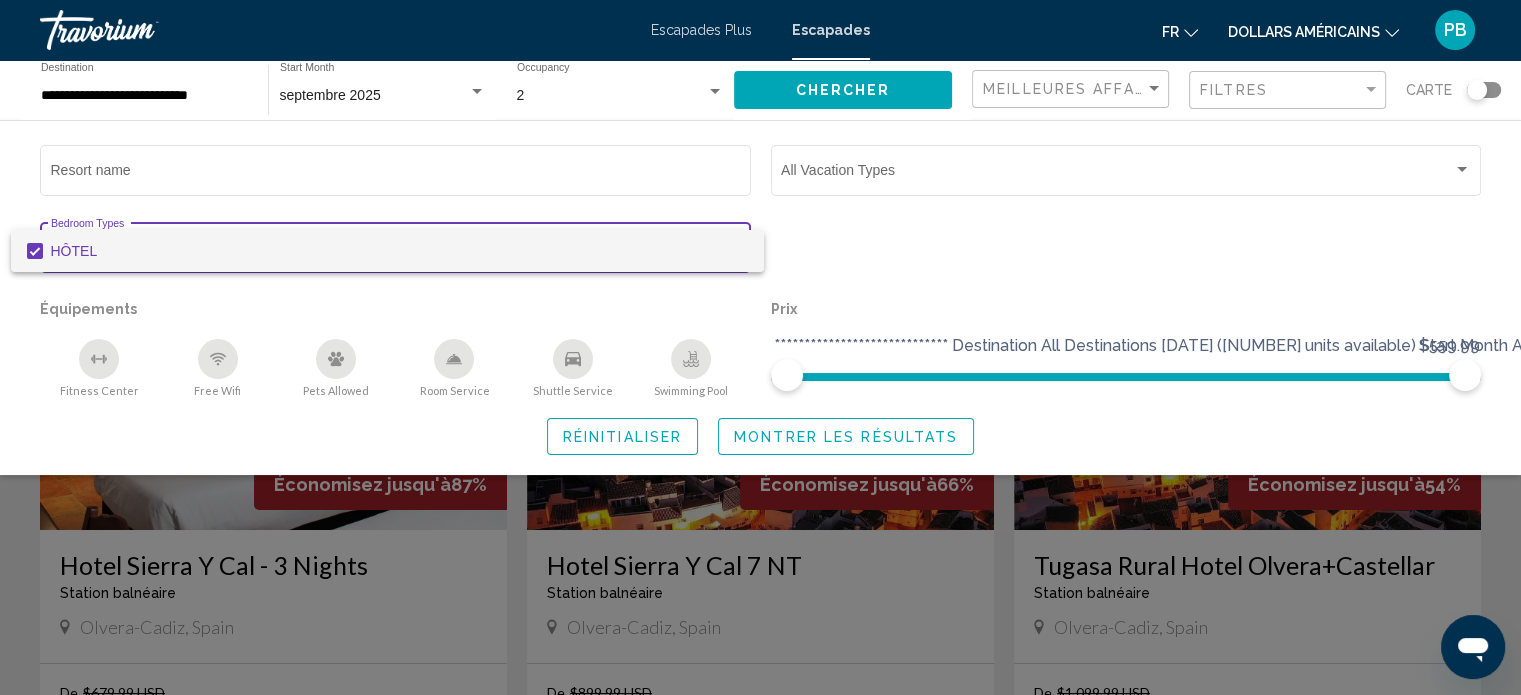 click at bounding box center (760, 347) 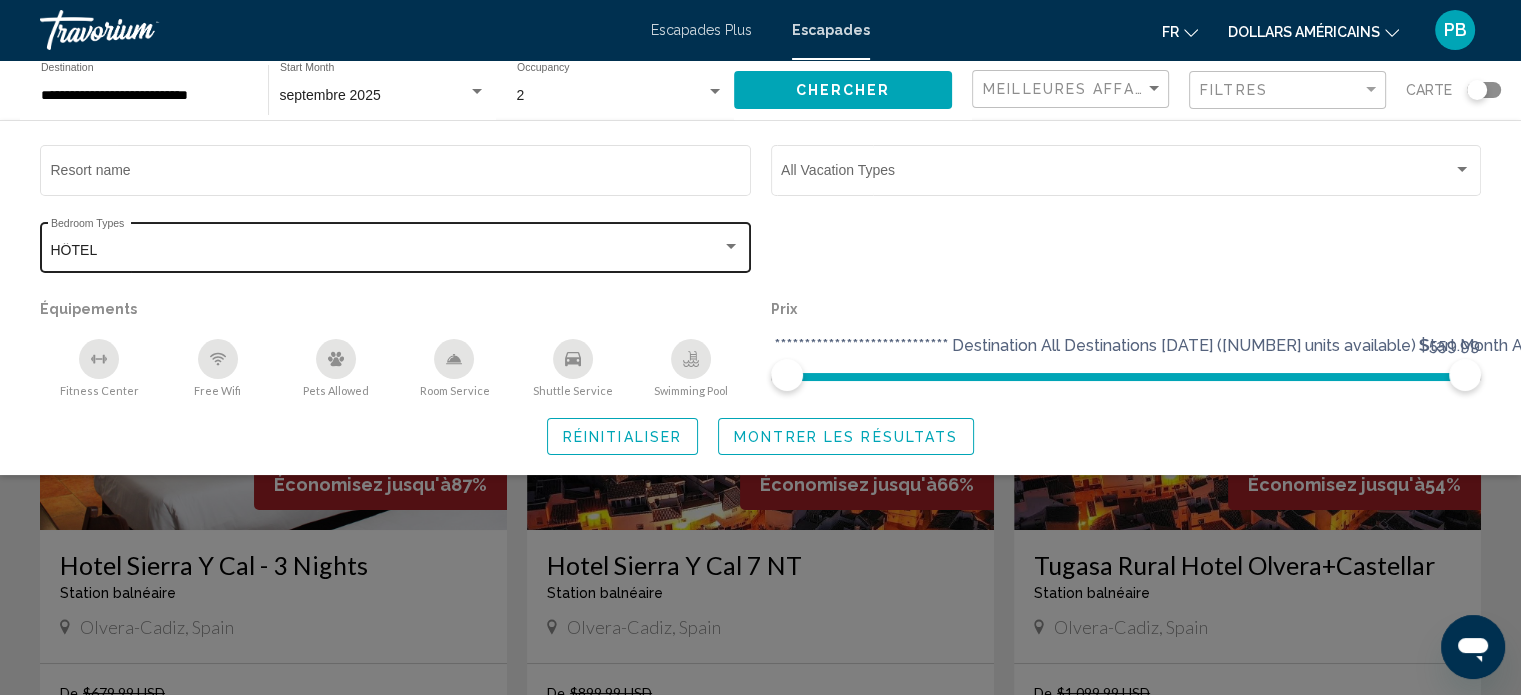 click at bounding box center [731, 246] 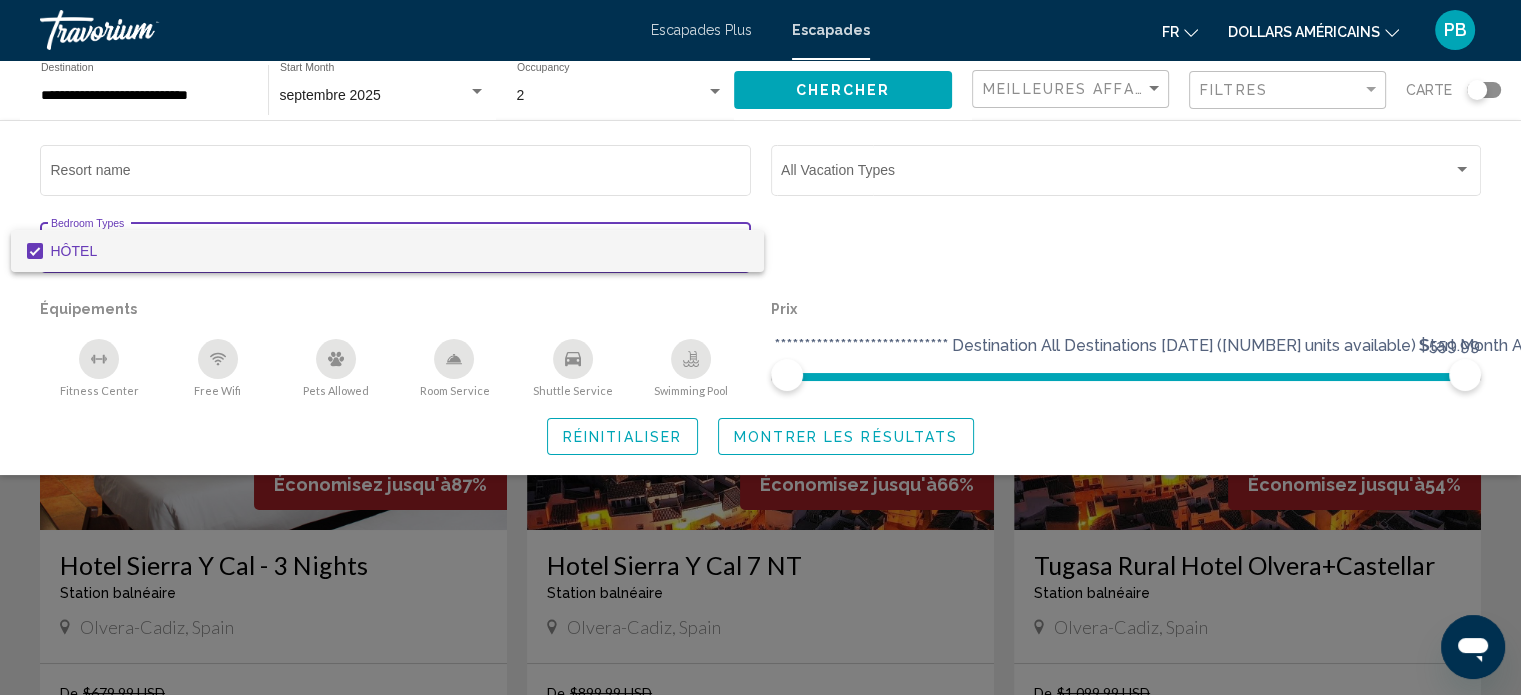 click on "HÔTEL" at bounding box center (399, 251) 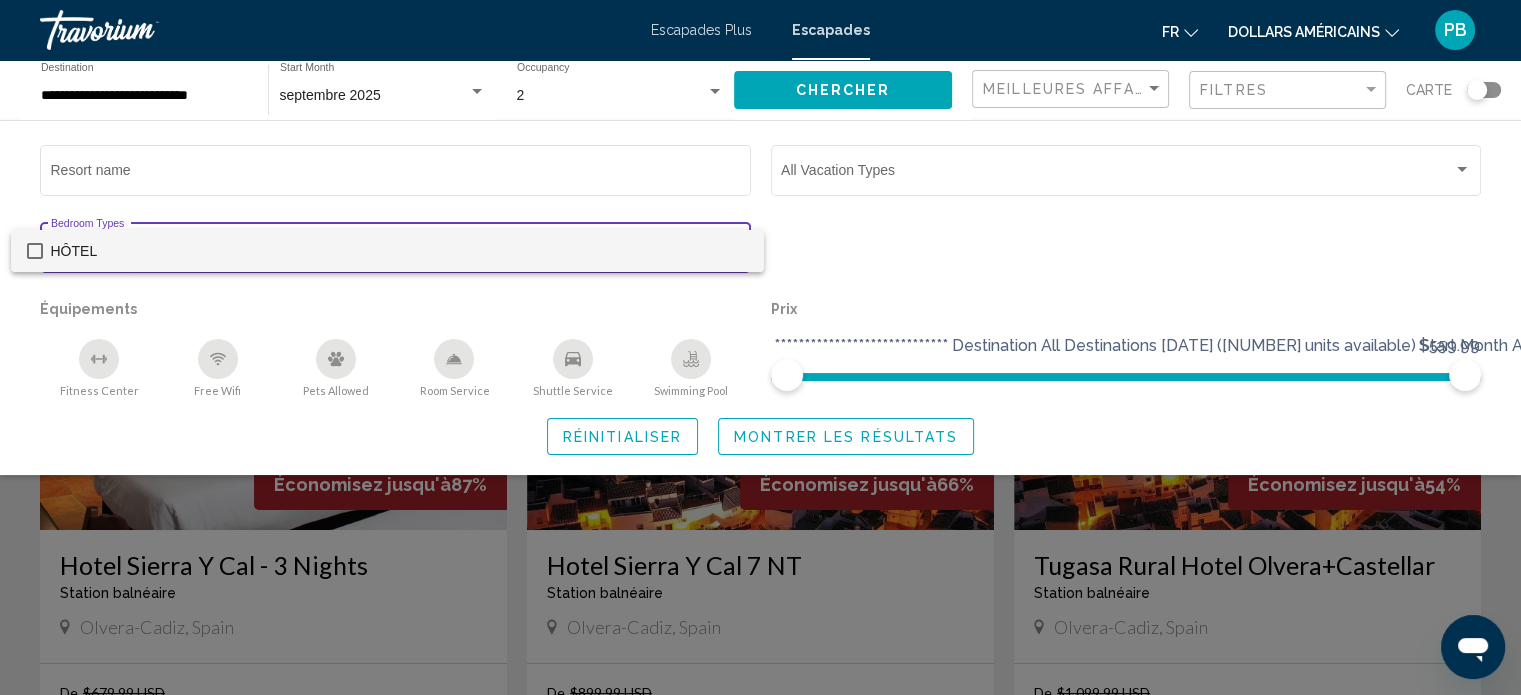 click at bounding box center (760, 347) 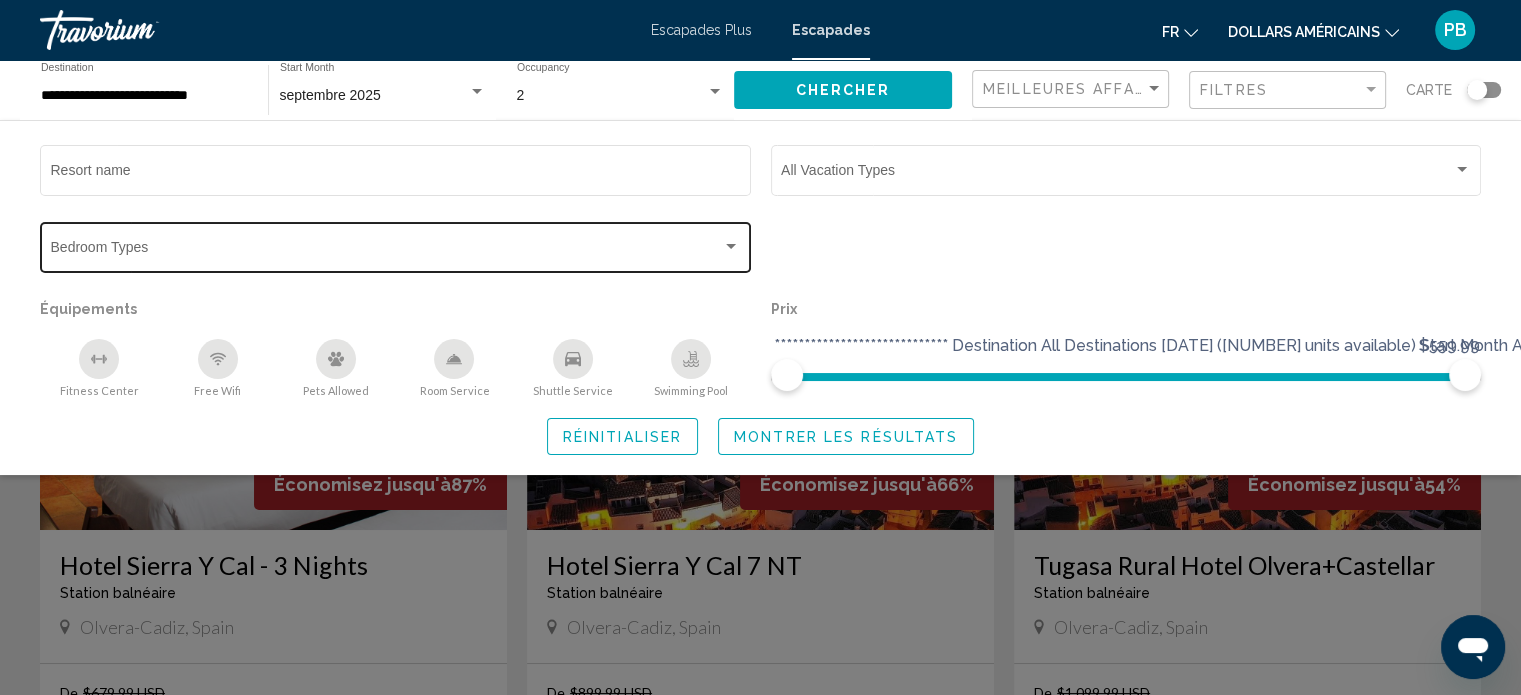 click at bounding box center (731, 246) 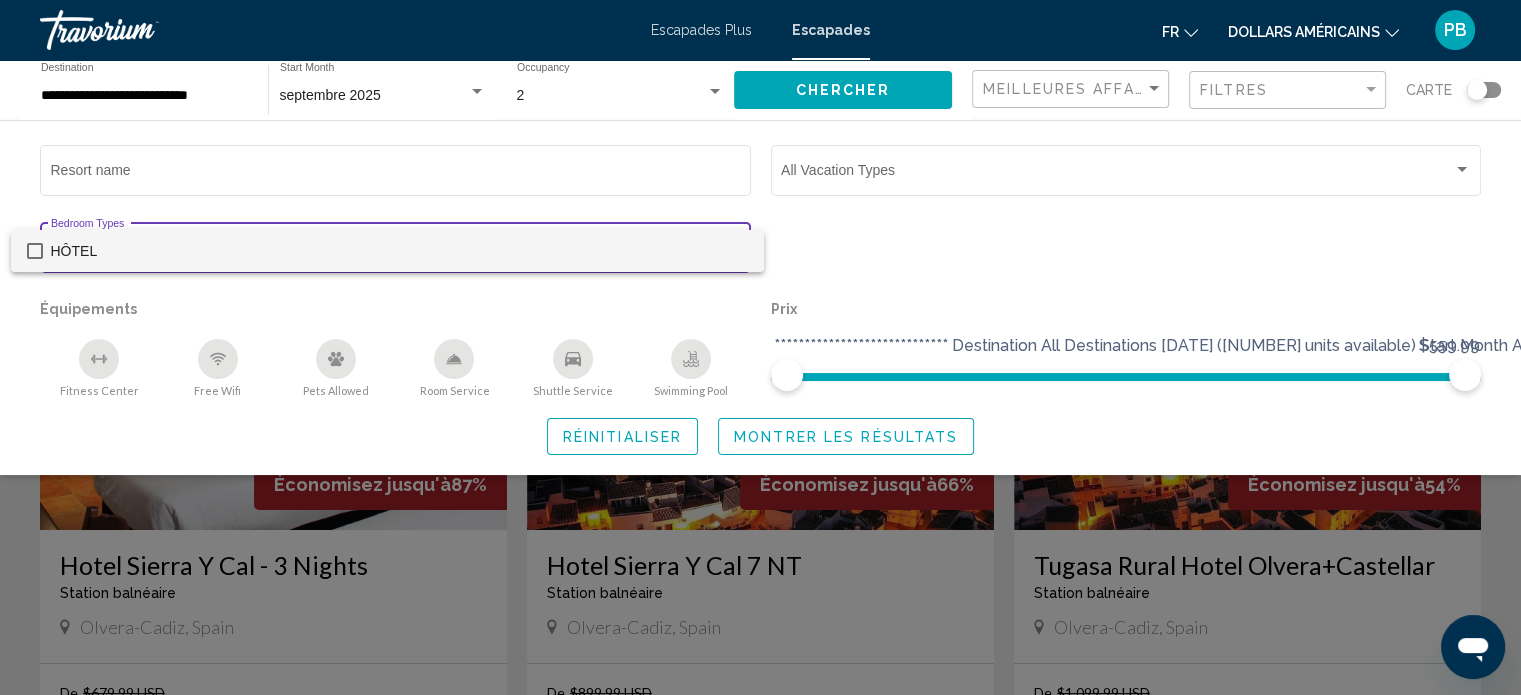 click at bounding box center (760, 347) 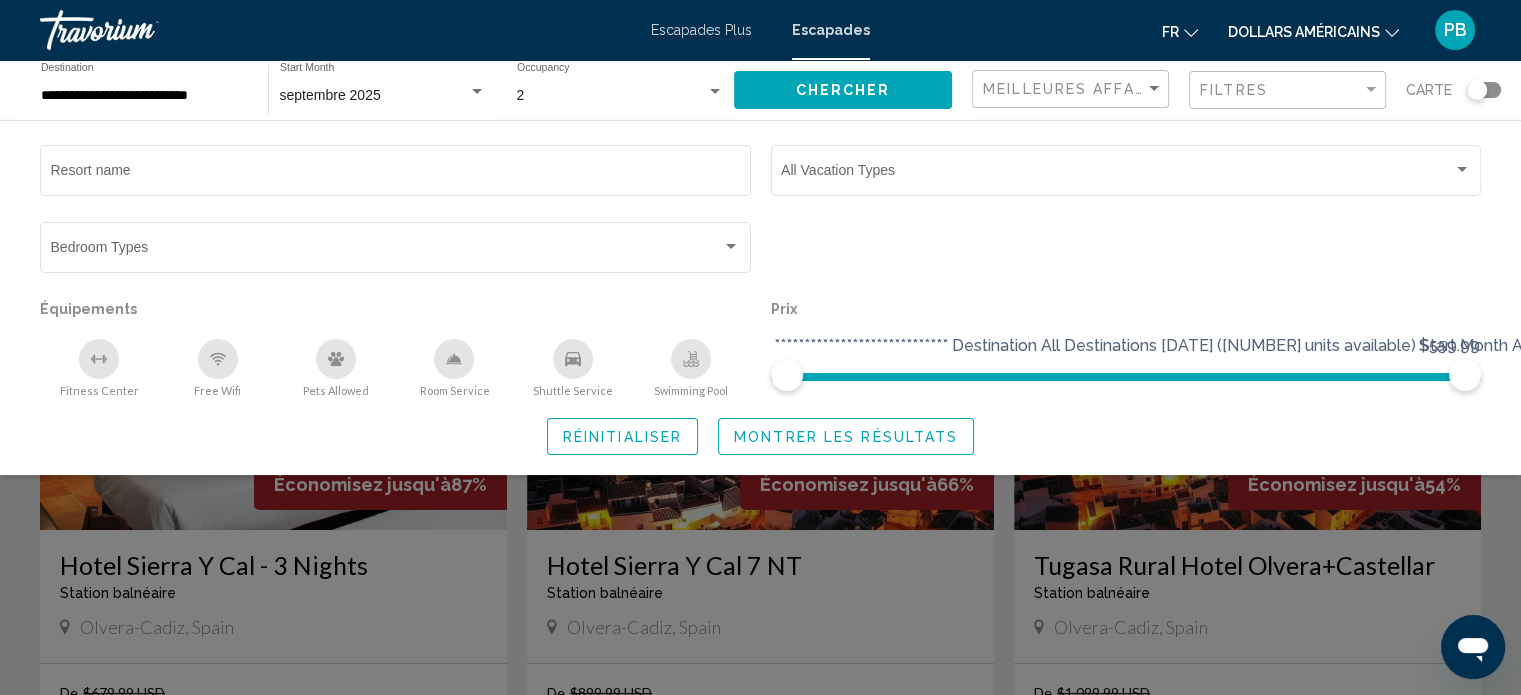 click on "Montrer les résultats" 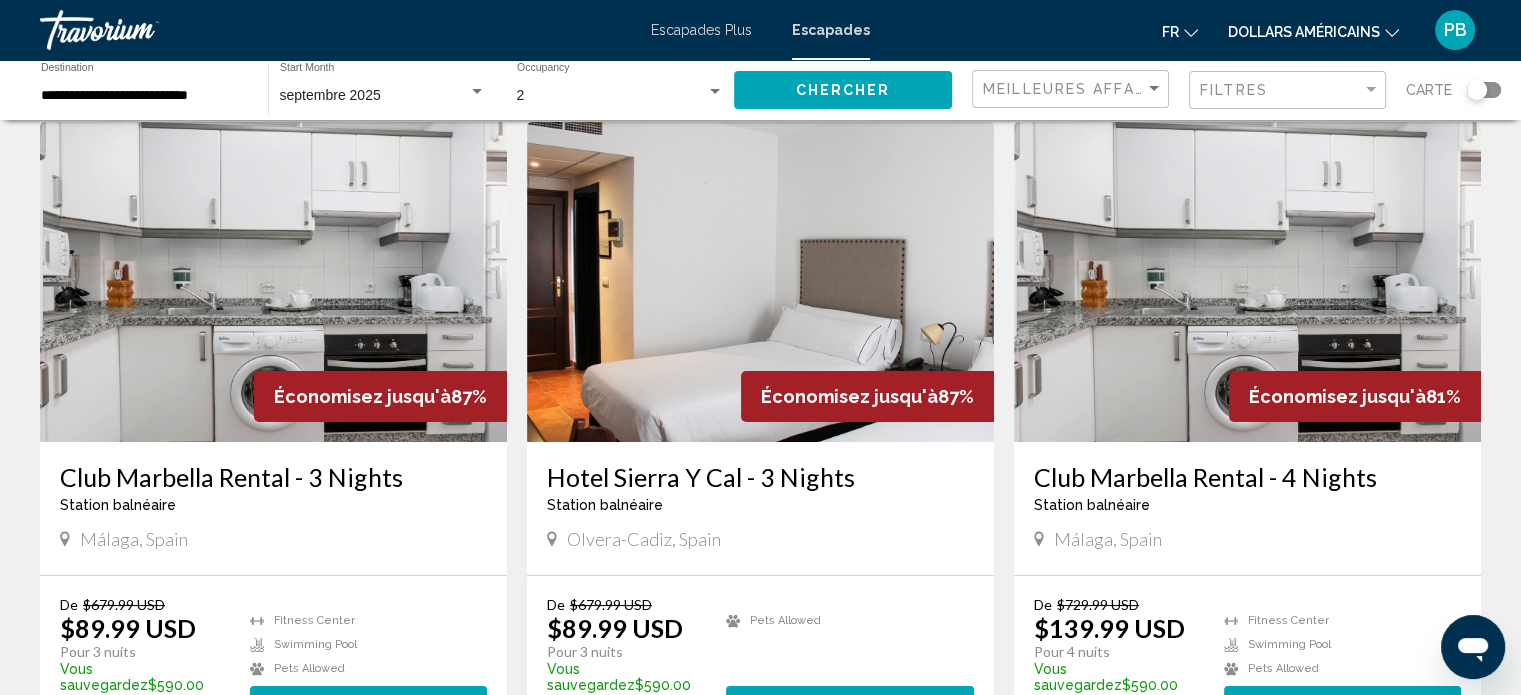 scroll, scrollTop: 0, scrollLeft: 0, axis: both 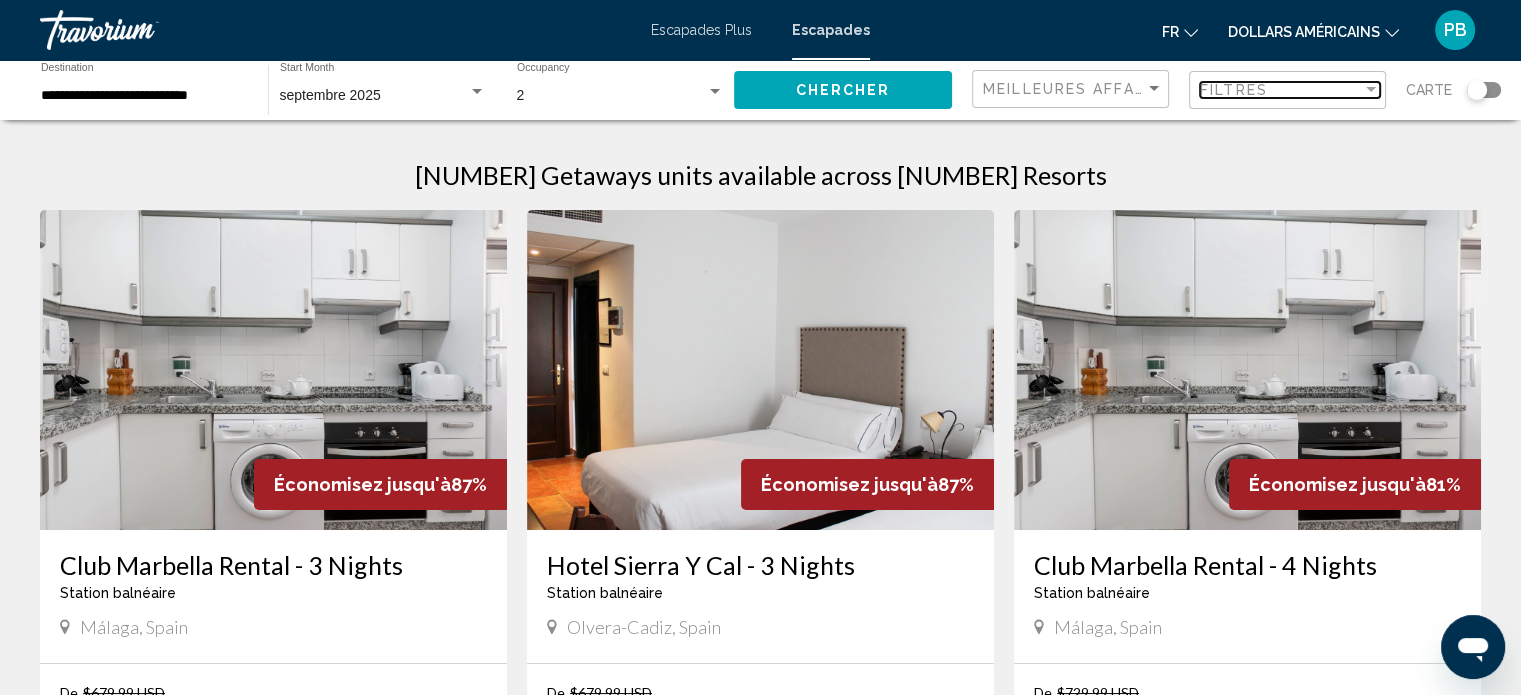 click on "Filtres" at bounding box center (1290, 90) 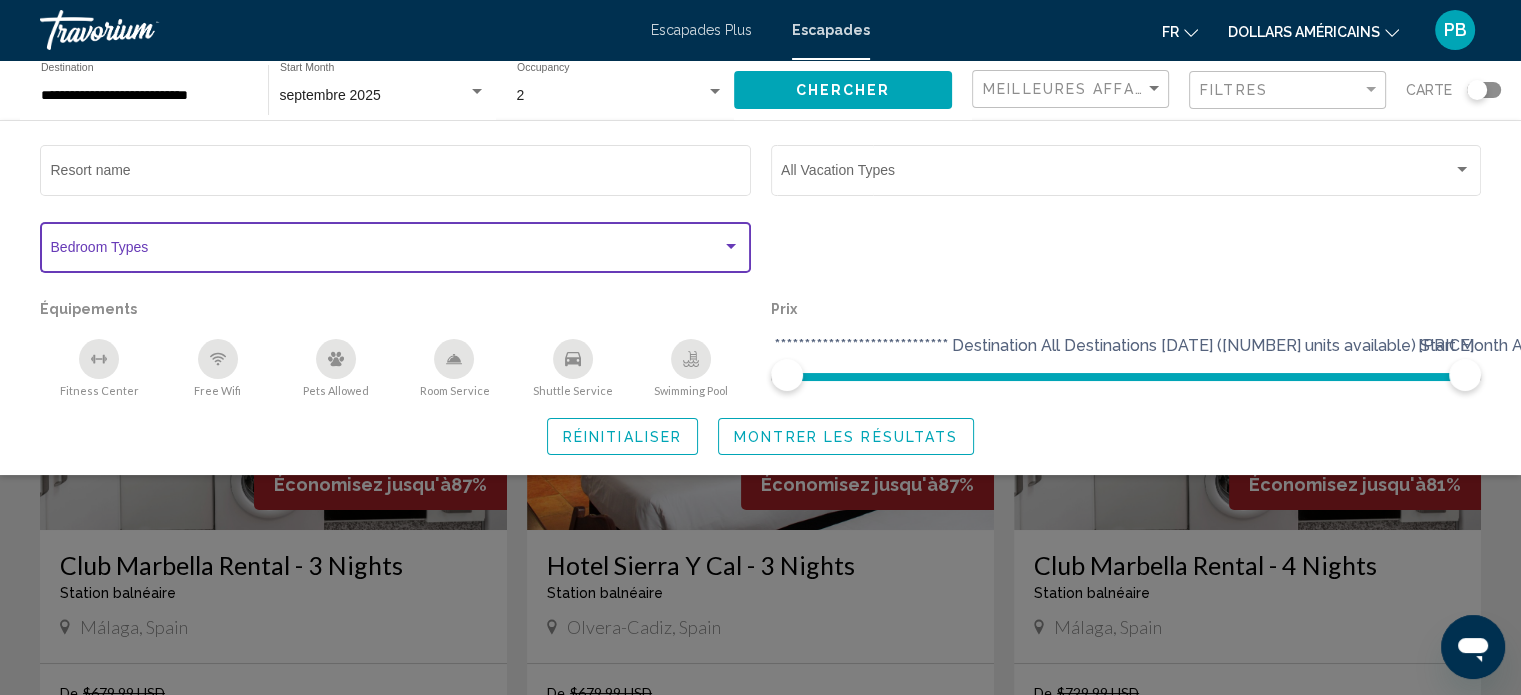 click at bounding box center [731, 246] 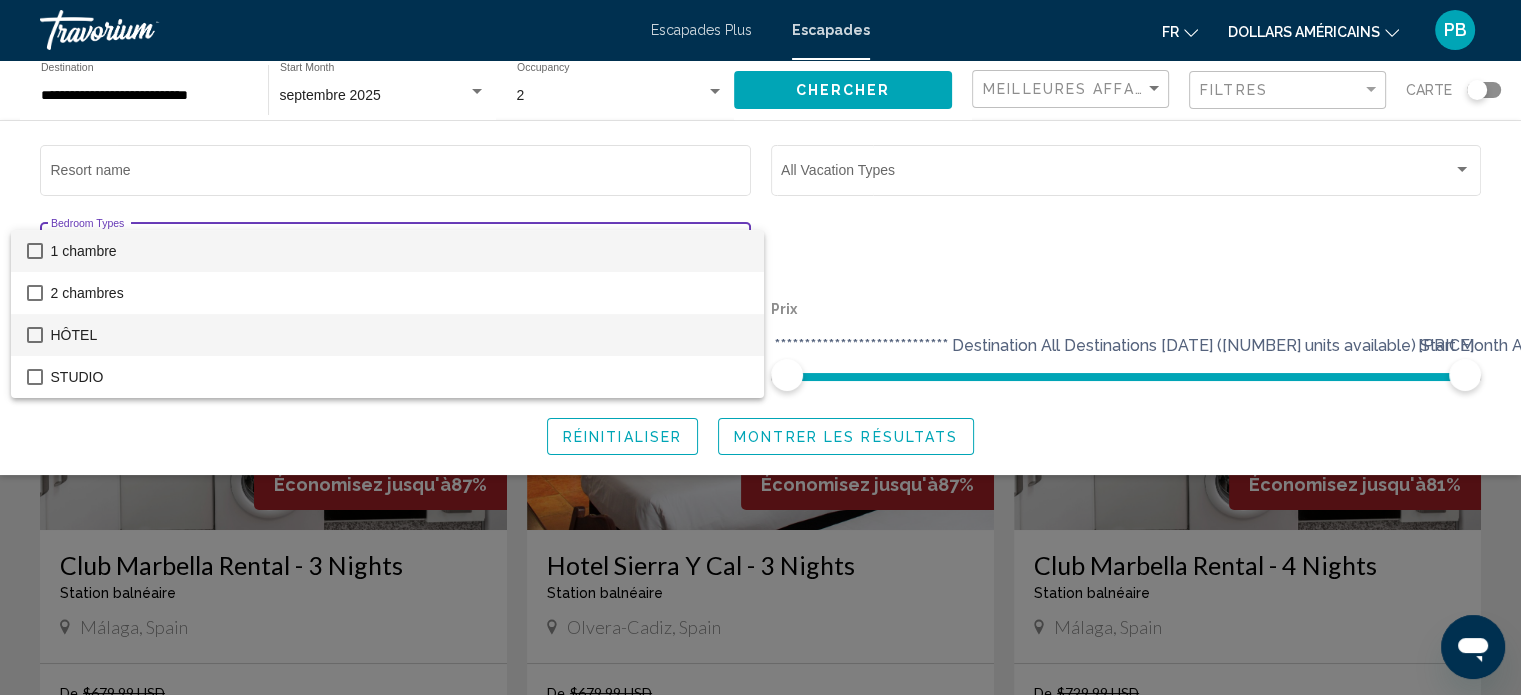 click at bounding box center [35, 335] 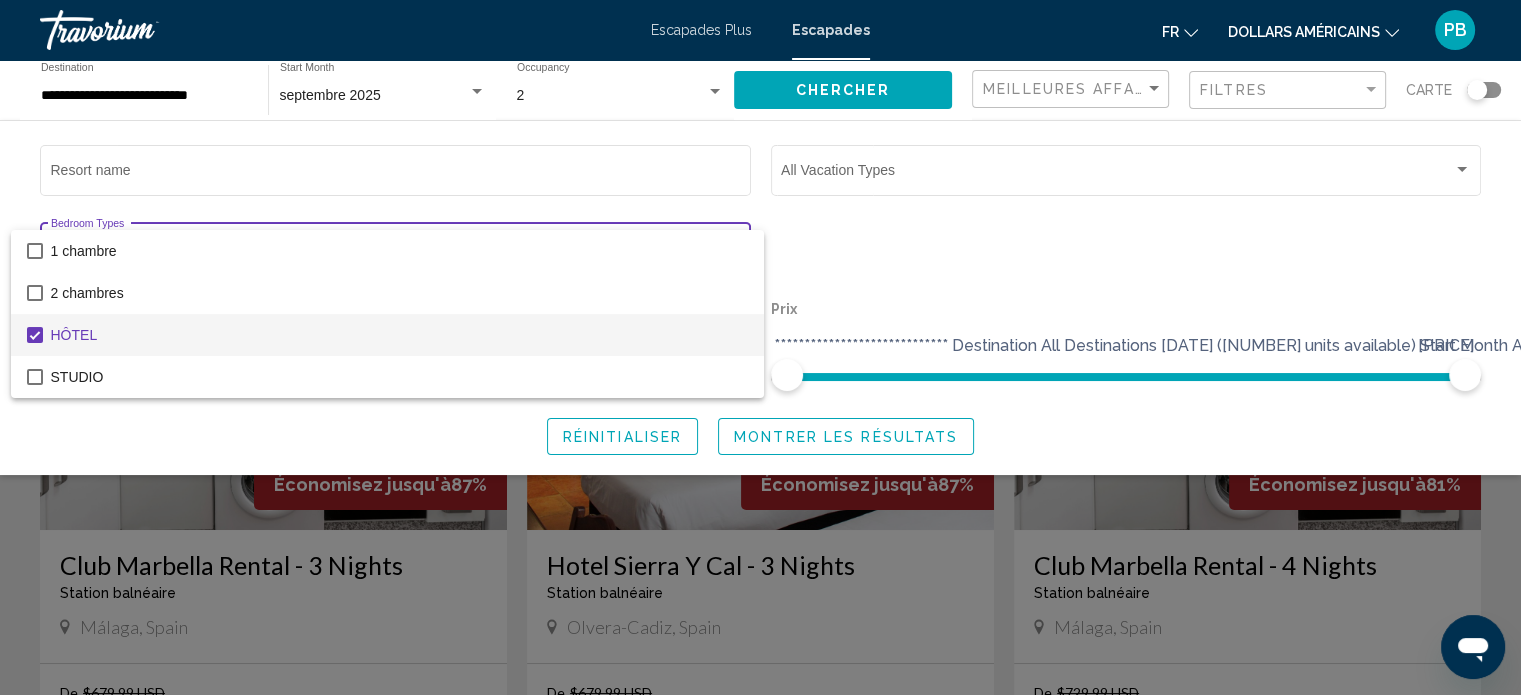 click at bounding box center (760, 347) 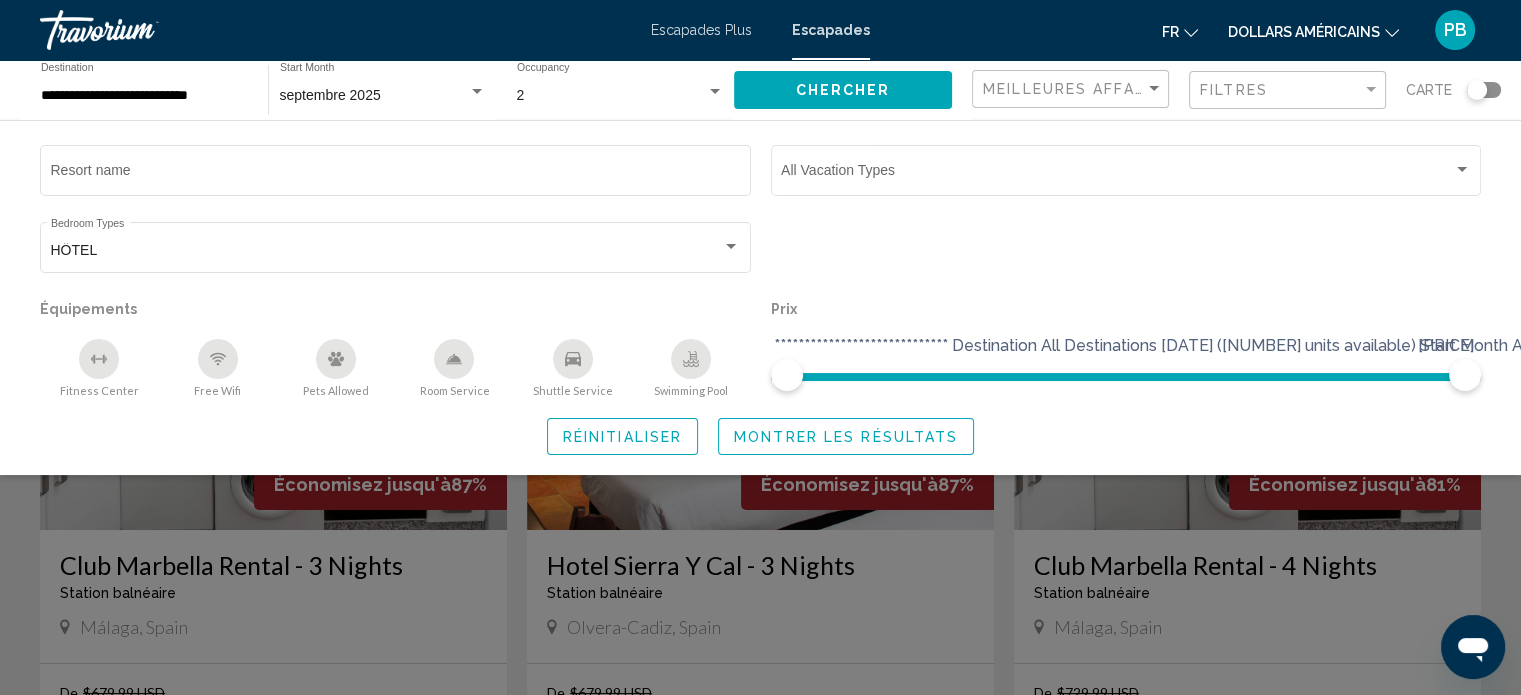 click on "Montrer les résultats" 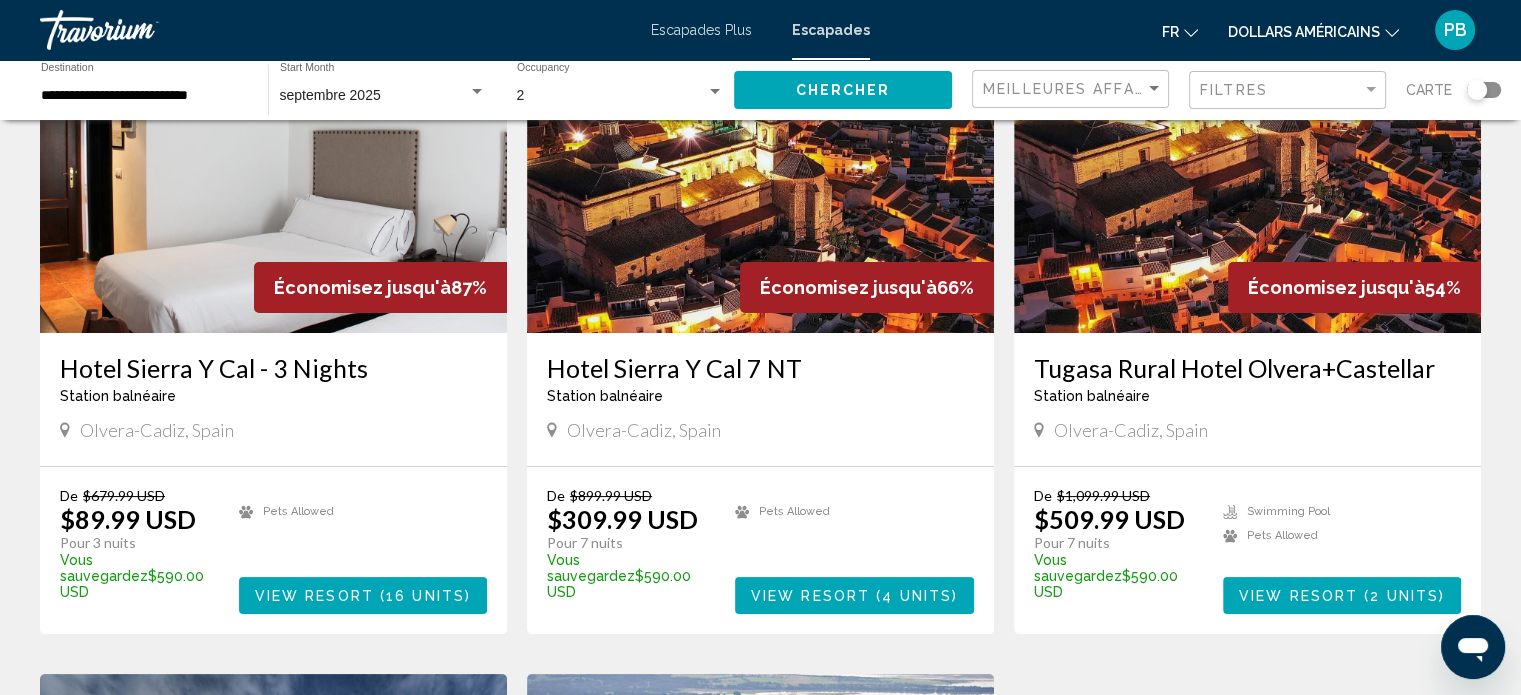 scroll, scrollTop: 100, scrollLeft: 0, axis: vertical 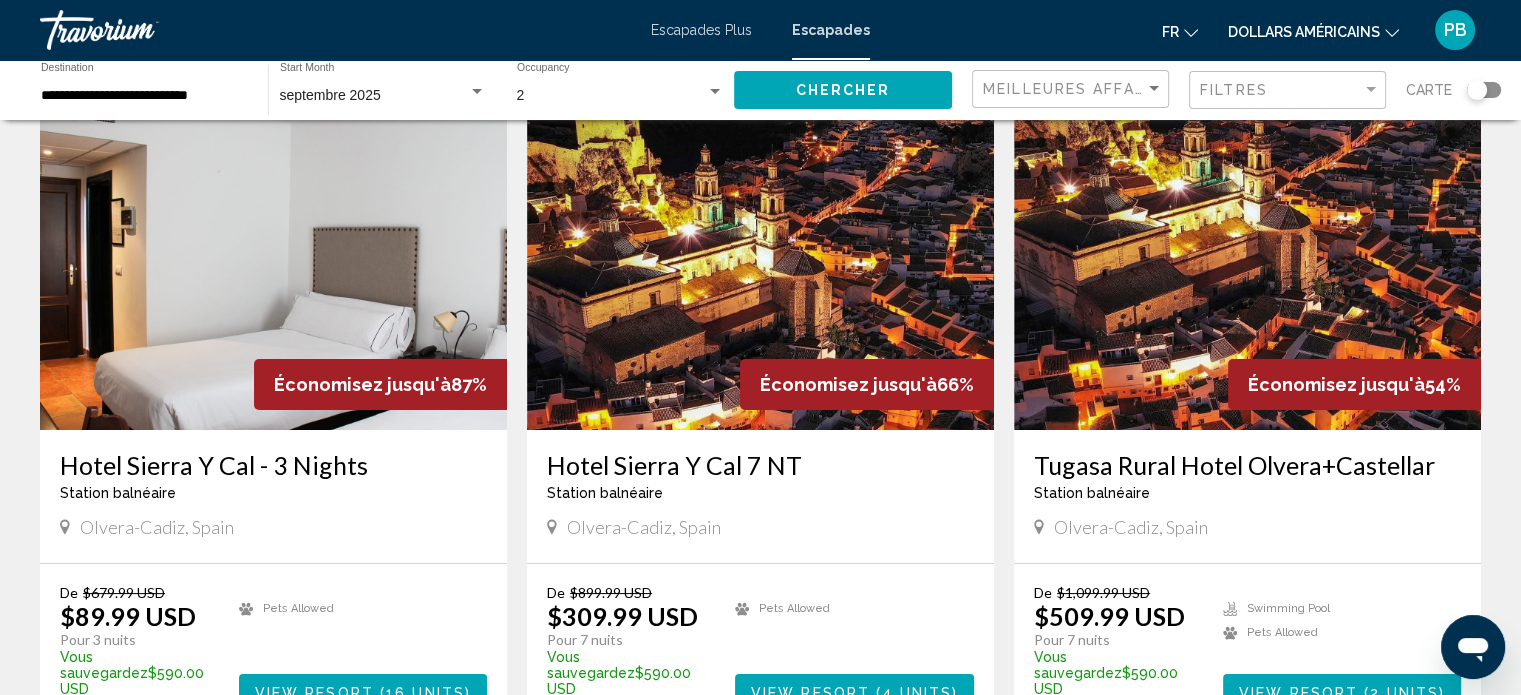 click at bounding box center [760, 270] 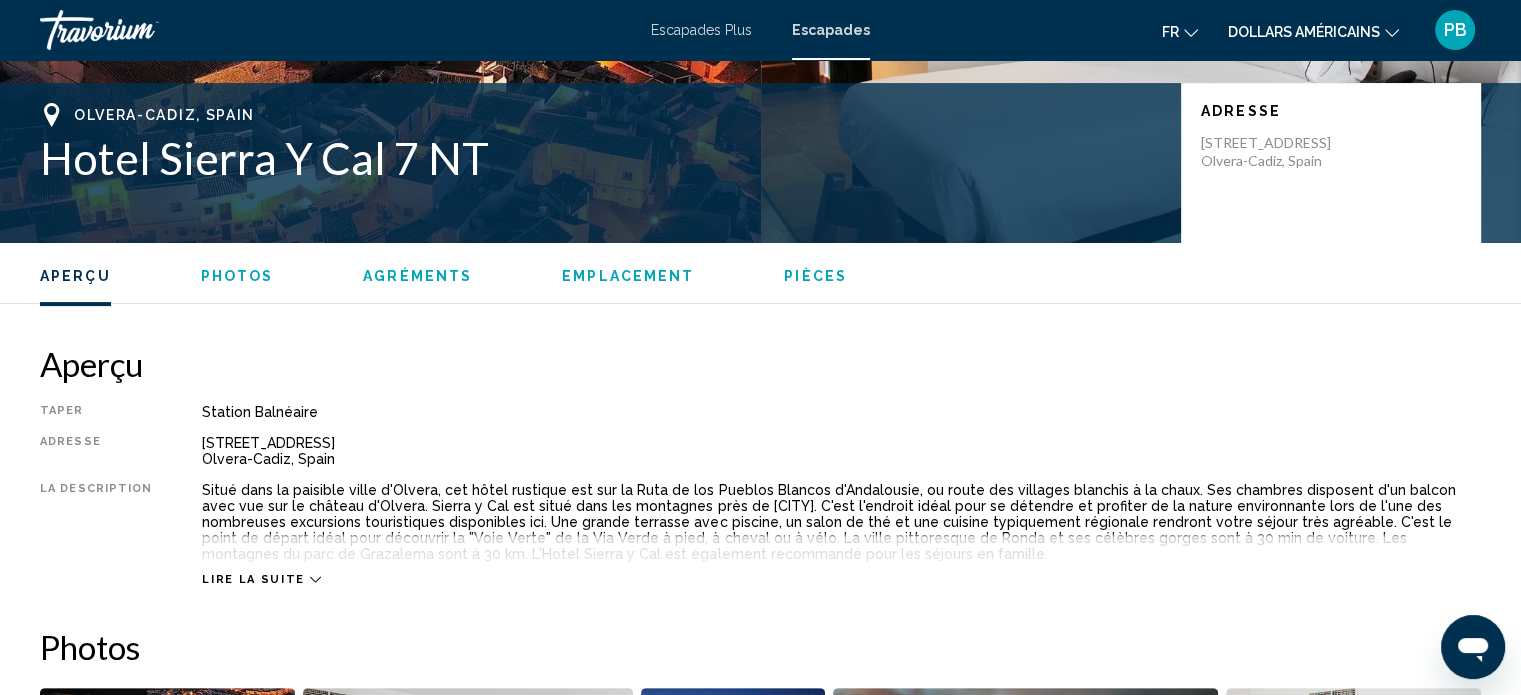 scroll, scrollTop: 612, scrollLeft: 0, axis: vertical 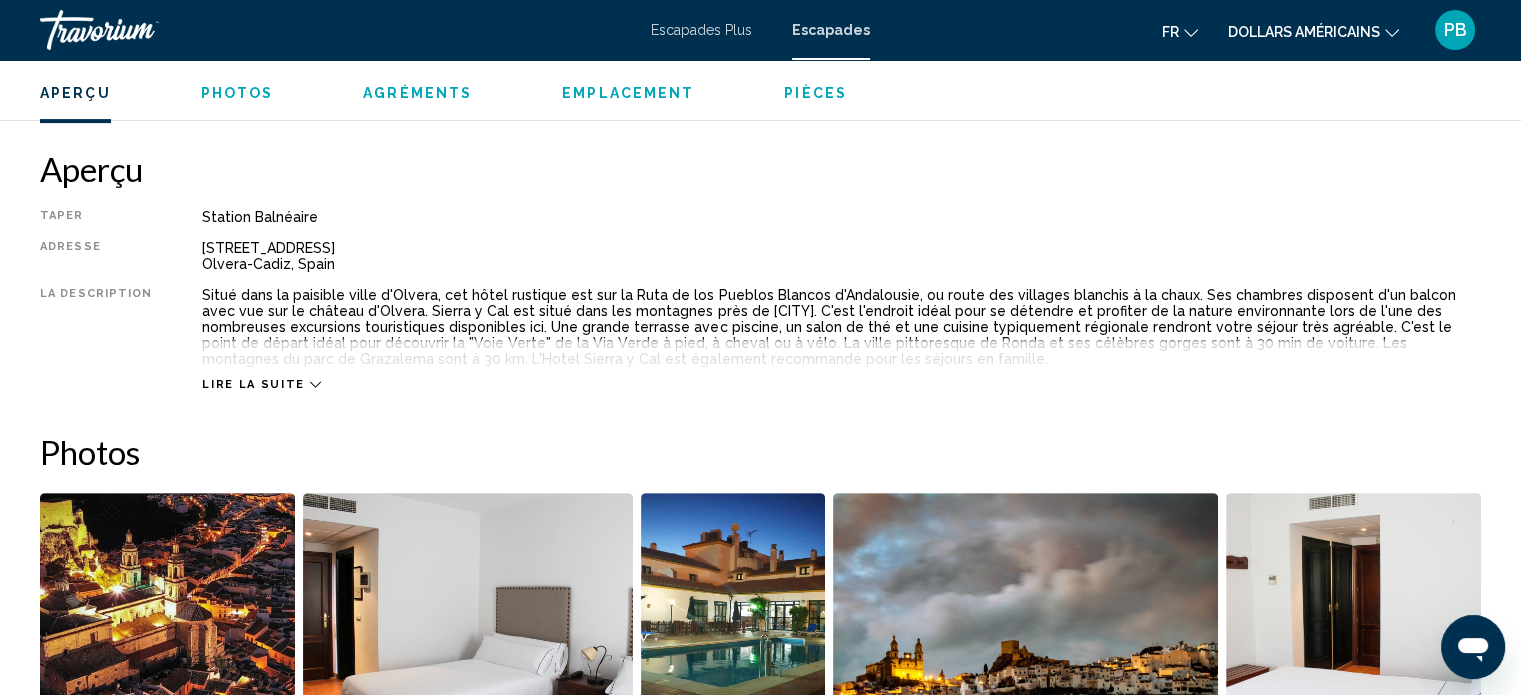click 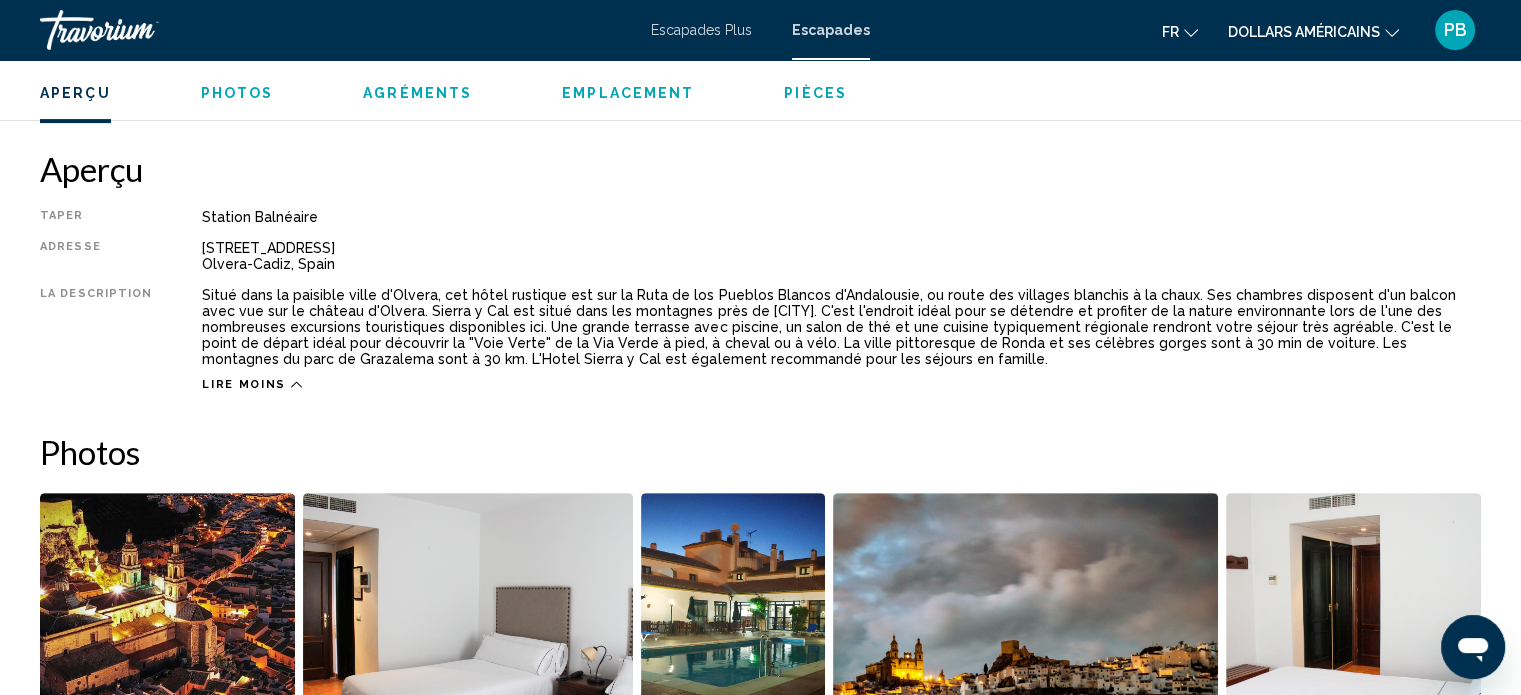 click on "Agréments" at bounding box center [417, 93] 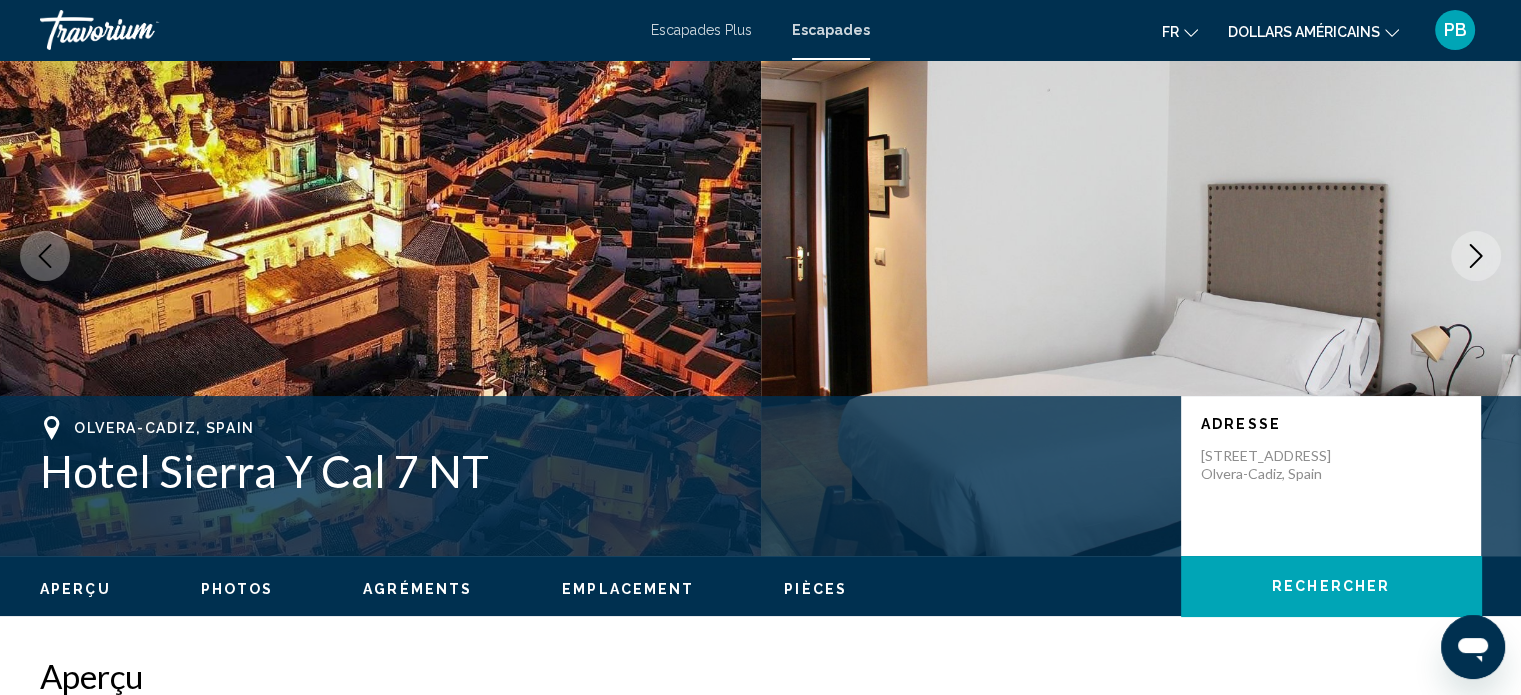 scroll, scrollTop: 0, scrollLeft: 0, axis: both 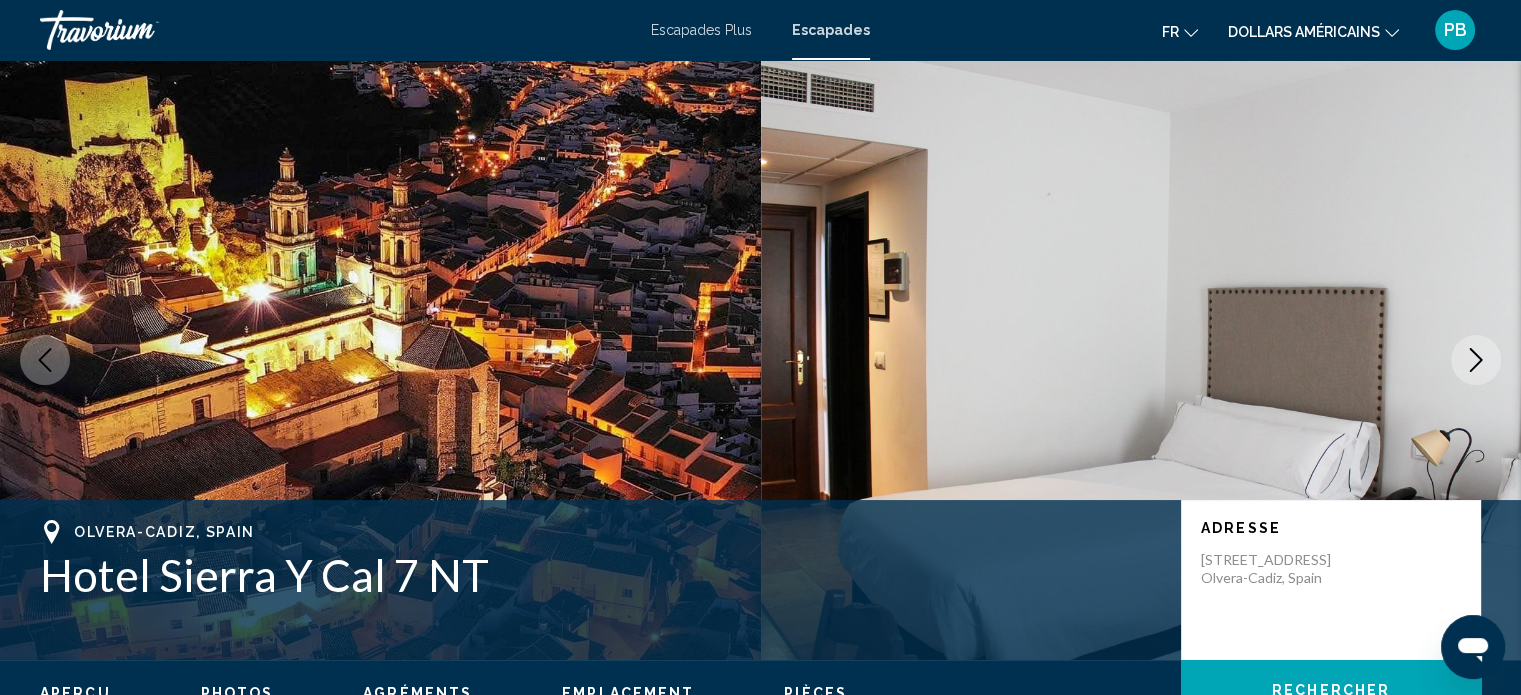 click 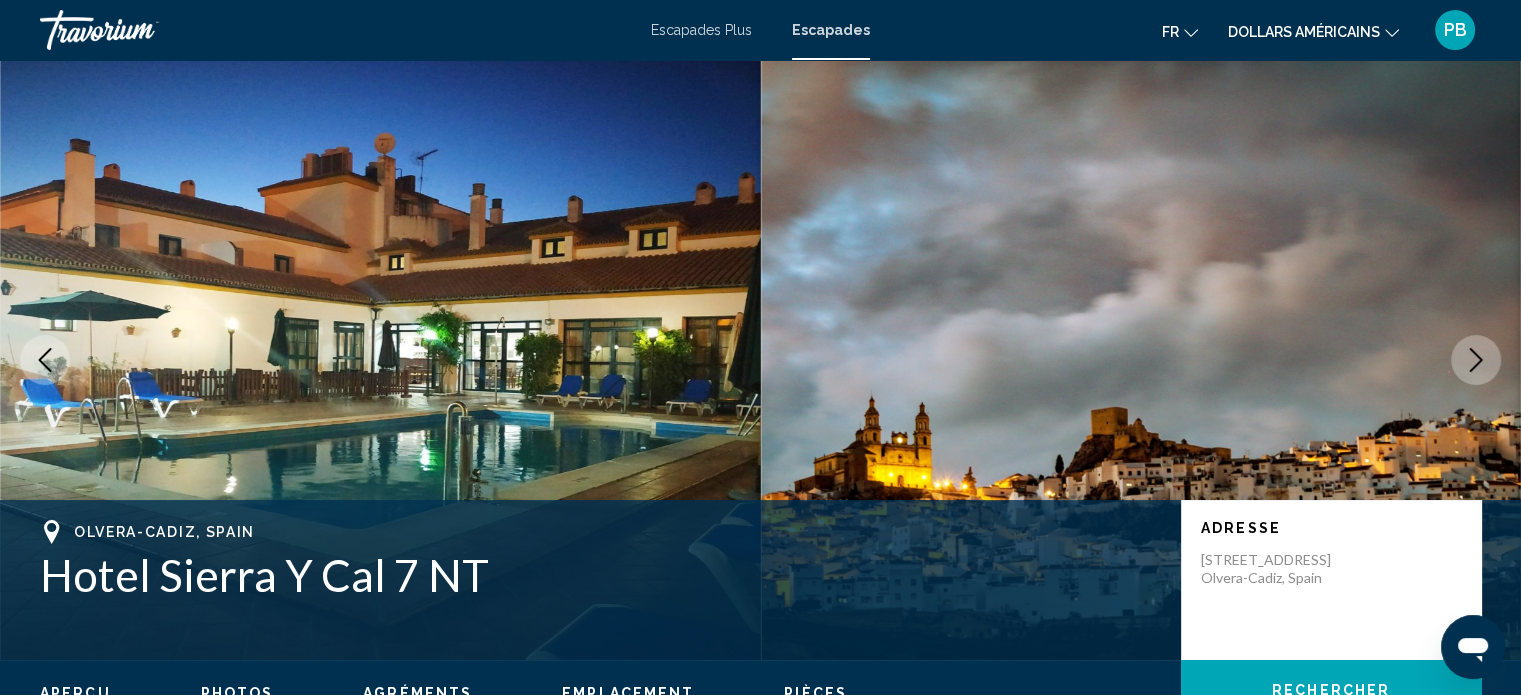 click 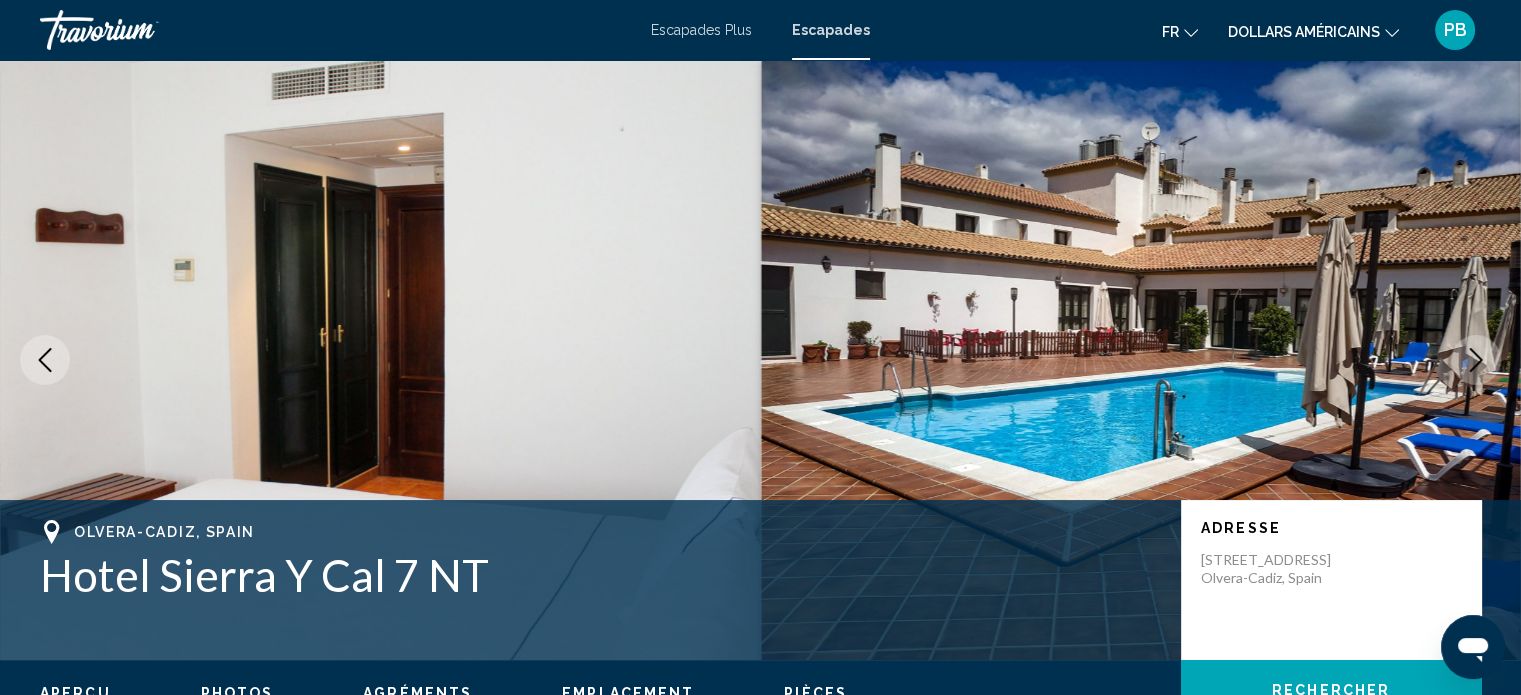 click 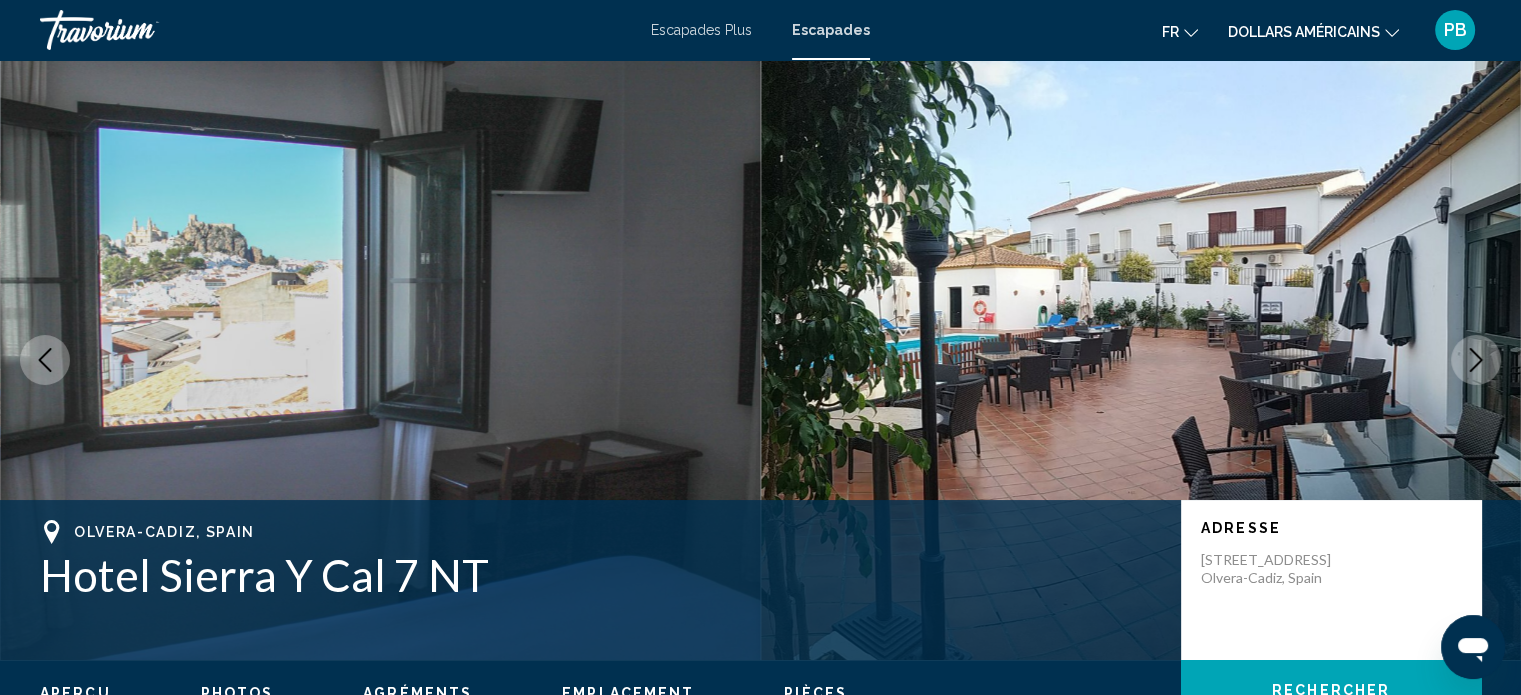 click 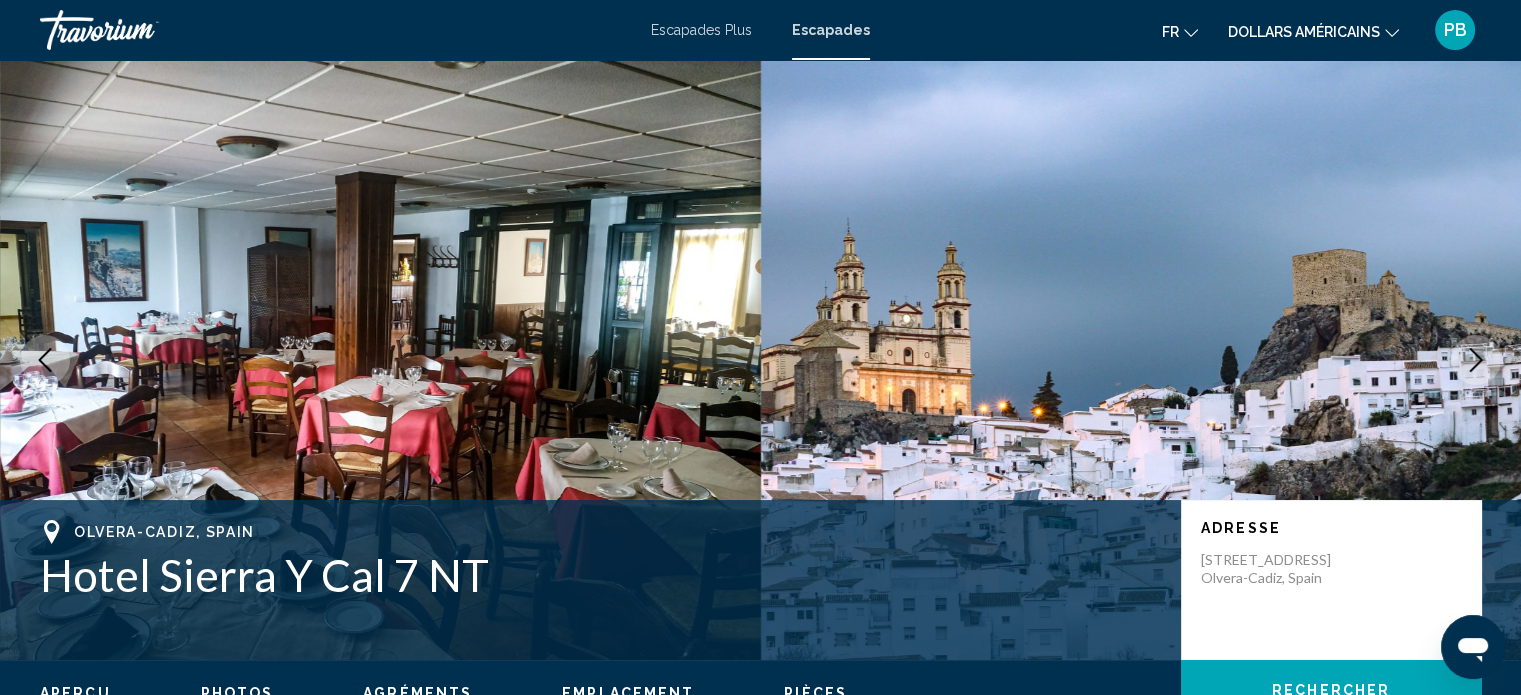 click 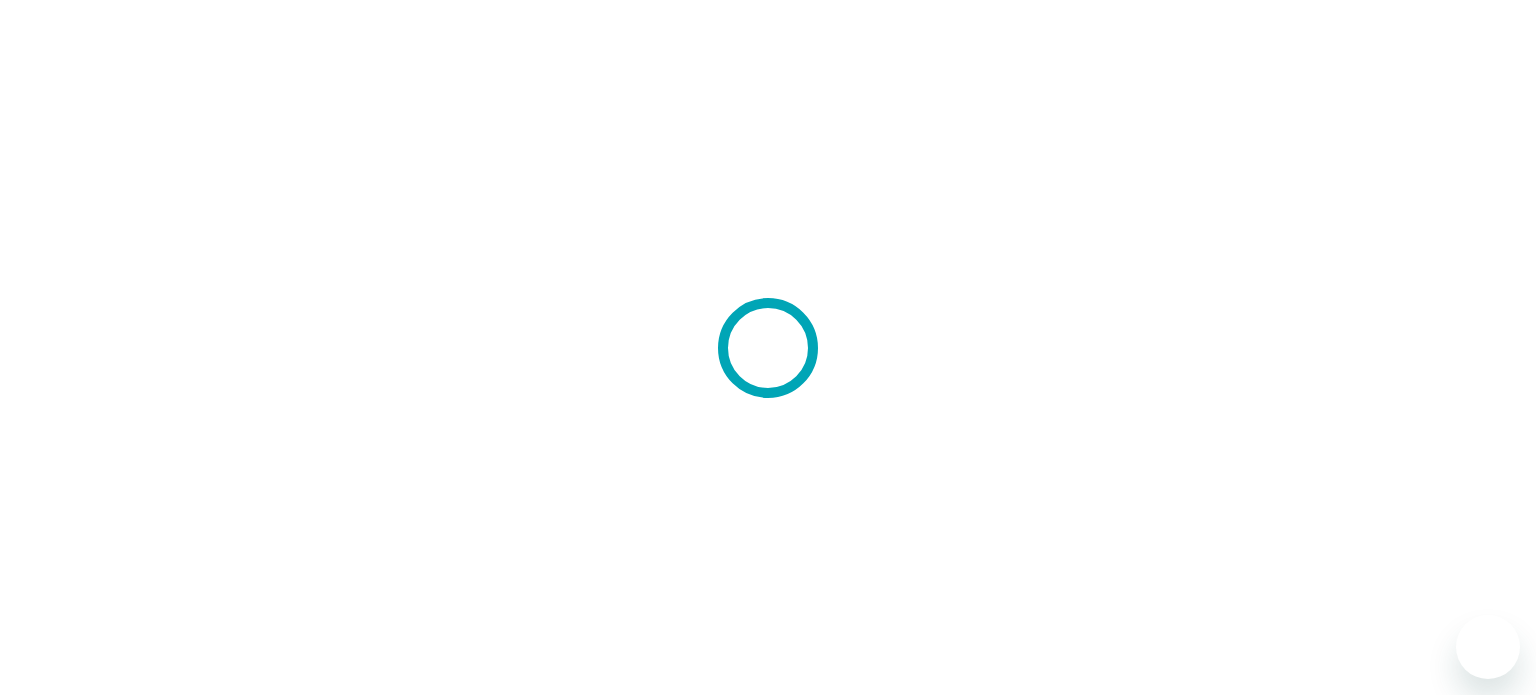 scroll, scrollTop: 0, scrollLeft: 0, axis: both 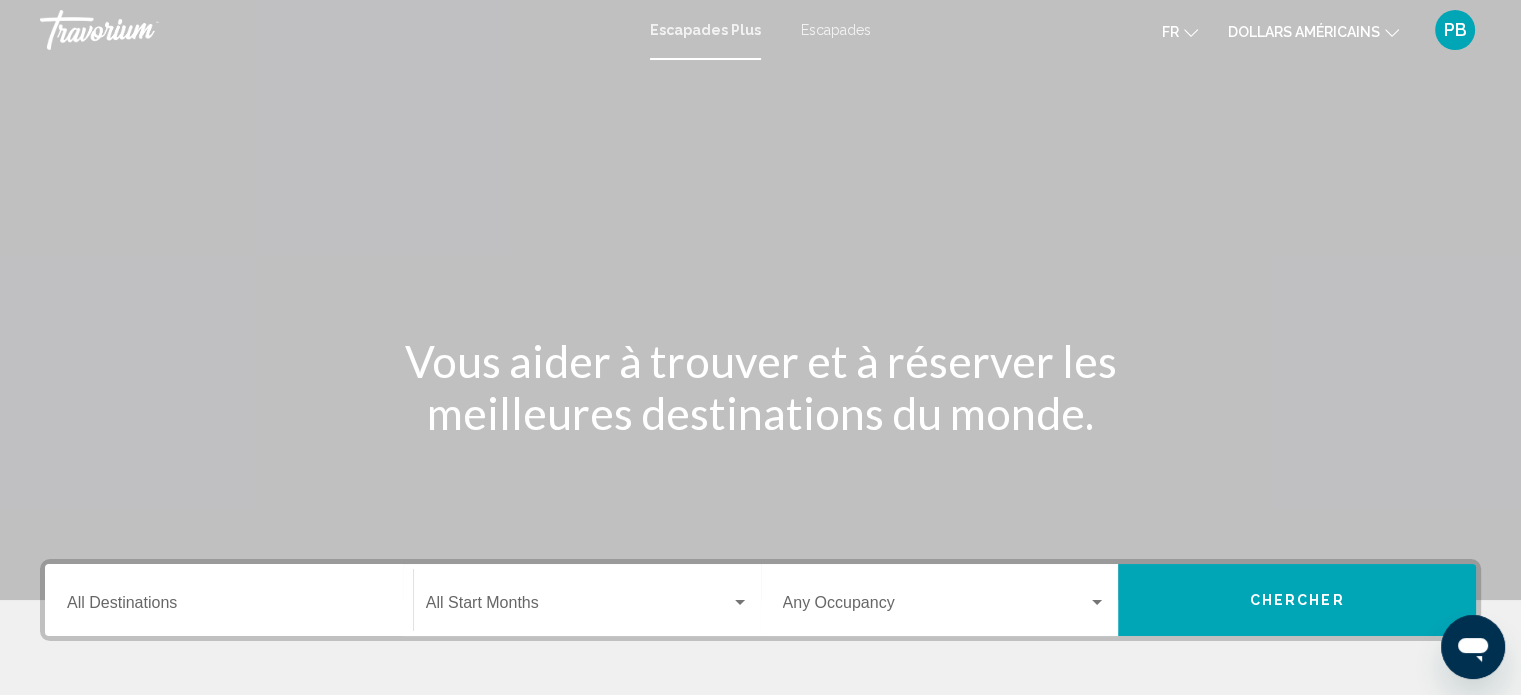 click on "Escapades" at bounding box center [836, 30] 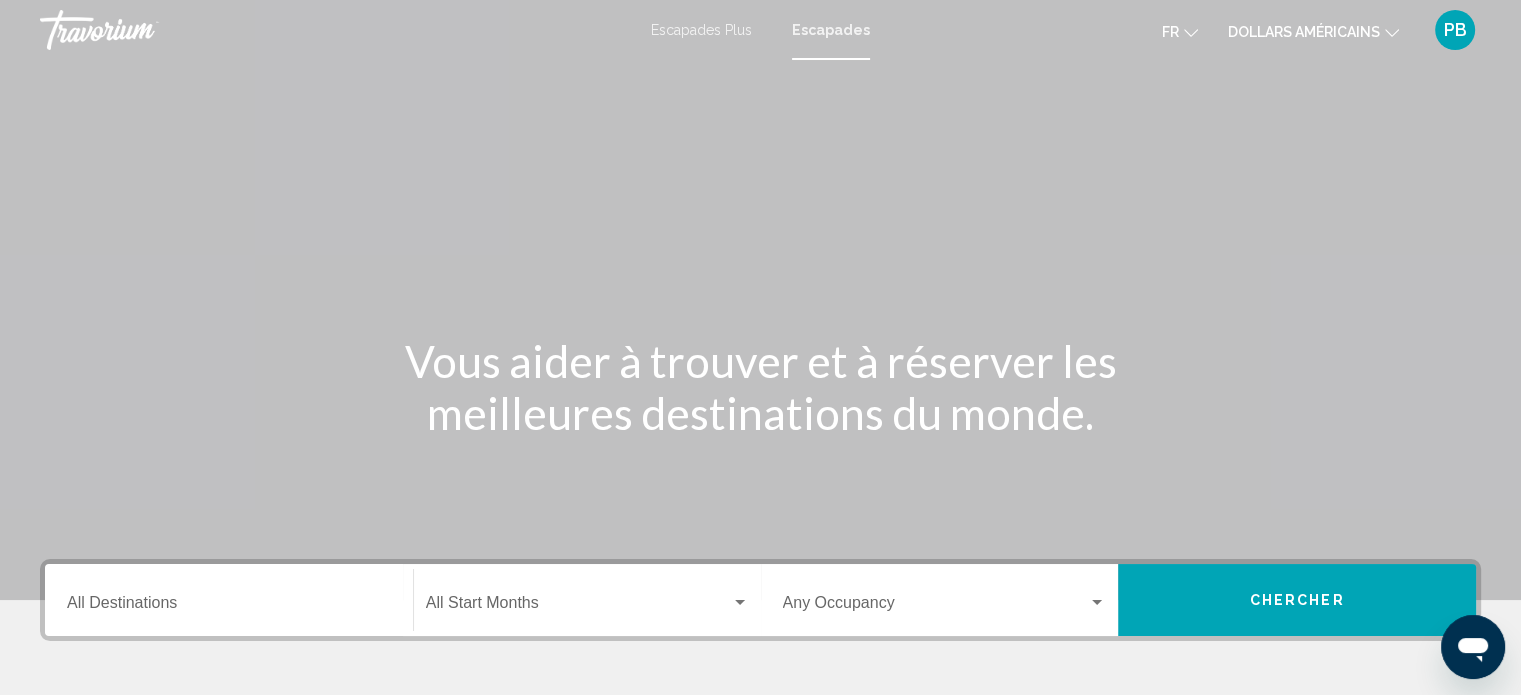 scroll, scrollTop: 200, scrollLeft: 0, axis: vertical 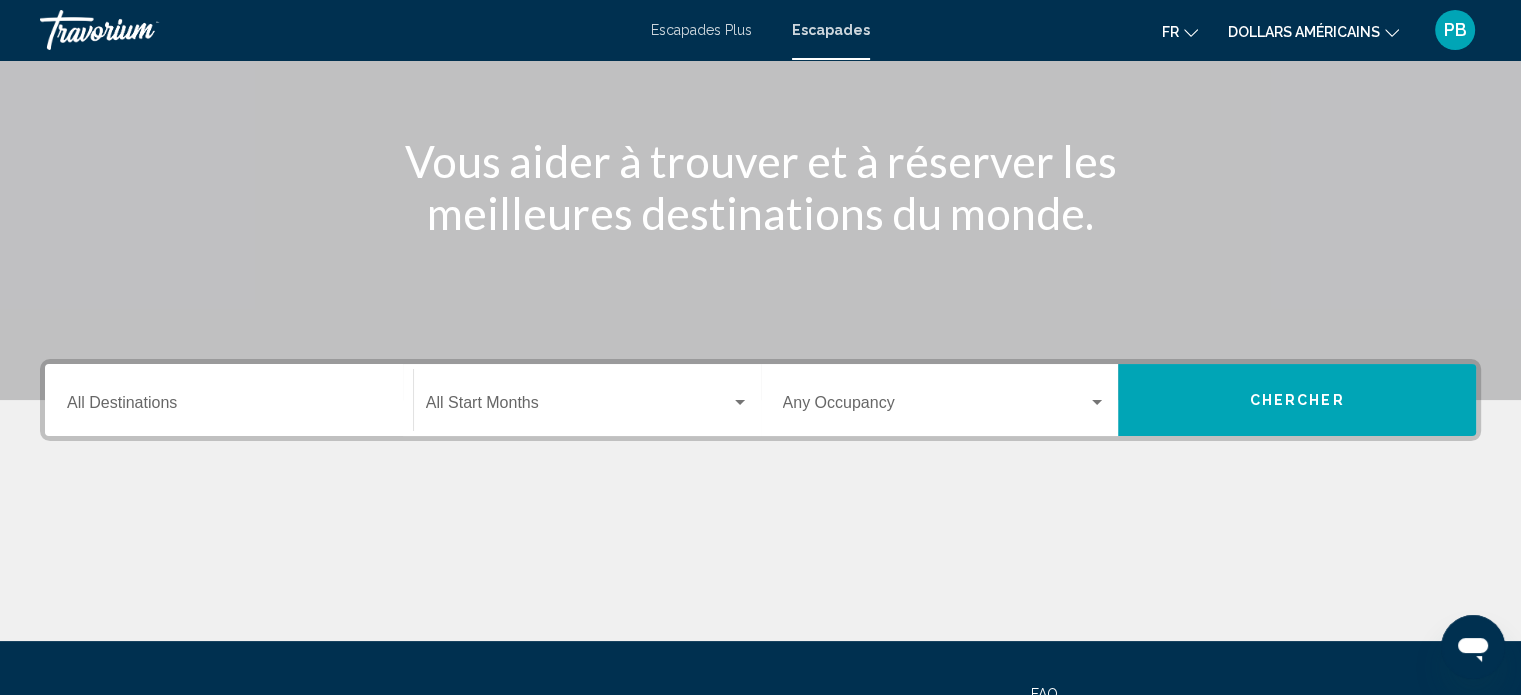 click on "Destination All Destinations" at bounding box center (229, 400) 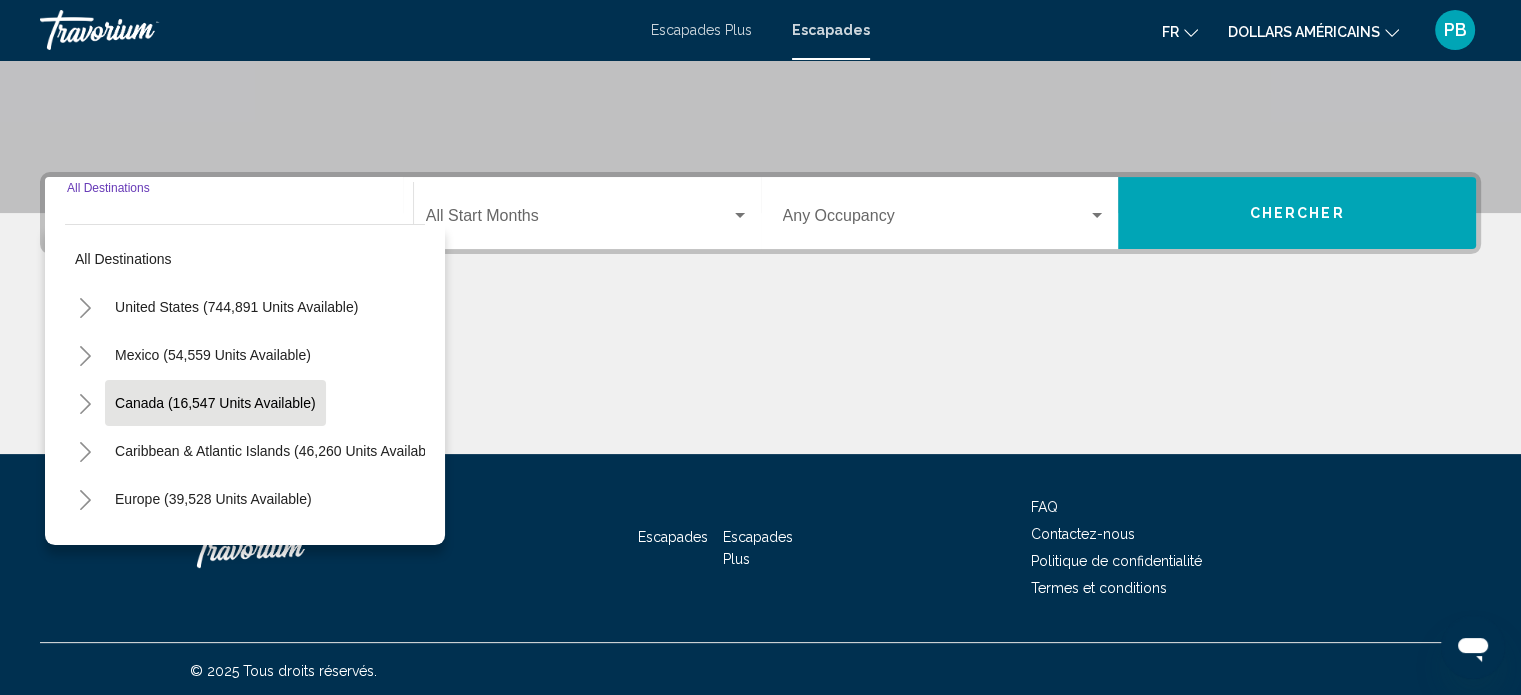 scroll, scrollTop: 390, scrollLeft: 0, axis: vertical 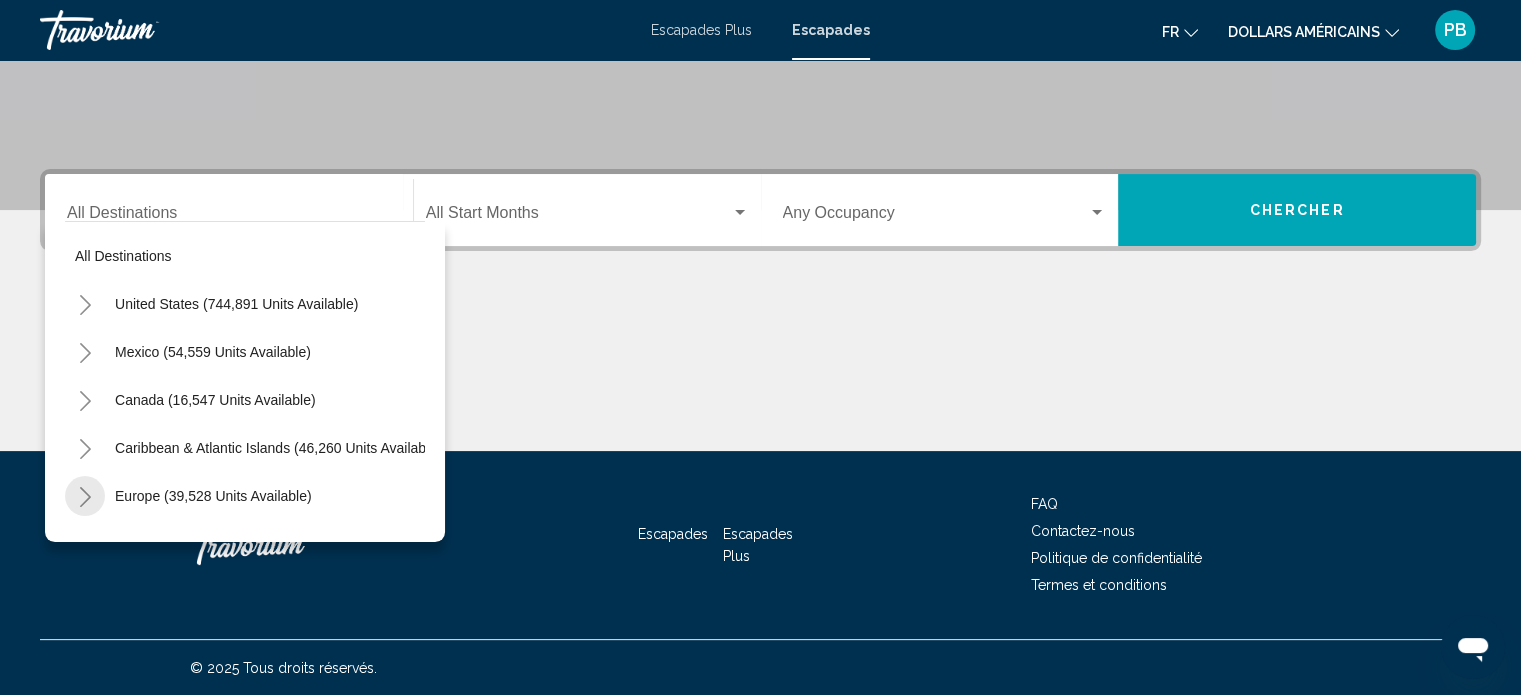 click 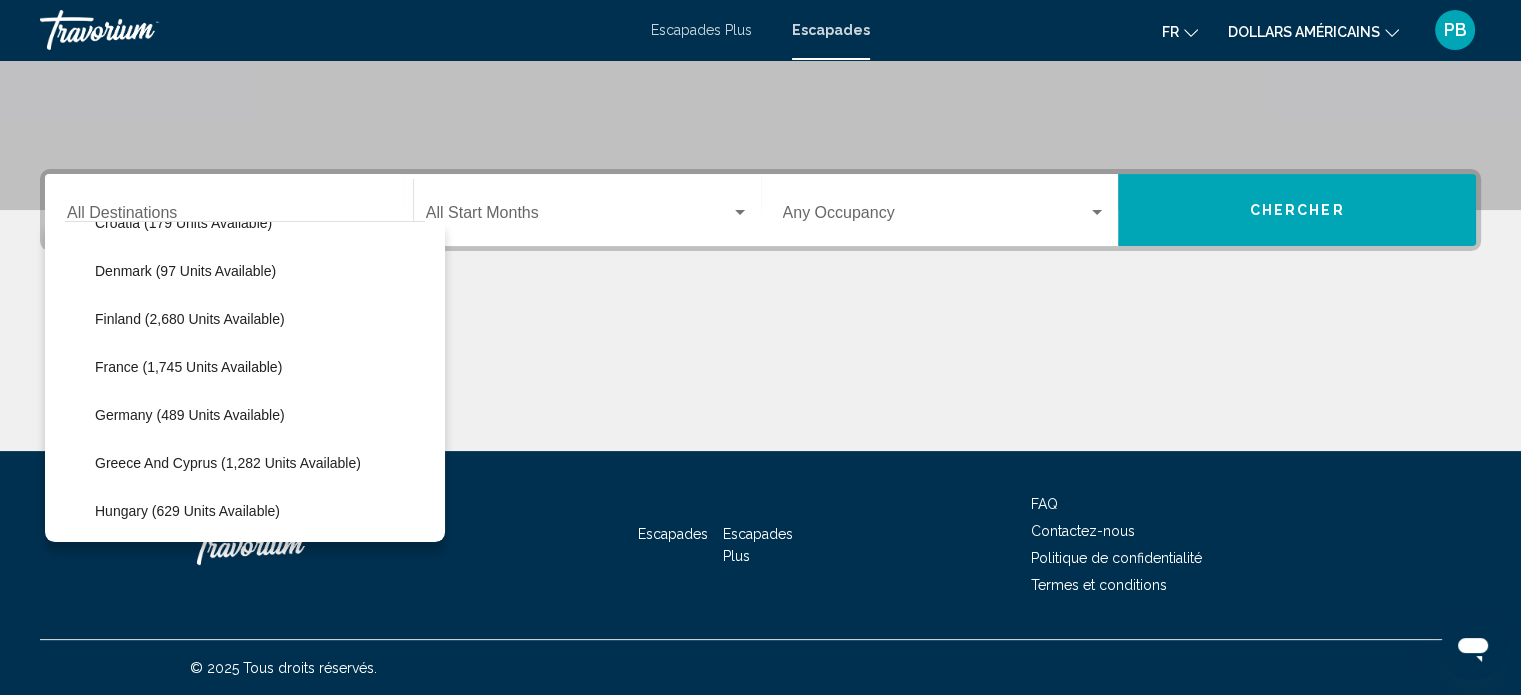 scroll, scrollTop: 500, scrollLeft: 0, axis: vertical 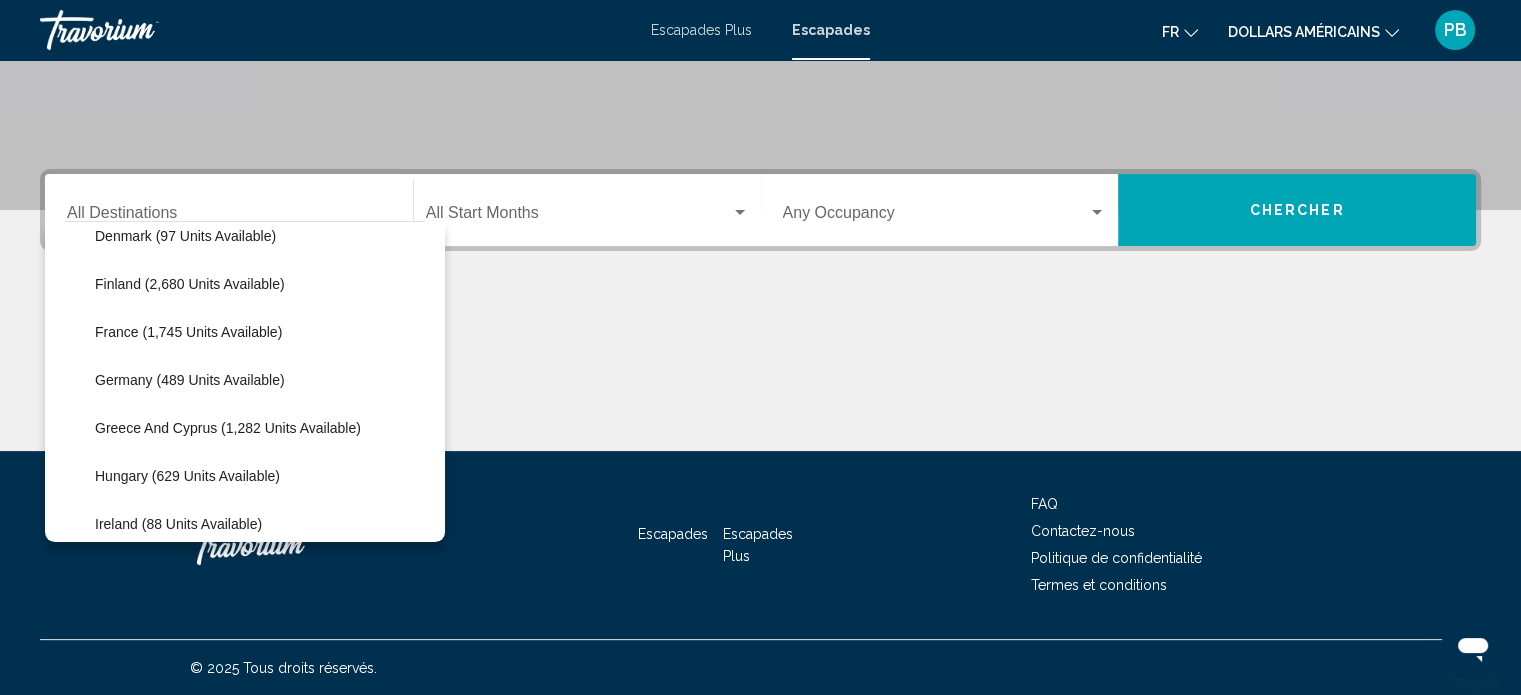 click on "Greece and Cyprus (1,282 units available)" 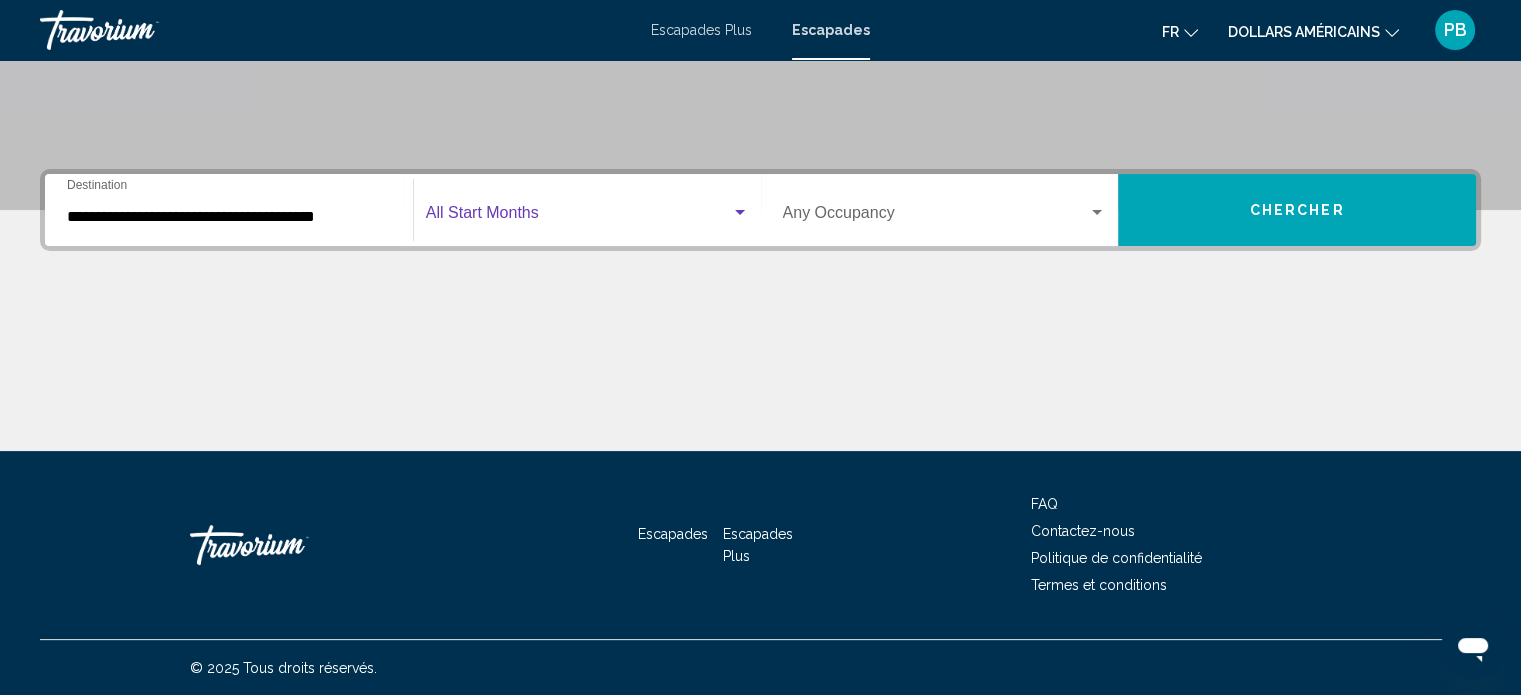 click at bounding box center [578, 217] 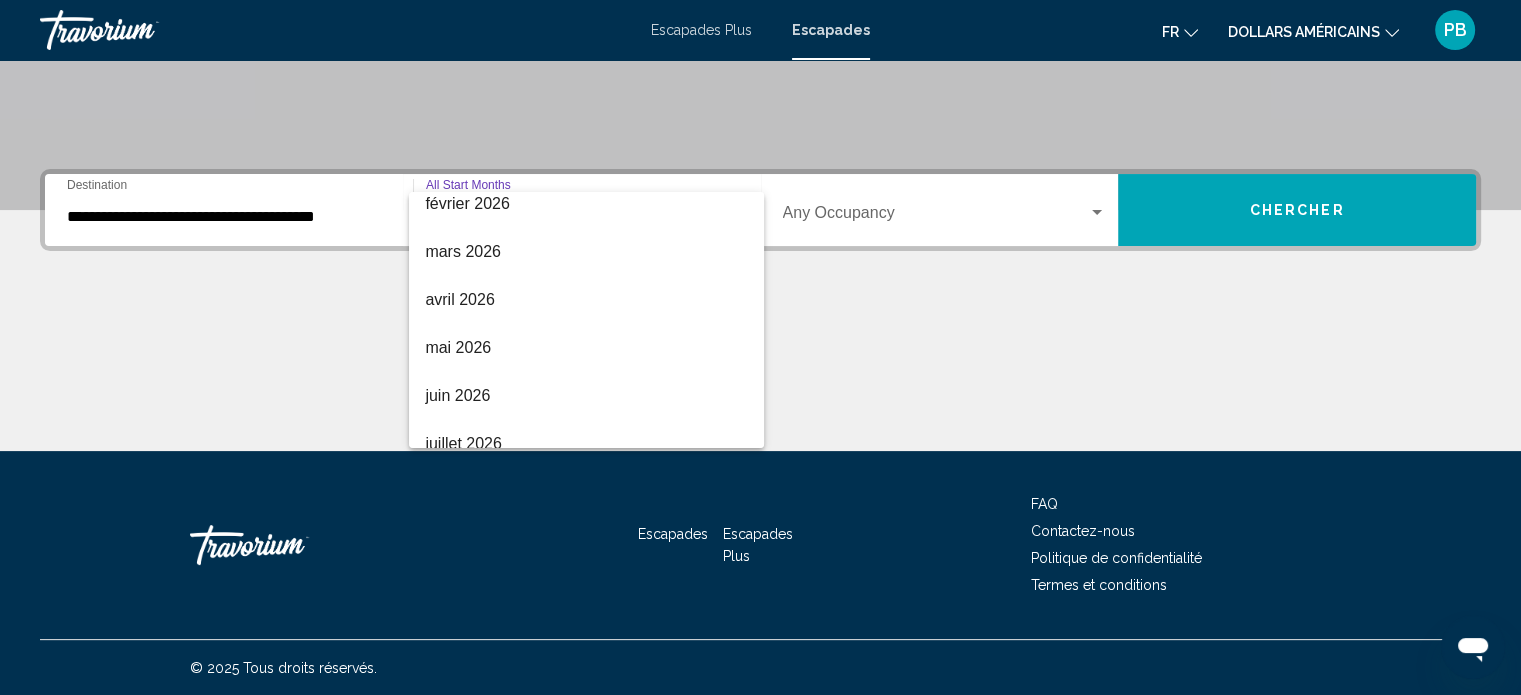scroll, scrollTop: 400, scrollLeft: 0, axis: vertical 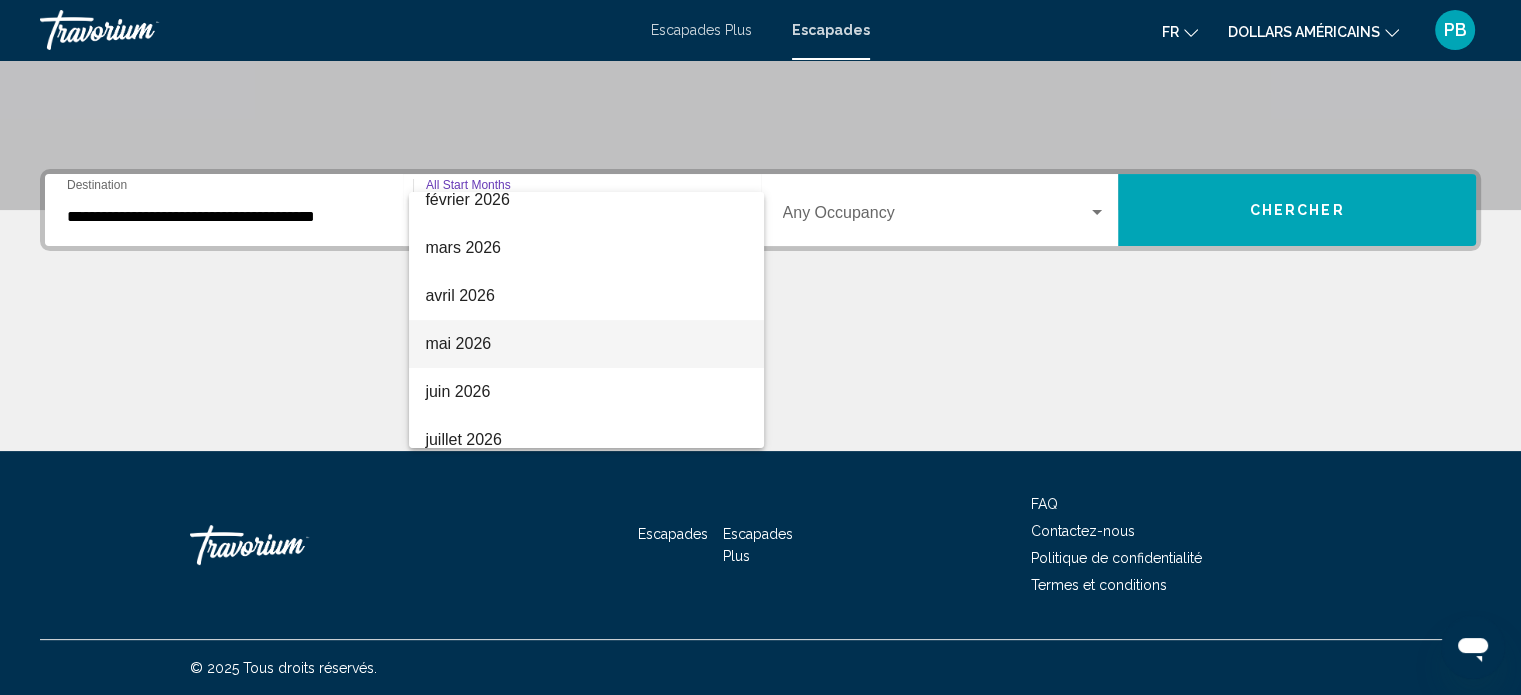 click on "mai 2026" at bounding box center (458, 343) 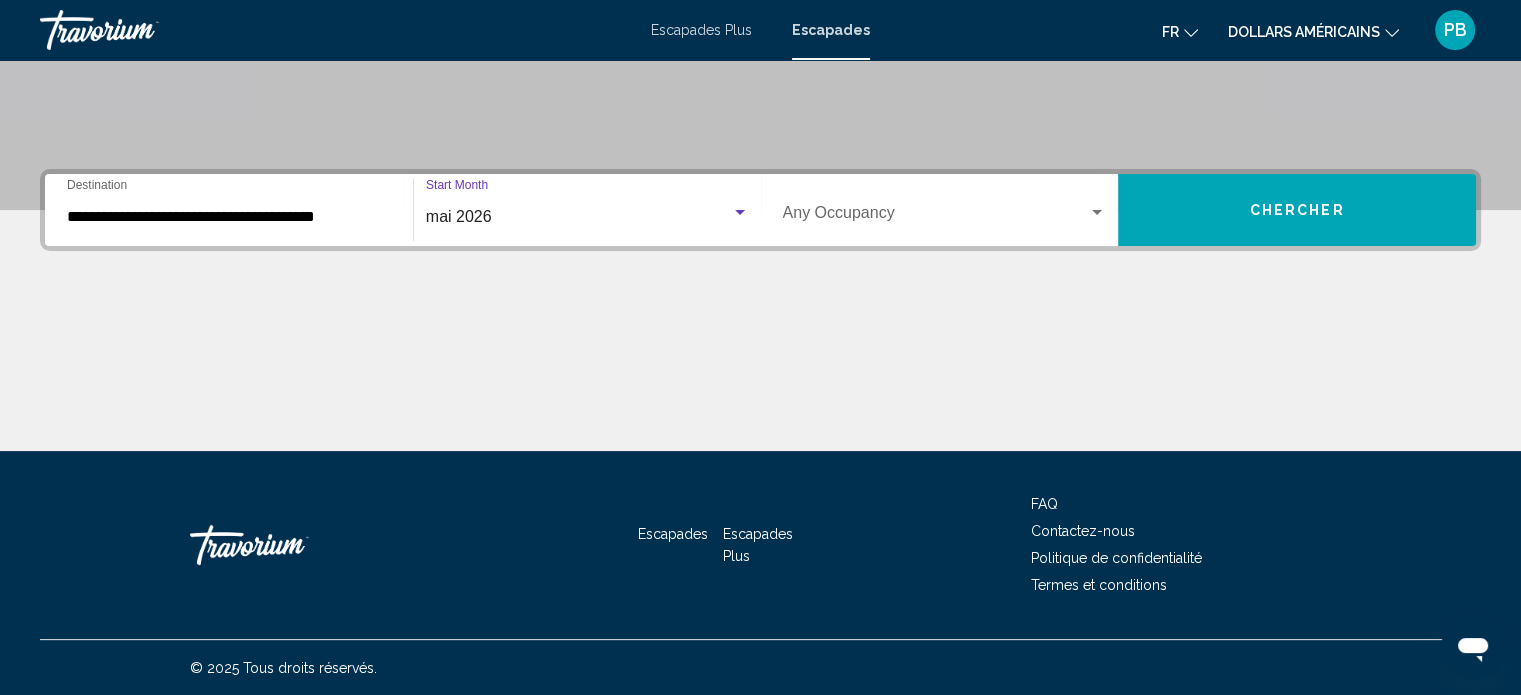 click on "Occupancy Any Occupancy" at bounding box center [945, 210] 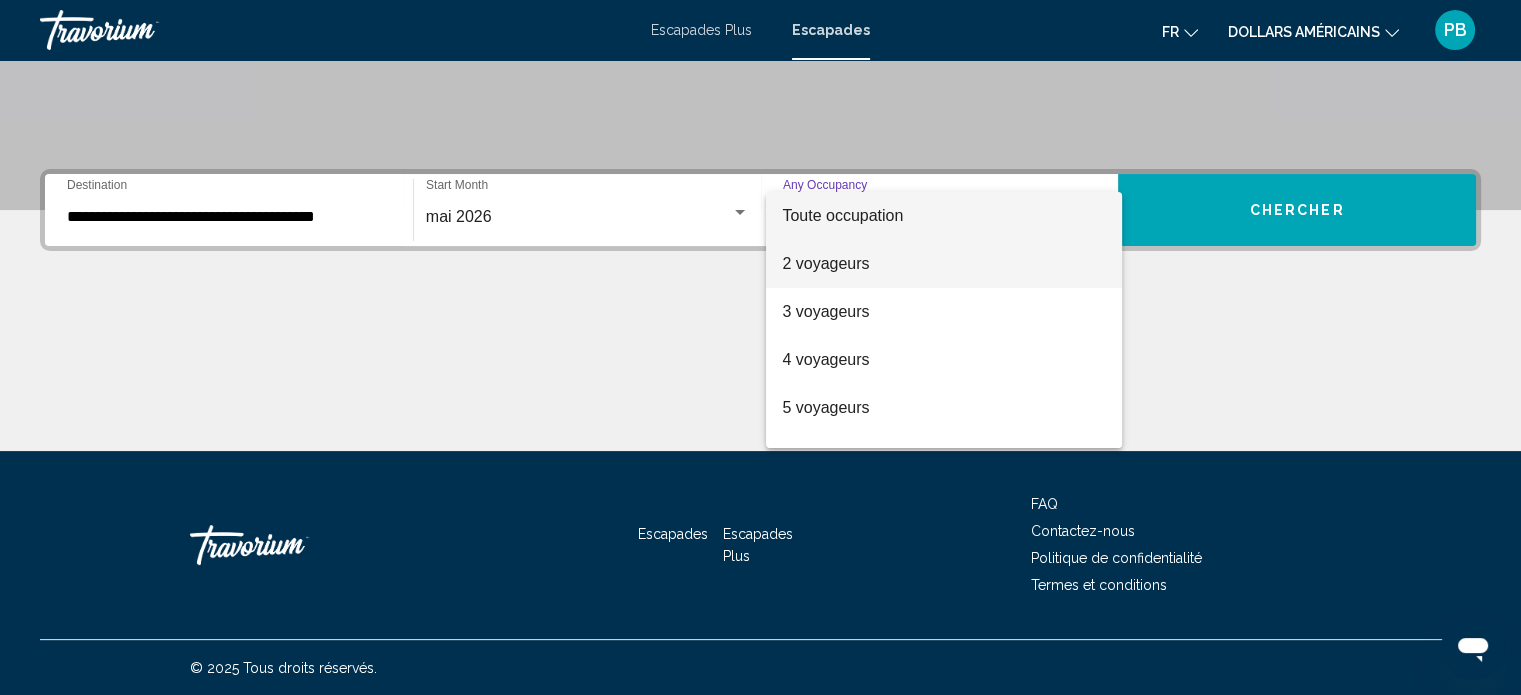 click on "2 voyageurs" at bounding box center [825, 263] 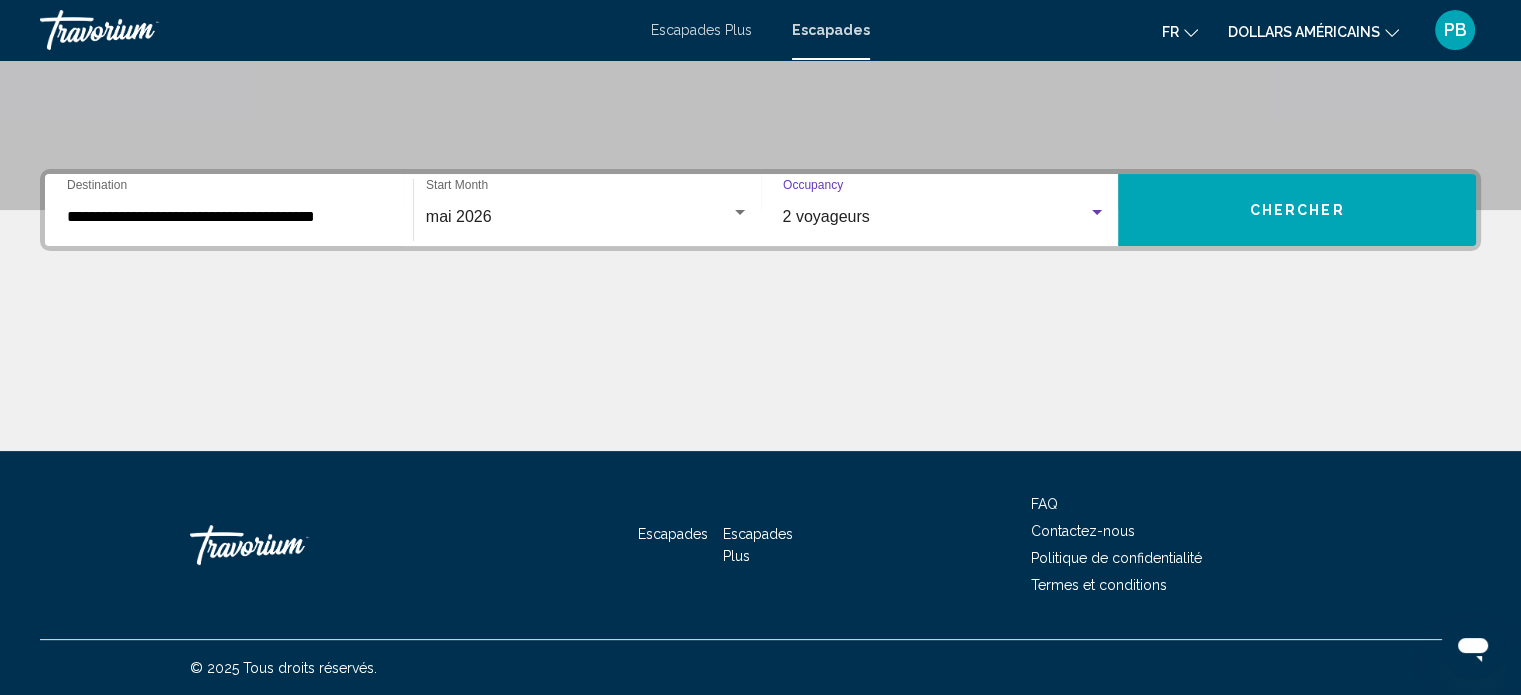 click on "Chercher" at bounding box center [1297, 210] 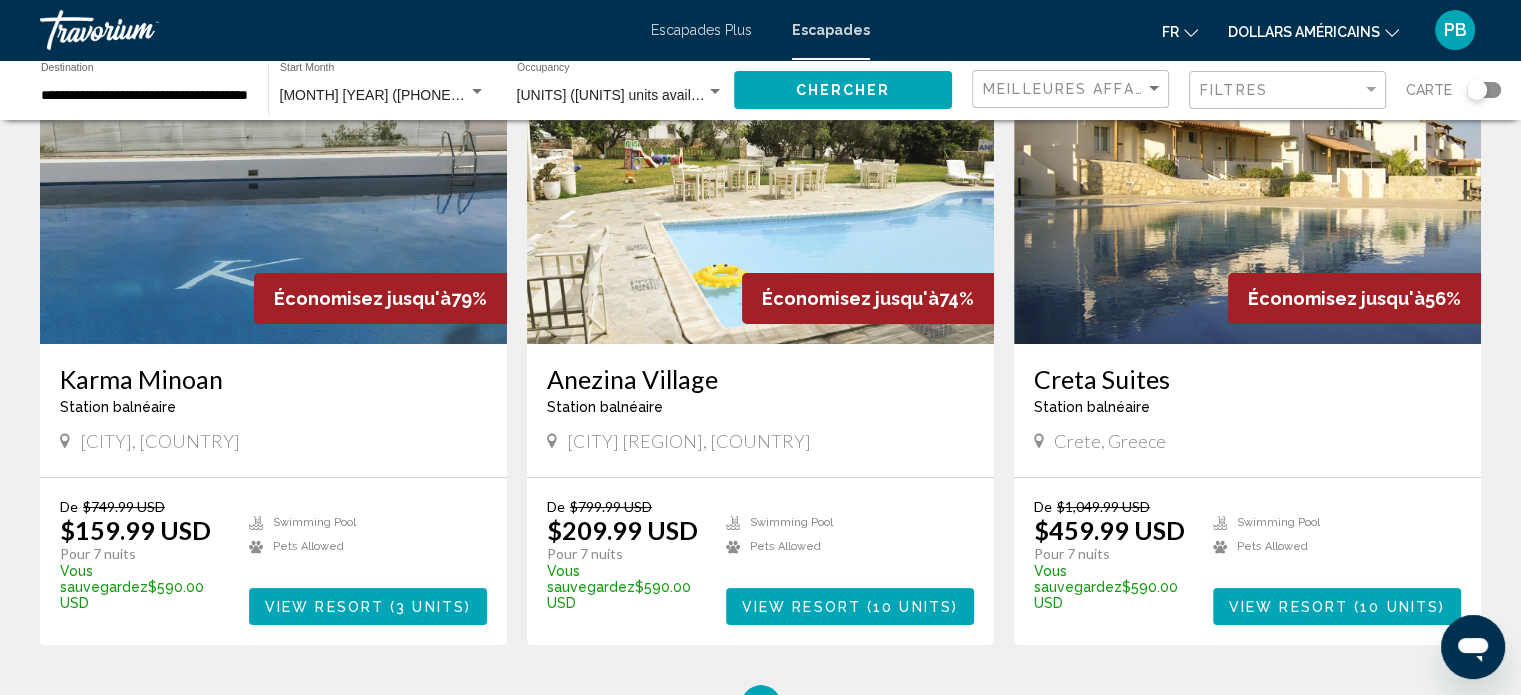 scroll, scrollTop: 184, scrollLeft: 0, axis: vertical 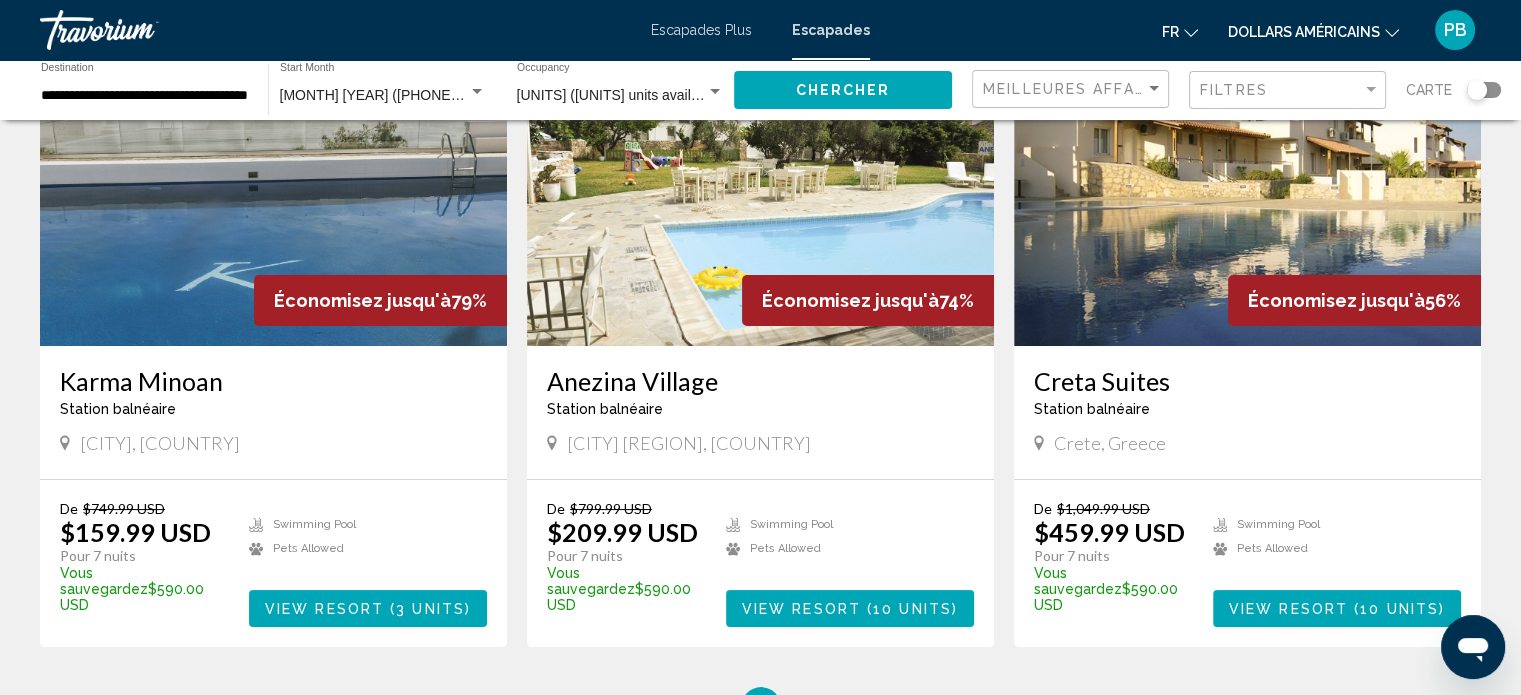 click at bounding box center [1247, 186] 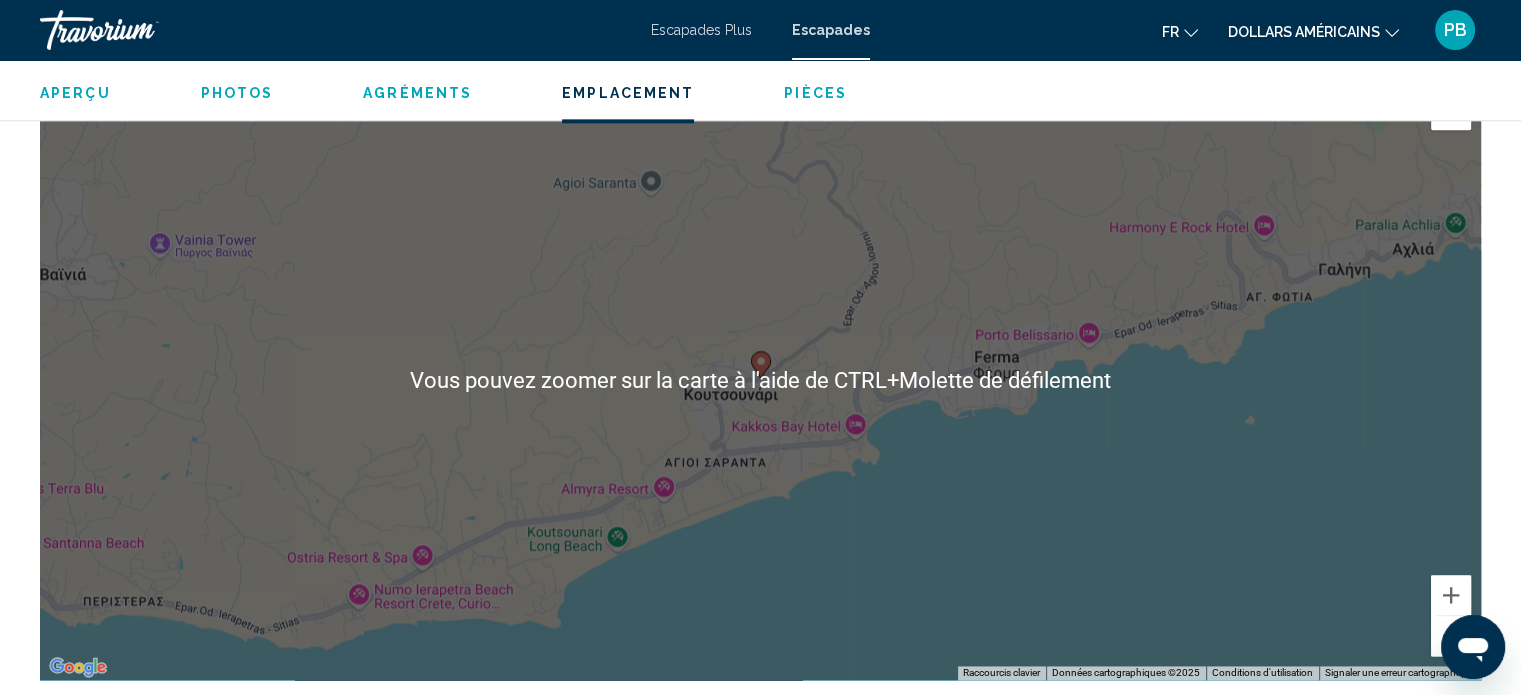 scroll, scrollTop: 2712, scrollLeft: 0, axis: vertical 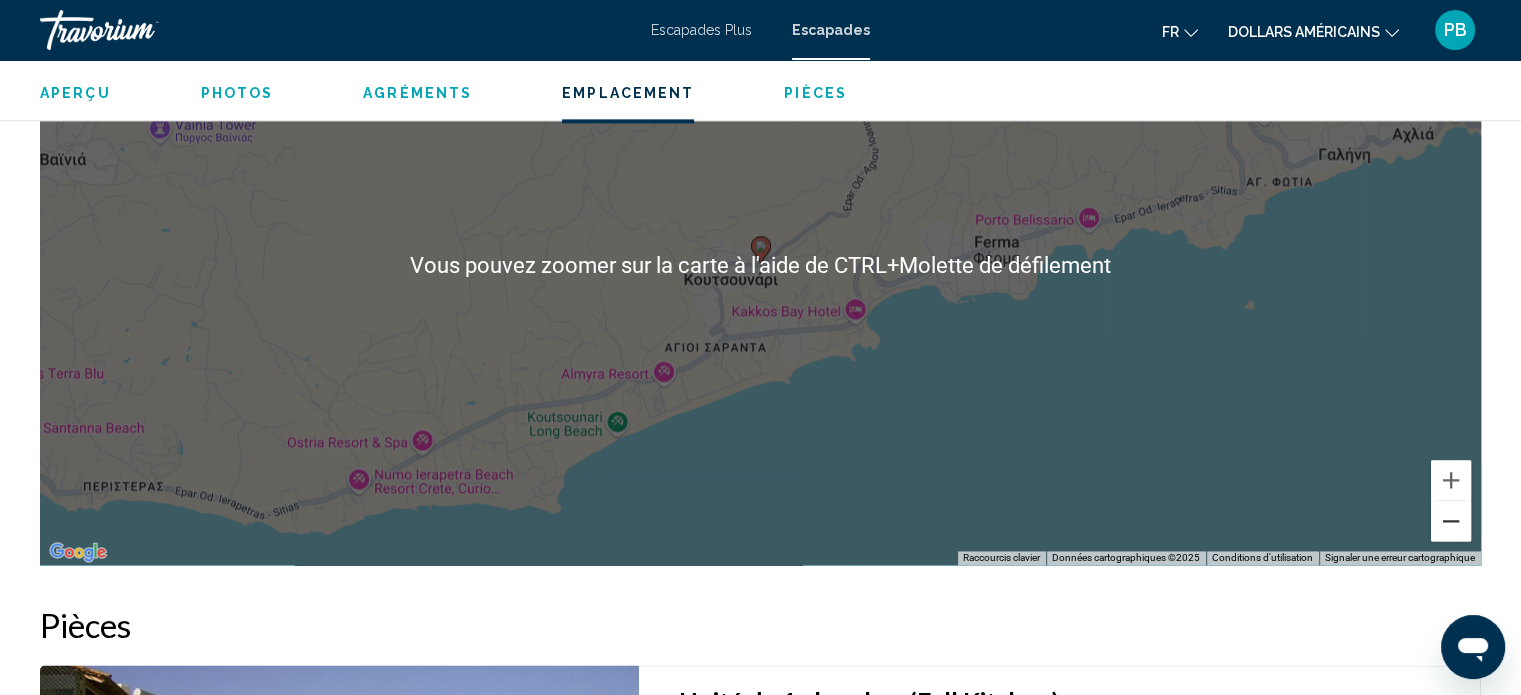 click at bounding box center (1451, 521) 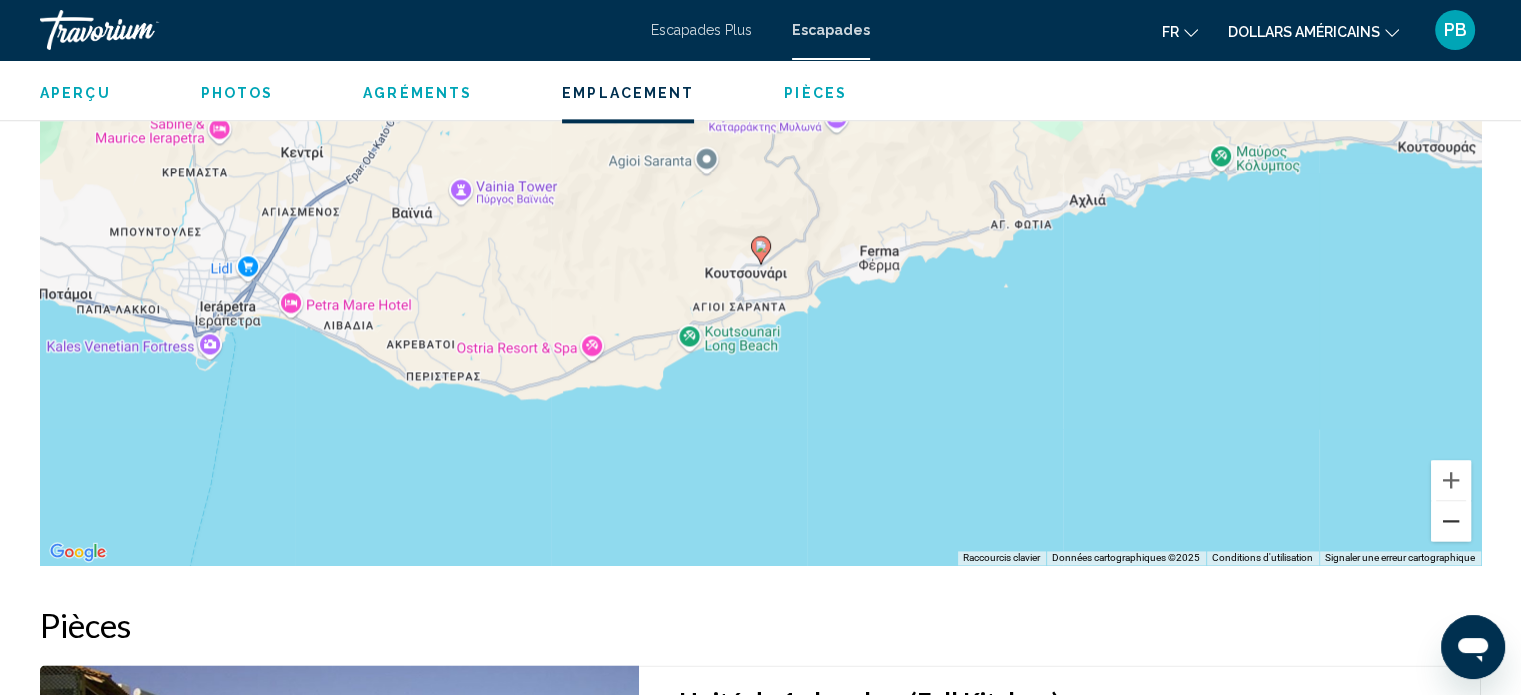 click at bounding box center [1451, 521] 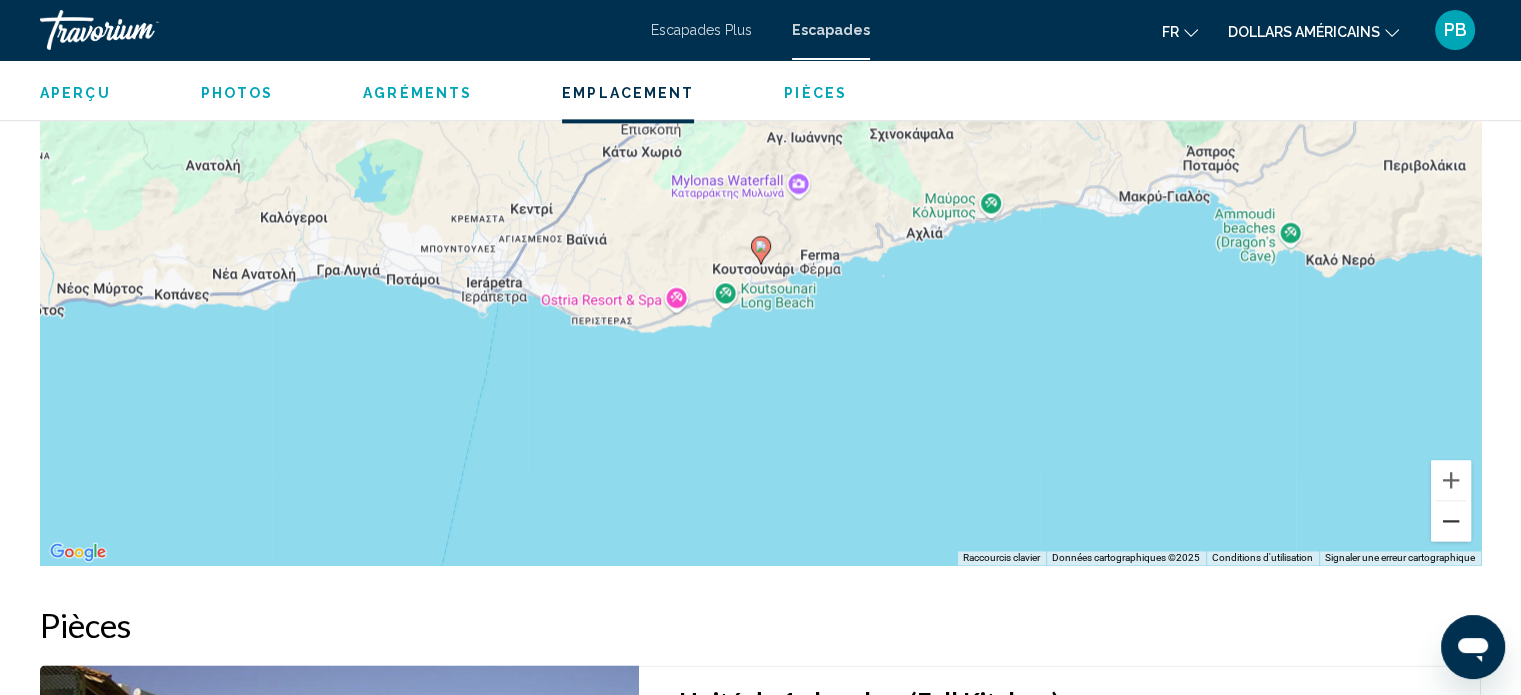click at bounding box center (1451, 521) 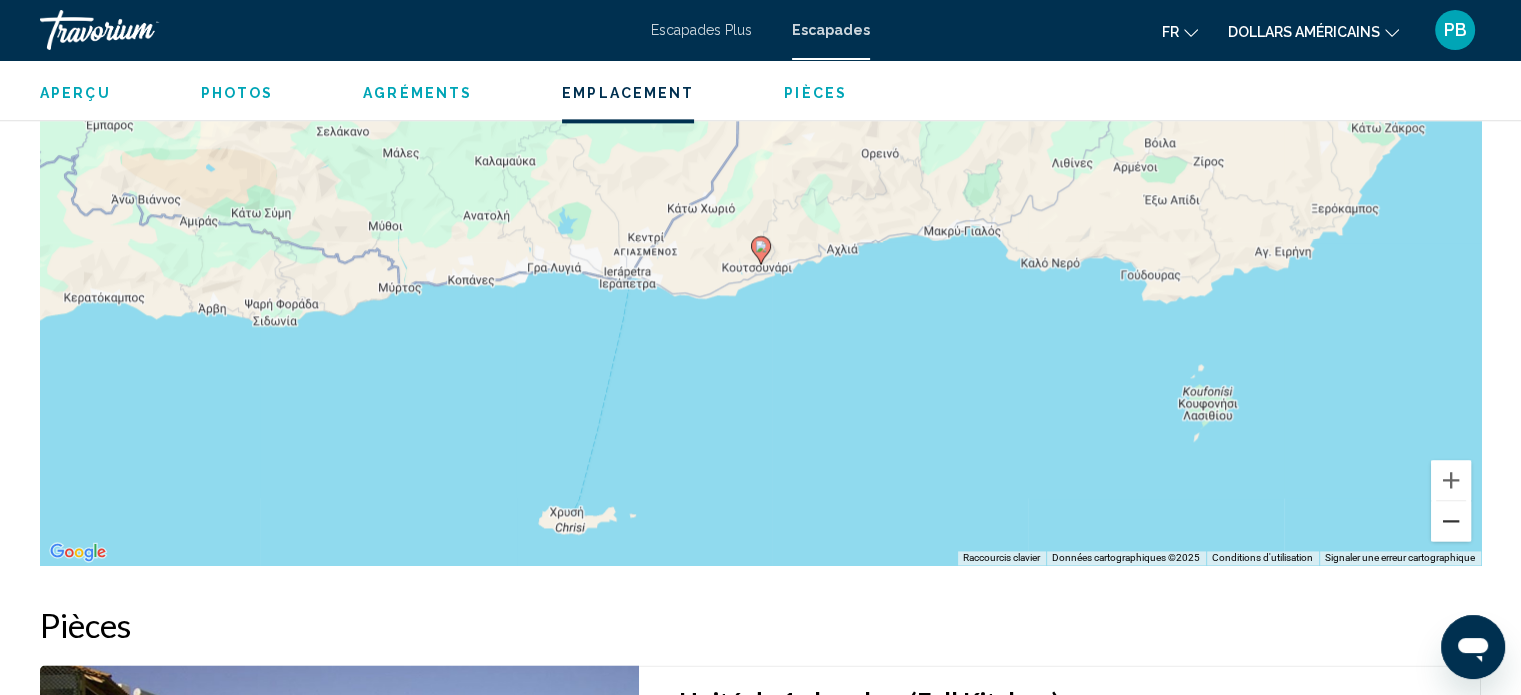 click at bounding box center (1451, 521) 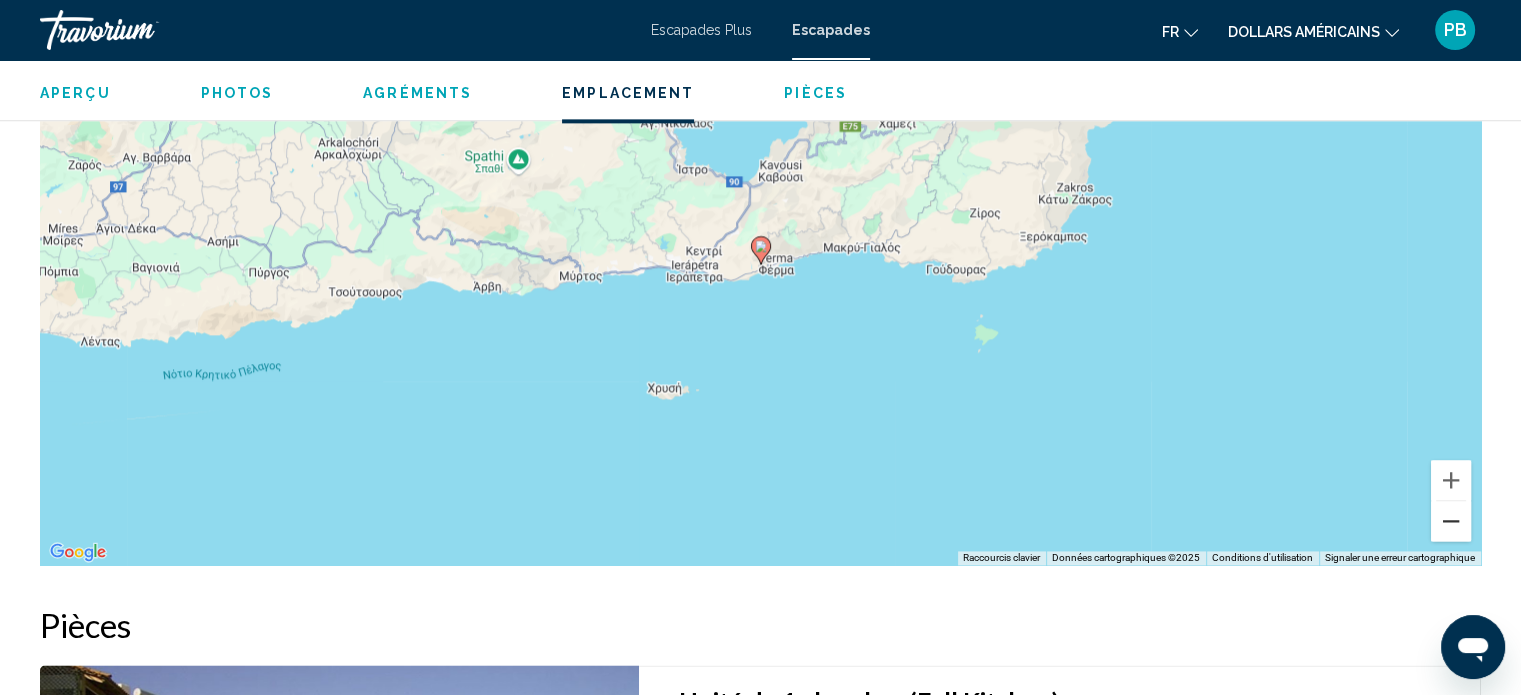 click at bounding box center (1451, 521) 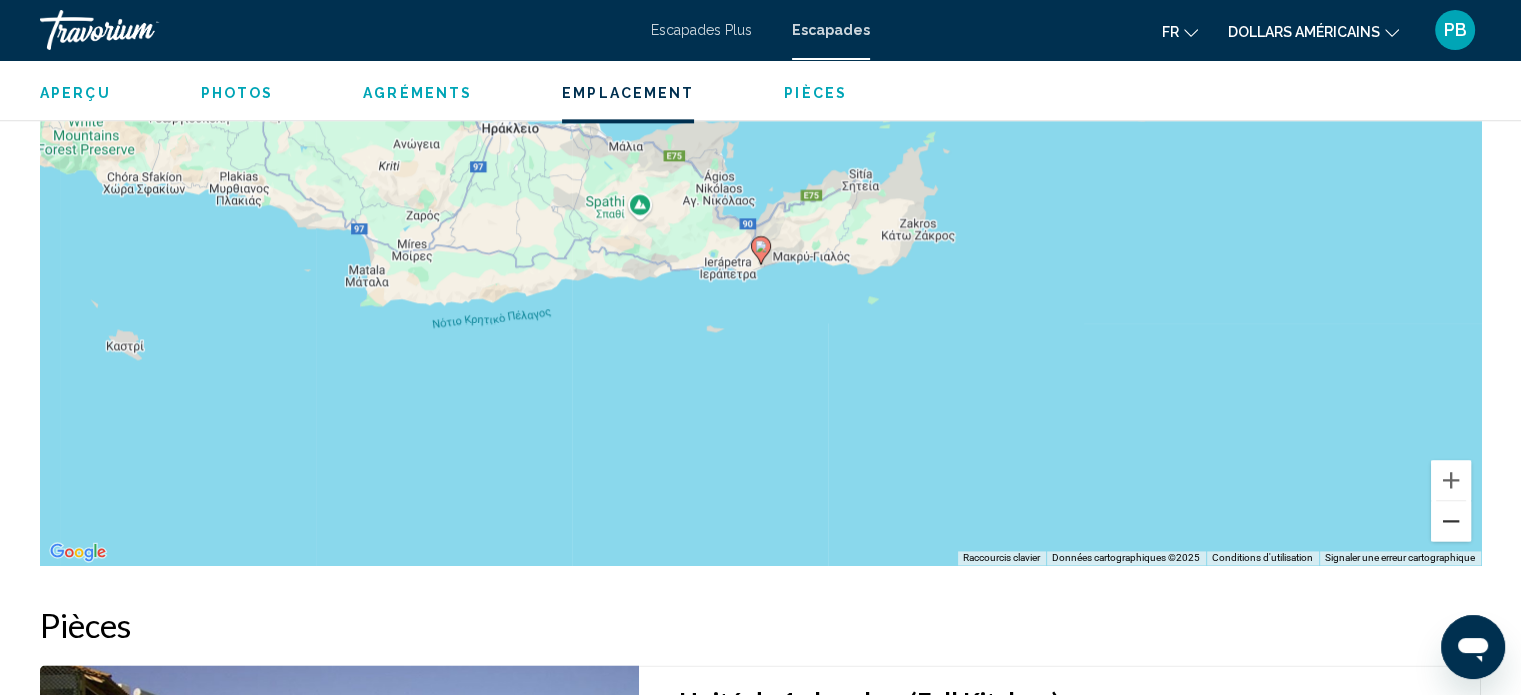 click at bounding box center [1451, 521] 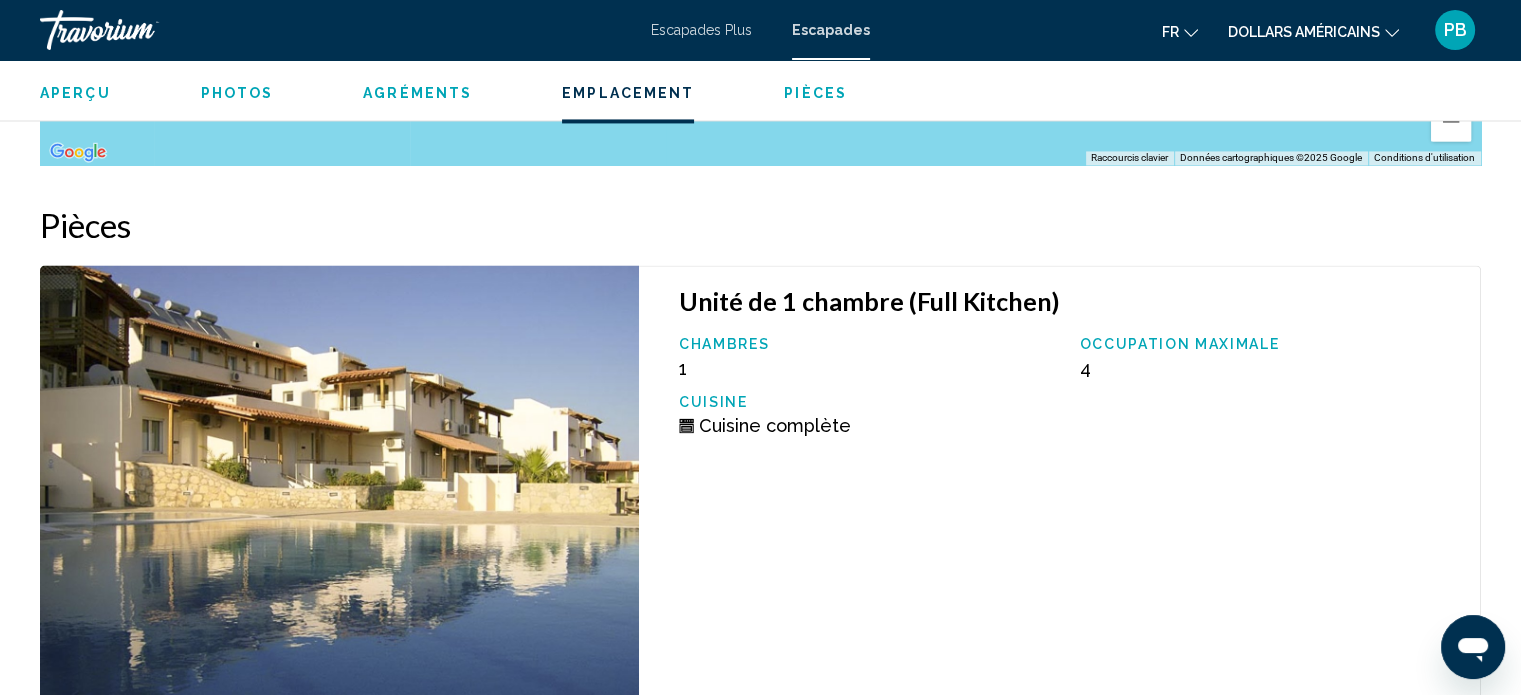 scroll, scrollTop: 2612, scrollLeft: 0, axis: vertical 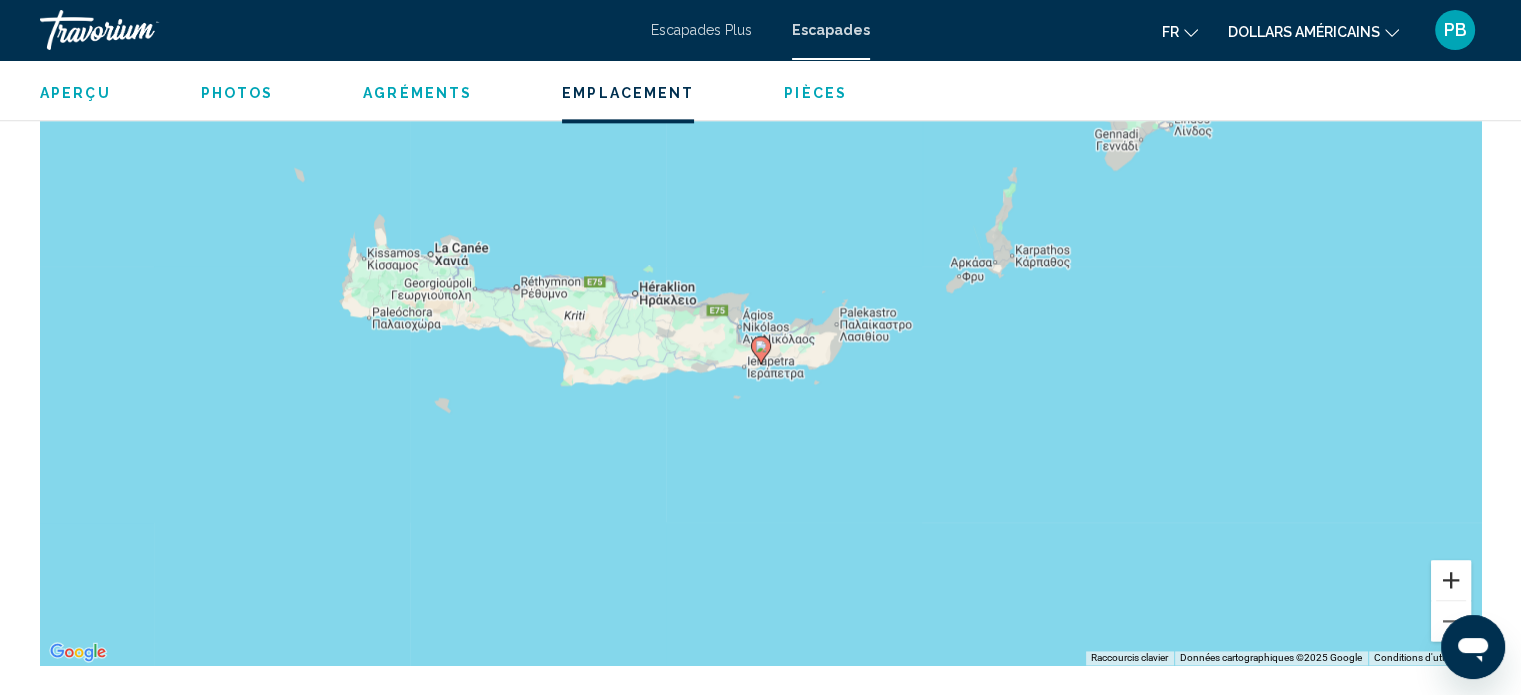 click at bounding box center (1451, 580) 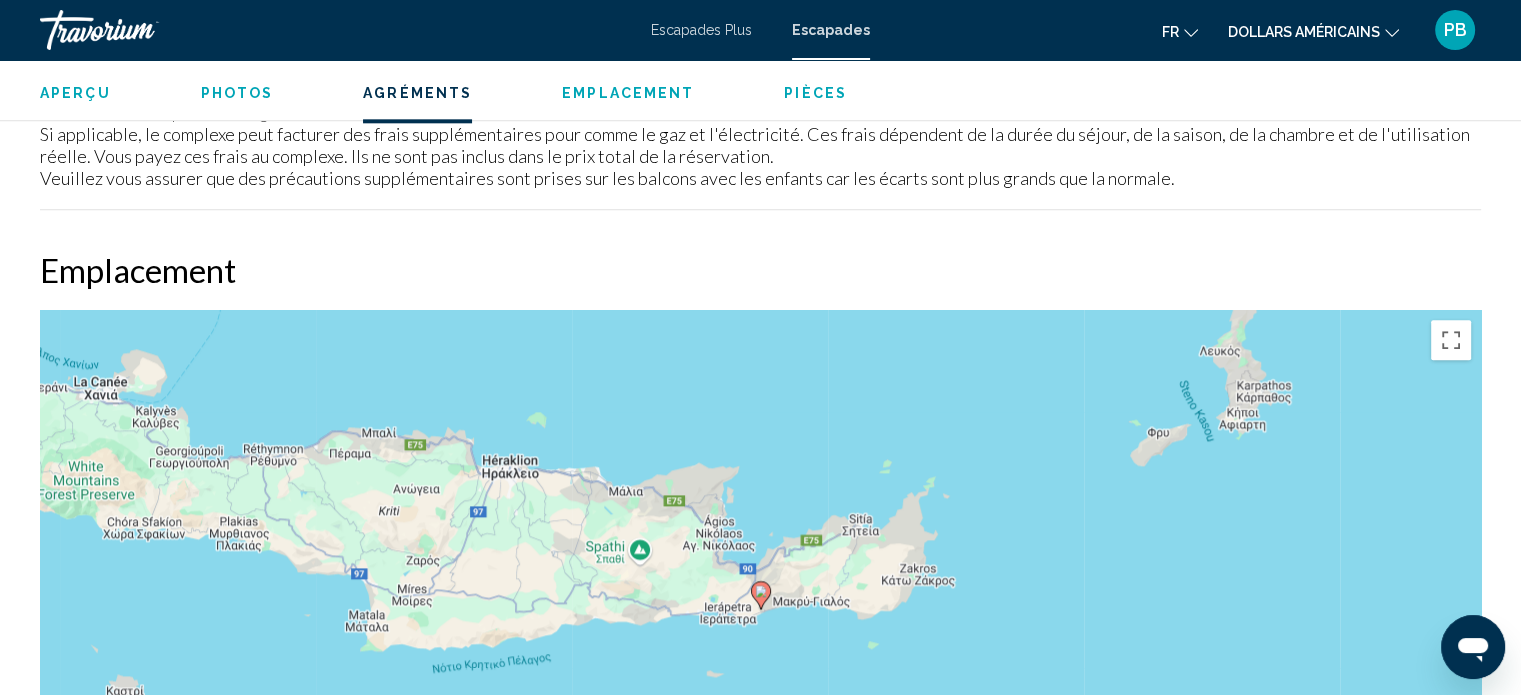 scroll, scrollTop: 2212, scrollLeft: 0, axis: vertical 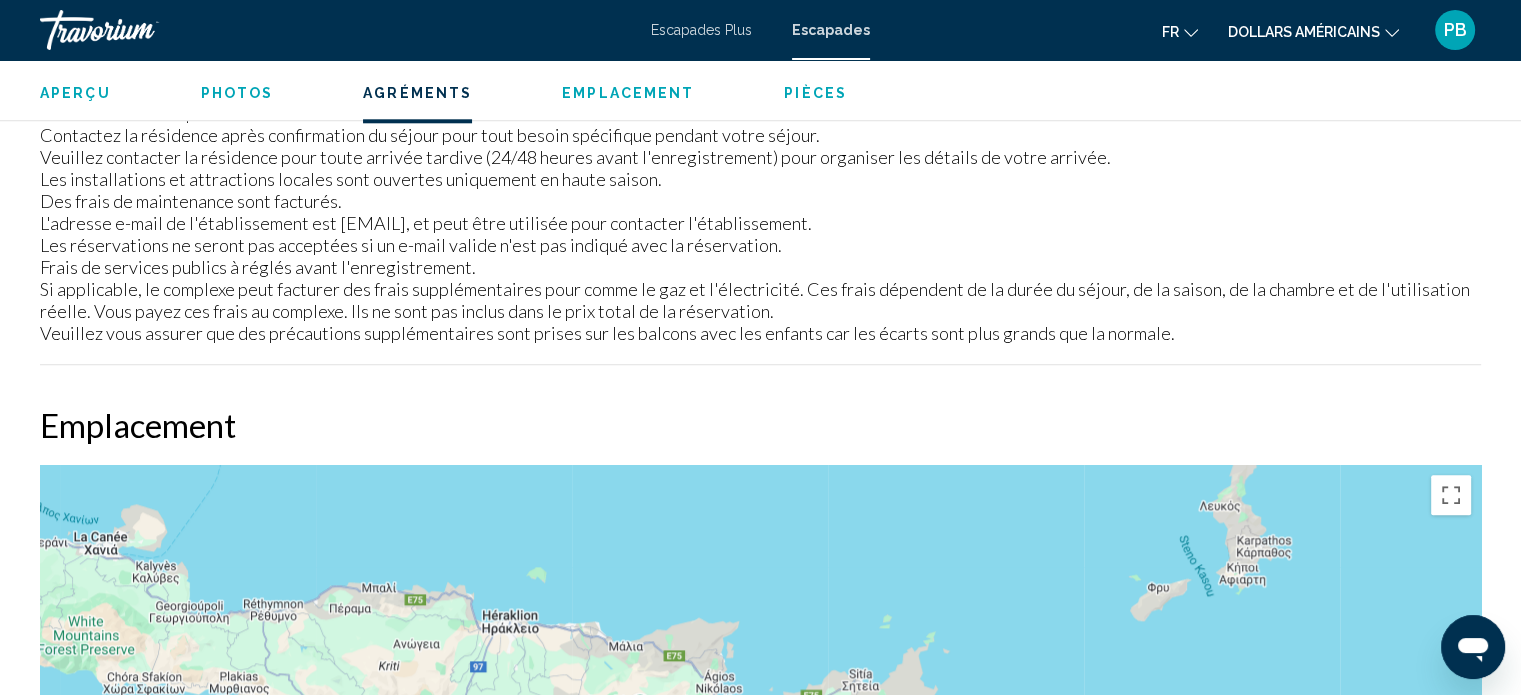 click on "Escapades" at bounding box center (831, 30) 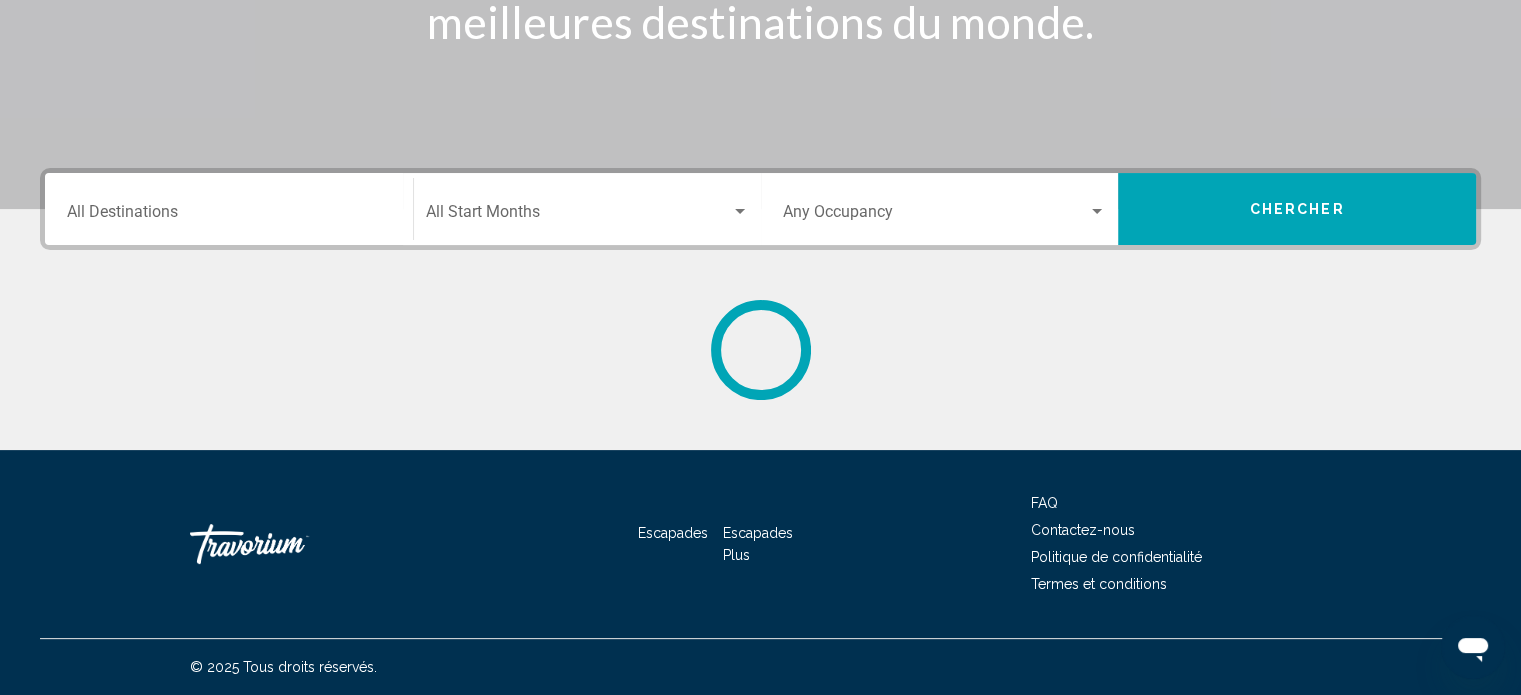 scroll, scrollTop: 0, scrollLeft: 0, axis: both 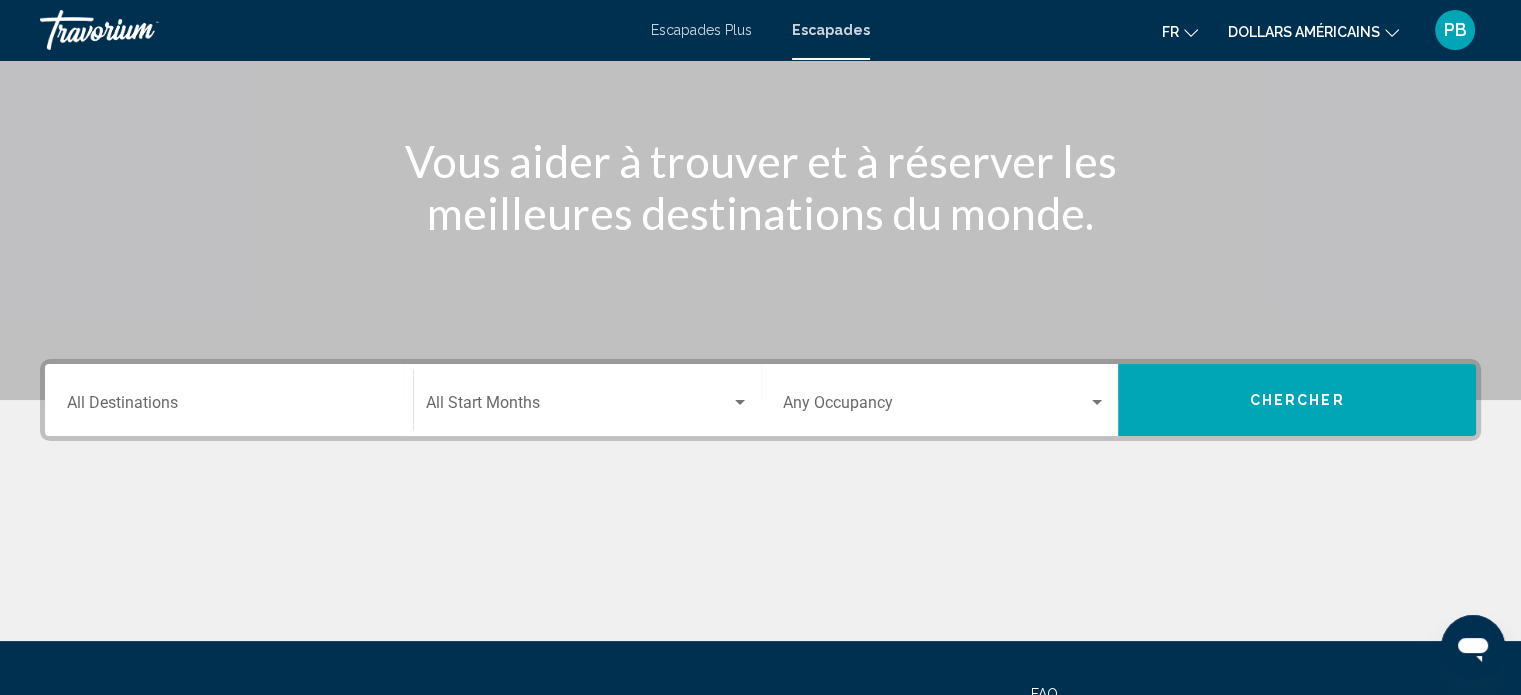 click on "Destination All Destinations" at bounding box center [229, 407] 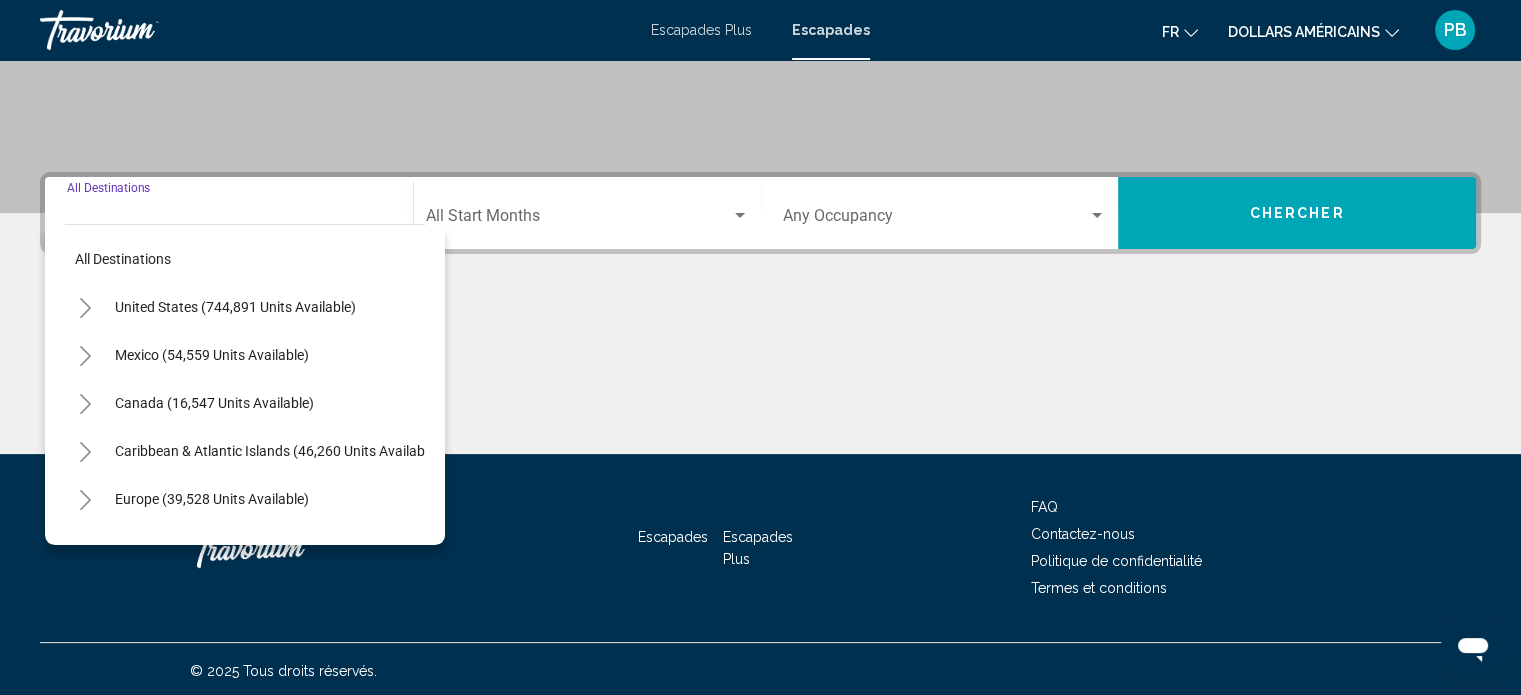 scroll, scrollTop: 390, scrollLeft: 0, axis: vertical 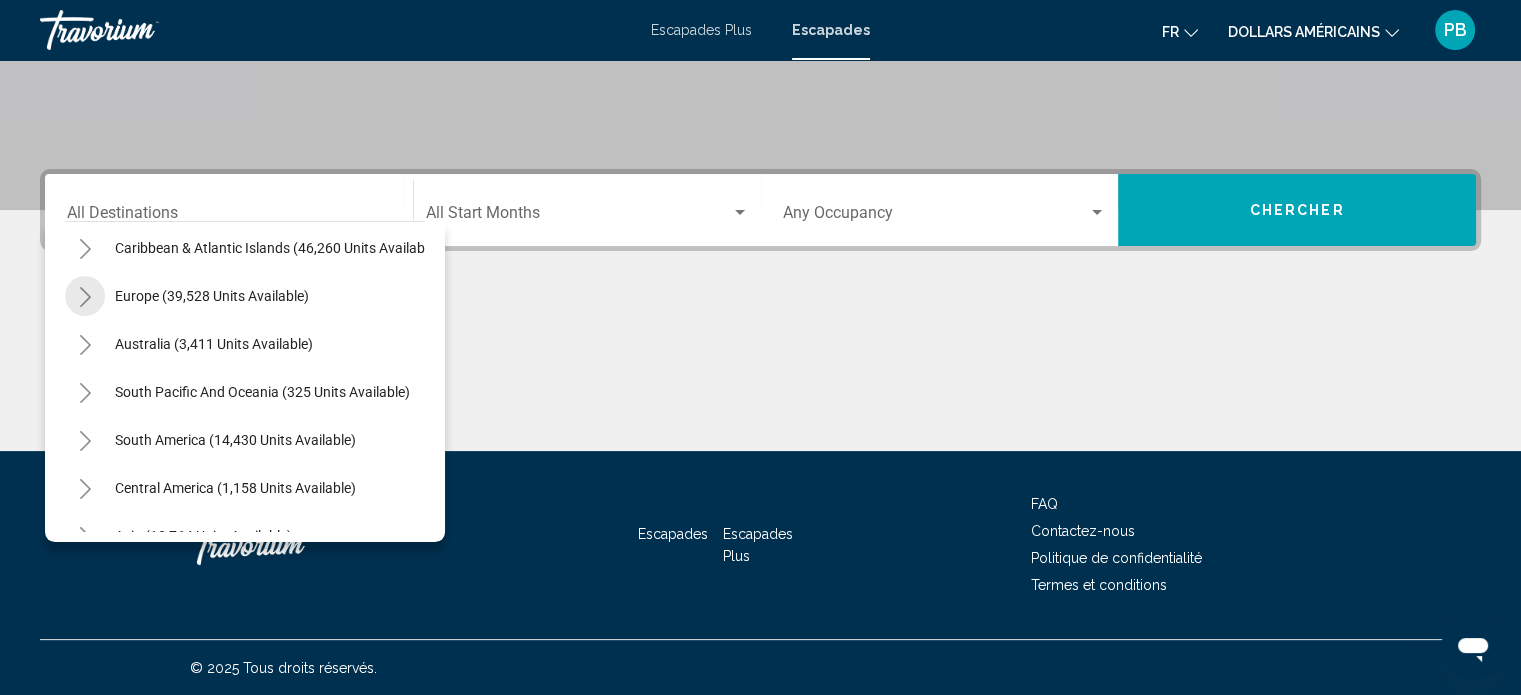 click 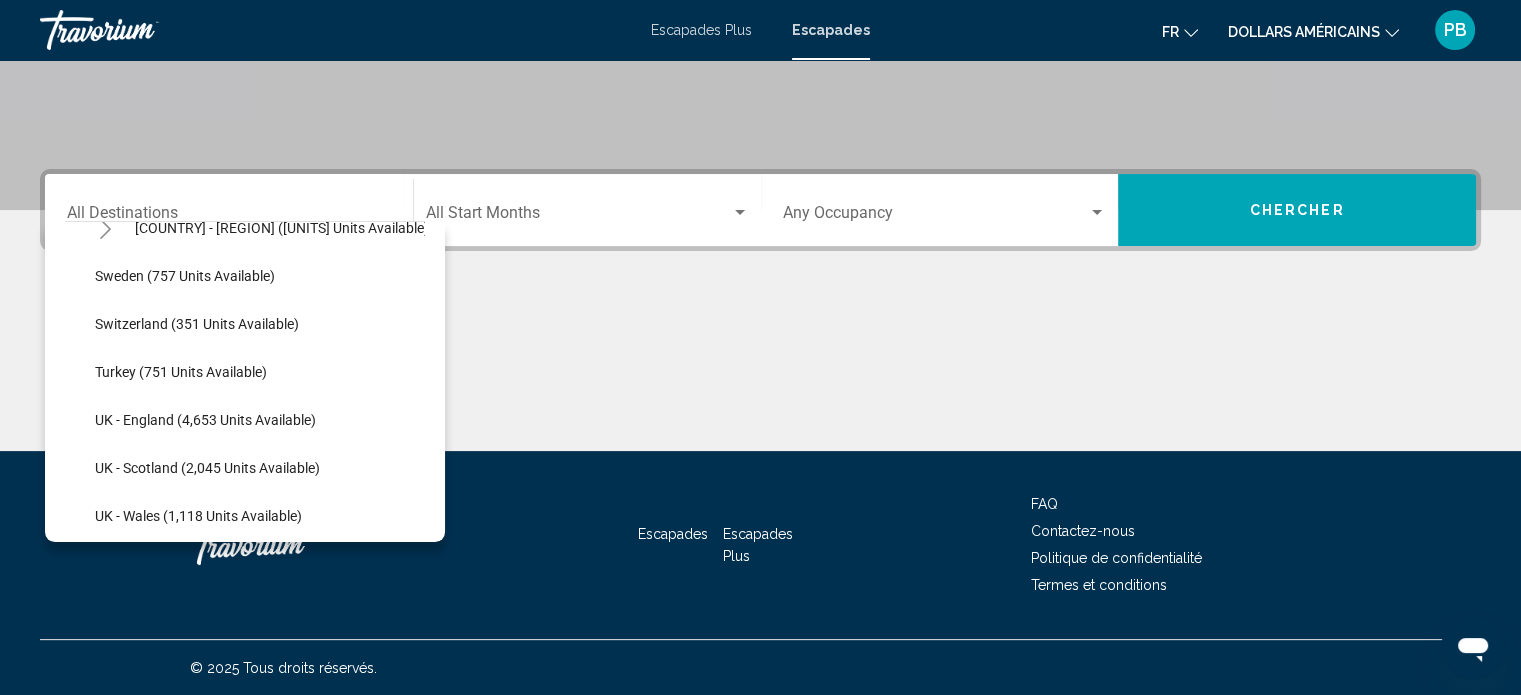 scroll, scrollTop: 1200, scrollLeft: 0, axis: vertical 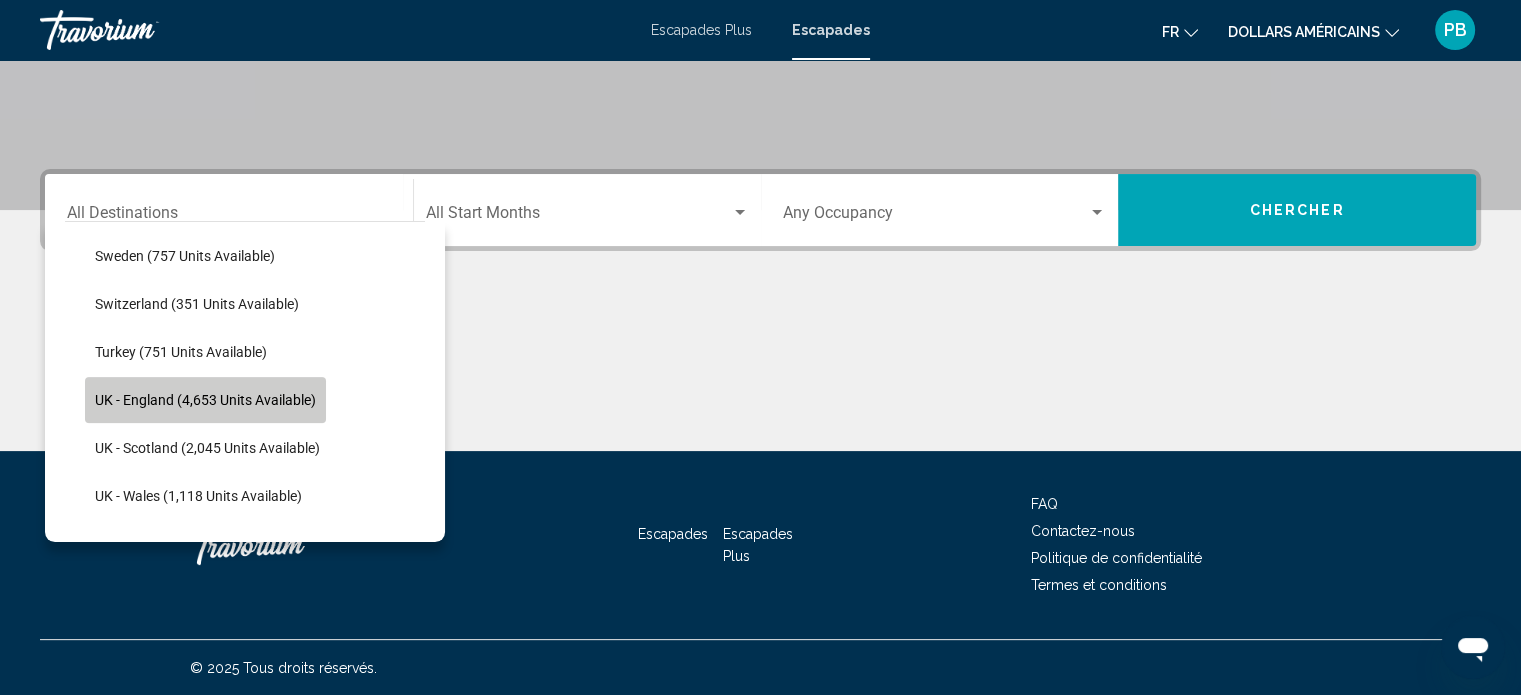click on "UK - England (4,653 units available)" 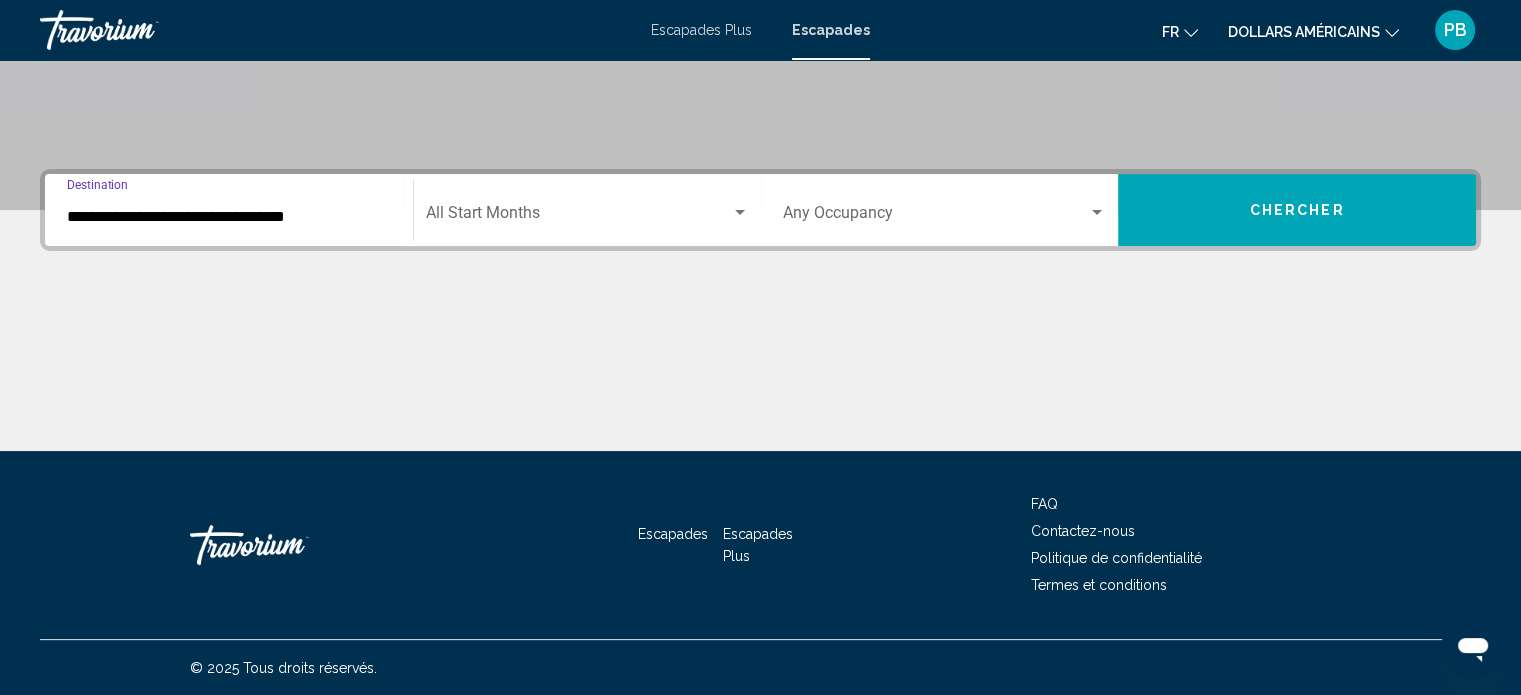 click at bounding box center [578, 217] 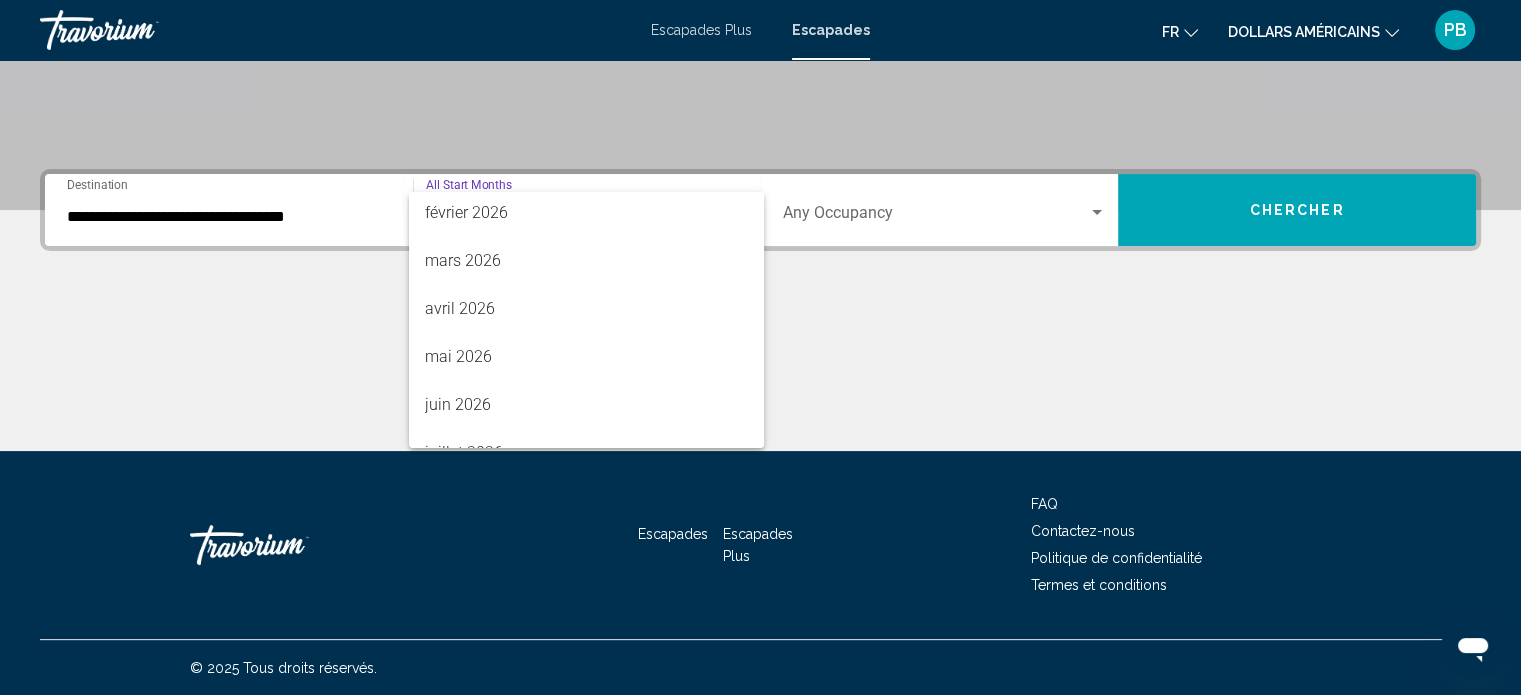 scroll, scrollTop: 400, scrollLeft: 0, axis: vertical 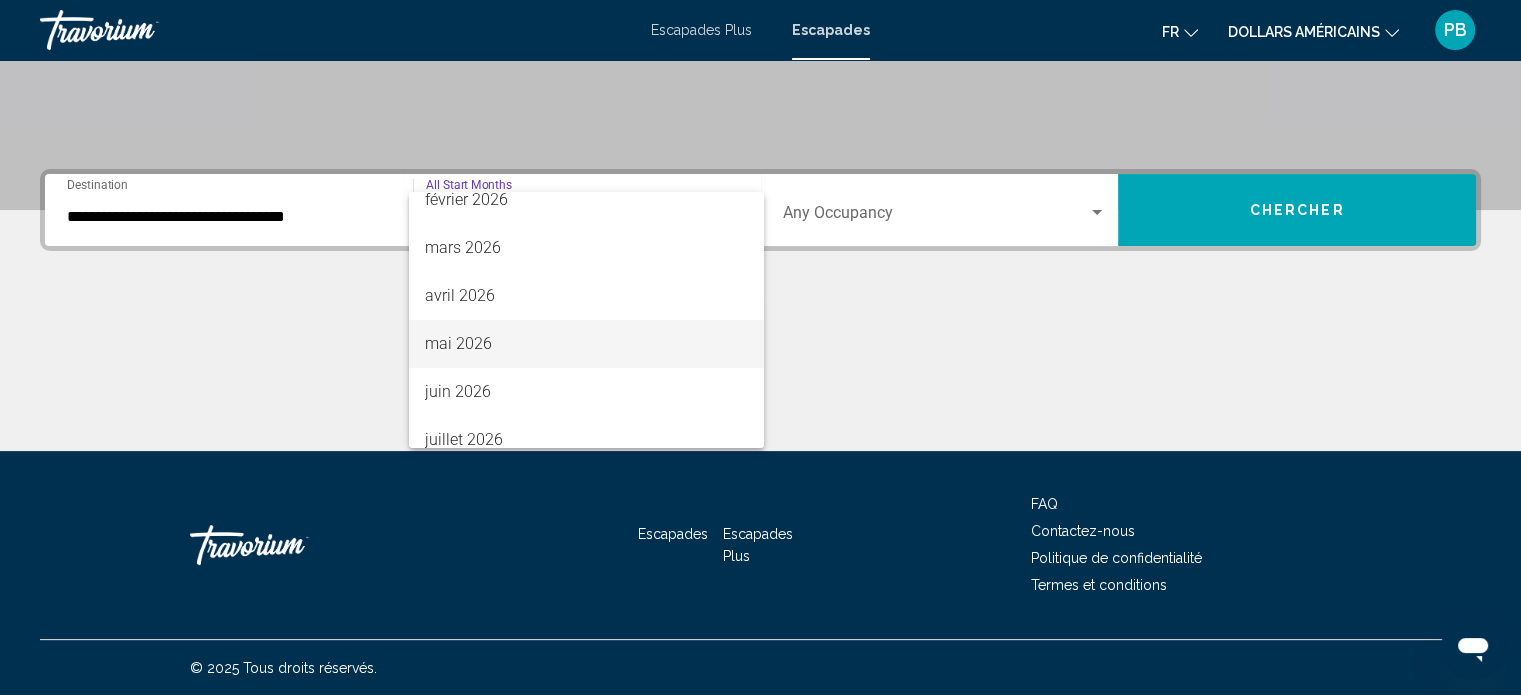 click on "mai 2026" at bounding box center [586, 344] 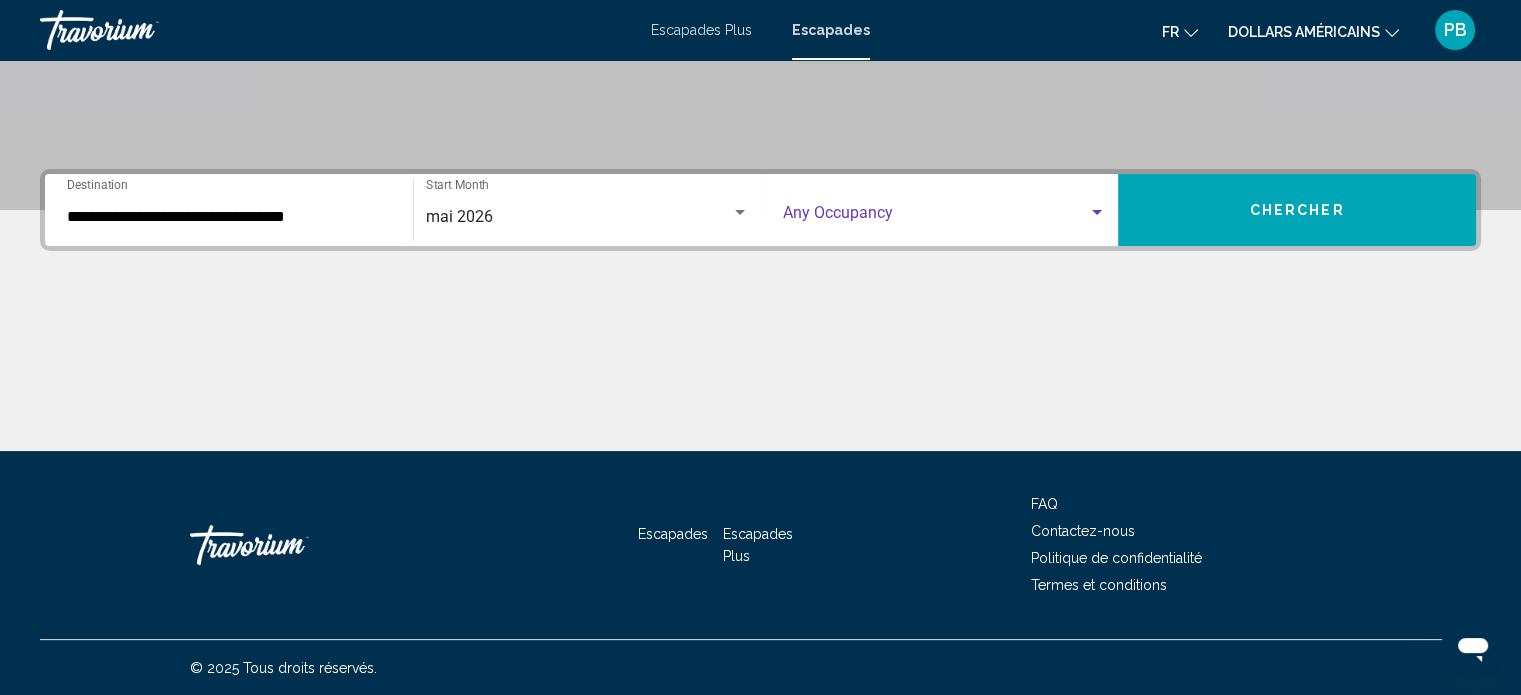click at bounding box center [936, 217] 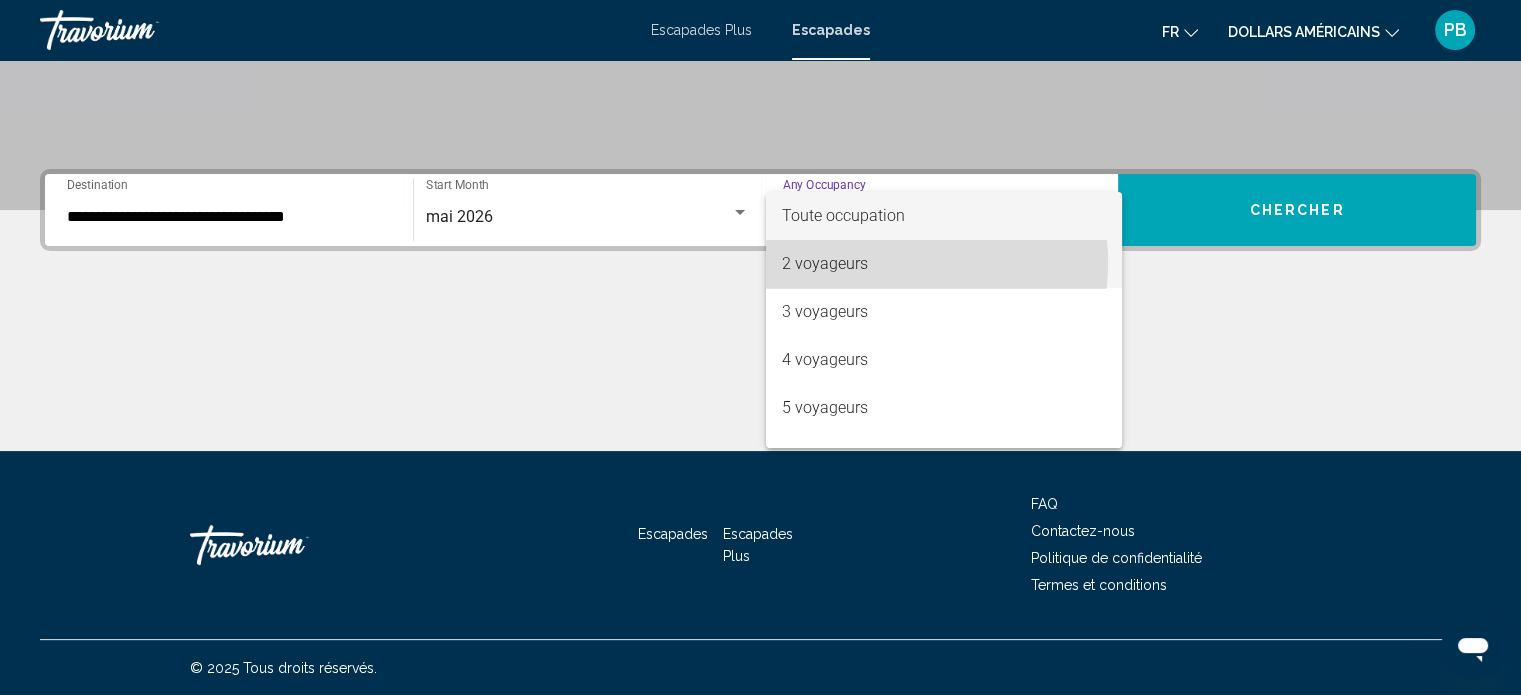 click on "2 voyageurs" at bounding box center (825, 263) 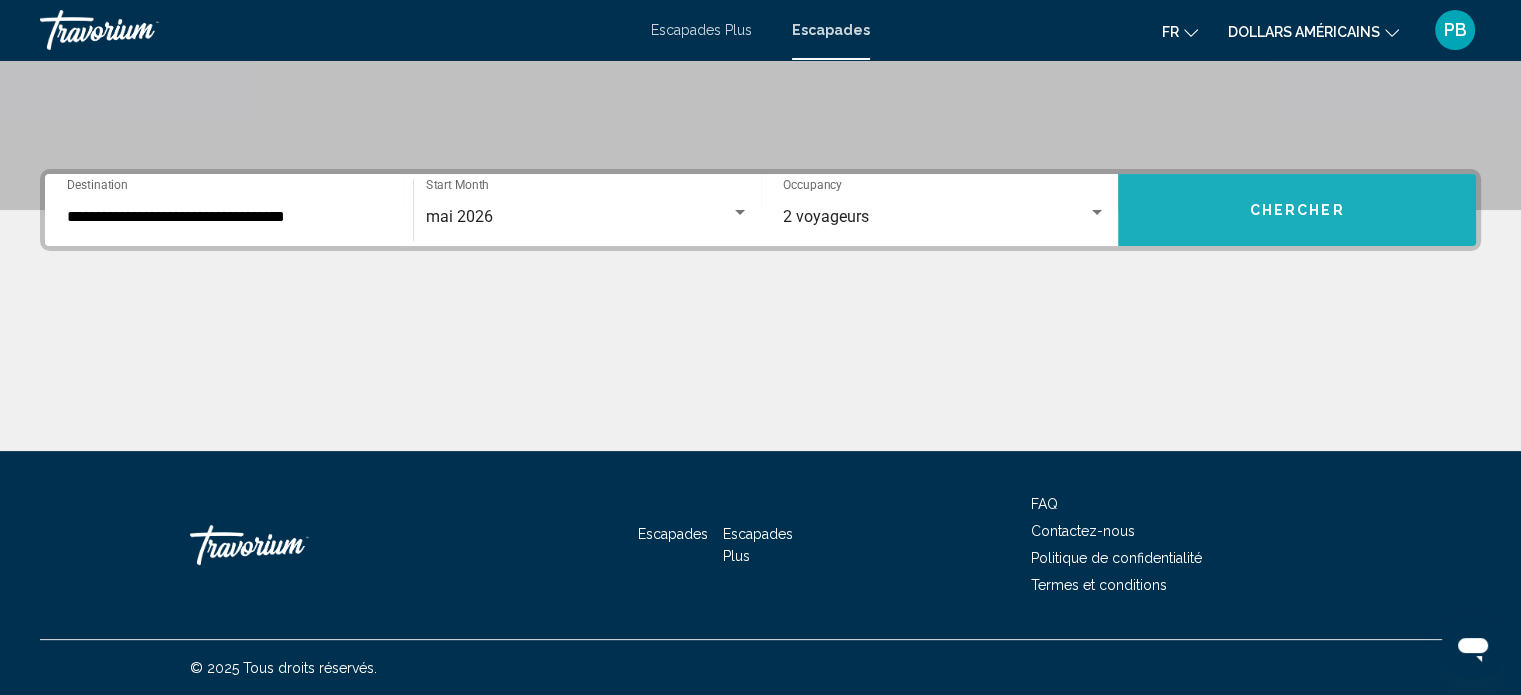 click on "Chercher" at bounding box center (1297, 210) 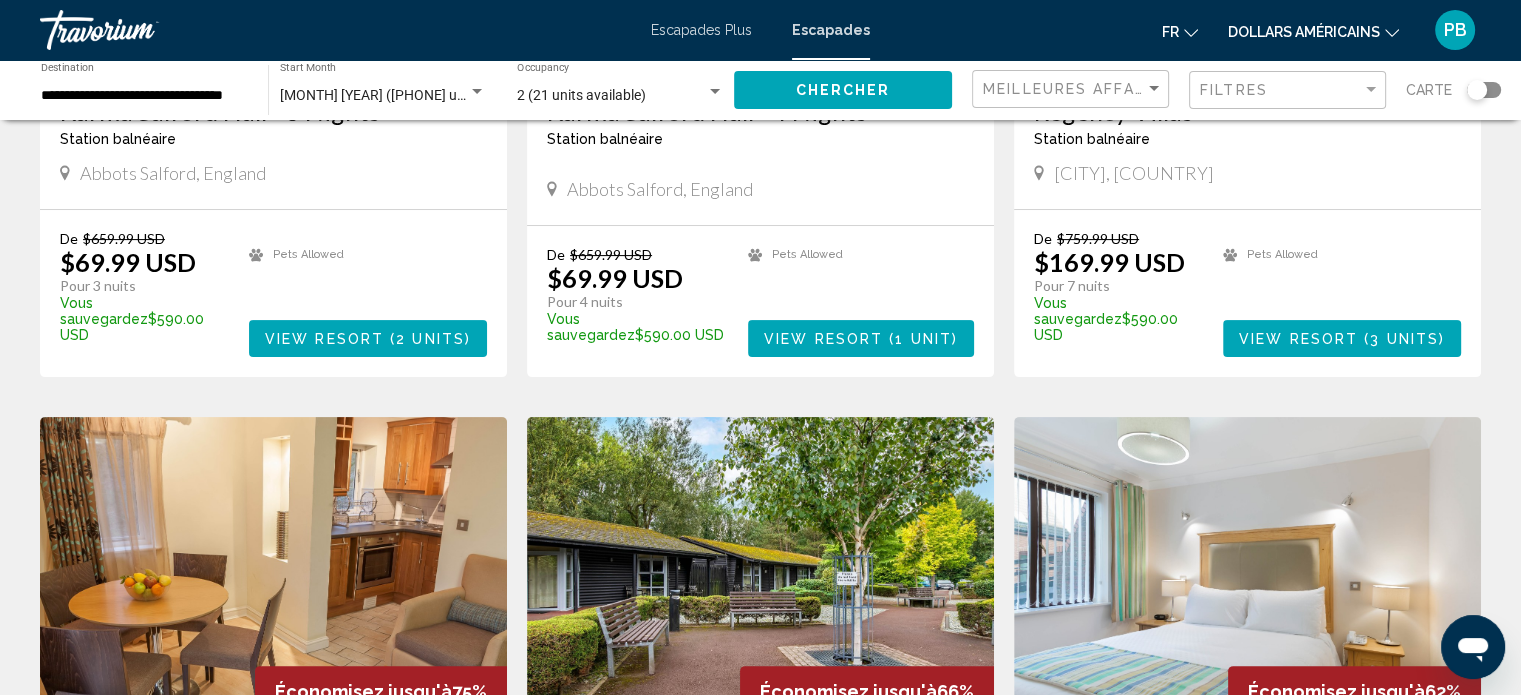 scroll, scrollTop: 400, scrollLeft: 0, axis: vertical 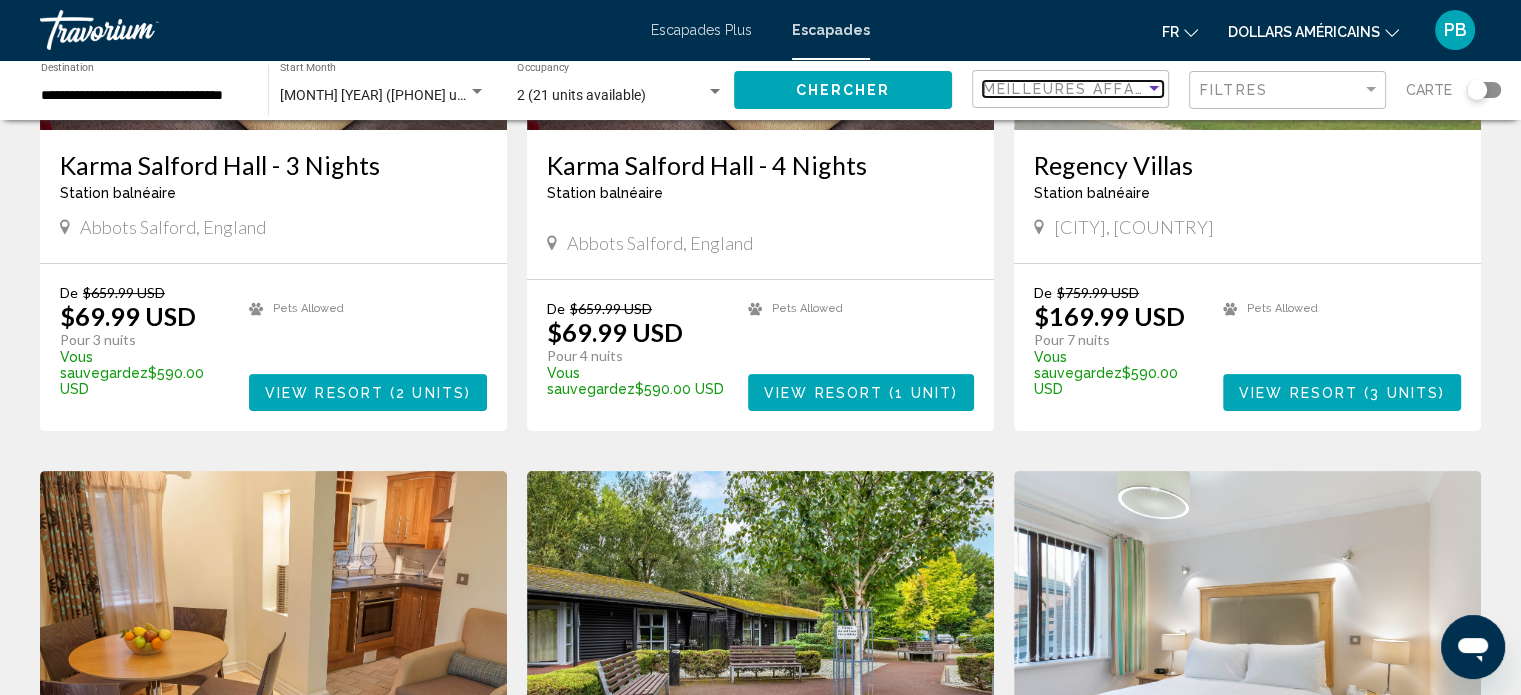 click at bounding box center [1154, 89] 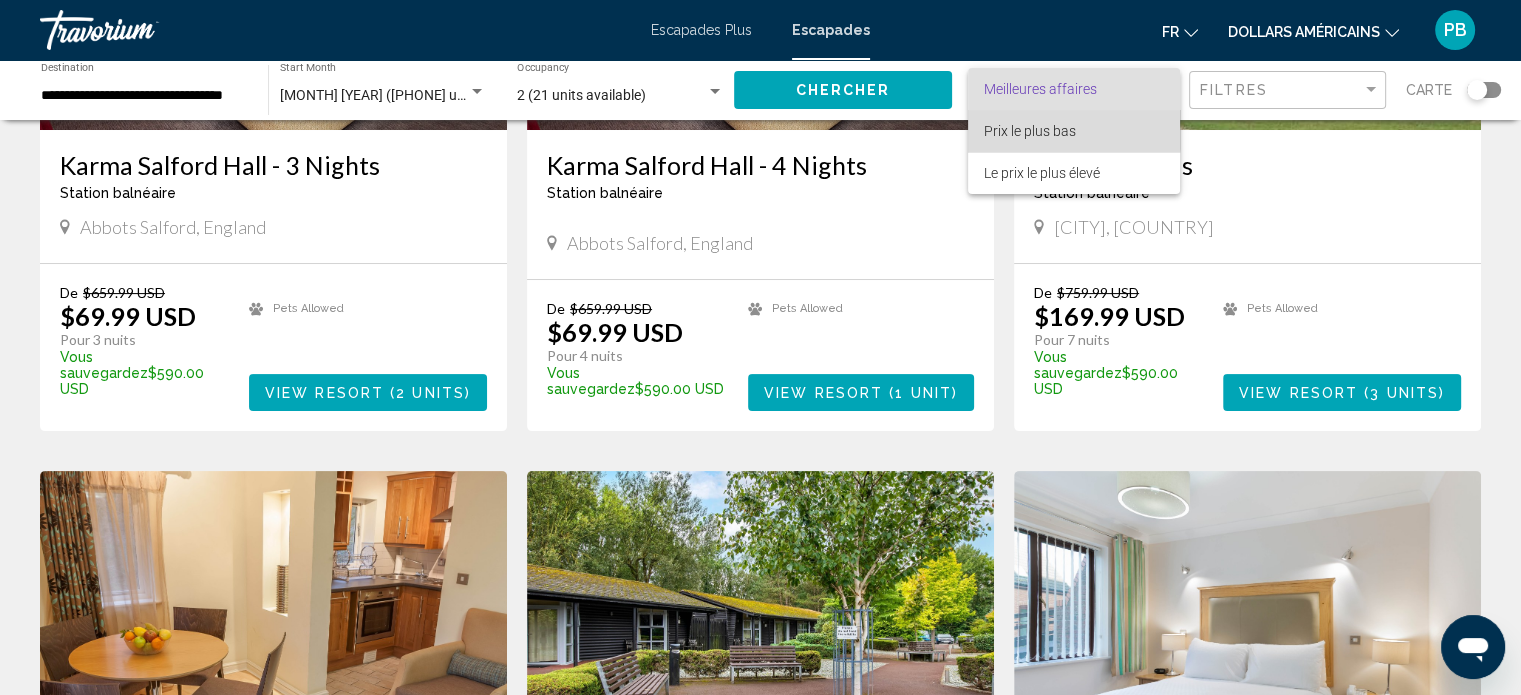 click on "Prix le plus bas" at bounding box center [1030, 131] 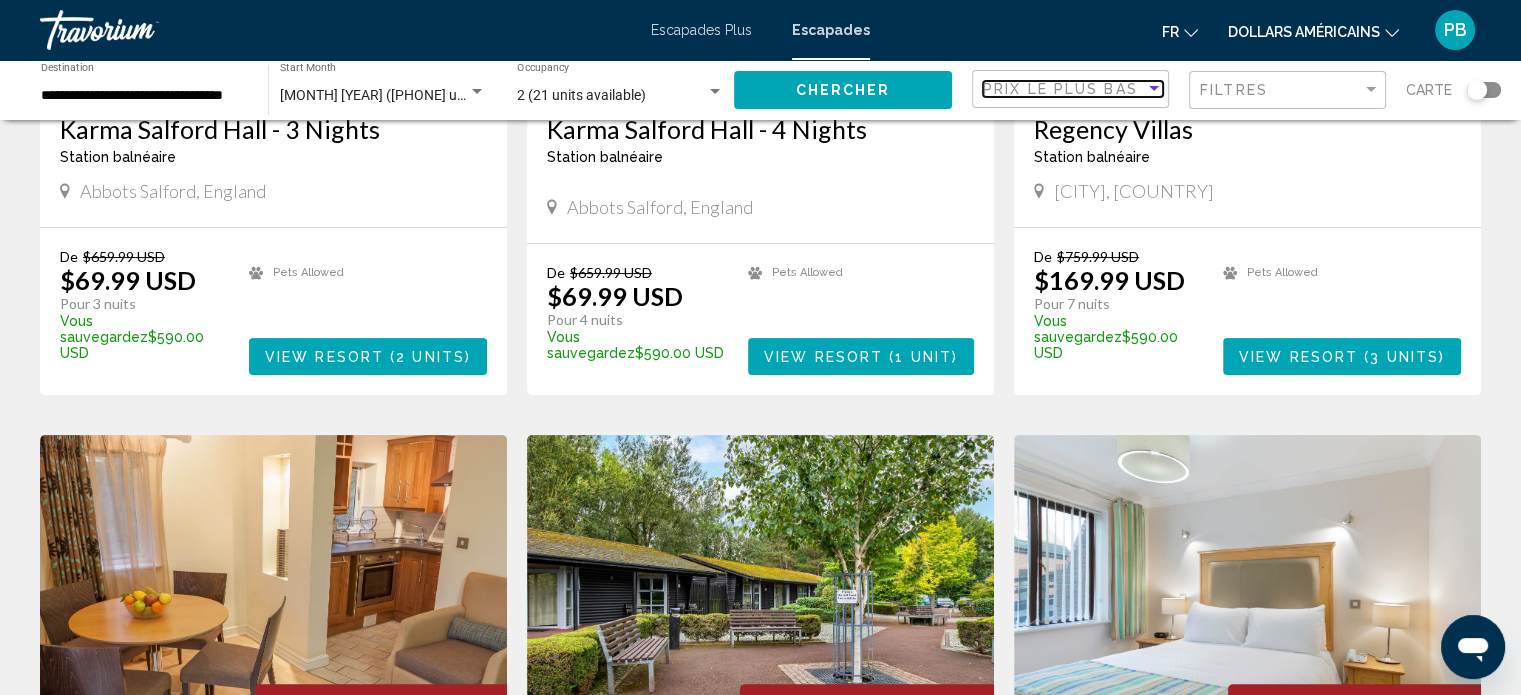 scroll, scrollTop: 400, scrollLeft: 0, axis: vertical 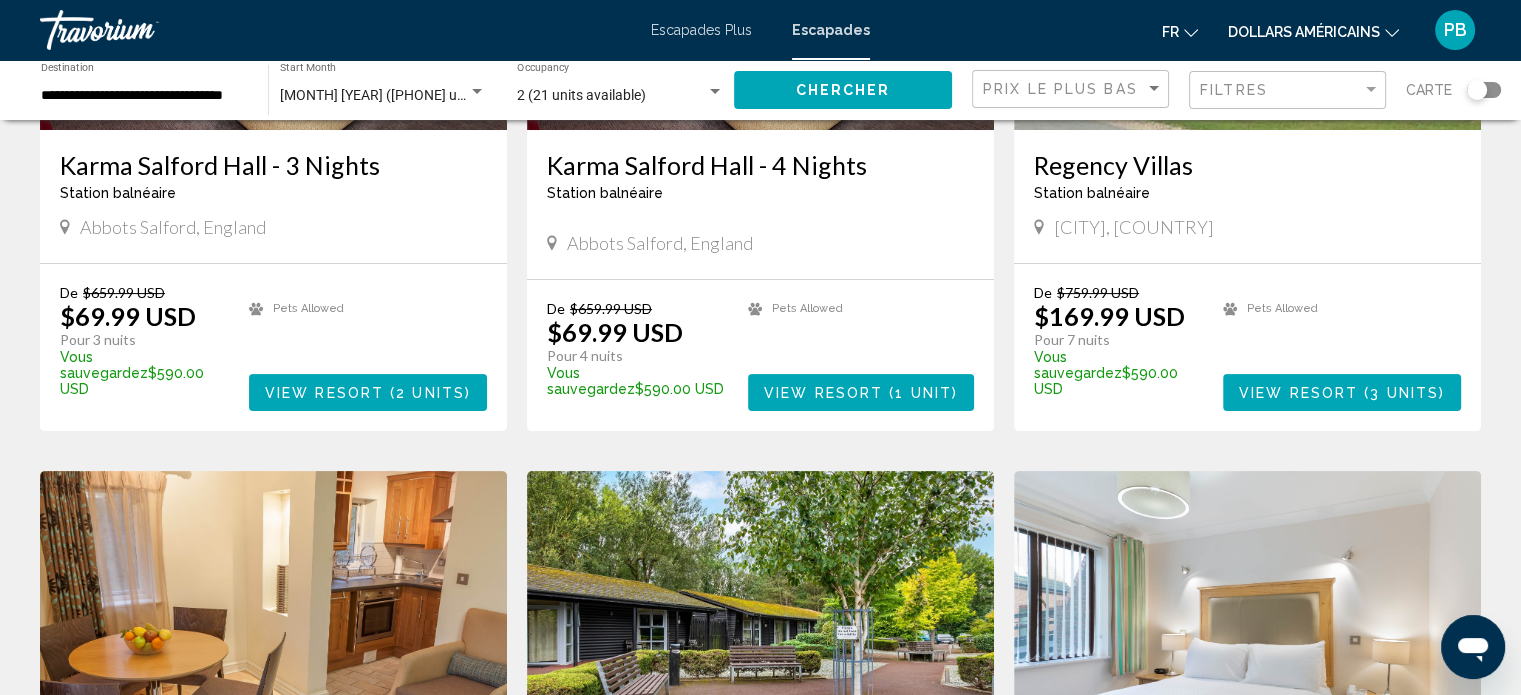 click on "Économisez jusqu'à  89%   Karma Salford Hall - 3 Nights  Station balnéaire  -  Ceci est une station d'adultes seulement
Abbots Salford, [COUNTRY]  De $659.99 USD $69.99 USD  Pour 3 nuits Vous sauvegardez  $590.00 USD   temp
Pets Allowed View Resort    ( [UNITS] )  Économisez jusqu'à  89%   Karma Salford Hall - 4 Nights  Station balnéaire  -  Ceci est une station d'adultes seulement
Abbots Salford, [COUNTRY]  De $659.99 USD $69.99 USD  Pour 4 nuits Vous sauvegardez  $590.00 USD   temp
Pets Allowed View Resort    ( [UNITS] )  Économisez jusqu'à  78%   Regency Villas  Station balnéaire  -  Ceci est une station d'adultes seulement
Barham, [COUNTRY]  De $759.99 USD $169.99 USD  Pour 7 nuits Vous sauvegardez  $590.00 USD   temp
Pets Allowed View Resort    ( [UNITS] )  Économisez jusqu'à  75%  Station balnéaire  -   De 4" at bounding box center (760, 1132) 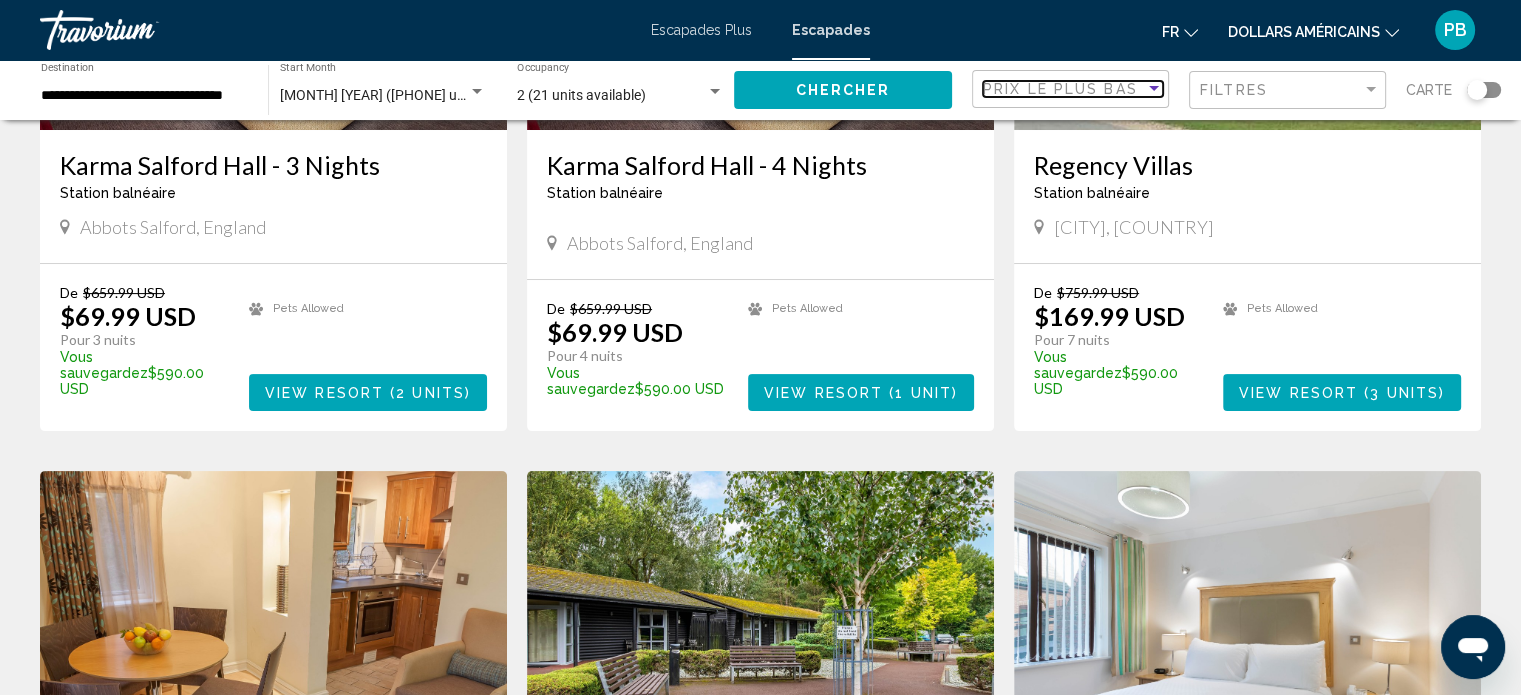 click at bounding box center (1154, 88) 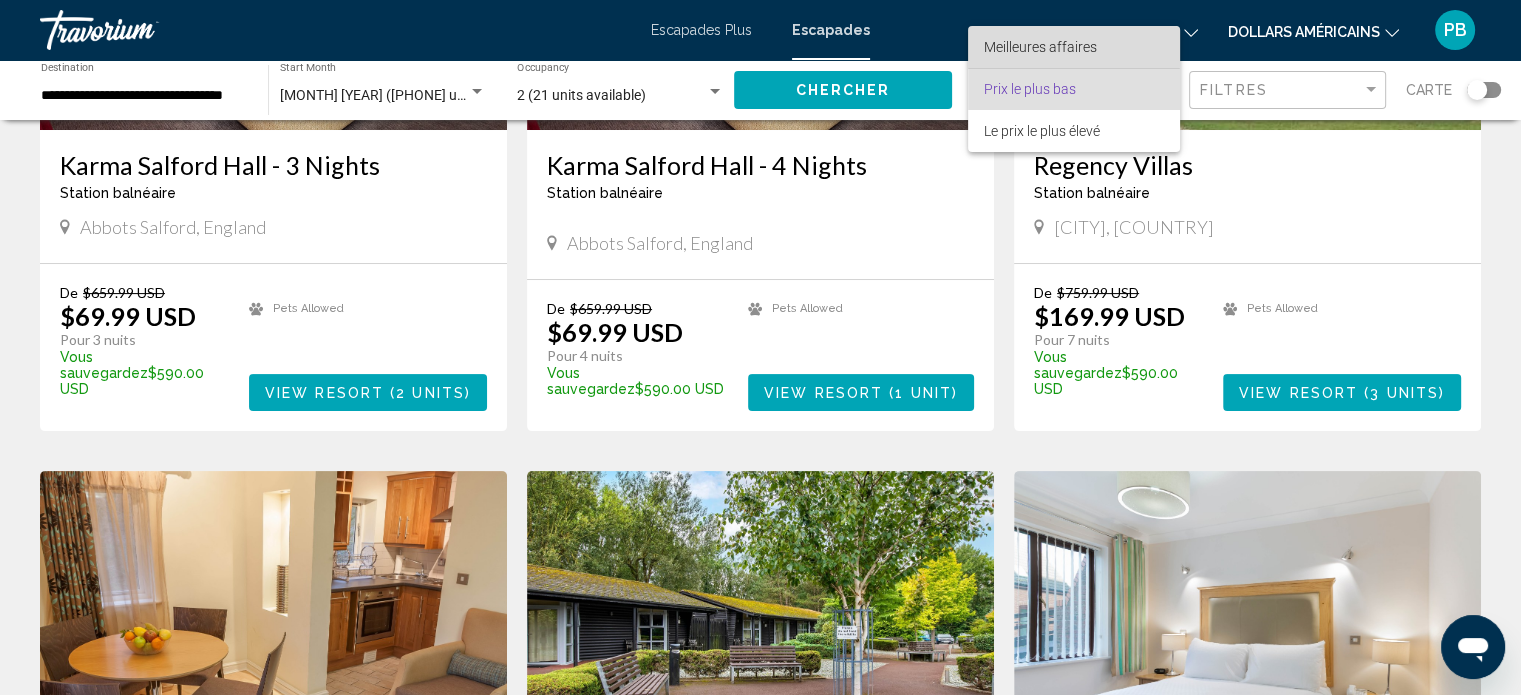 click on "Meilleures affaires" at bounding box center [1040, 47] 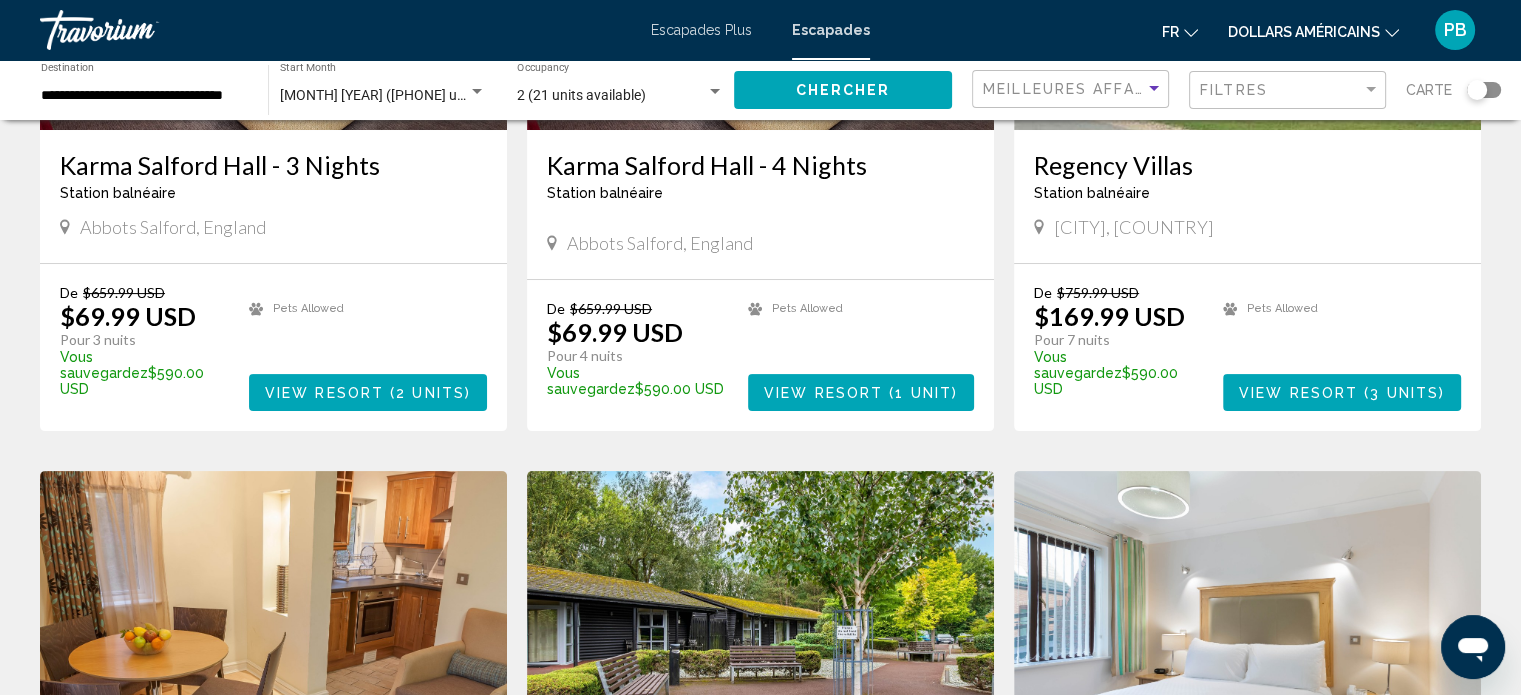 click on "**********" 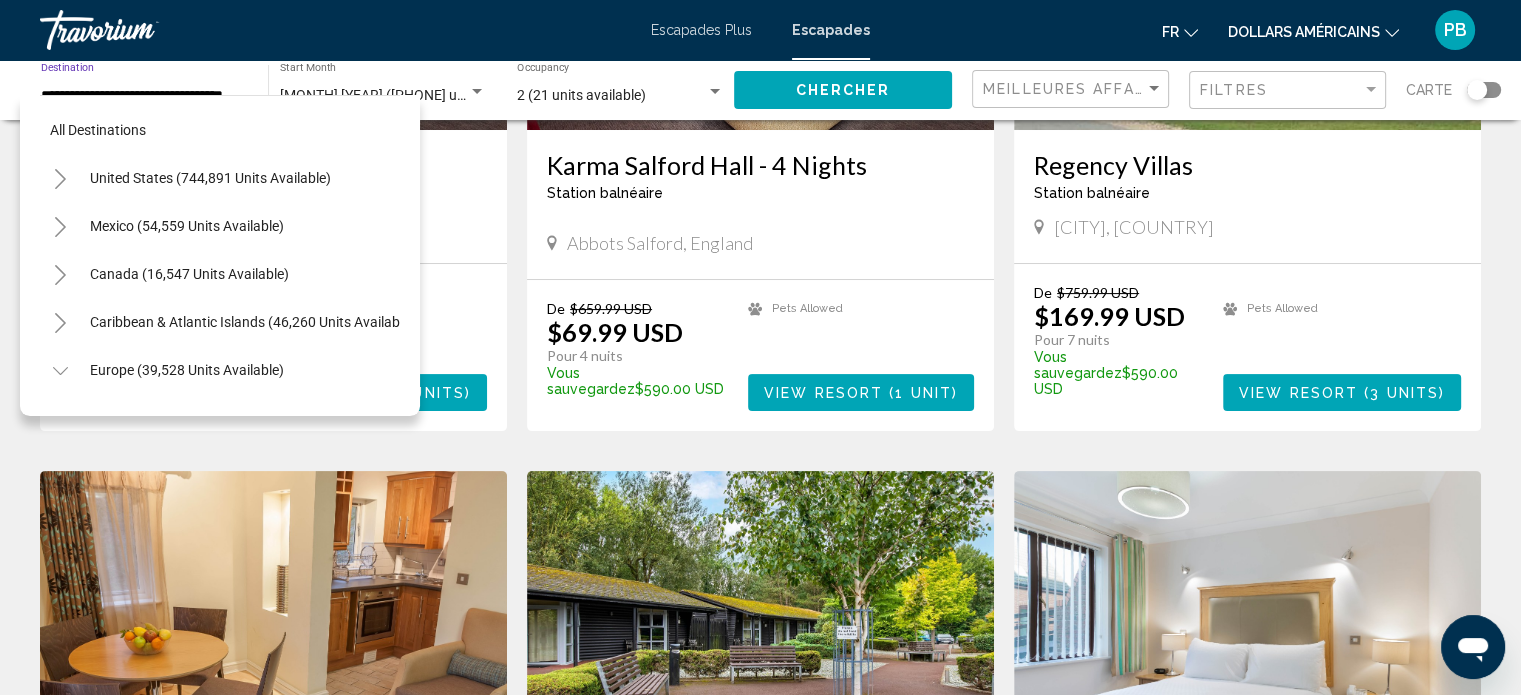 scroll, scrollTop: 0, scrollLeft: 11, axis: horizontal 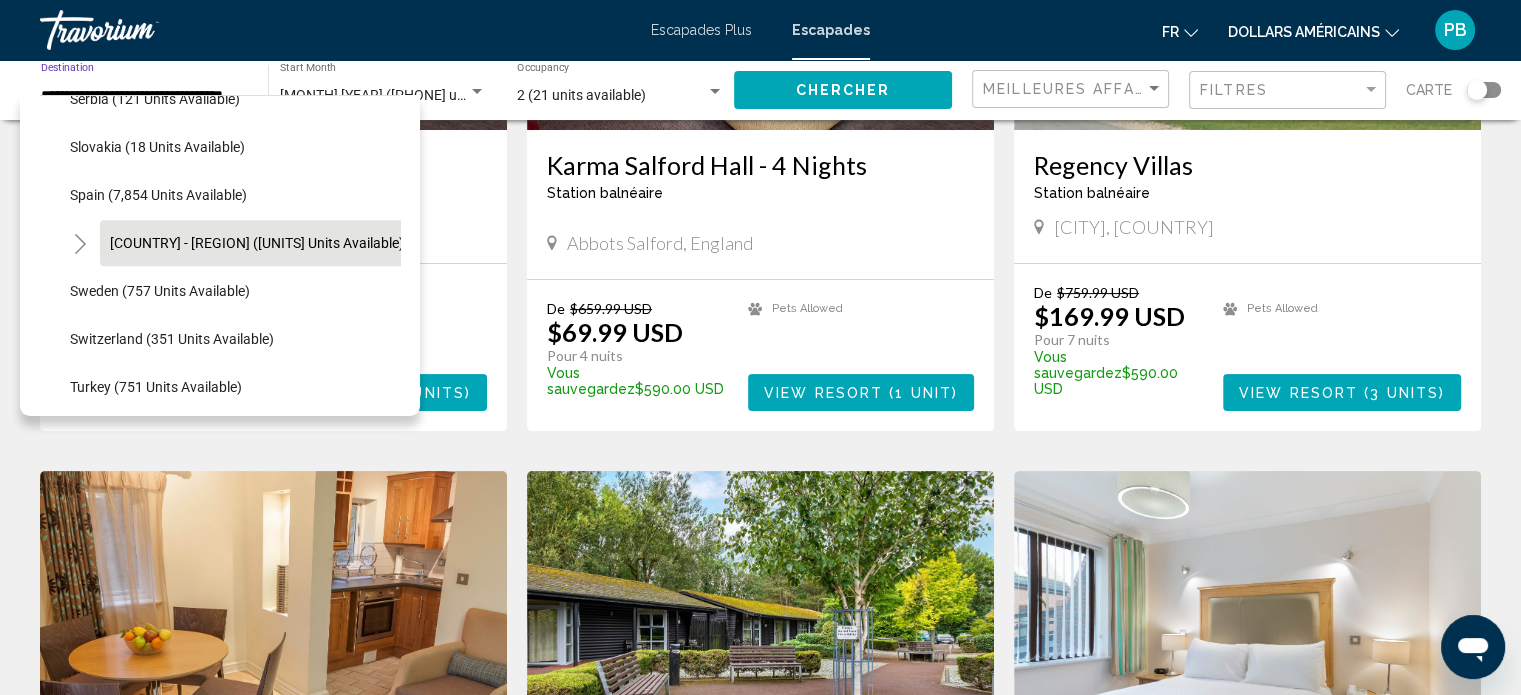 click on "Spain - Canary Islands (2,762 units available)" 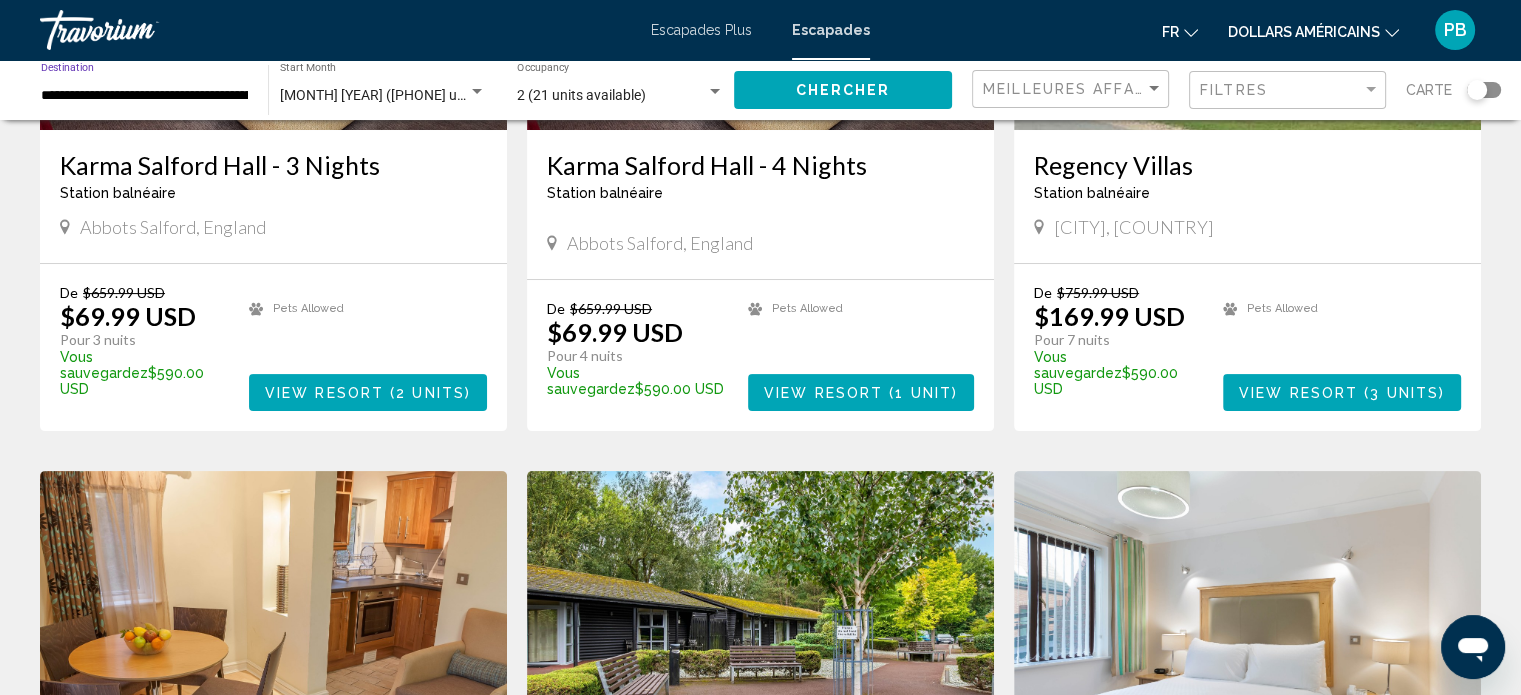 scroll, scrollTop: 0, scrollLeft: 11, axis: horizontal 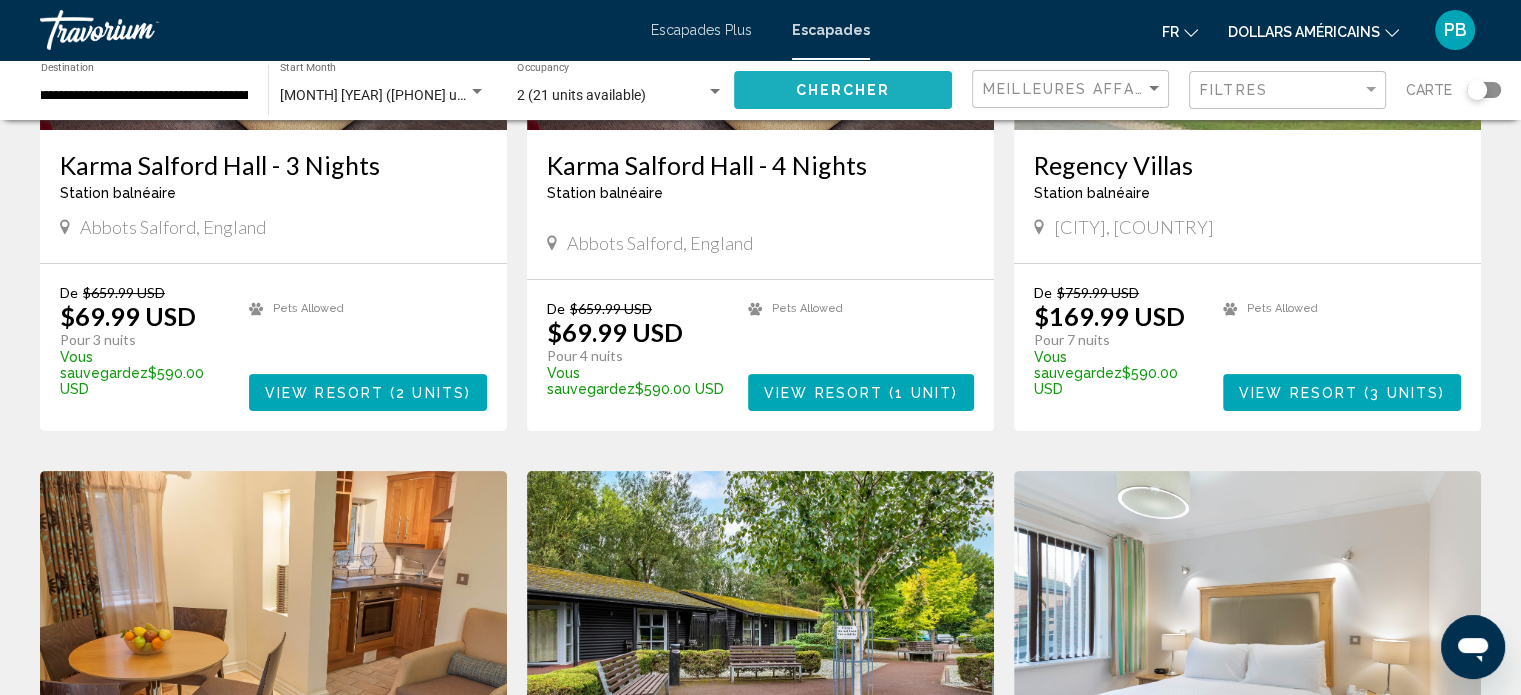 click on "Chercher" 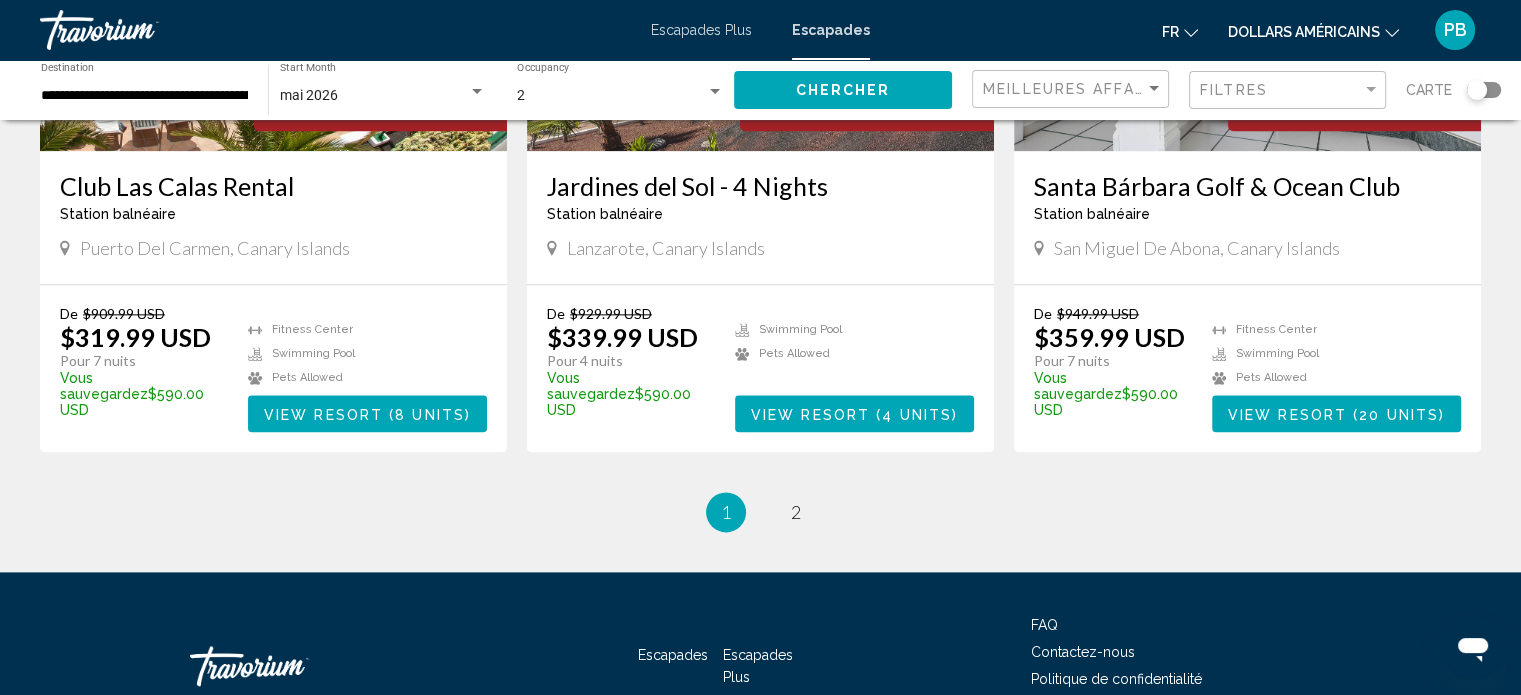 scroll, scrollTop: 2400, scrollLeft: 0, axis: vertical 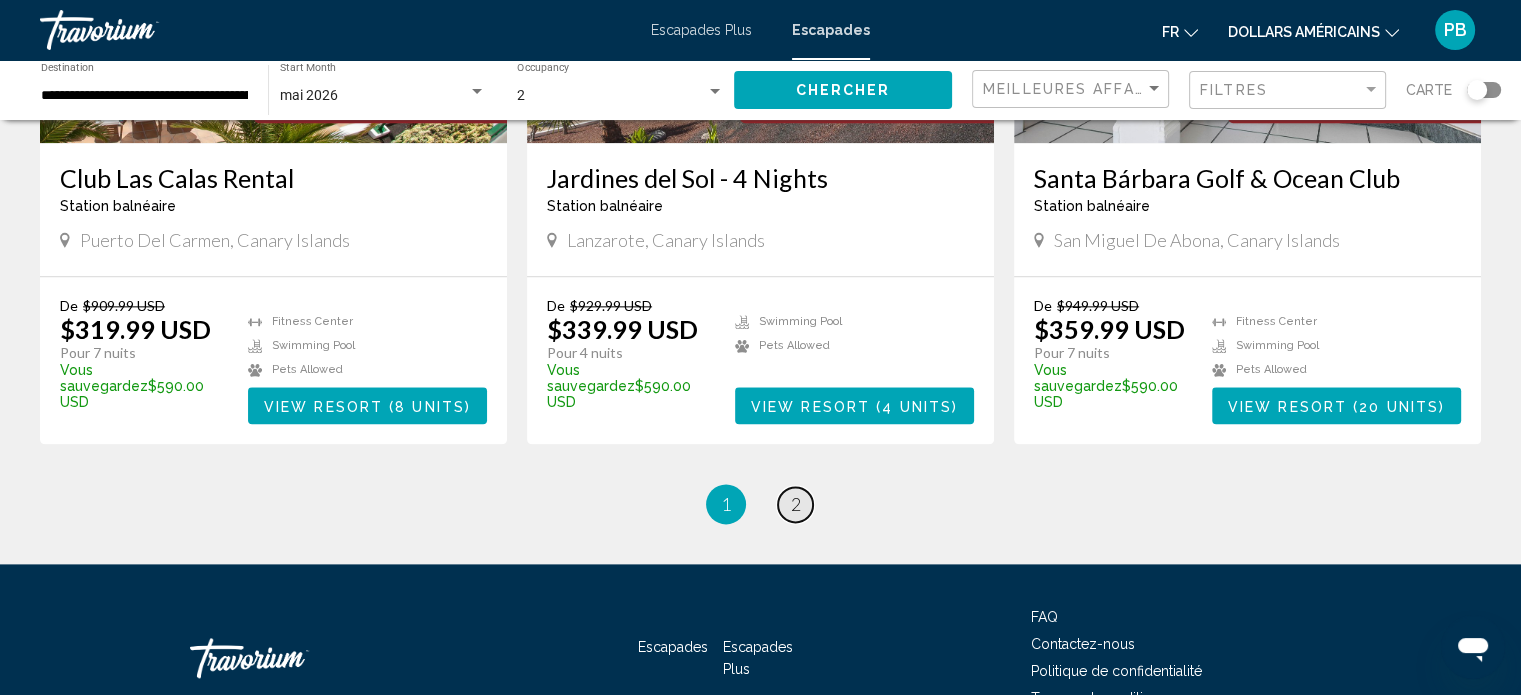 click on "2" at bounding box center [796, 504] 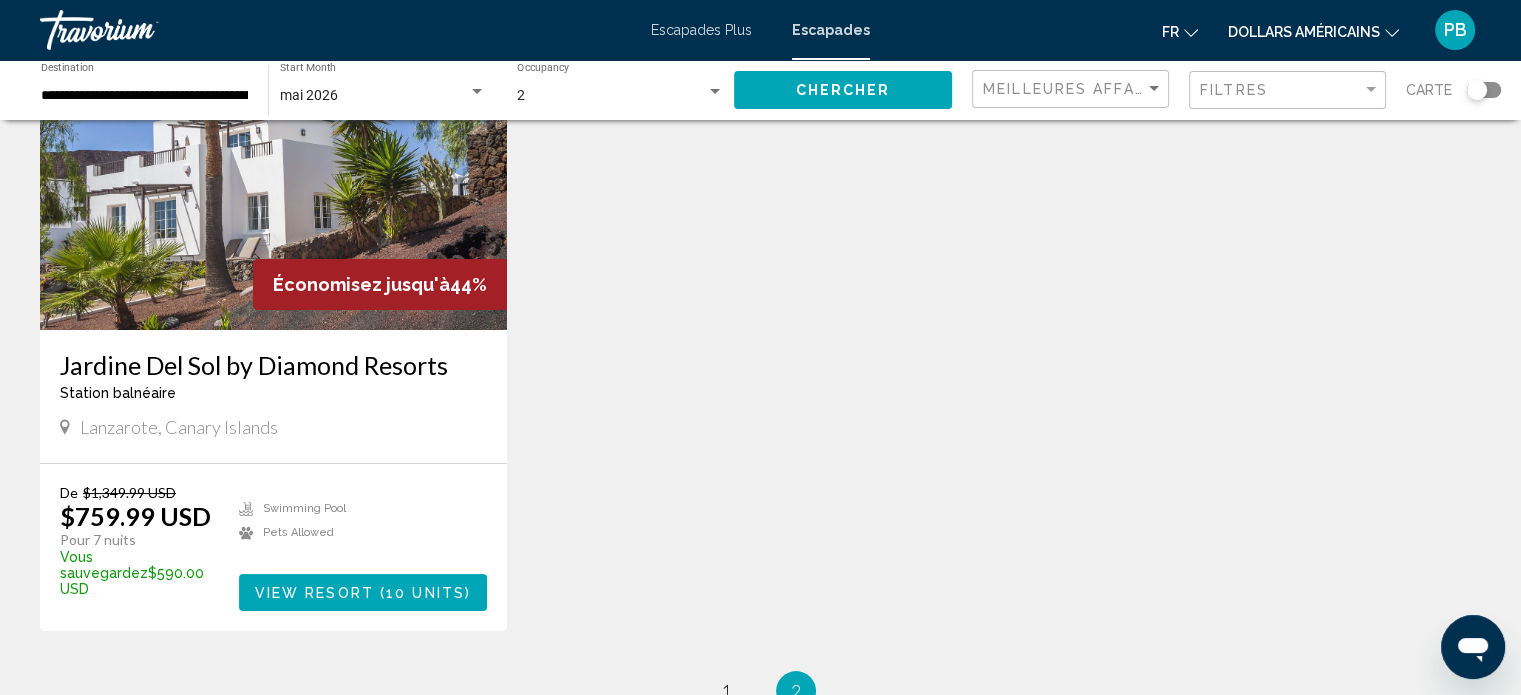 scroll, scrollTop: 0, scrollLeft: 0, axis: both 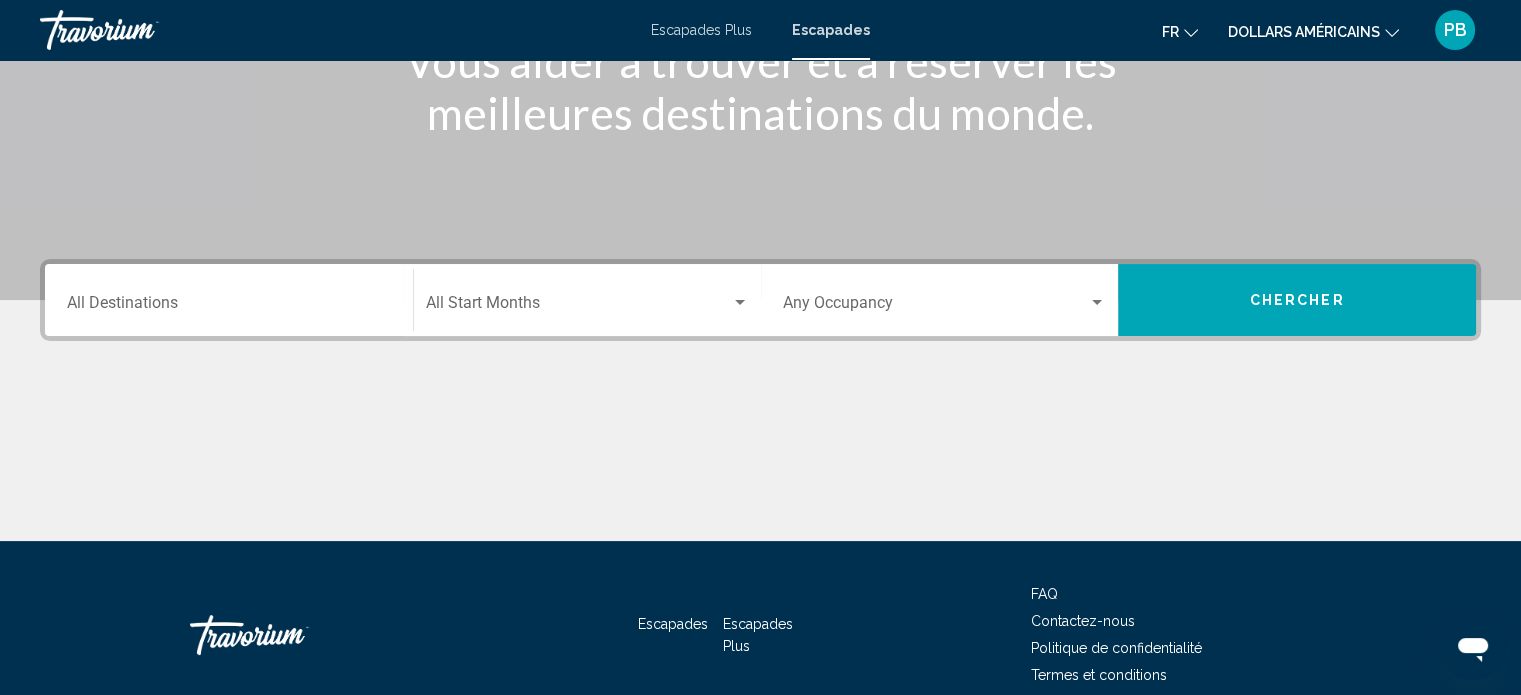 click on "Destination All Destinations" at bounding box center (229, 307) 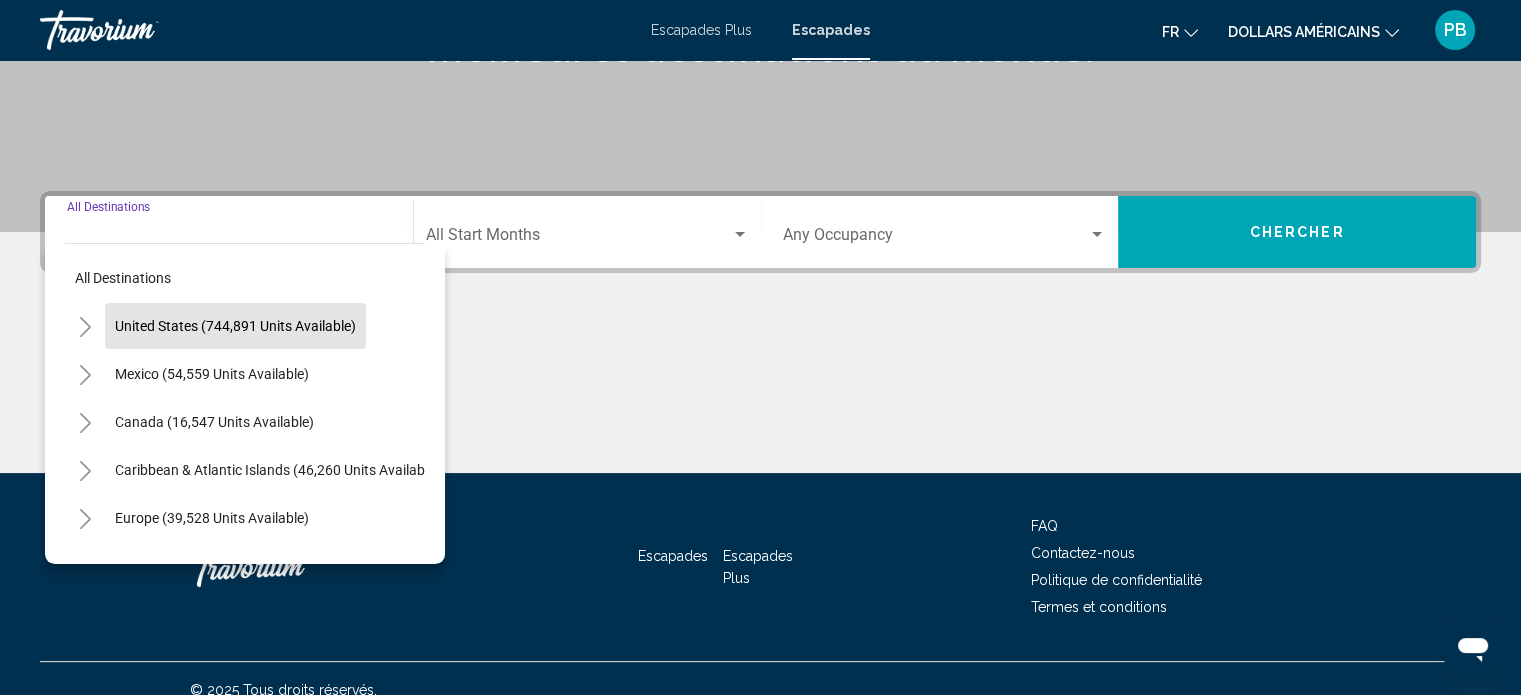 scroll, scrollTop: 390, scrollLeft: 0, axis: vertical 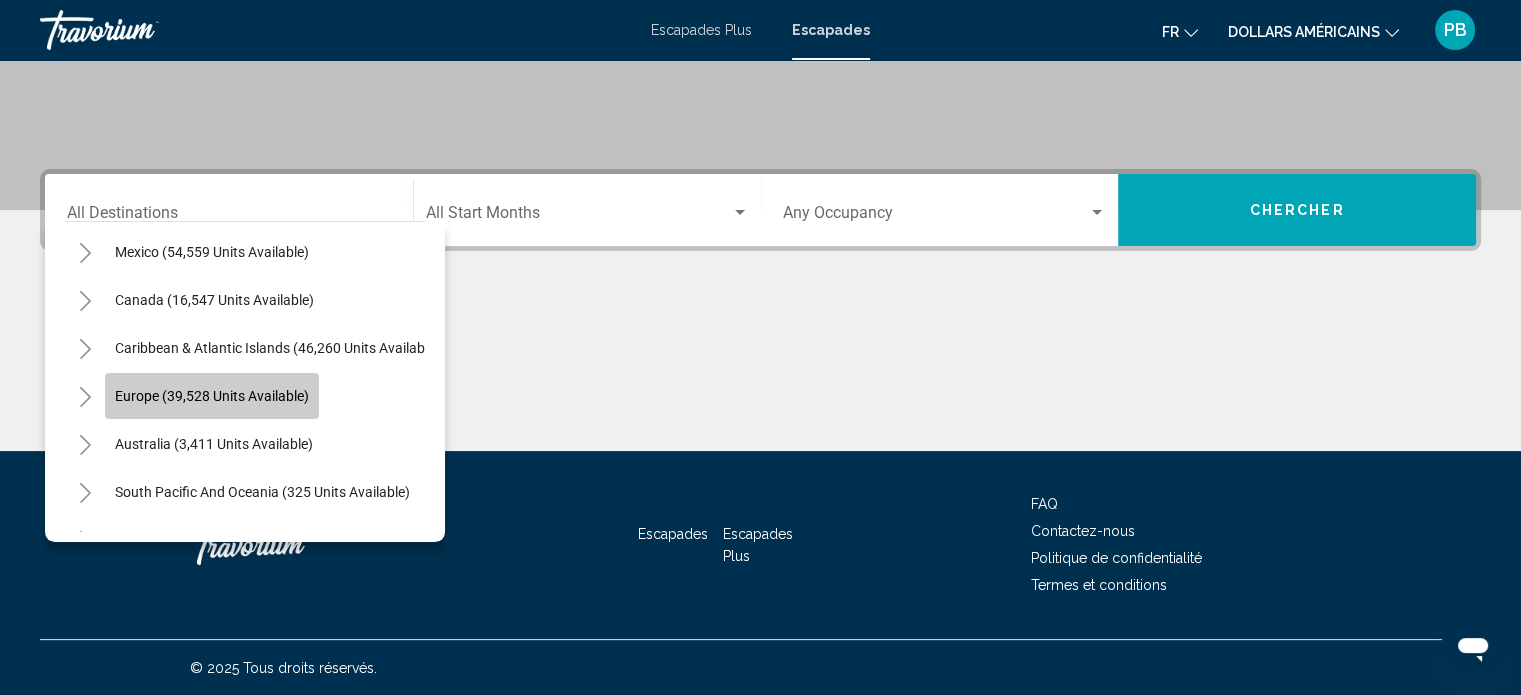 click on "Europe (39,528 units available)" 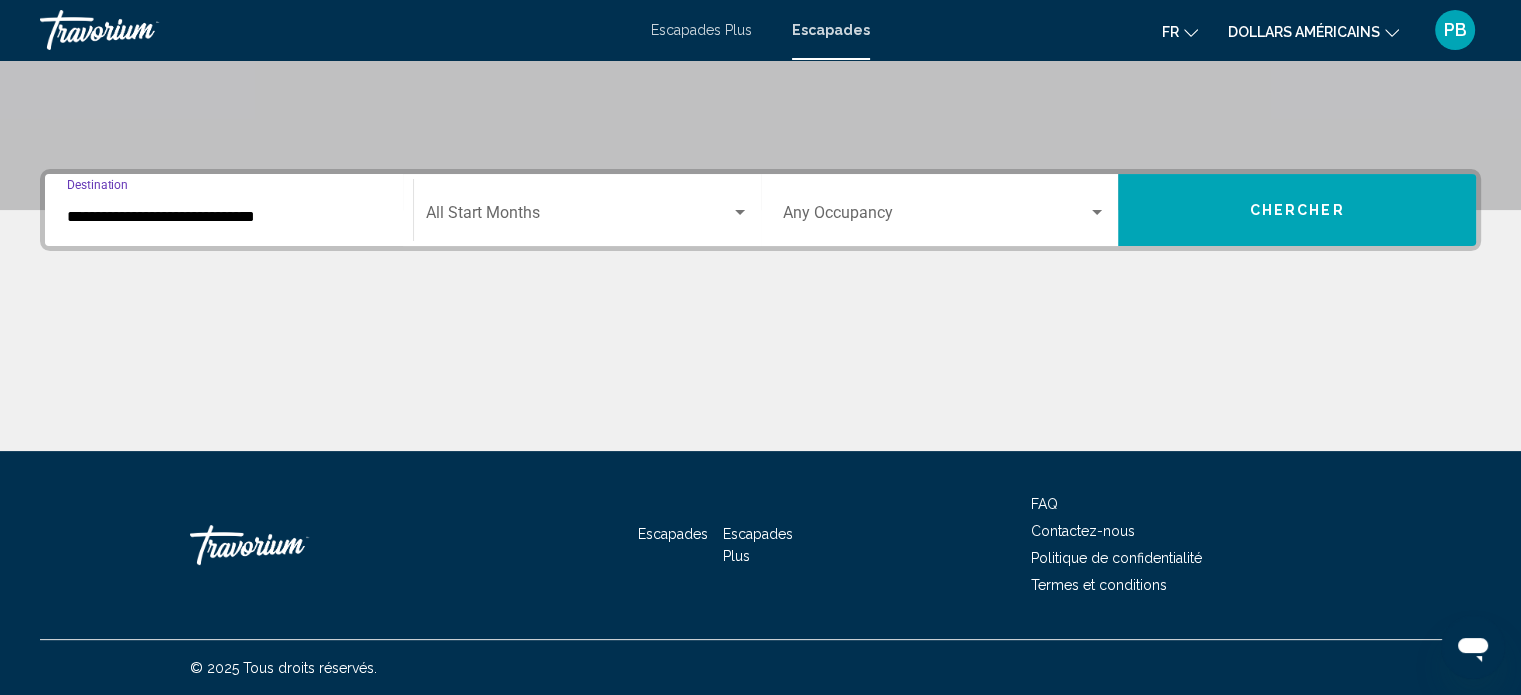 click on "**********" at bounding box center [229, 217] 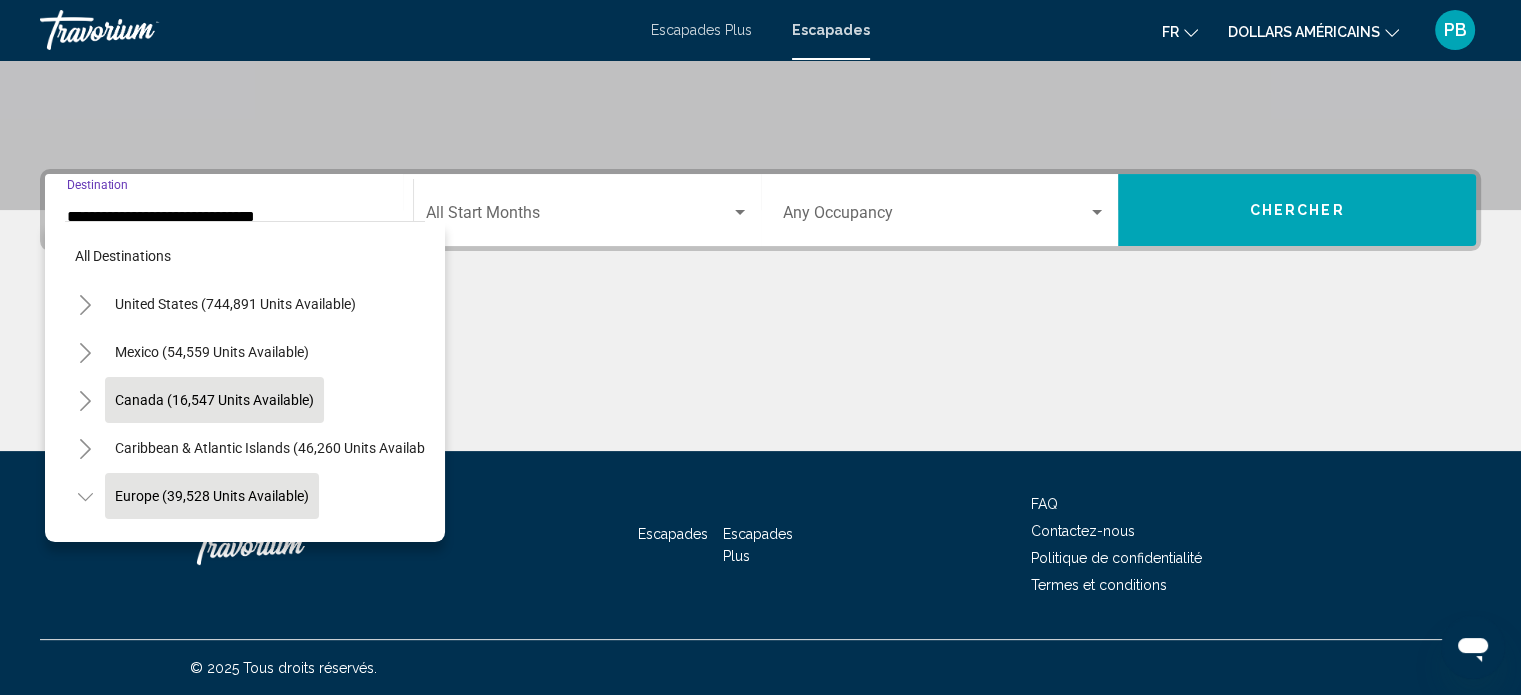 scroll, scrollTop: 126, scrollLeft: 0, axis: vertical 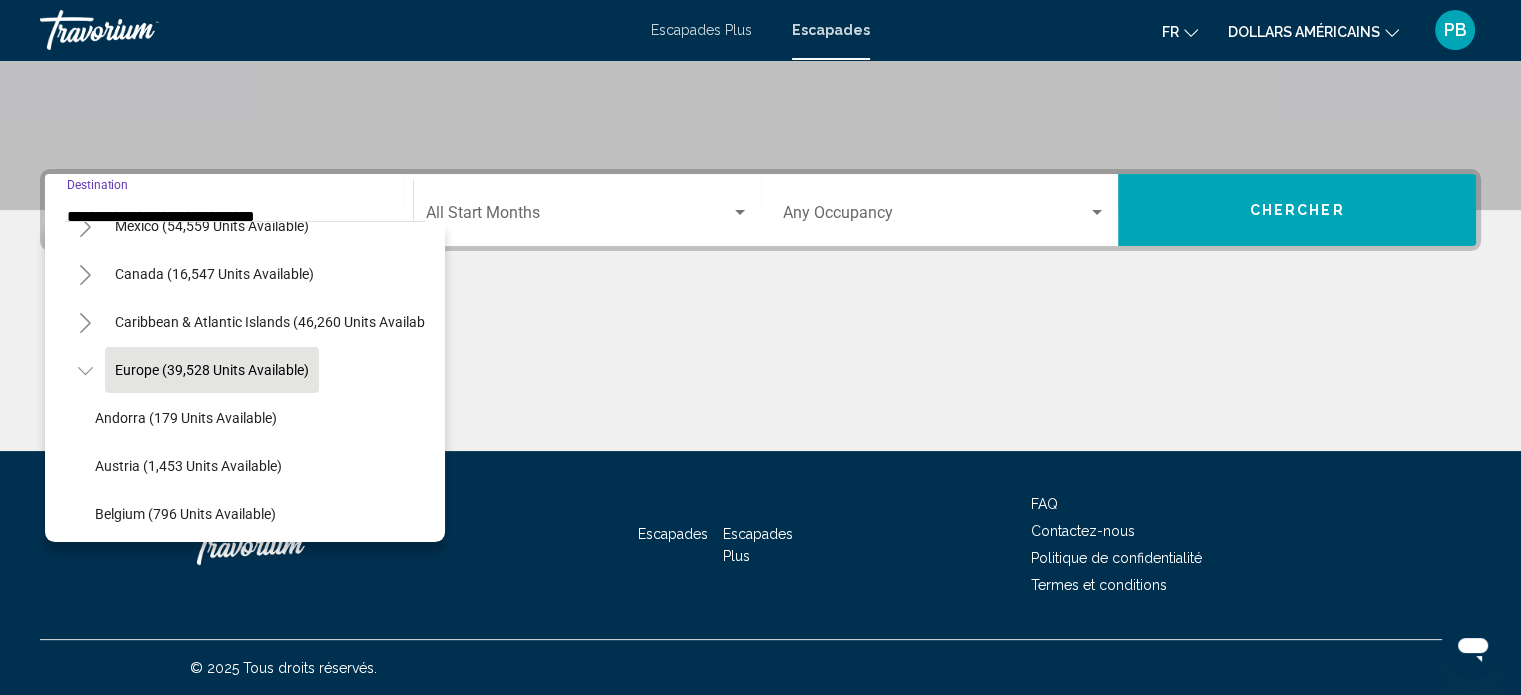 click 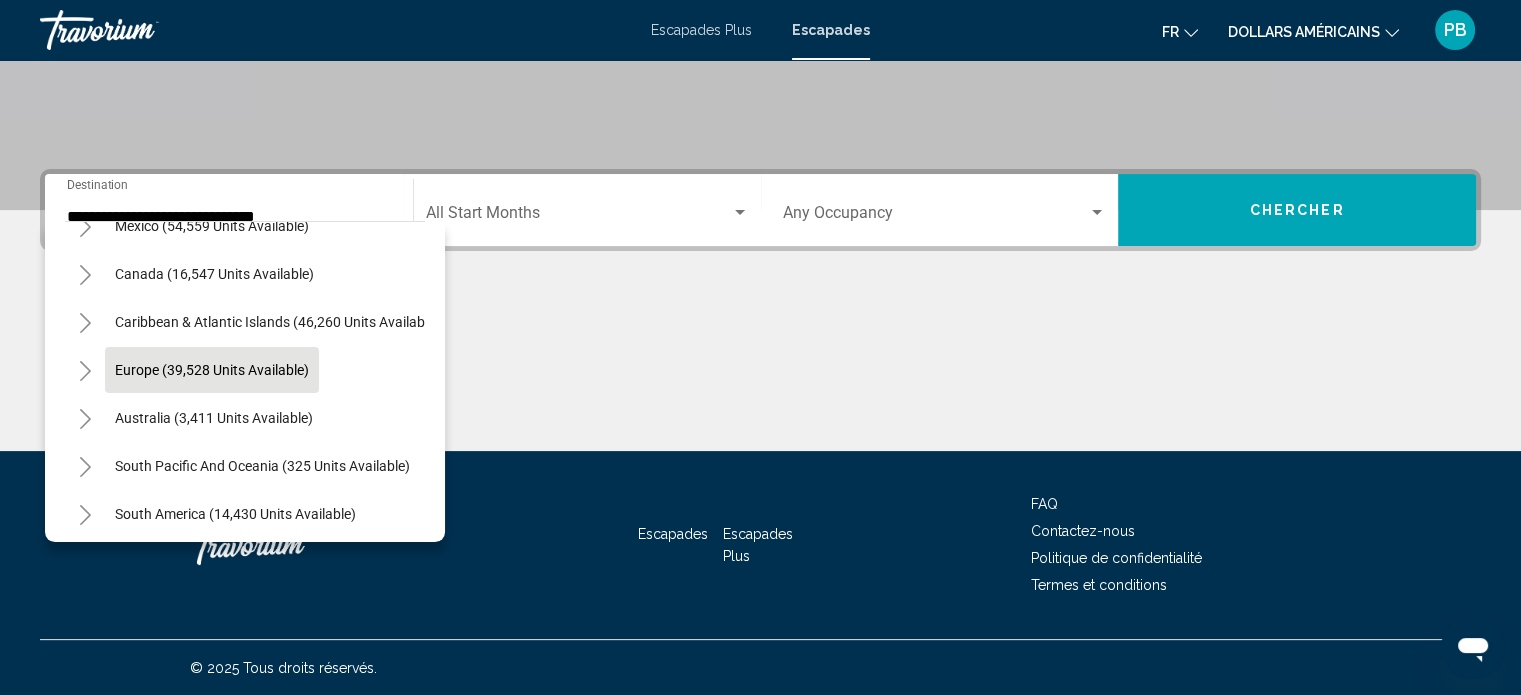 click 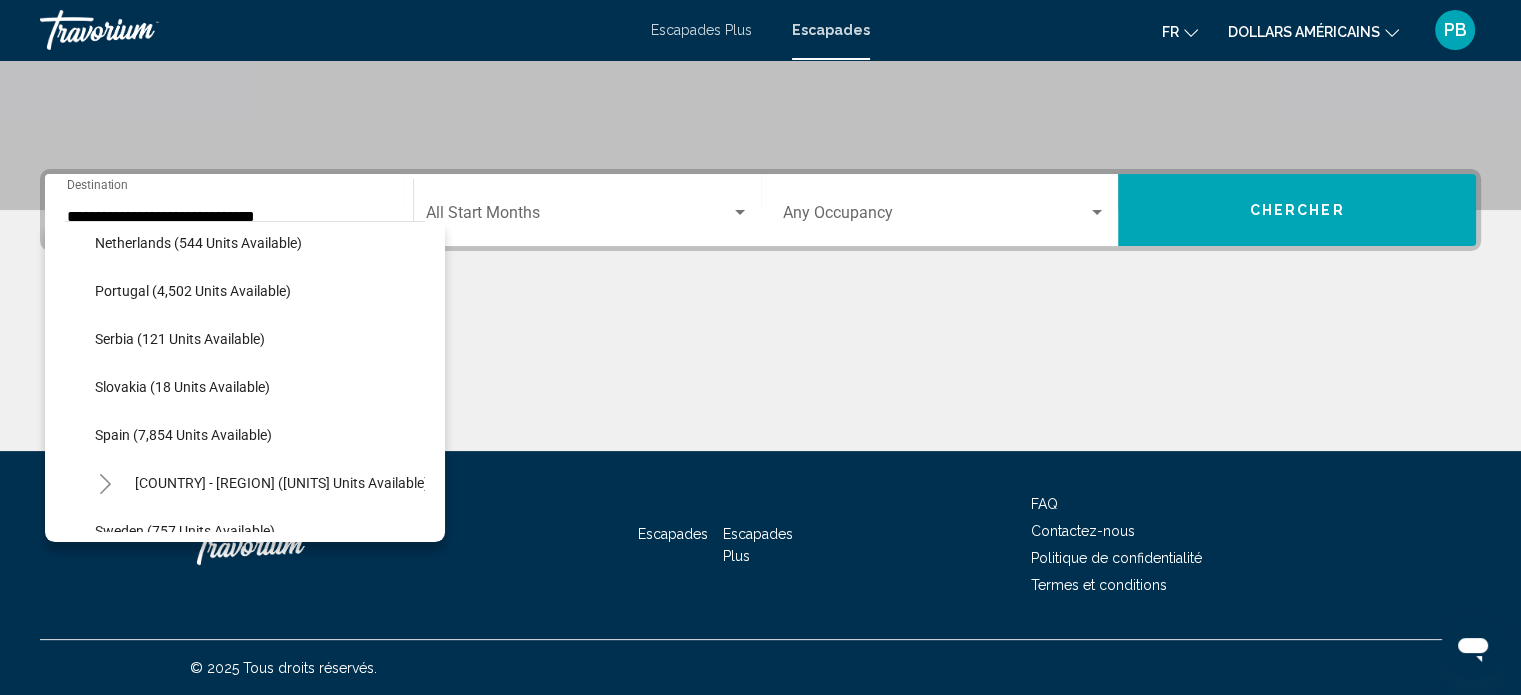 scroll, scrollTop: 926, scrollLeft: 0, axis: vertical 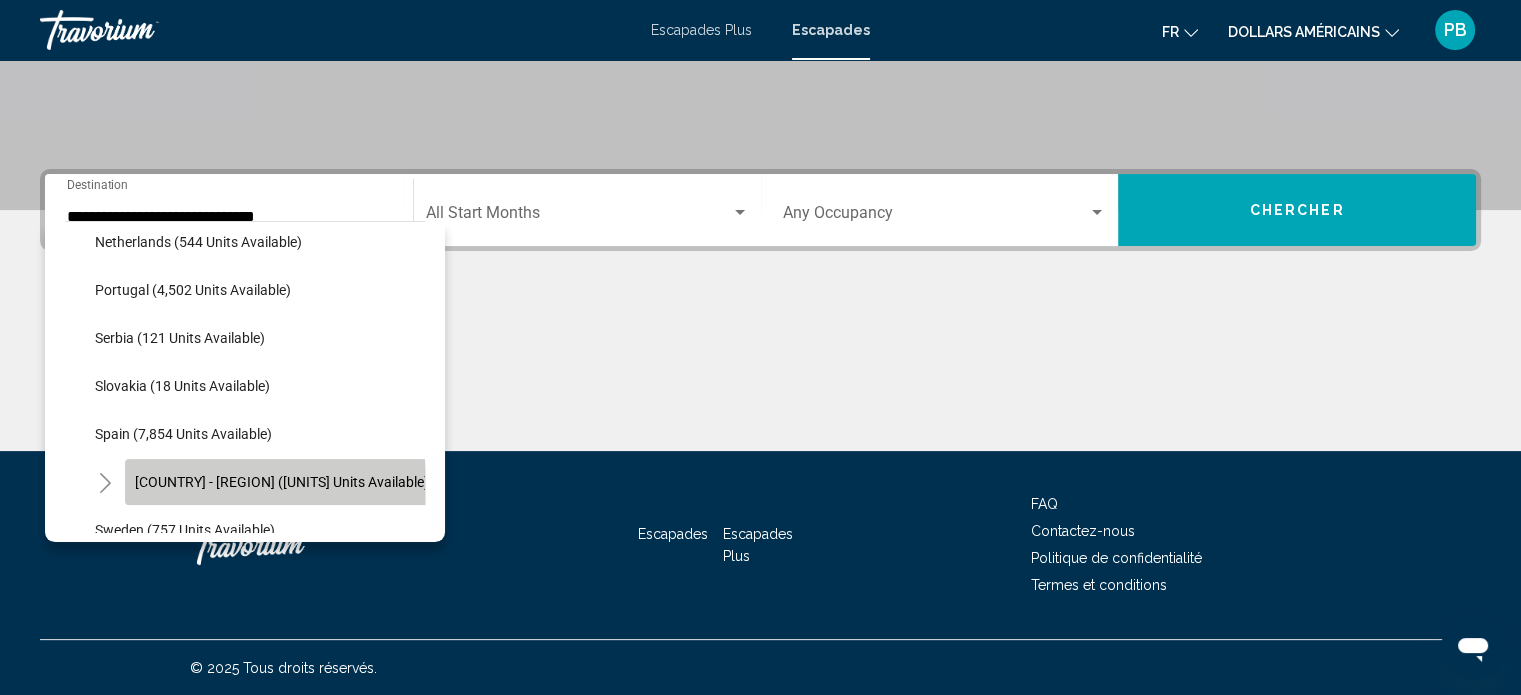 click on "Spain - Canary Islands (2,762 units available)" 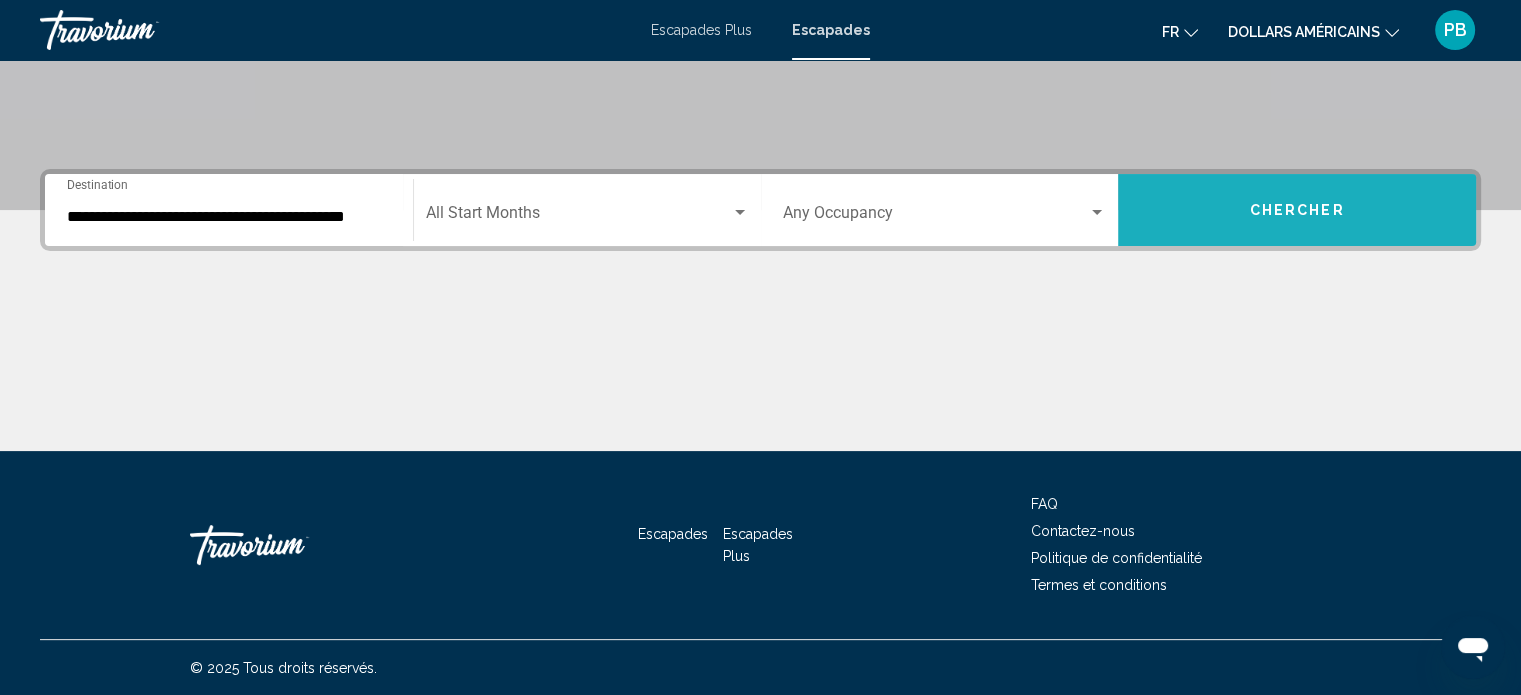 click on "Chercher" at bounding box center [1297, 210] 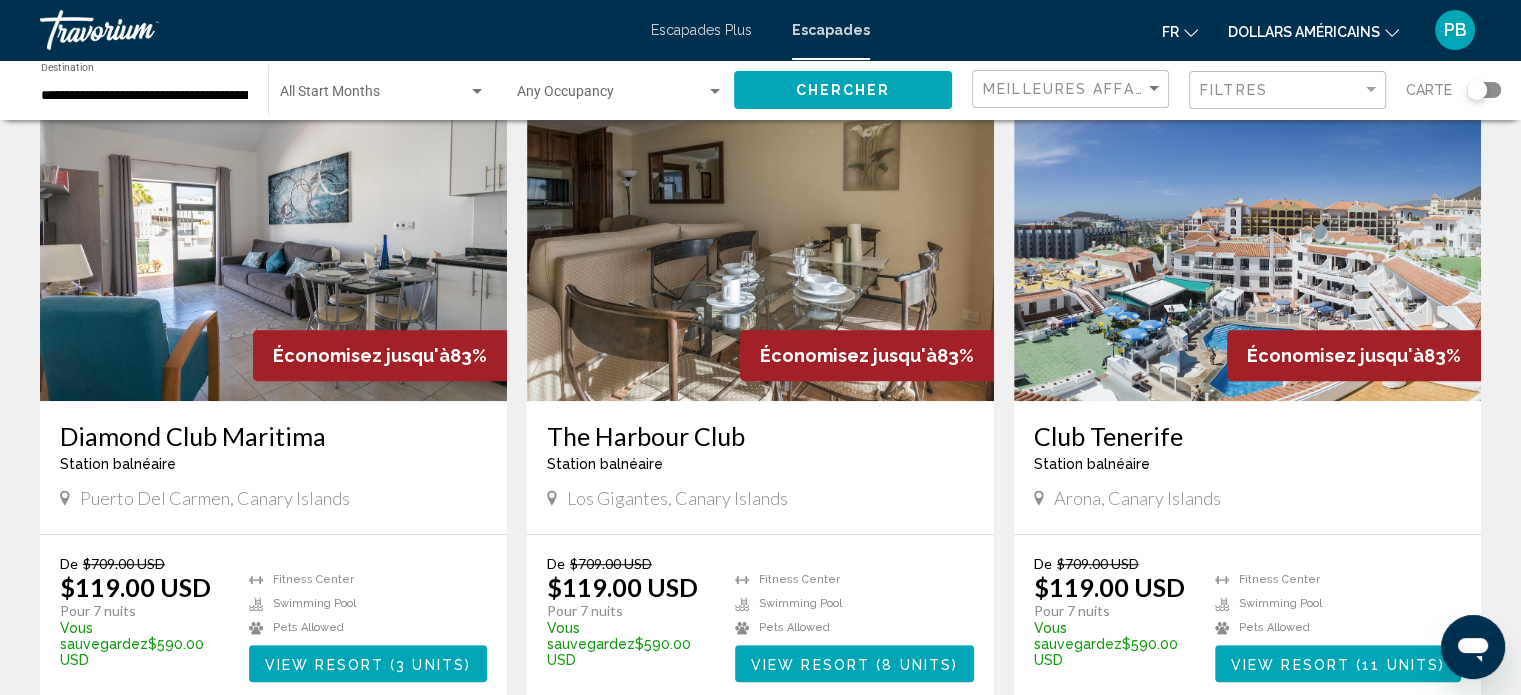 scroll, scrollTop: 700, scrollLeft: 0, axis: vertical 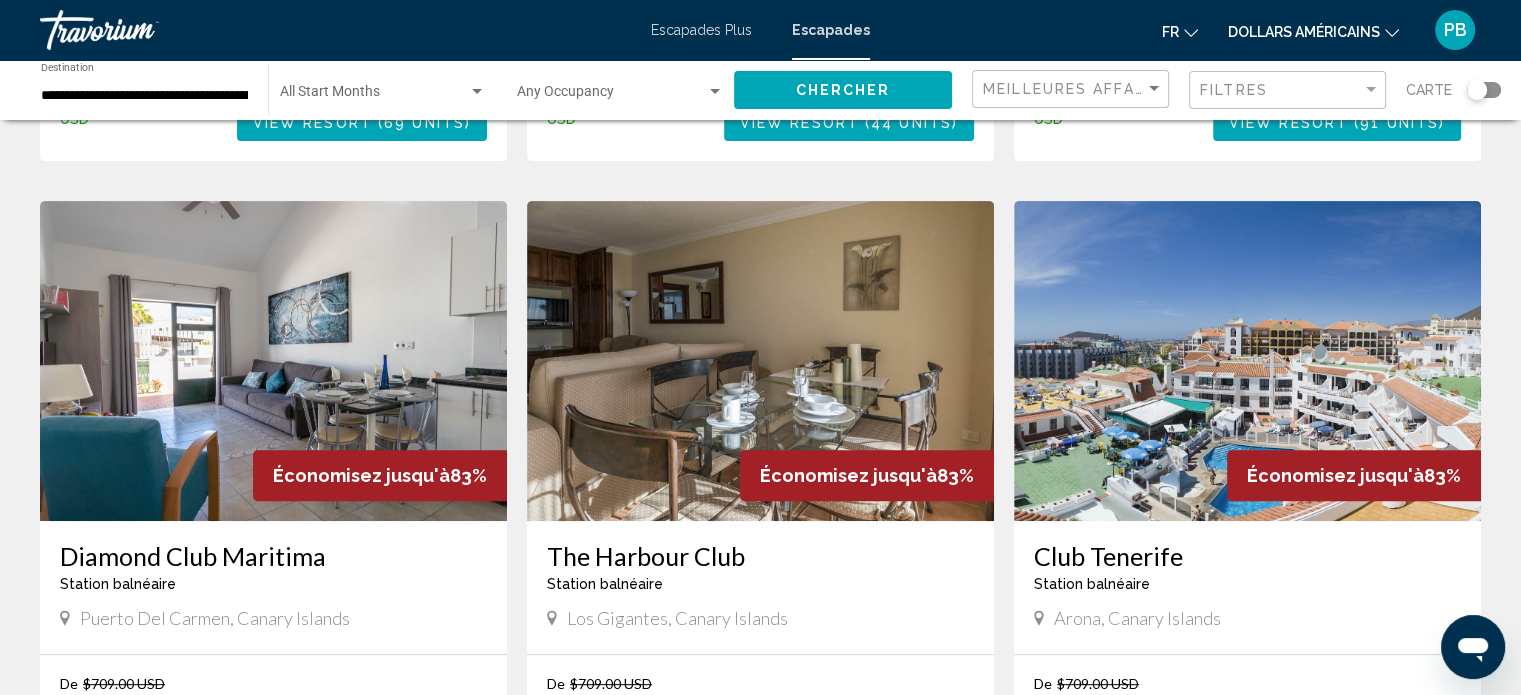 click at bounding box center (760, 361) 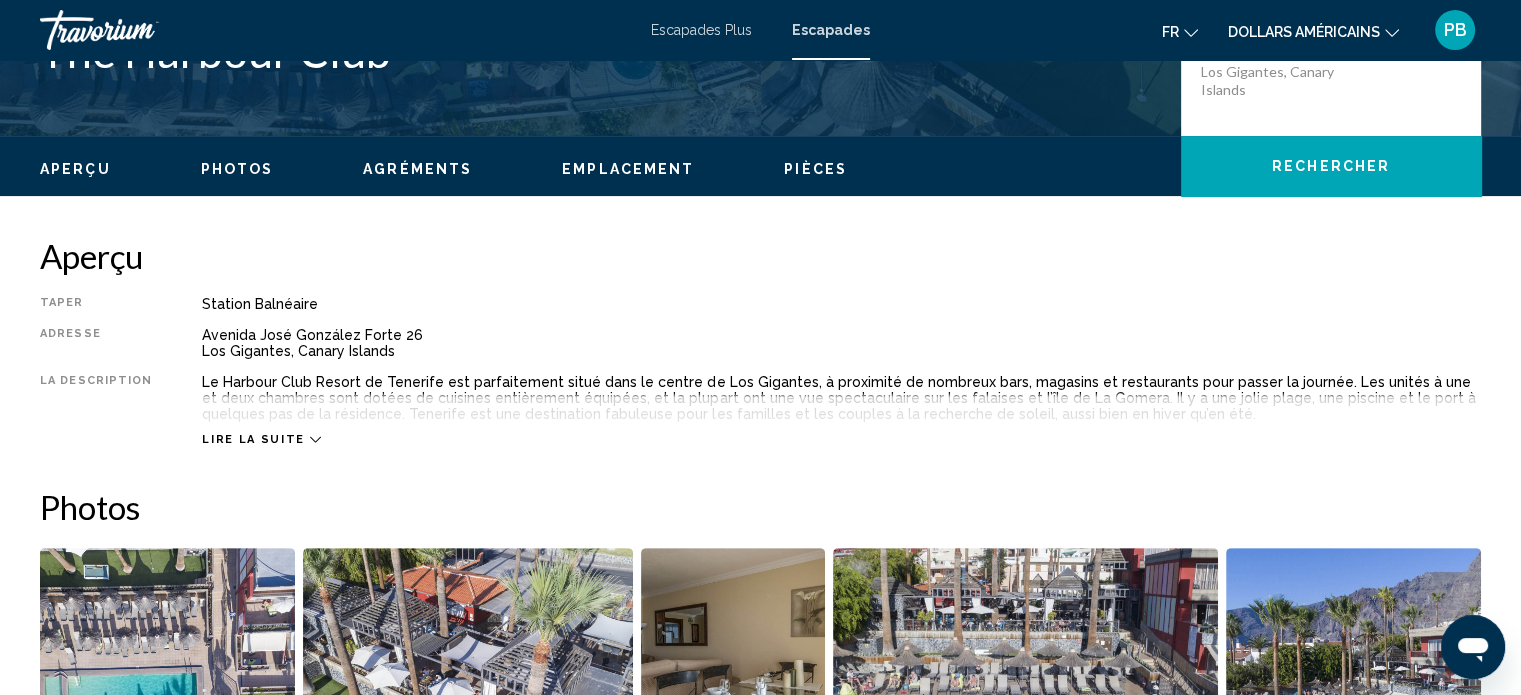 scroll, scrollTop: 512, scrollLeft: 0, axis: vertical 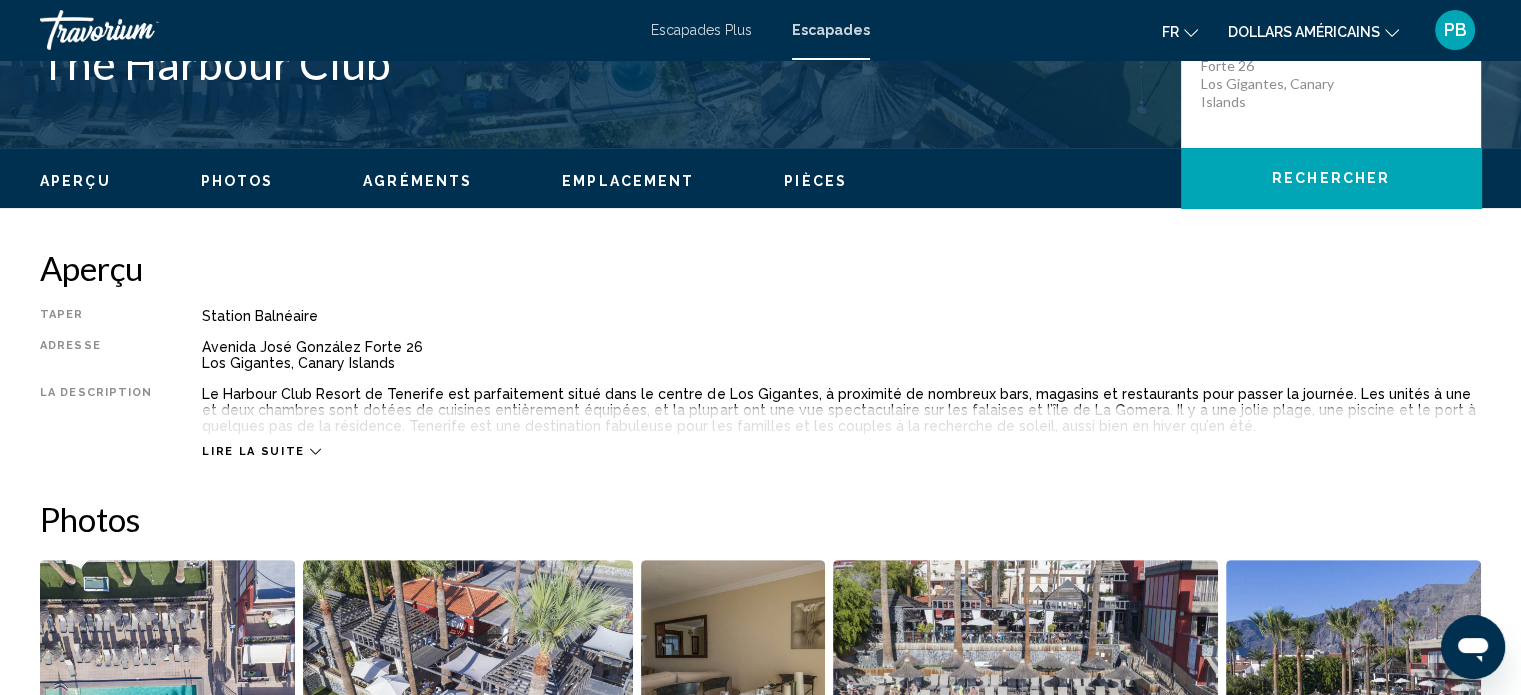 click on "Lire la suite" at bounding box center (253, 451) 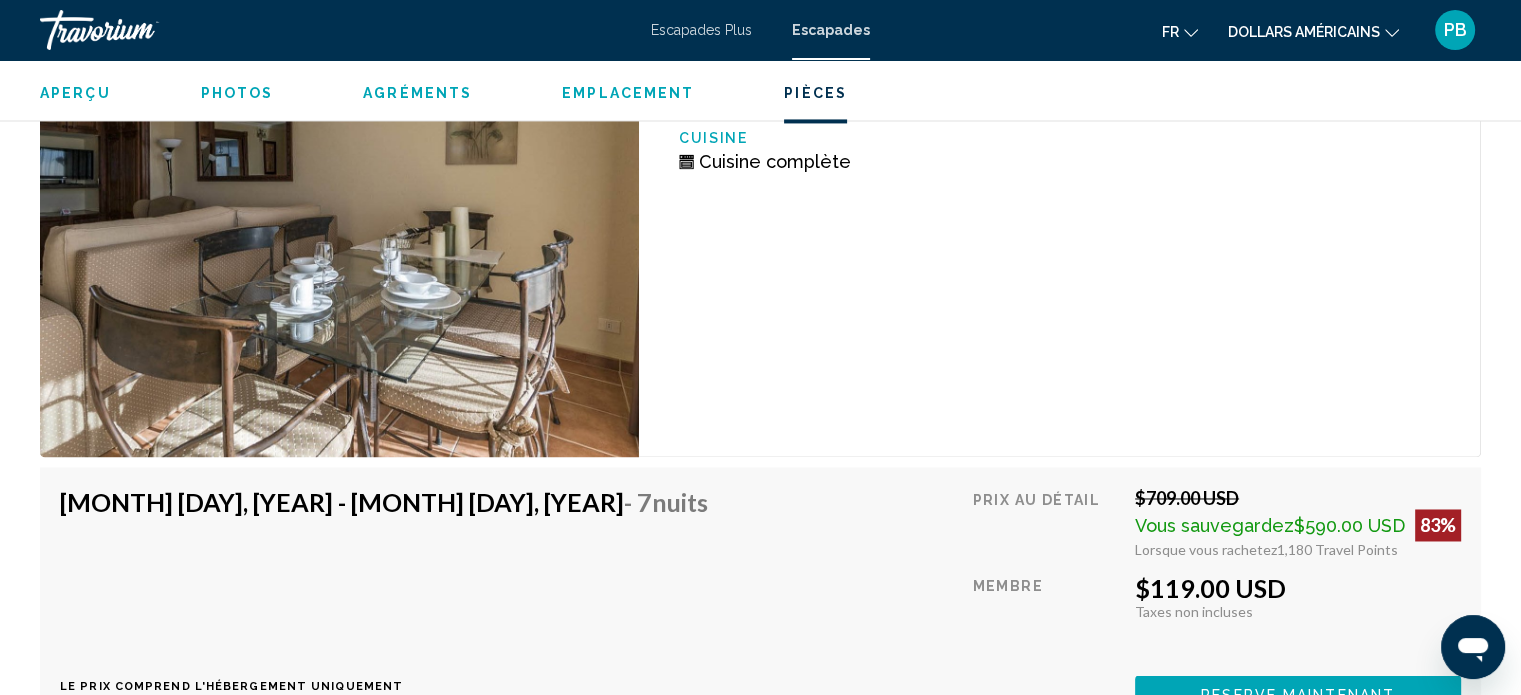 scroll, scrollTop: 3140, scrollLeft: 0, axis: vertical 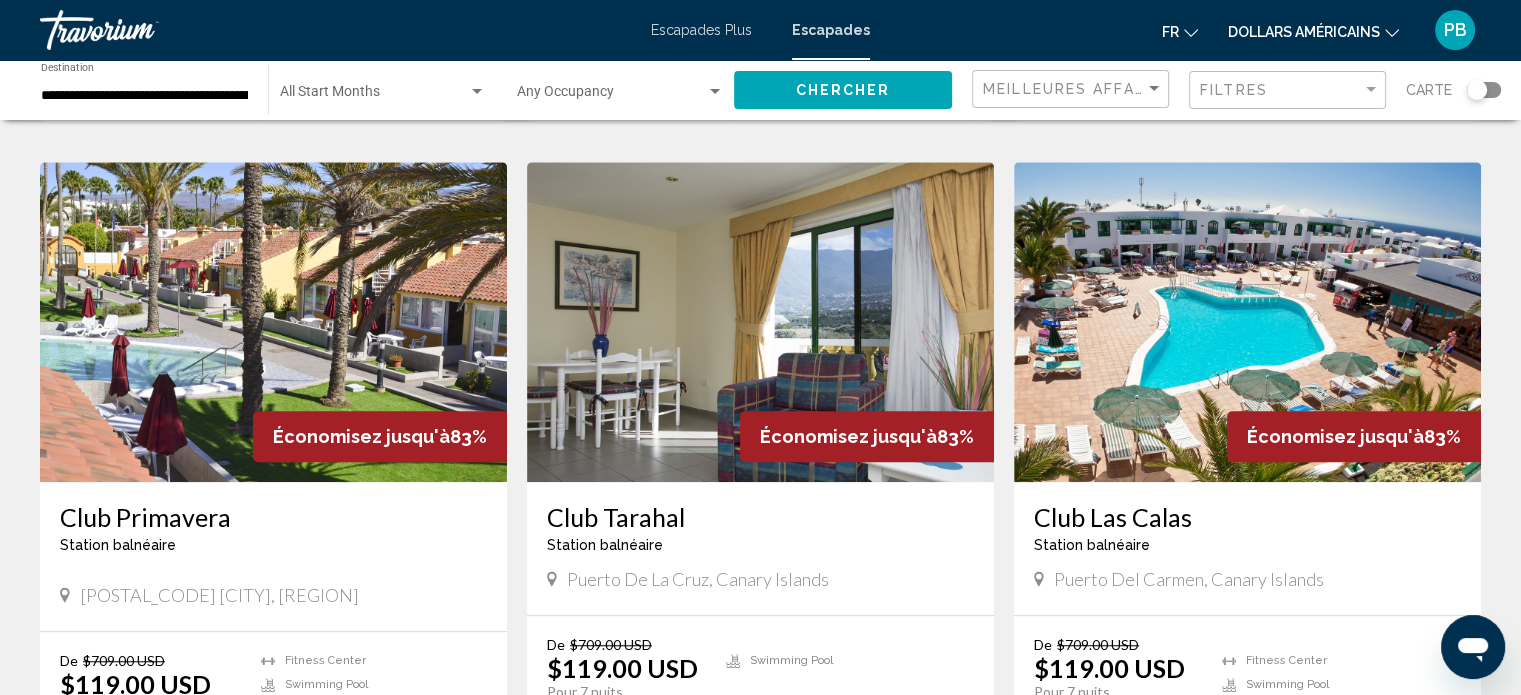 click on "Club Primavera" at bounding box center (273, 517) 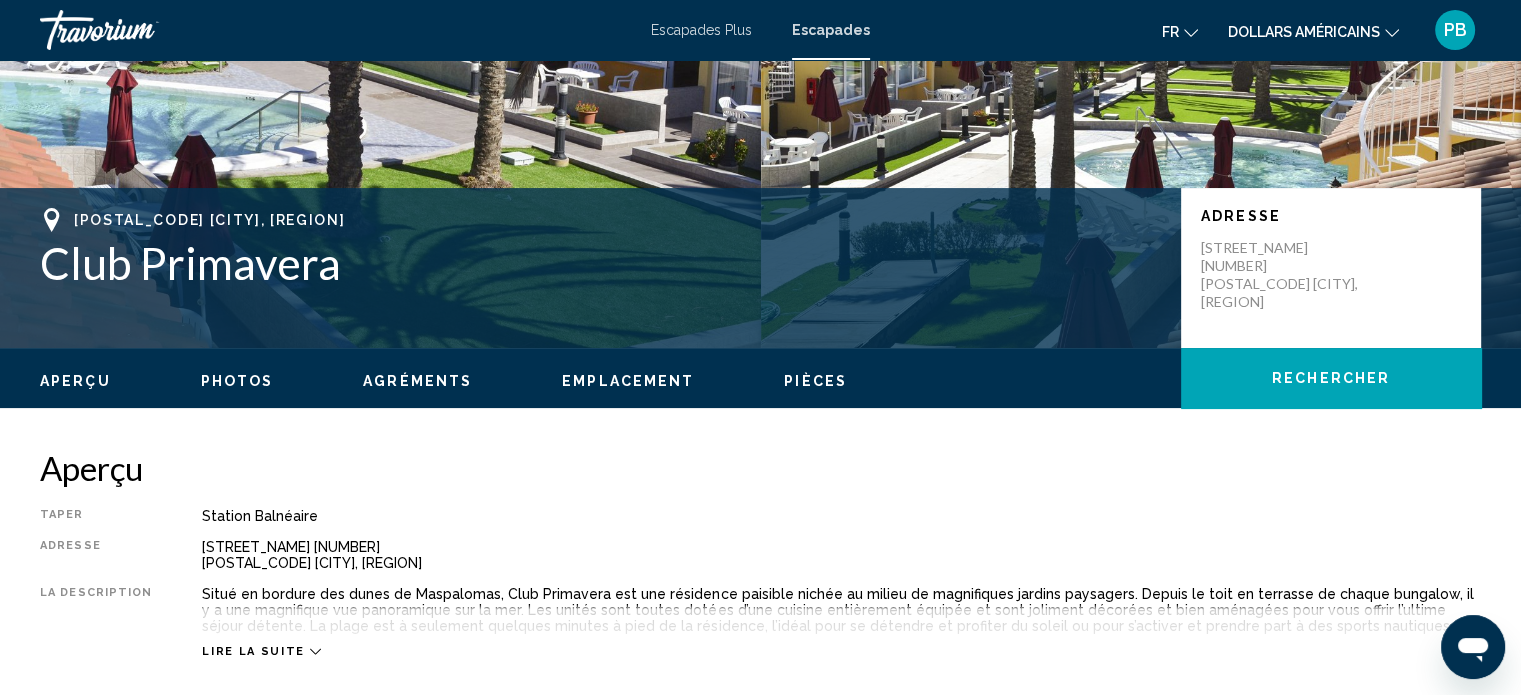 scroll, scrollTop: 512, scrollLeft: 0, axis: vertical 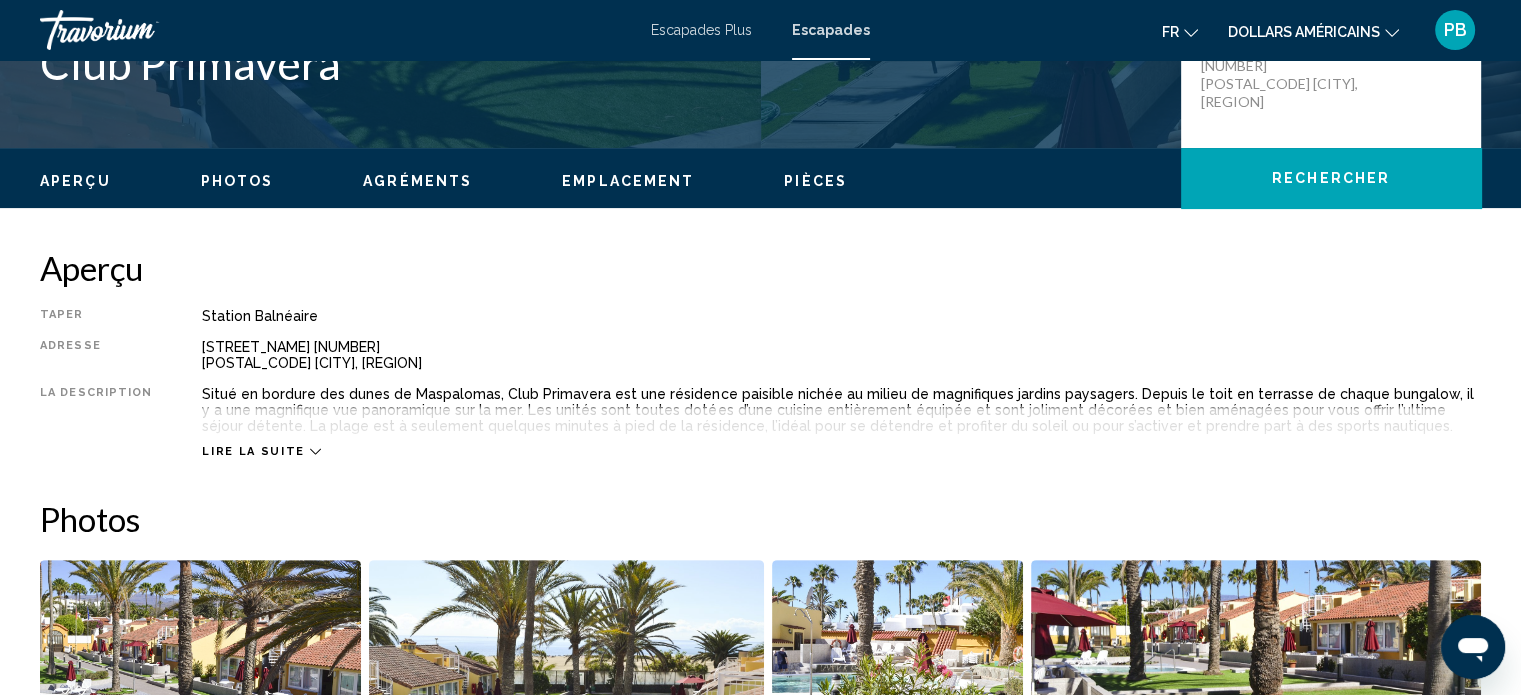 click on "Lire la suite" at bounding box center [261, 451] 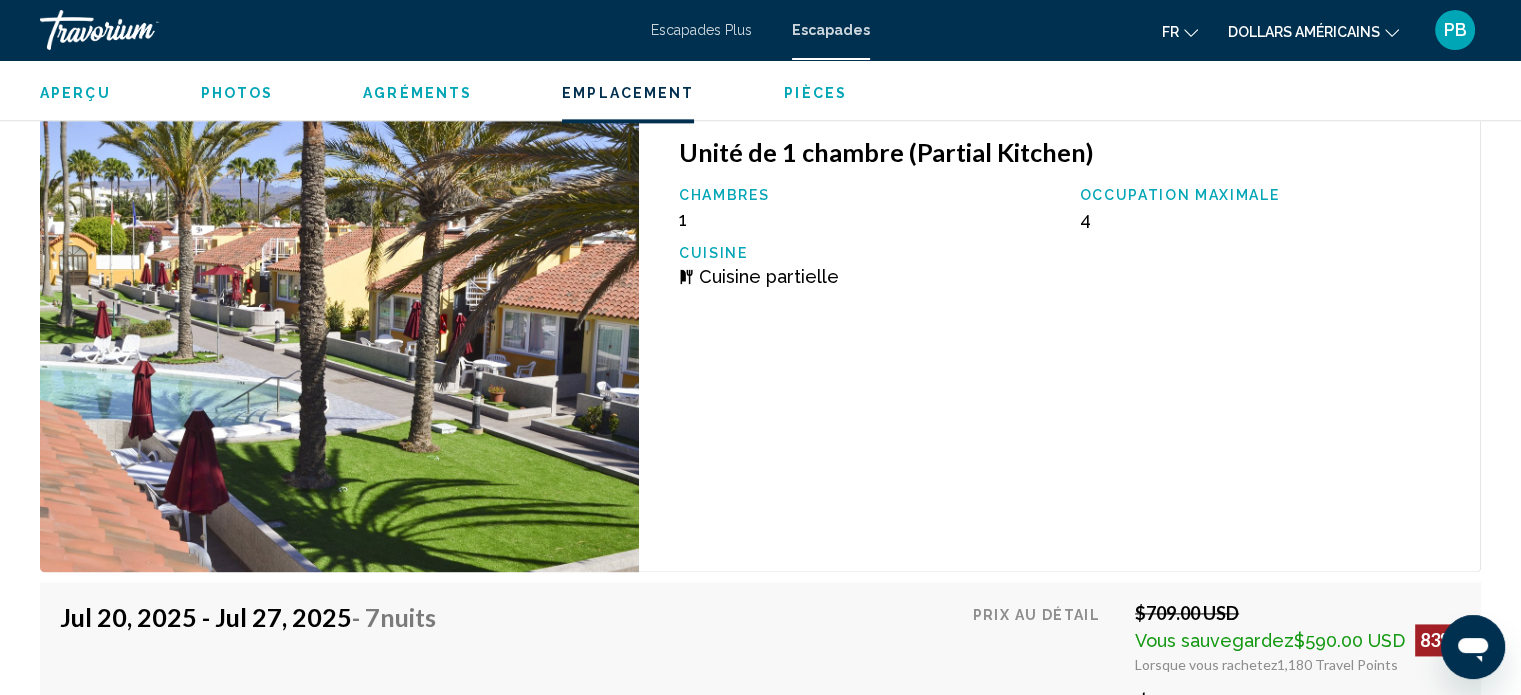 scroll, scrollTop: 2376, scrollLeft: 0, axis: vertical 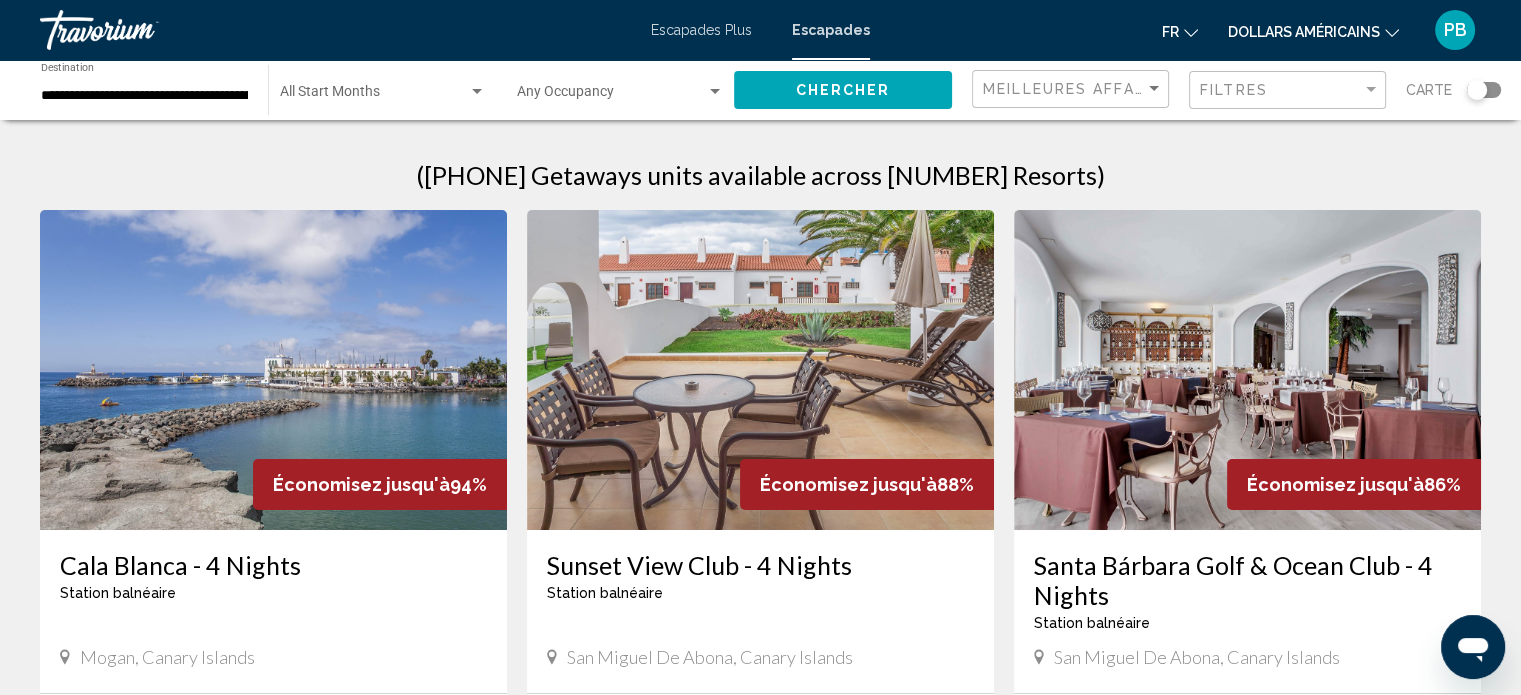 click at bounding box center (374, 96) 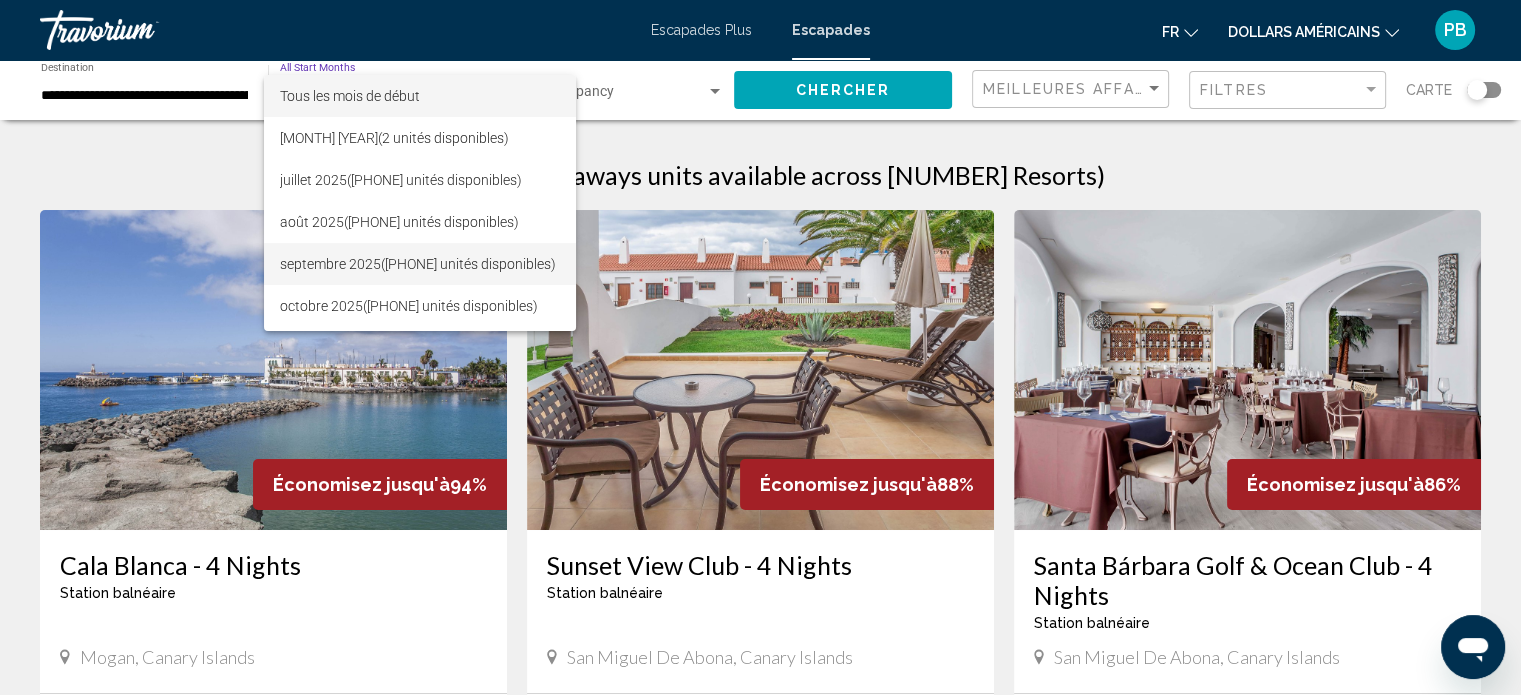 click on "septembre 2025" at bounding box center (330, 264) 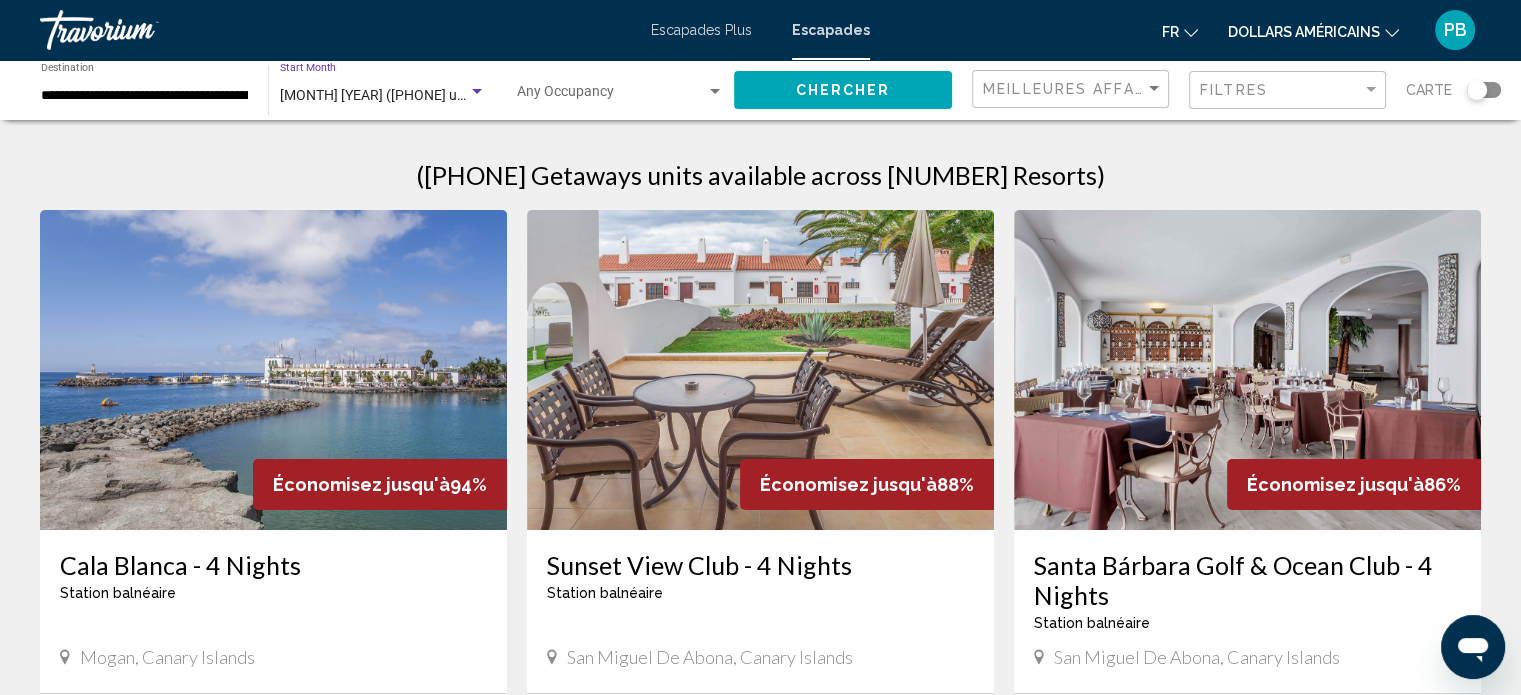 click on "Chercher" 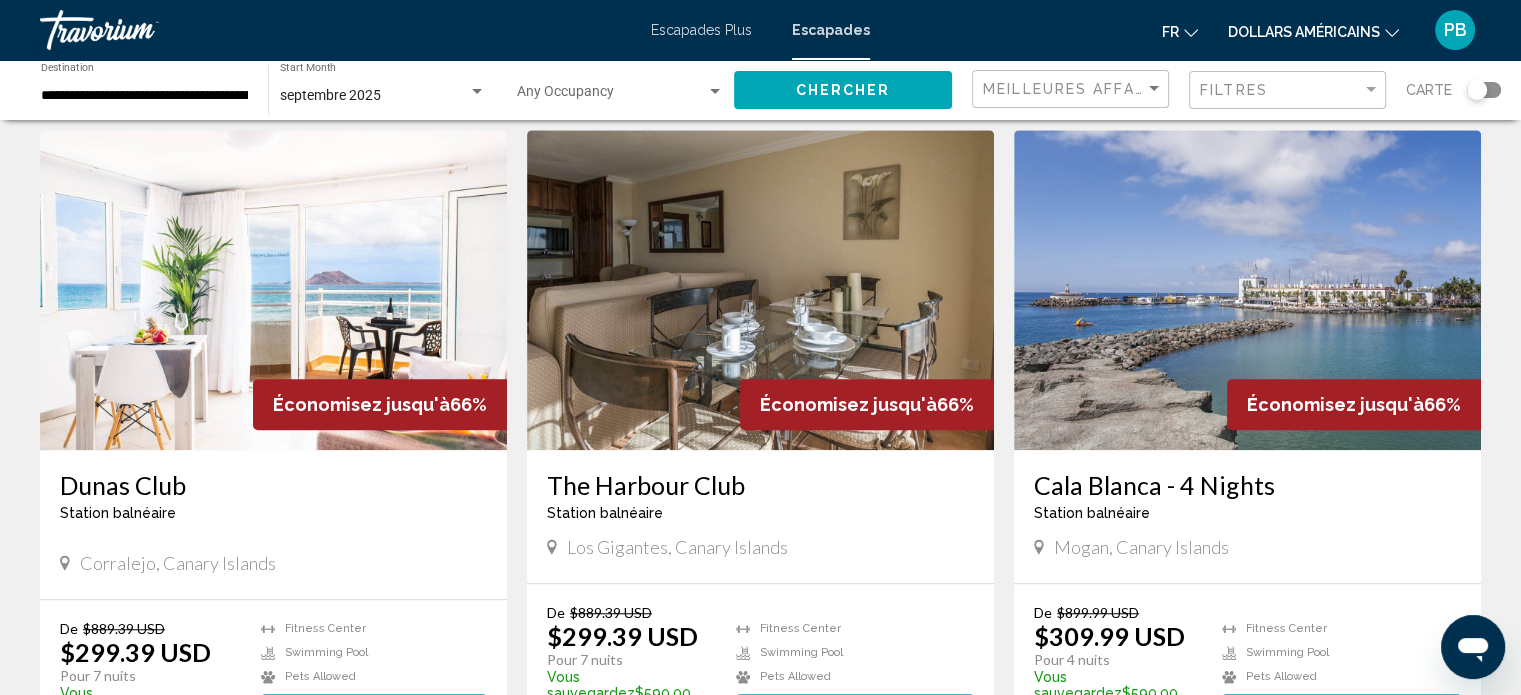scroll, scrollTop: 1400, scrollLeft: 0, axis: vertical 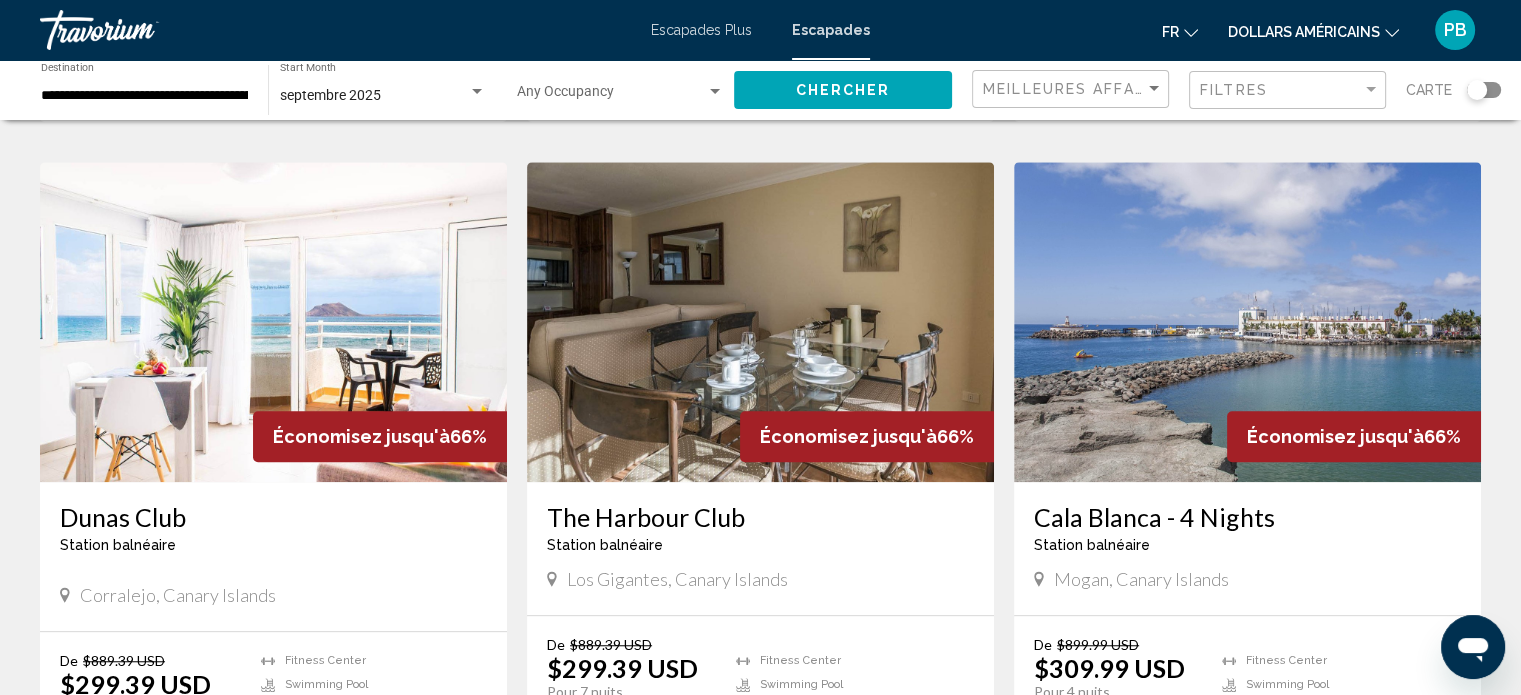 click at bounding box center [273, 322] 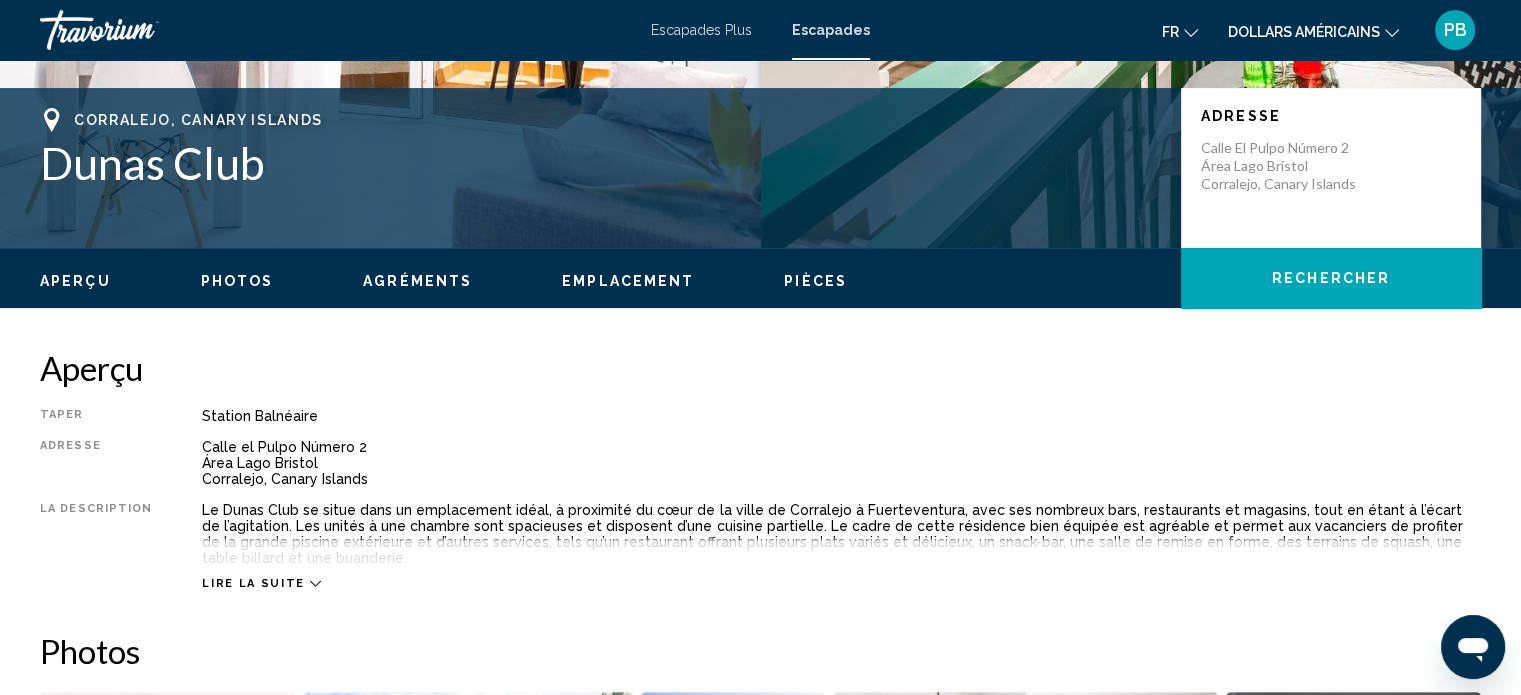 scroll, scrollTop: 612, scrollLeft: 0, axis: vertical 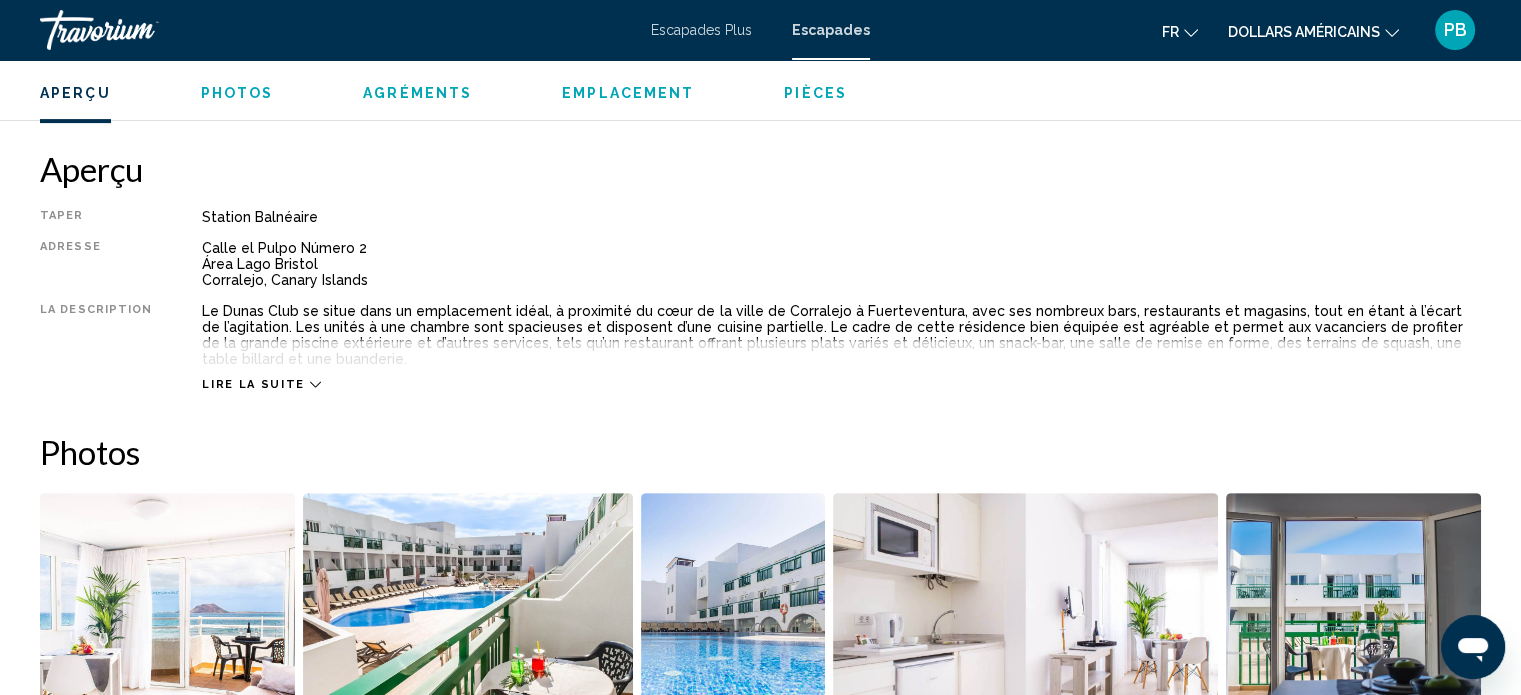 click on "Lire la suite" at bounding box center (253, 384) 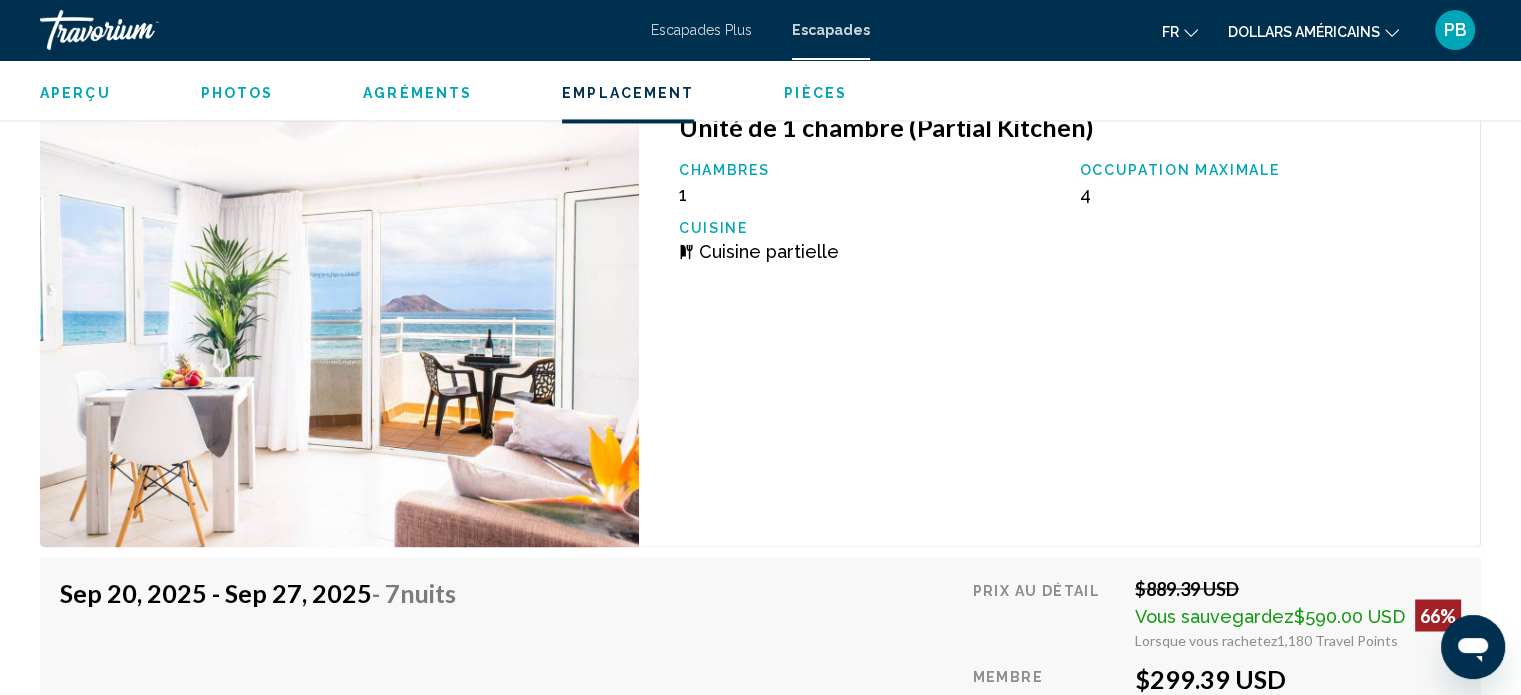 scroll, scrollTop: 2900, scrollLeft: 0, axis: vertical 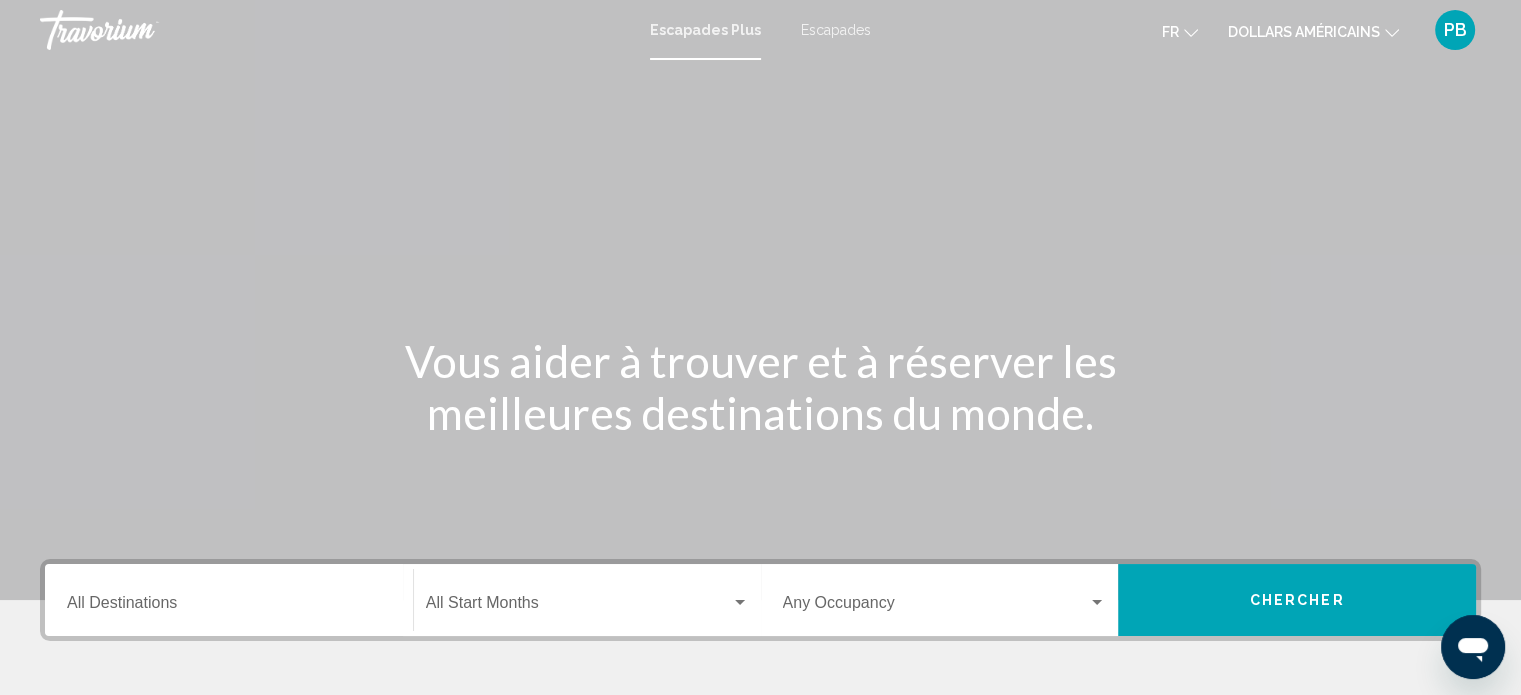click on "Escapades" at bounding box center [836, 30] 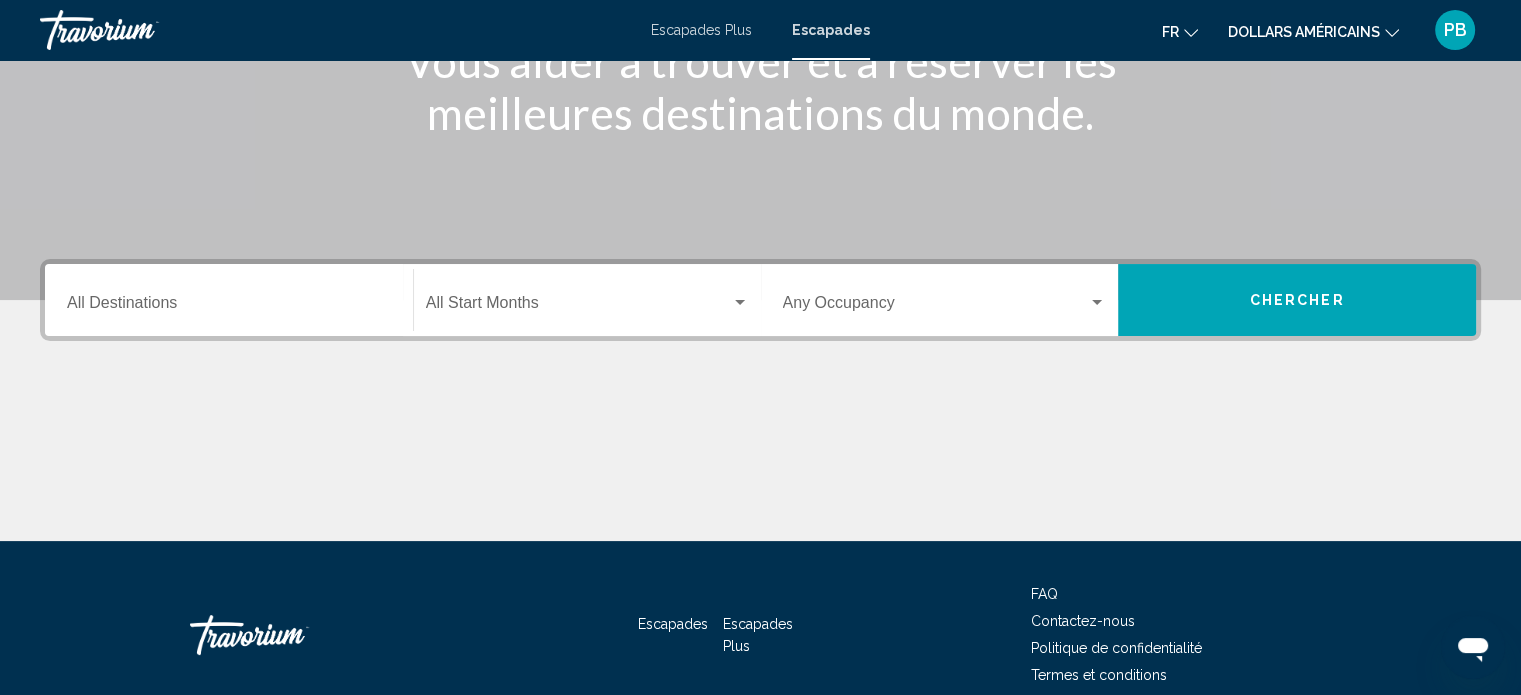 click on "Destination All Destinations" at bounding box center (229, 300) 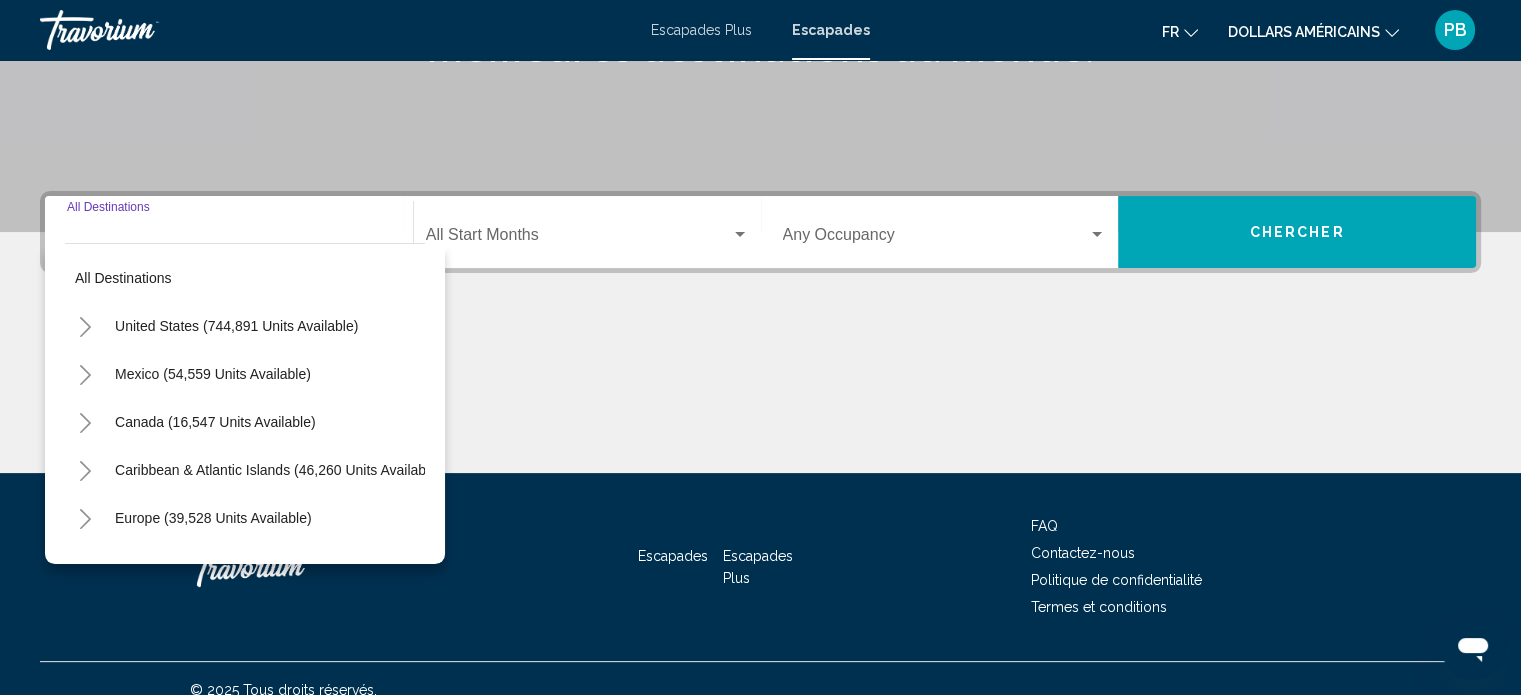 scroll, scrollTop: 390, scrollLeft: 0, axis: vertical 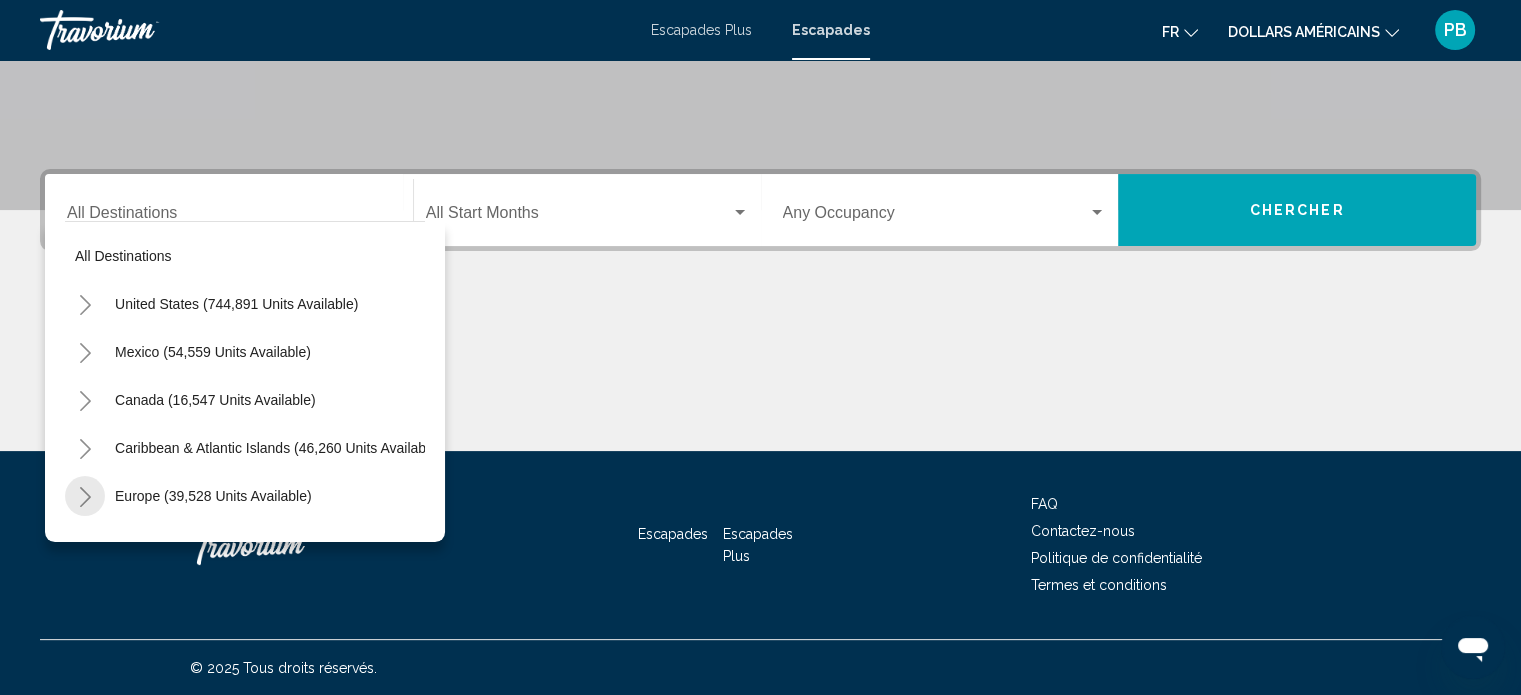 click 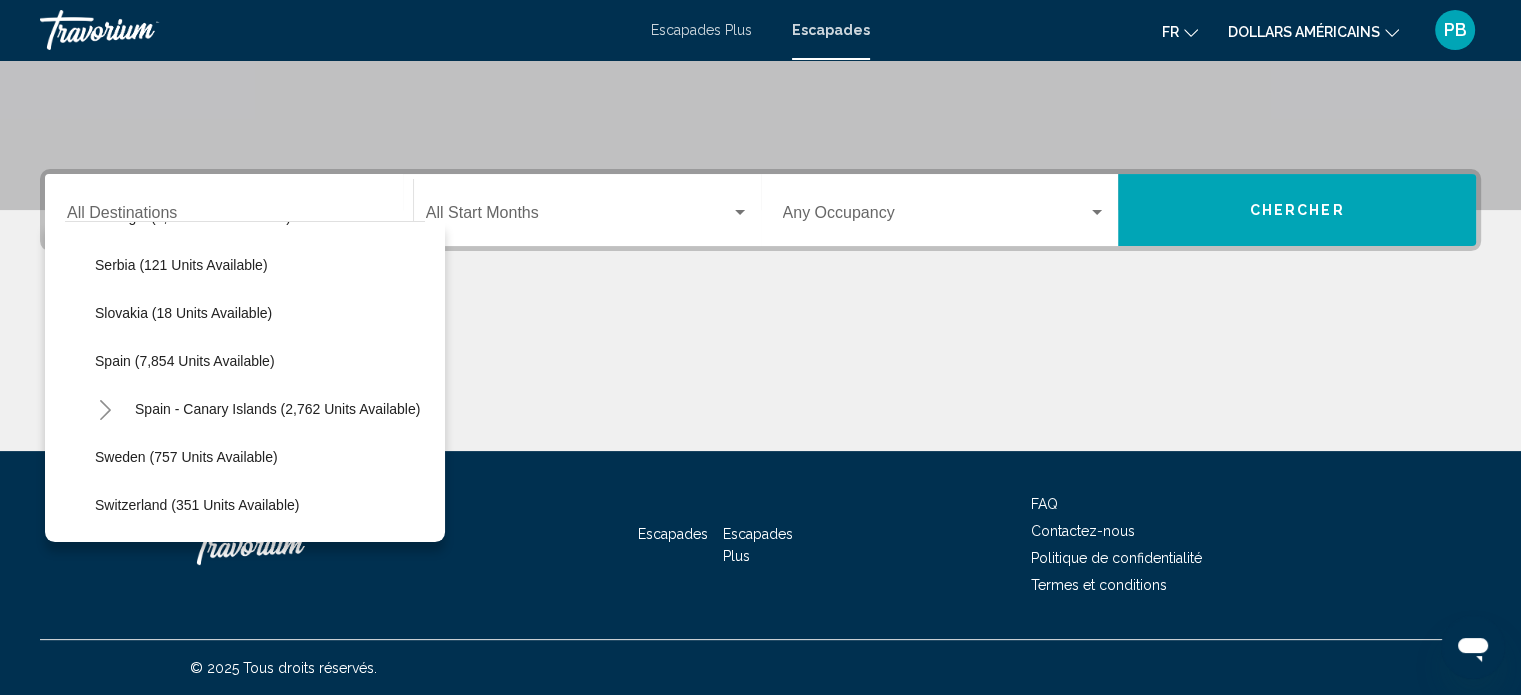 scroll, scrollTop: 1000, scrollLeft: 0, axis: vertical 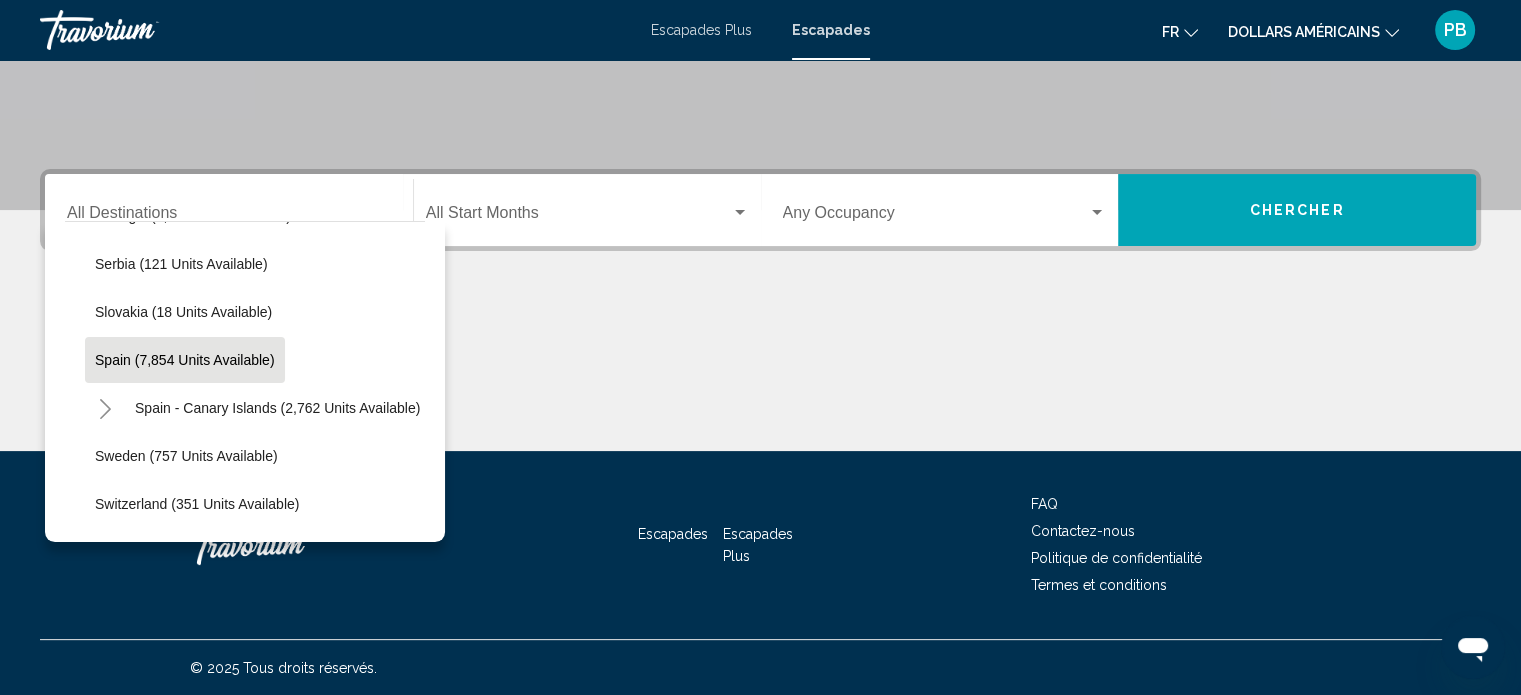 click on "Spain (7,854 units available)" 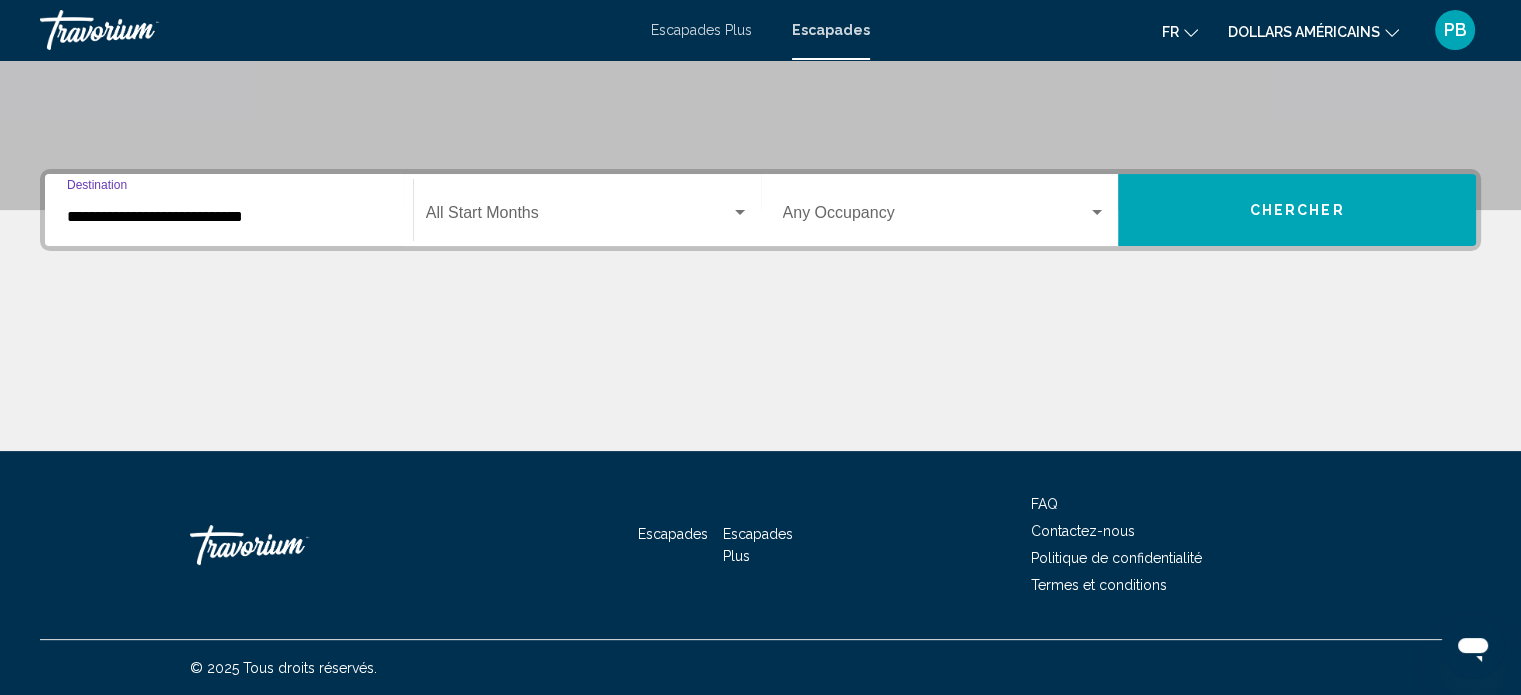 click on "Start Month All Start Months" 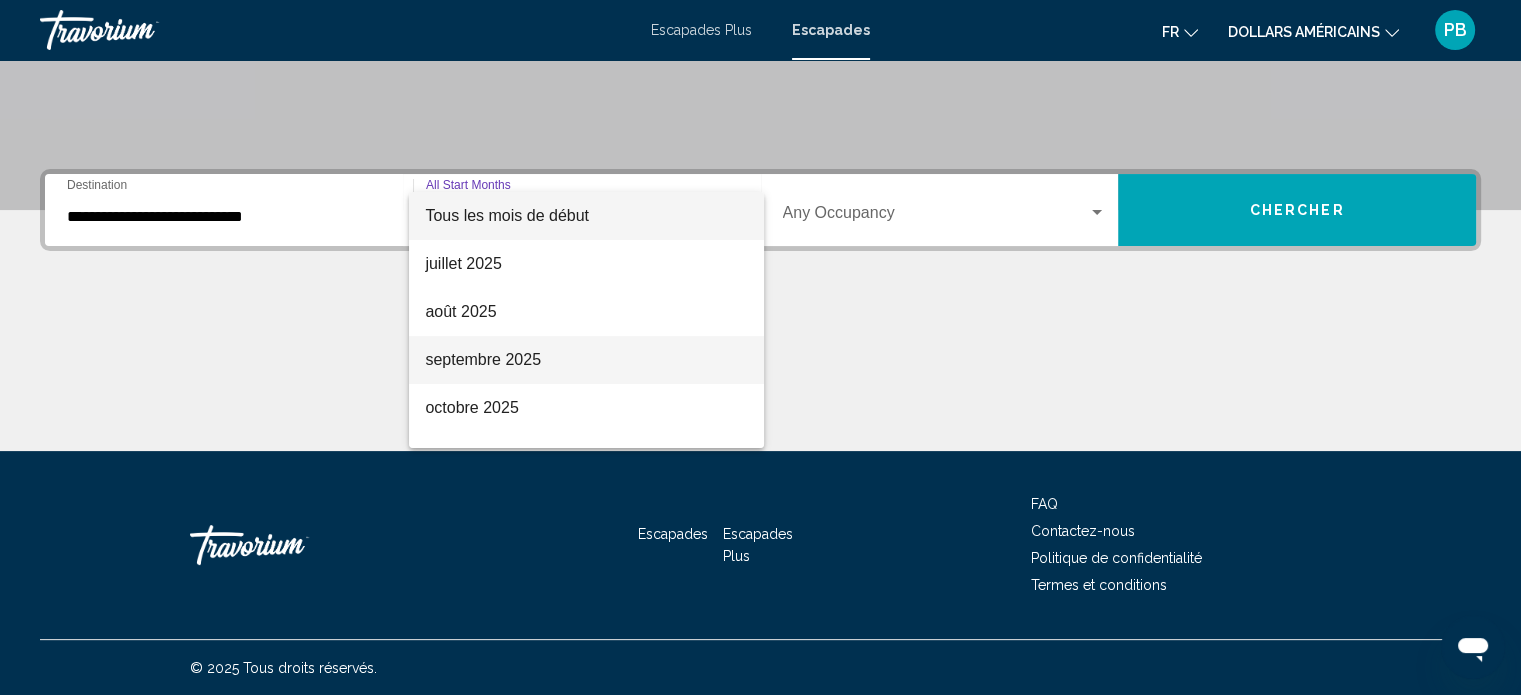 click on "septembre 2025" at bounding box center (483, 359) 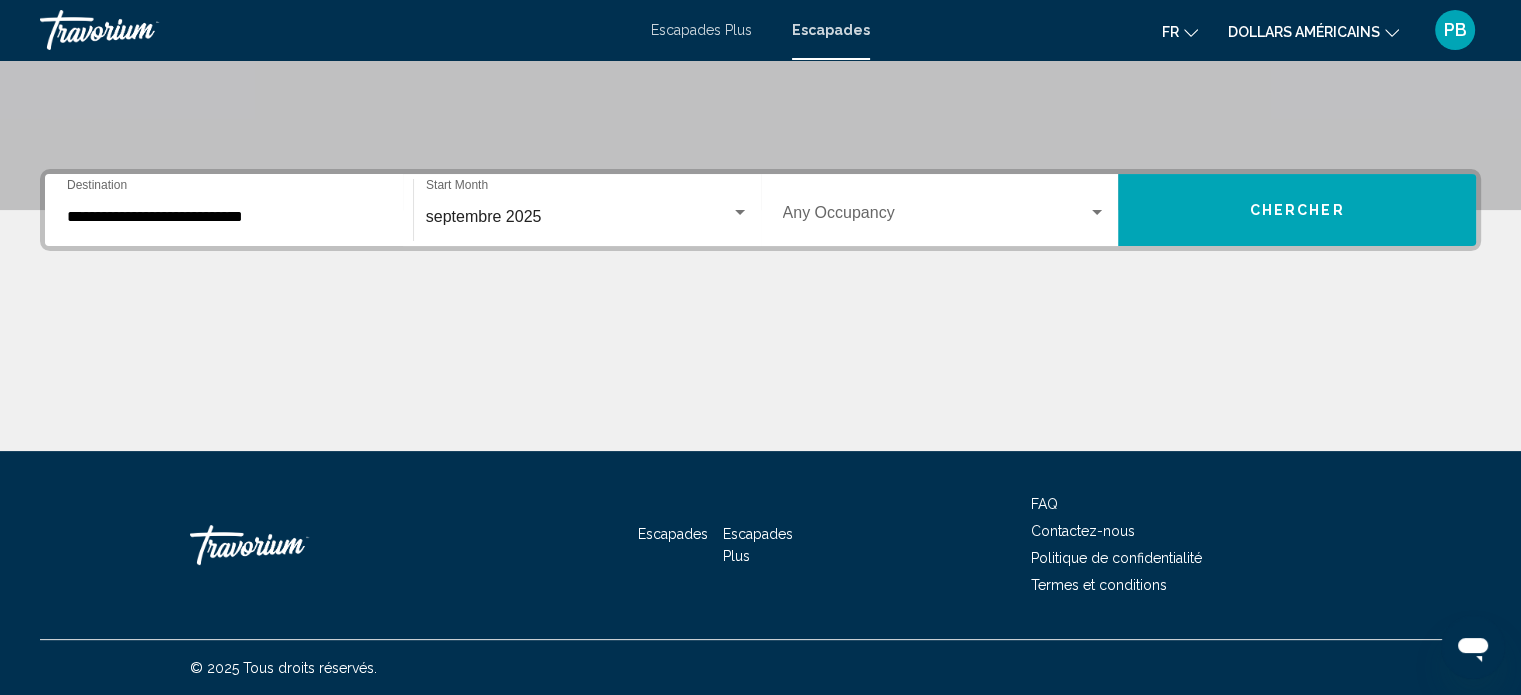 click on "Occupancy Any Occupancy" at bounding box center (945, 210) 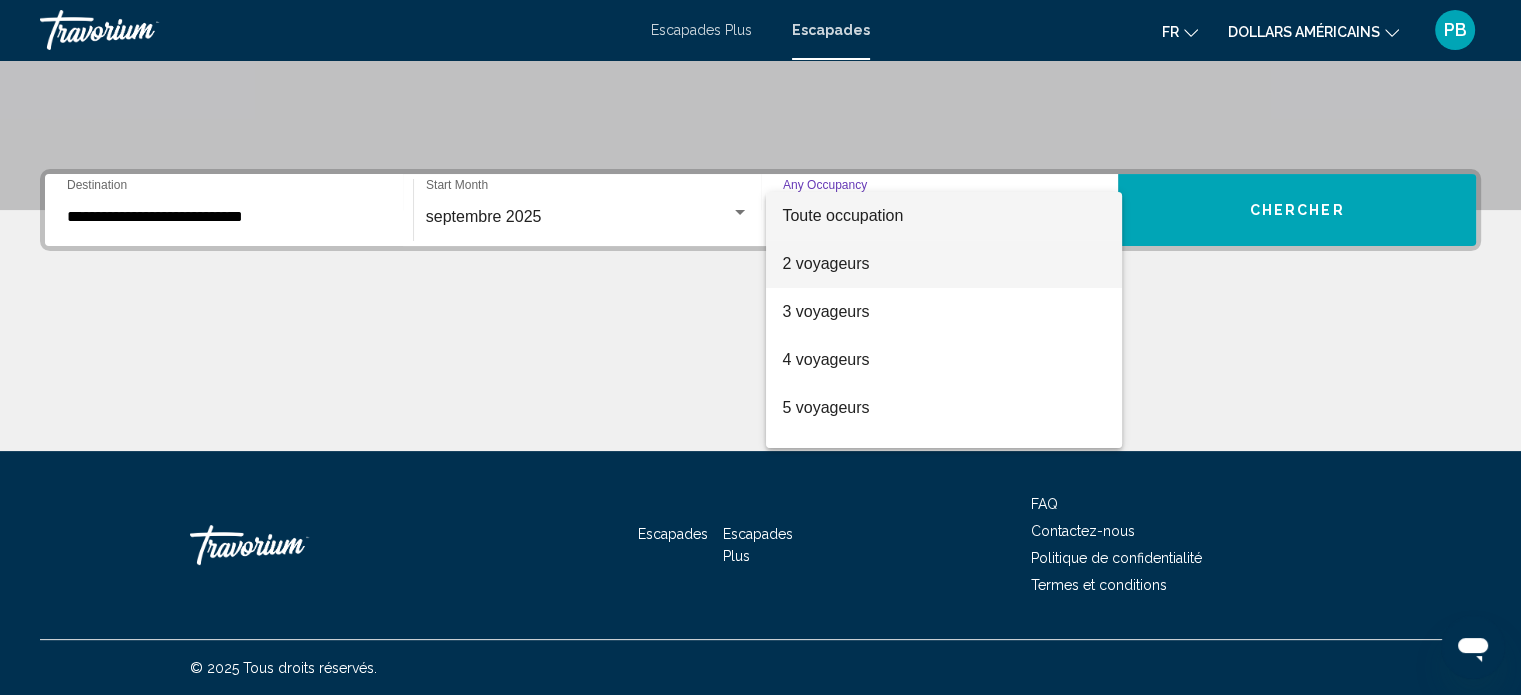 click on "2 voyageurs" at bounding box center (825, 263) 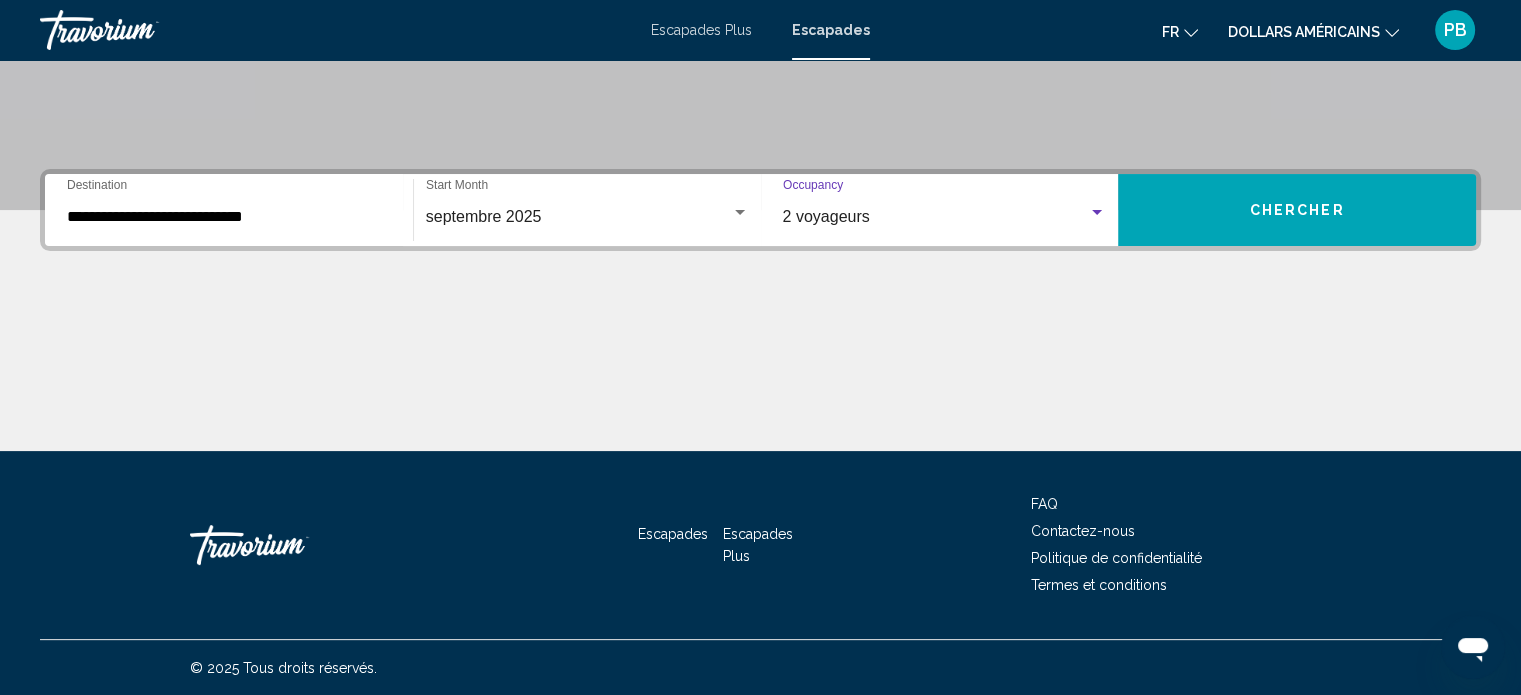 click on "Chercher" at bounding box center (1297, 210) 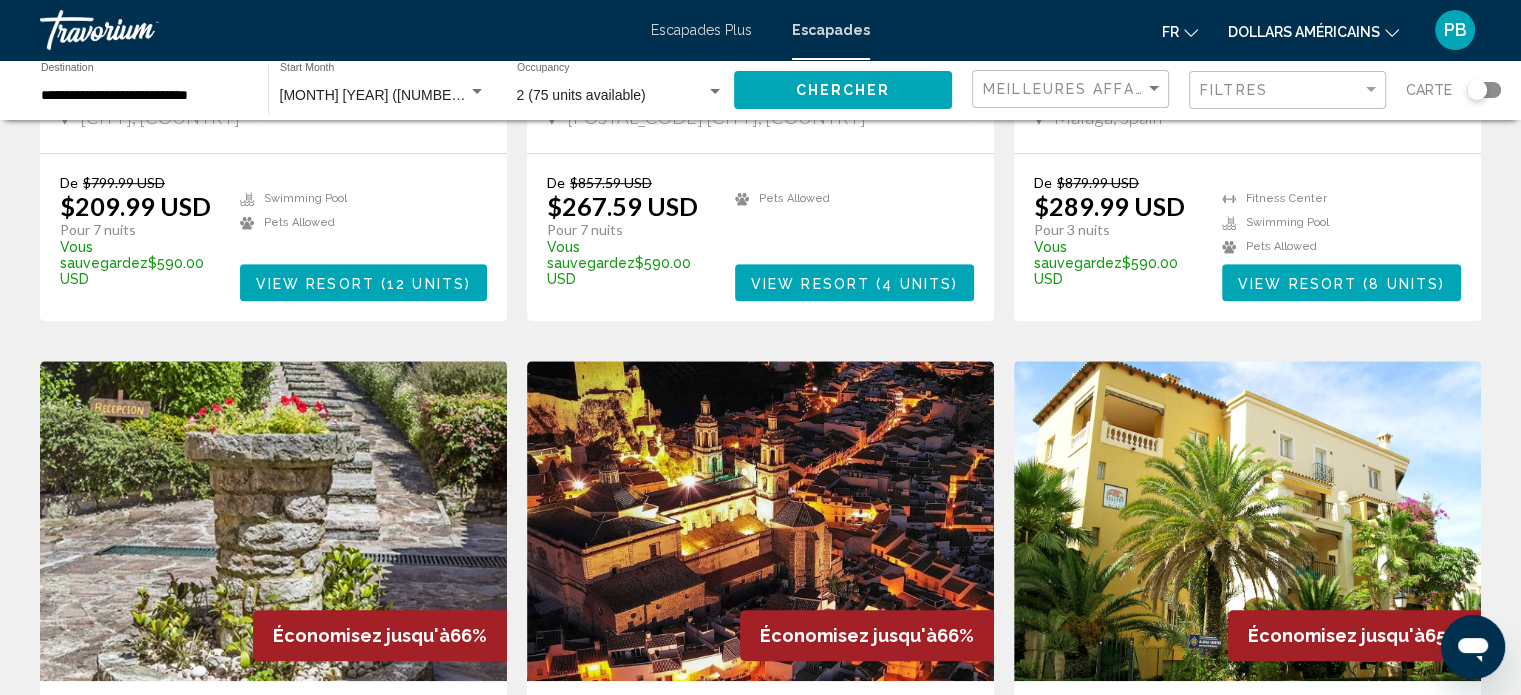 scroll, scrollTop: 1300, scrollLeft: 0, axis: vertical 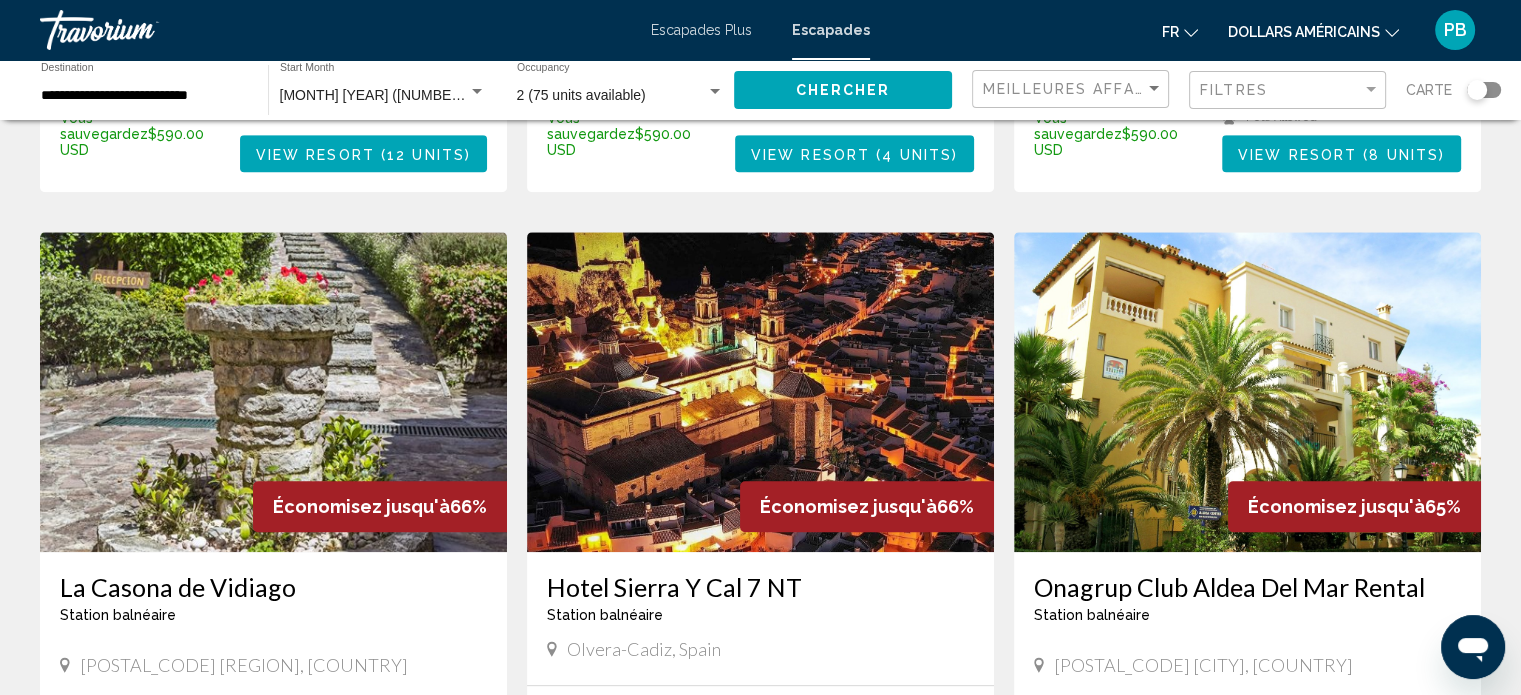 click at bounding box center [1247, 392] 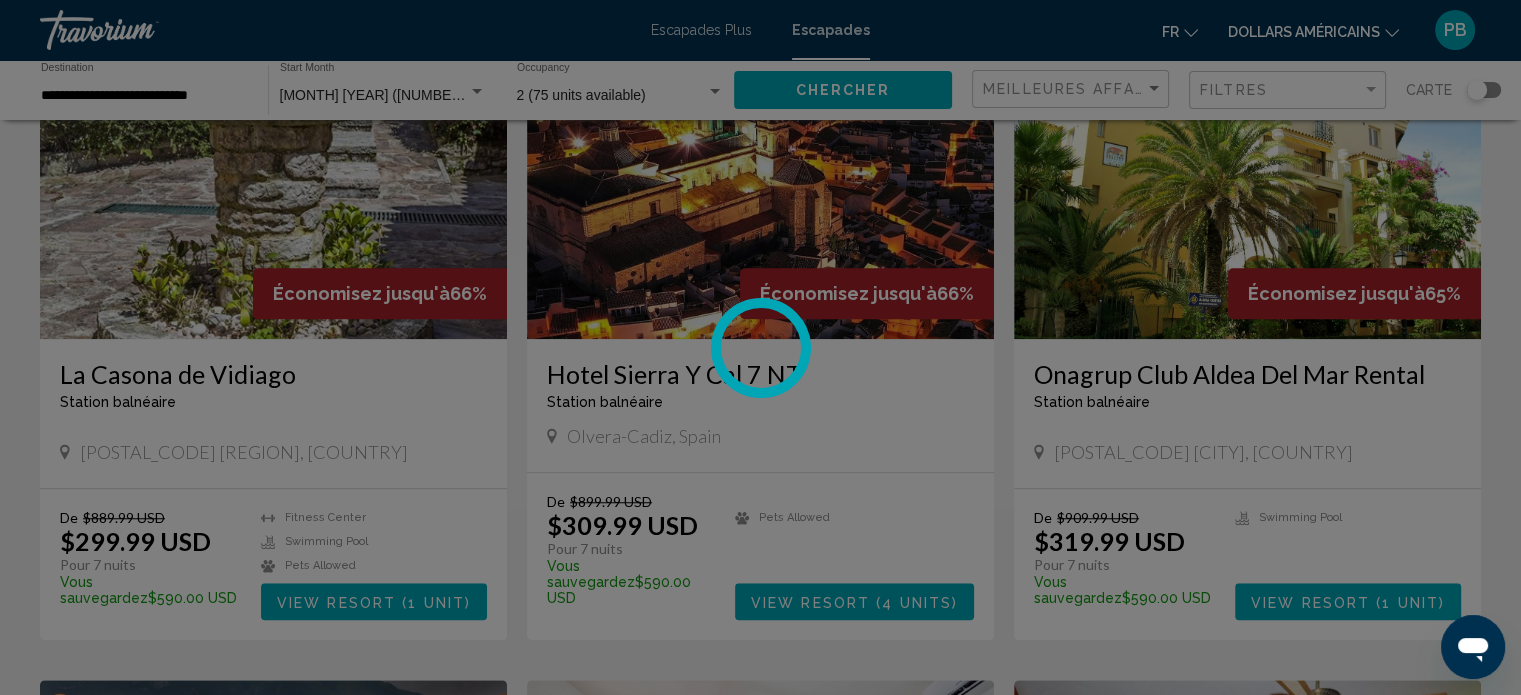 scroll, scrollTop: 1700, scrollLeft: 0, axis: vertical 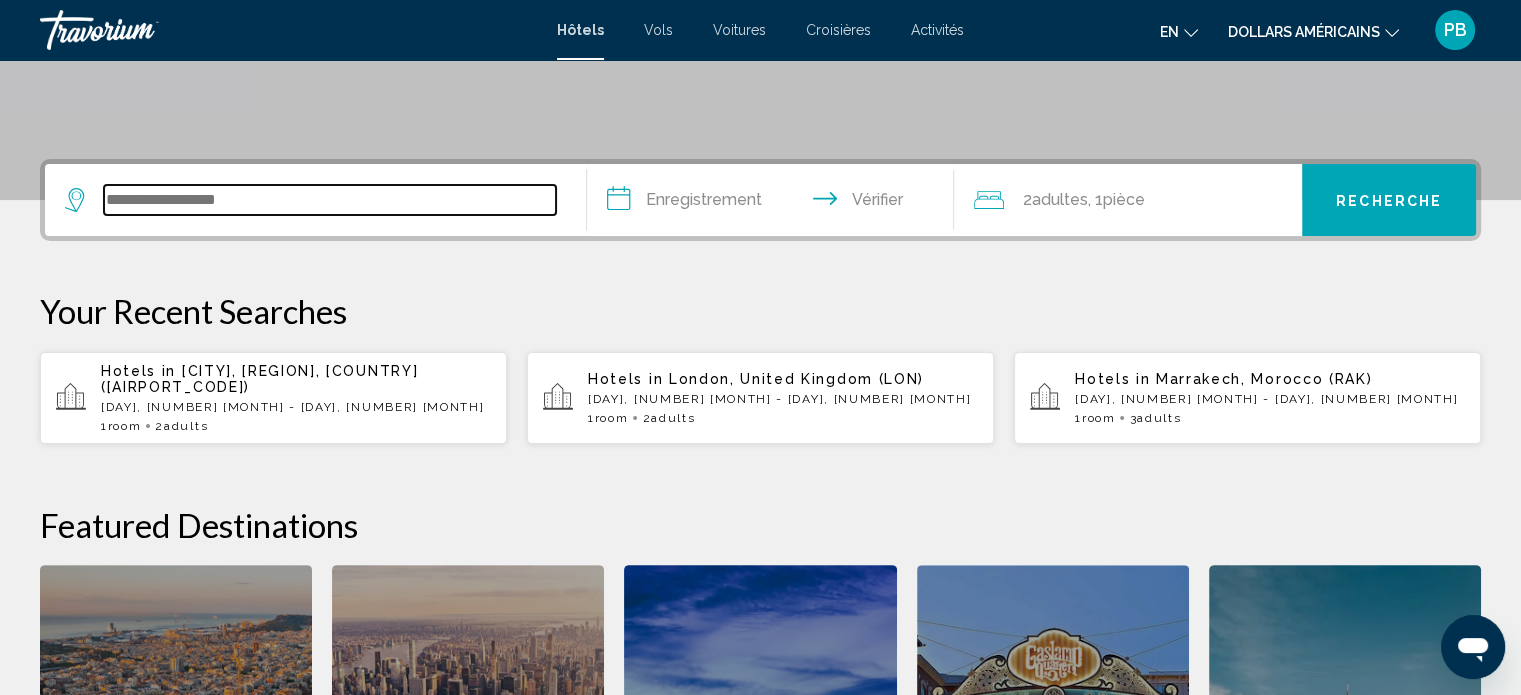 click at bounding box center [330, 200] 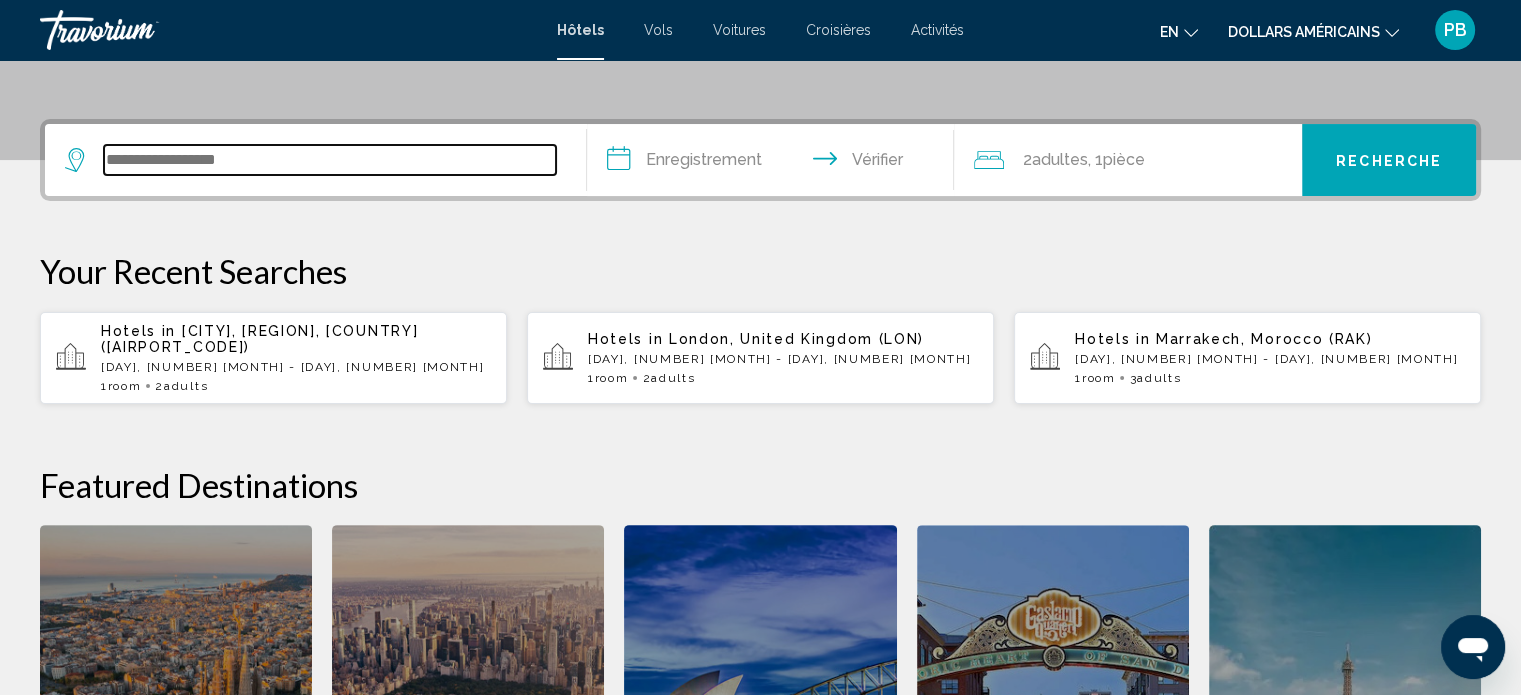 scroll, scrollTop: 493, scrollLeft: 0, axis: vertical 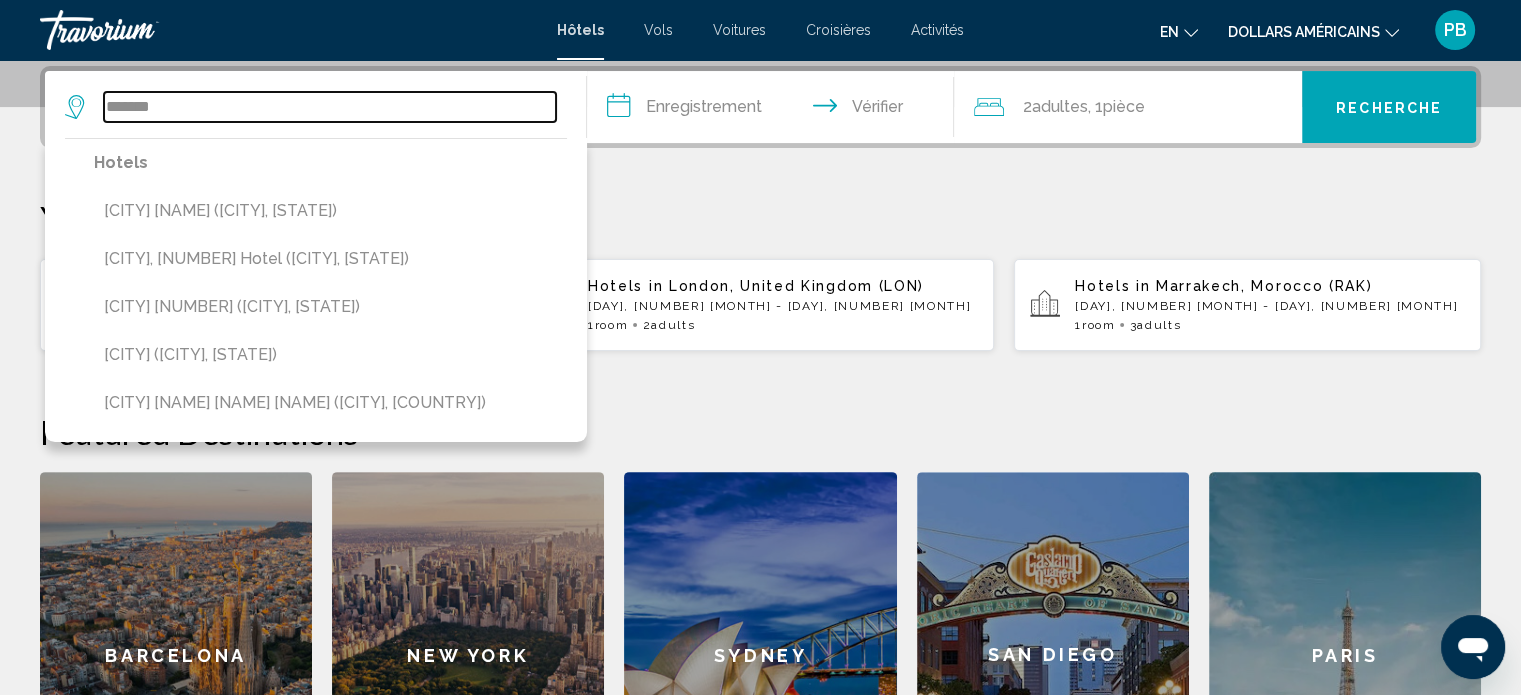 type on "*******" 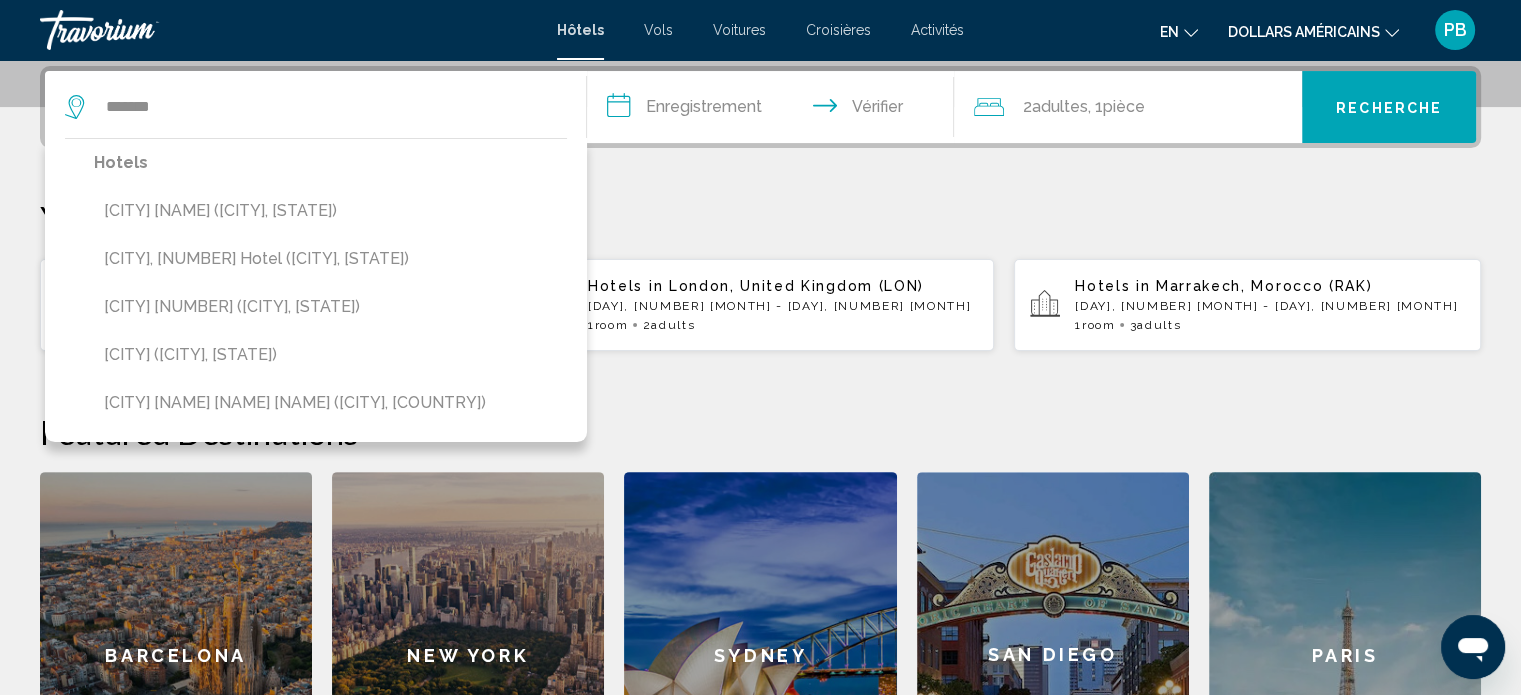 click on "**********" at bounding box center [775, 110] 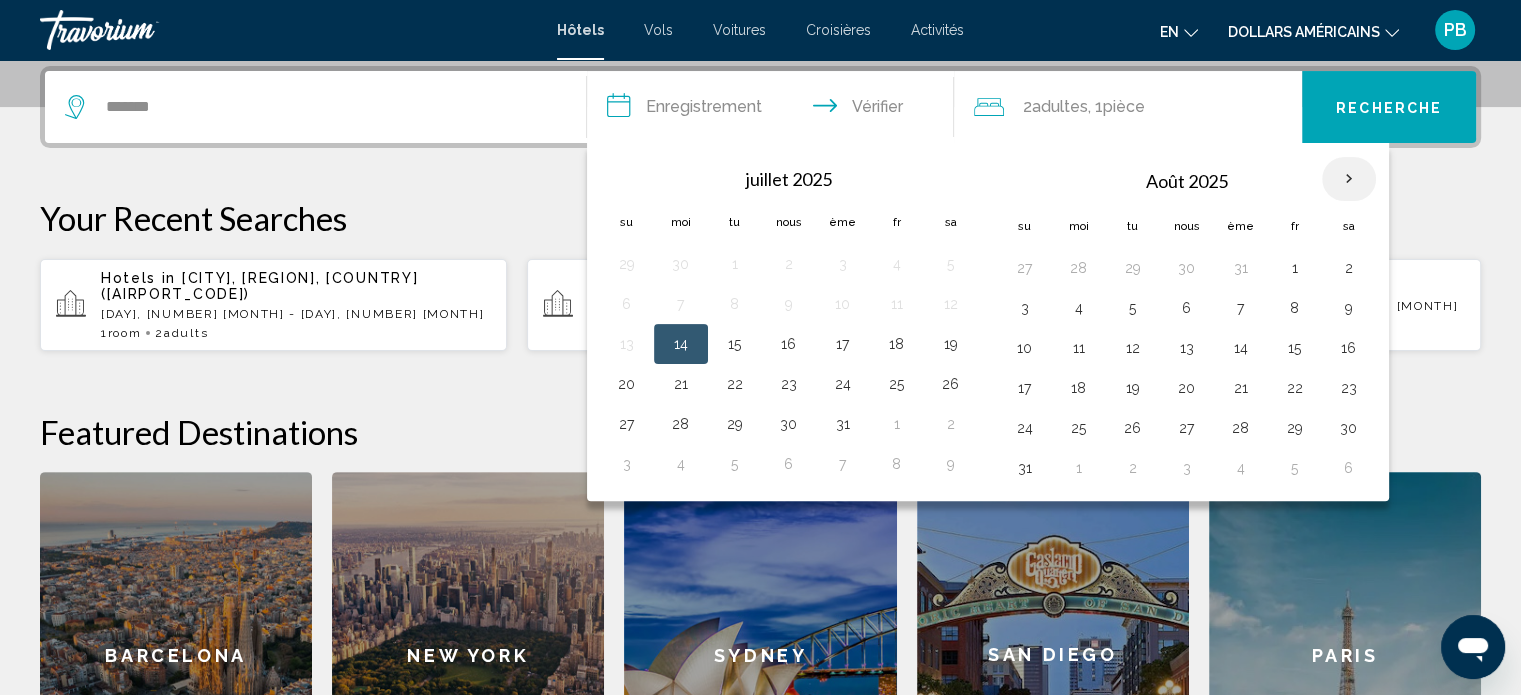 click at bounding box center [1349, 179] 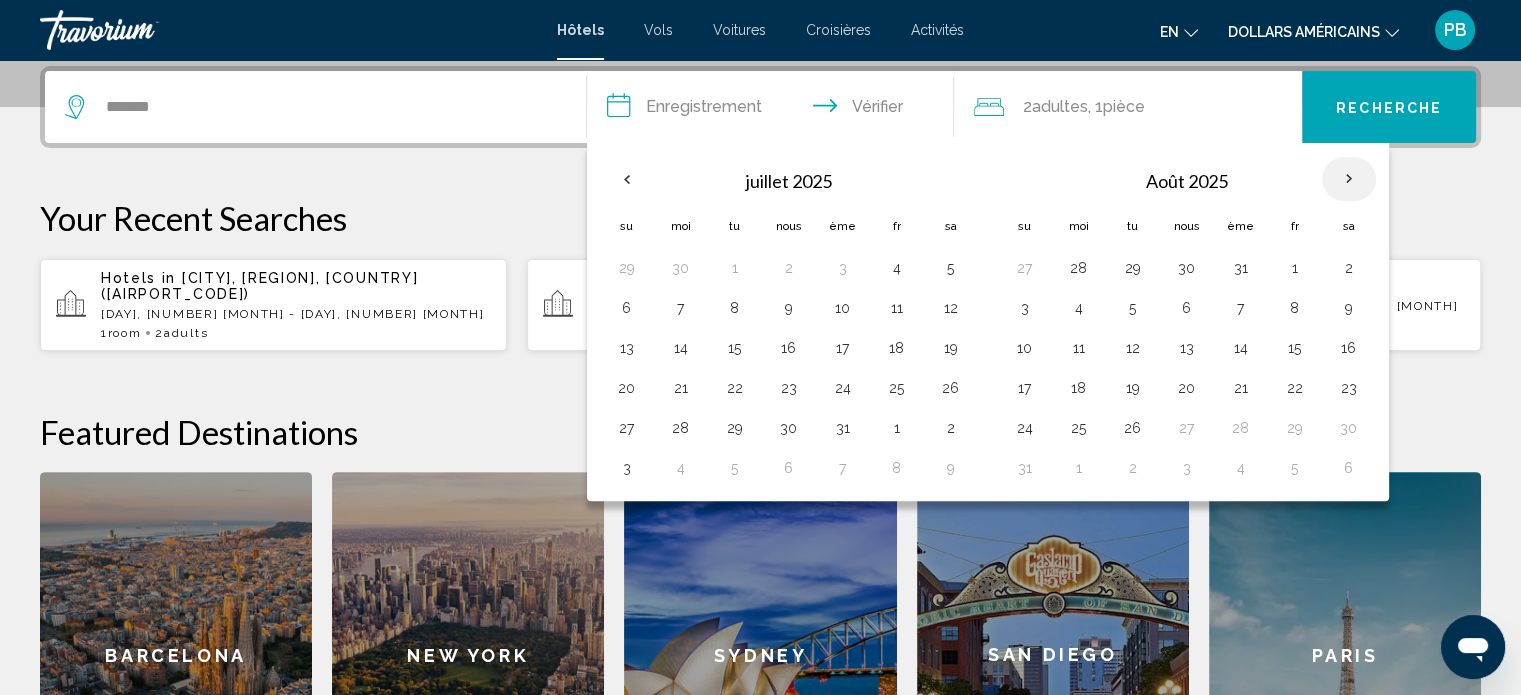 click at bounding box center (1349, 179) 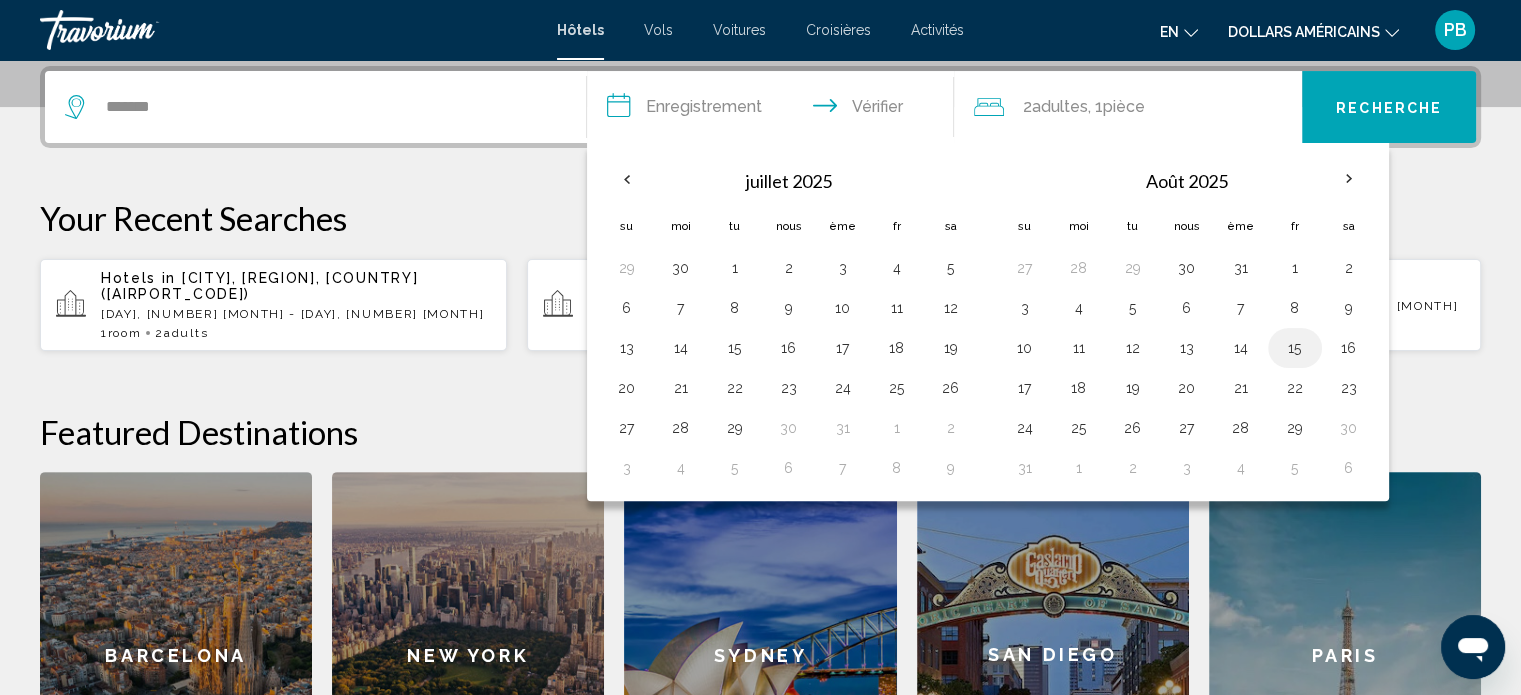 click on "15" at bounding box center (1295, 348) 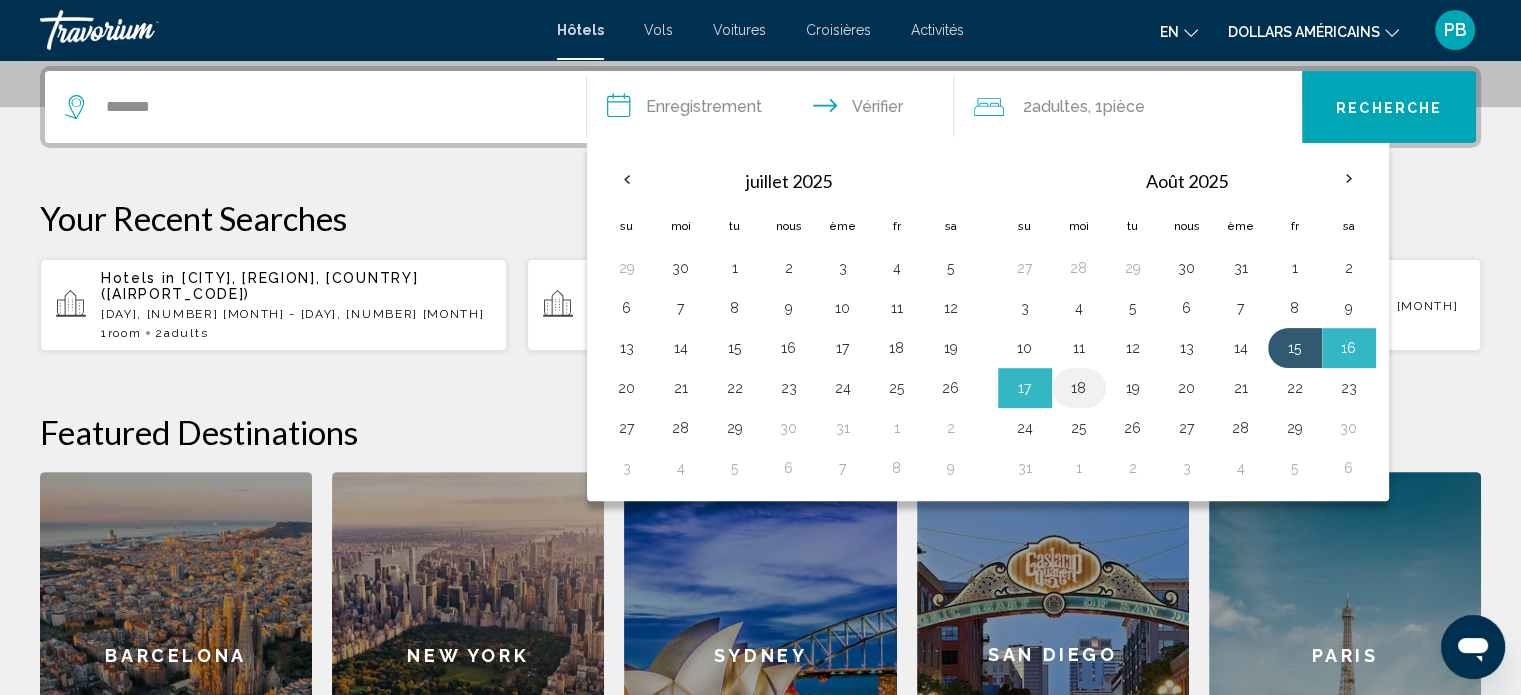 click on "18" at bounding box center [1079, 388] 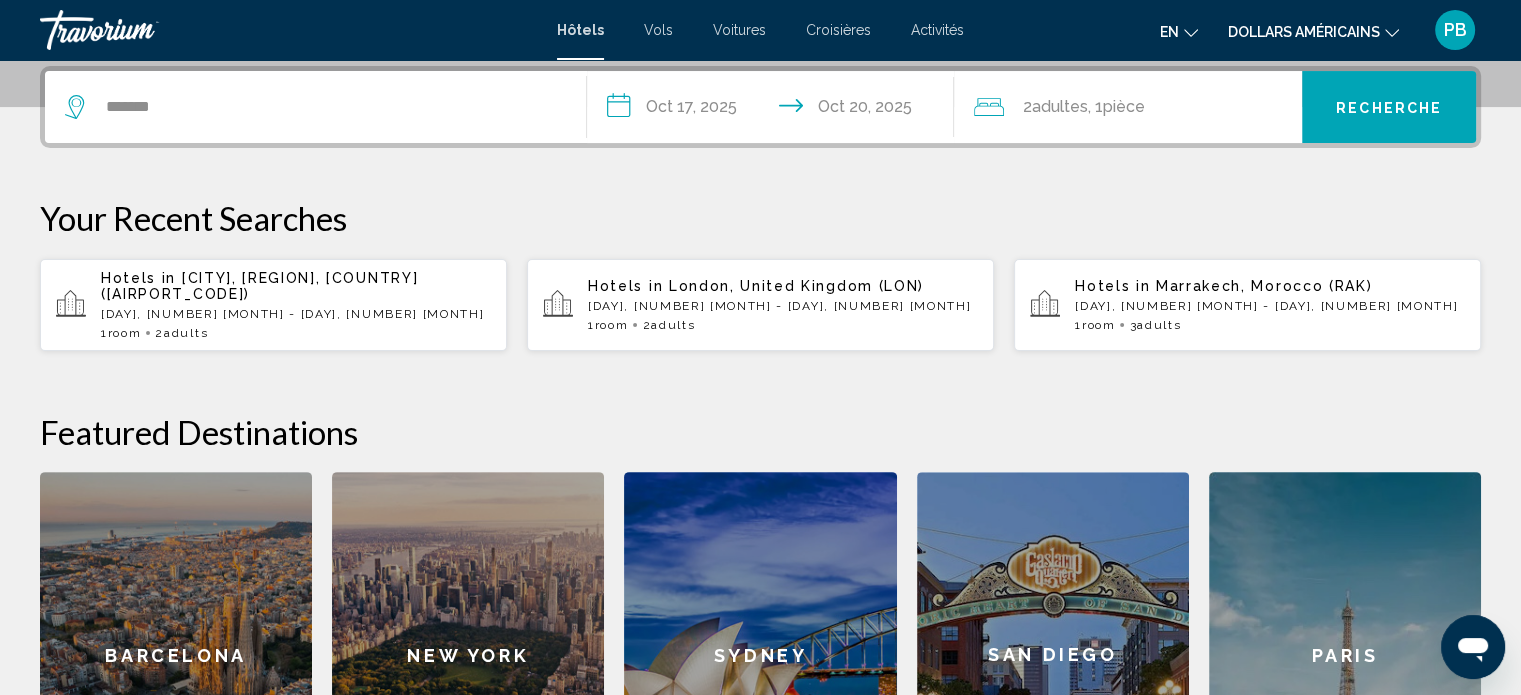 click on "**********" at bounding box center [775, 110] 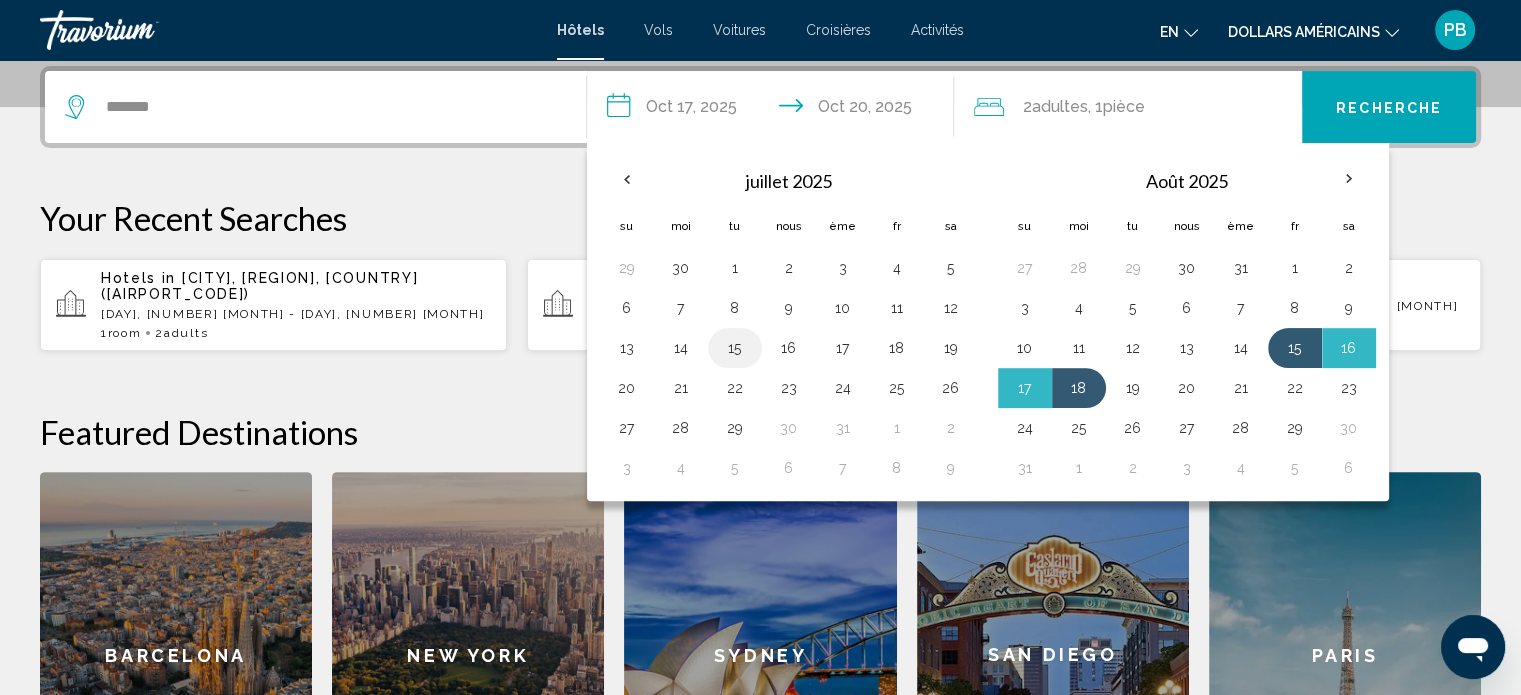 click on "15" at bounding box center [735, 348] 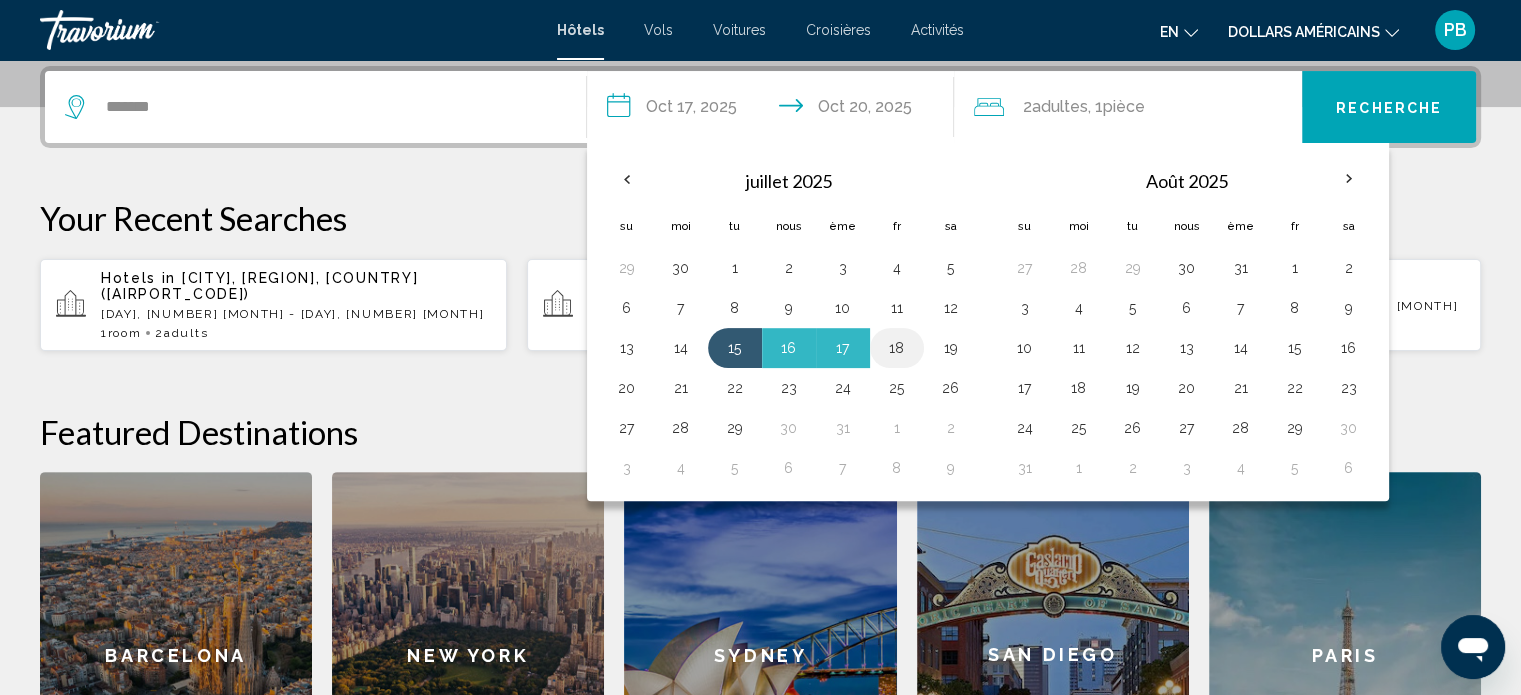 click on "18" at bounding box center [897, 348] 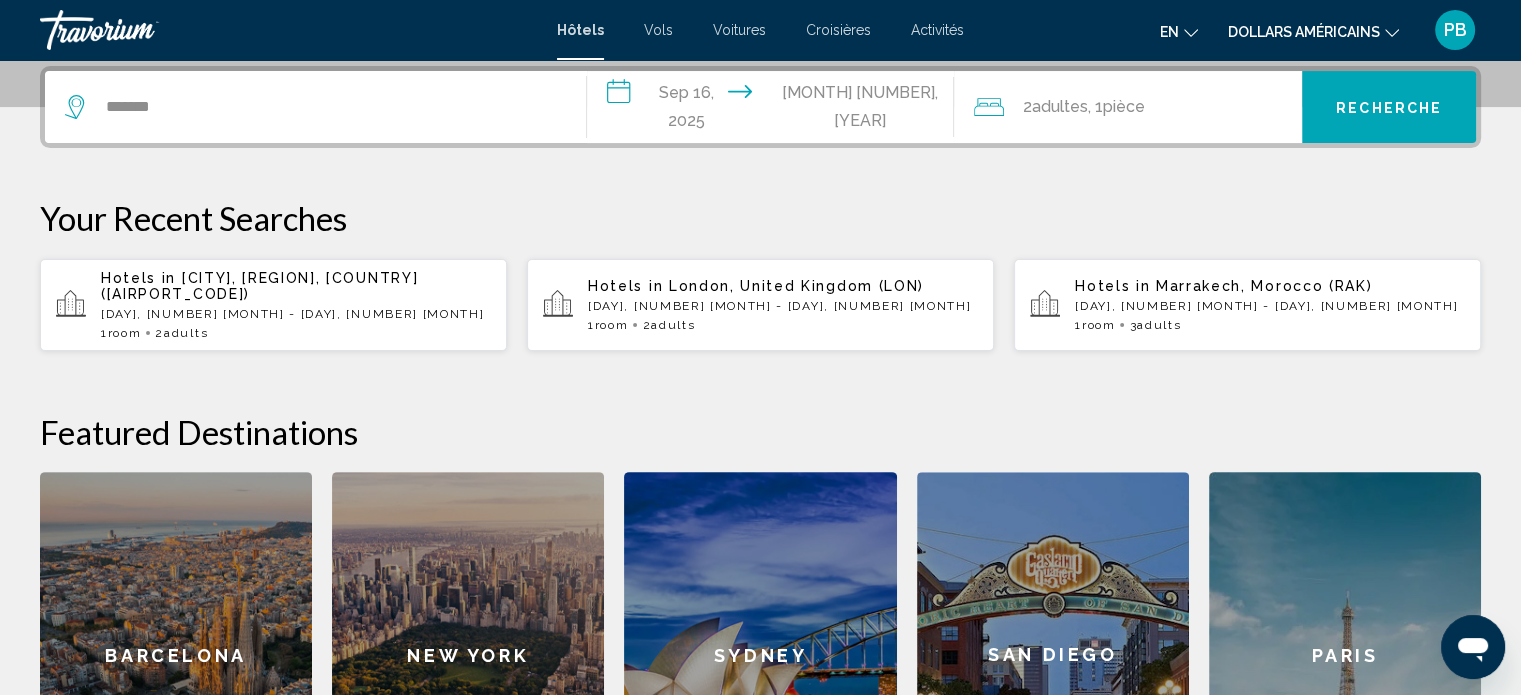 click on "Recherche" at bounding box center (1389, 107) 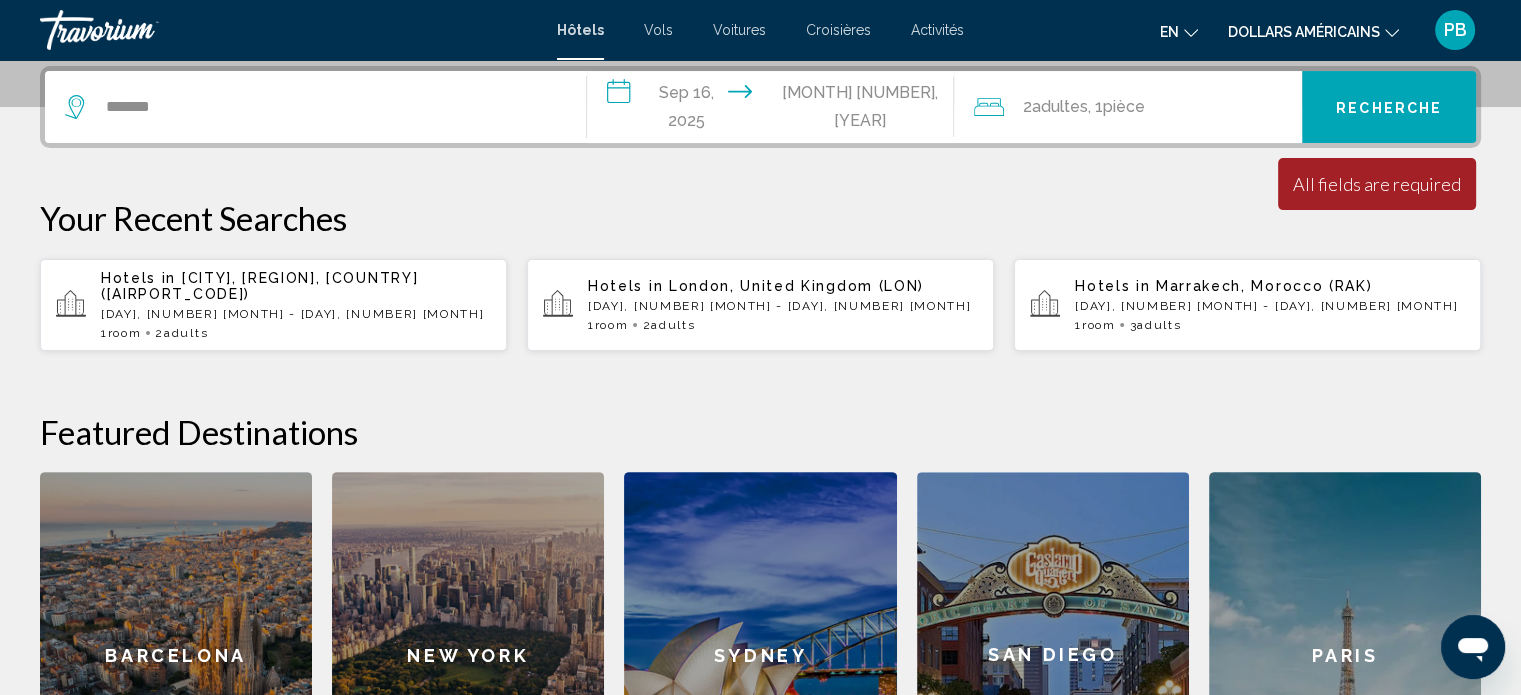 click on "Recherche" at bounding box center [1389, 107] 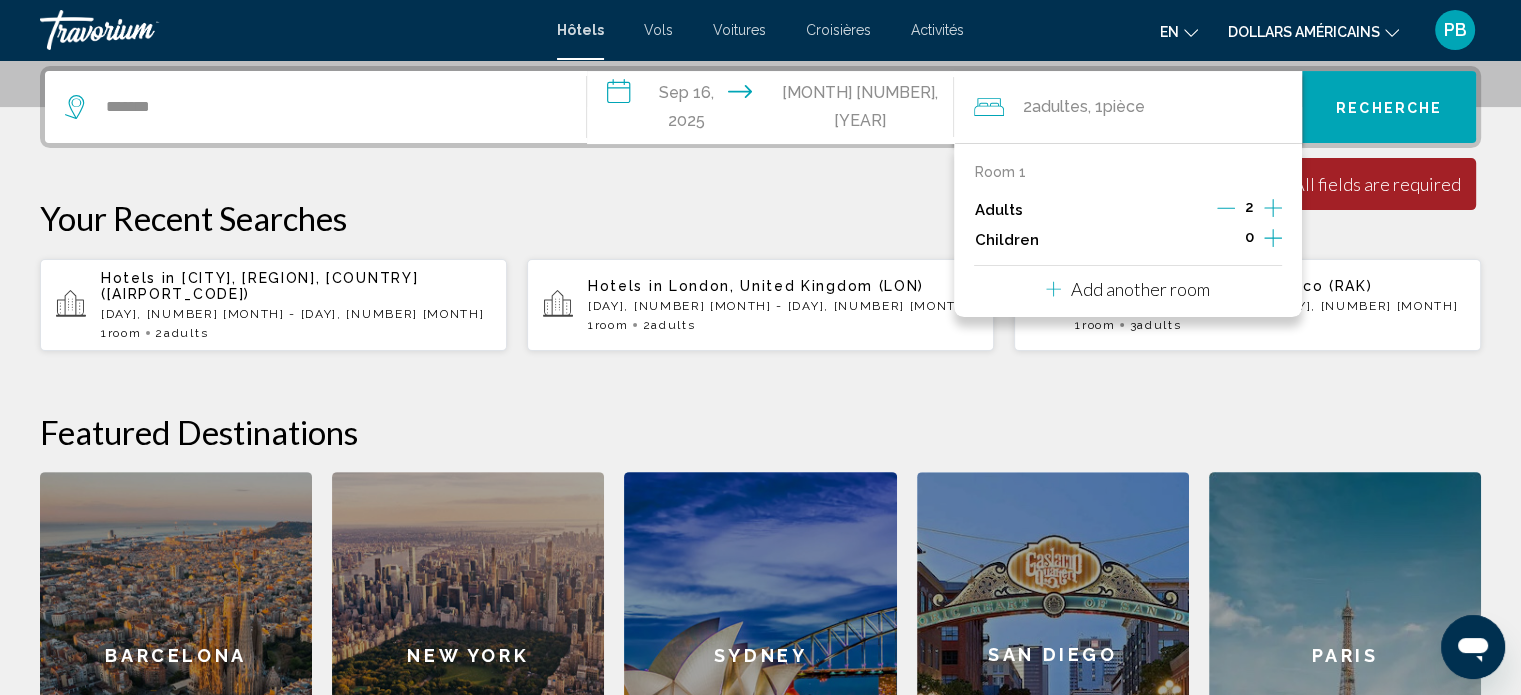 click on "**********" at bounding box center (760, 452) 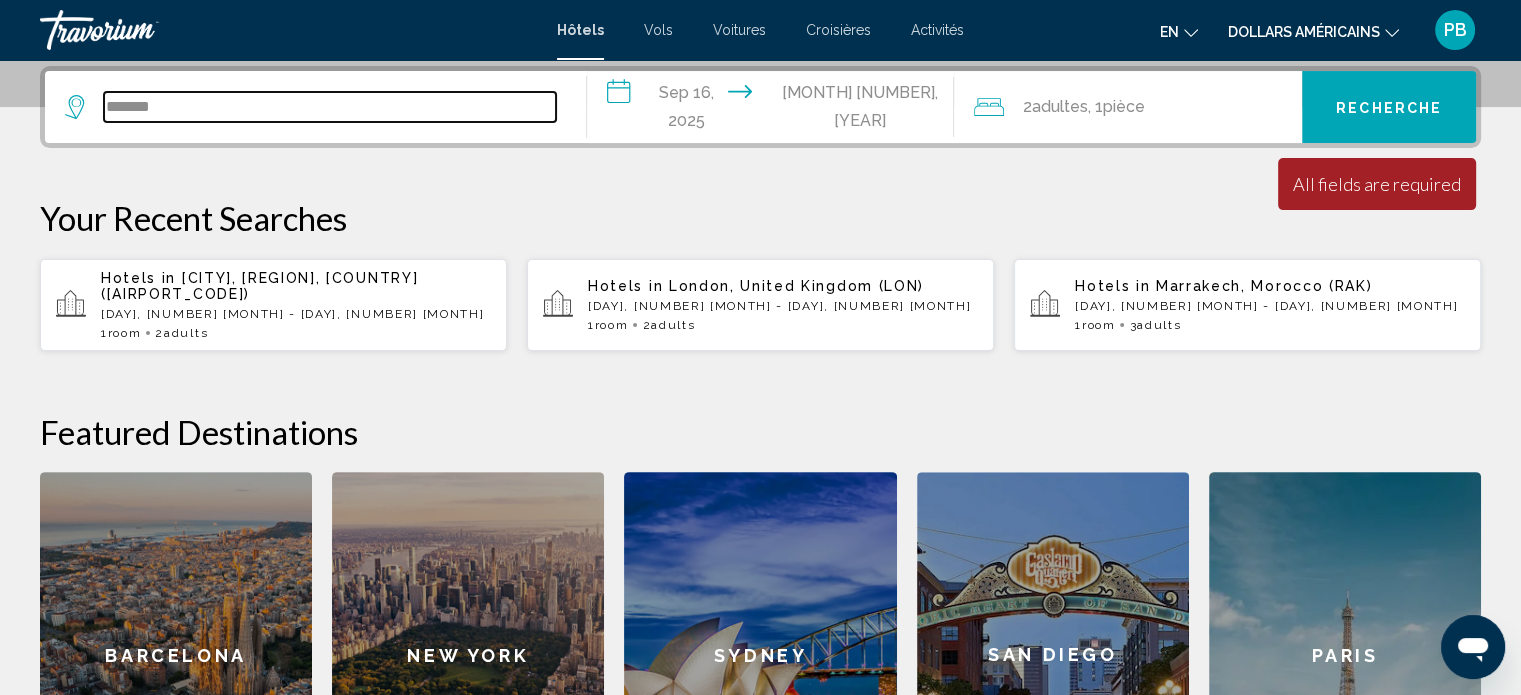 click on "*******" at bounding box center (330, 107) 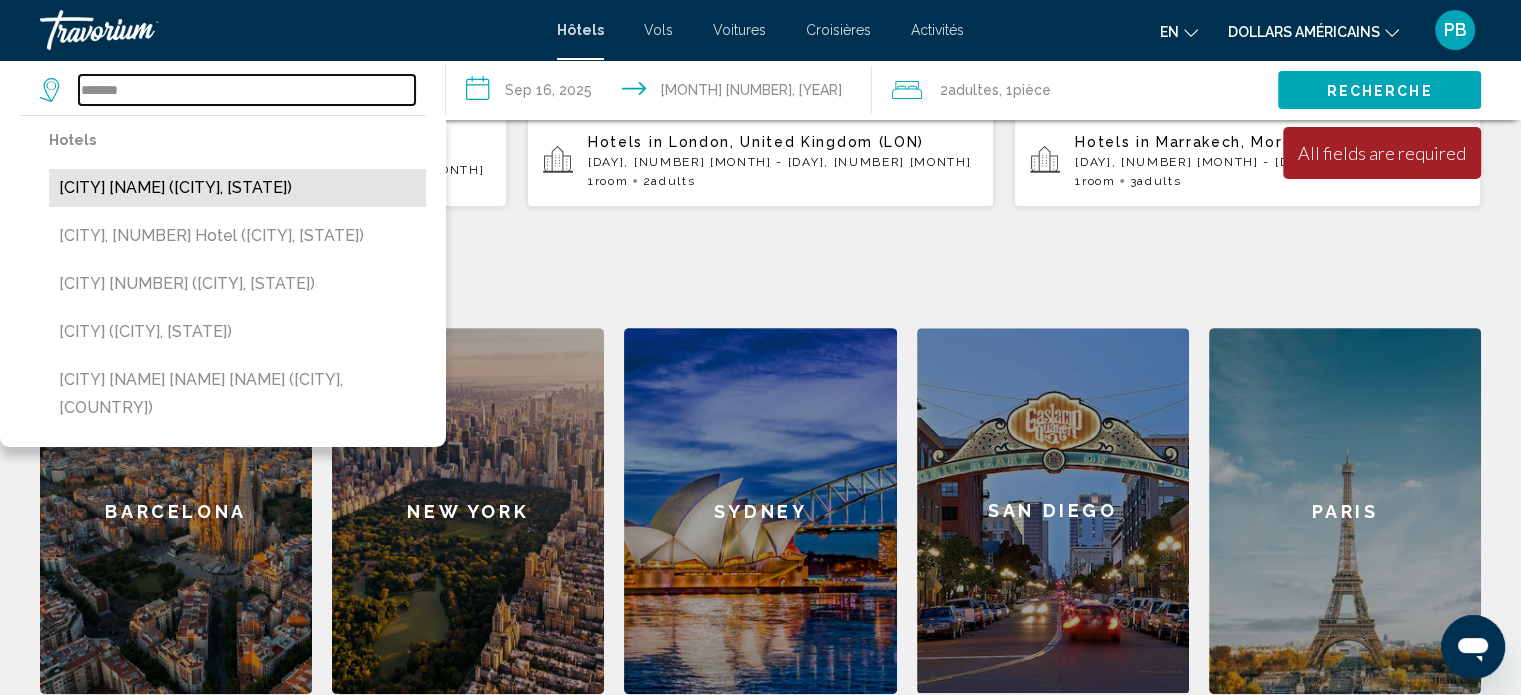 scroll, scrollTop: 693, scrollLeft: 0, axis: vertical 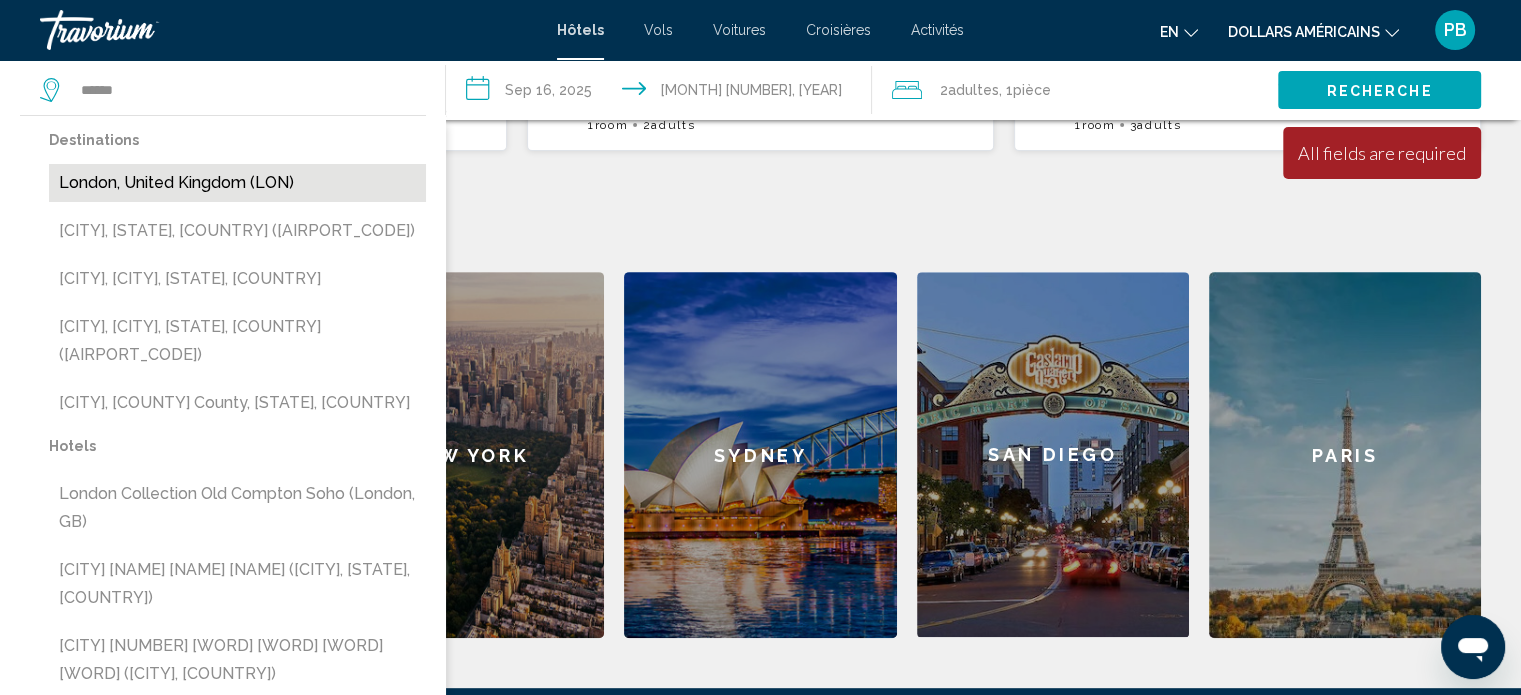 click on "London, United Kingdom (LON)" at bounding box center (237, 183) 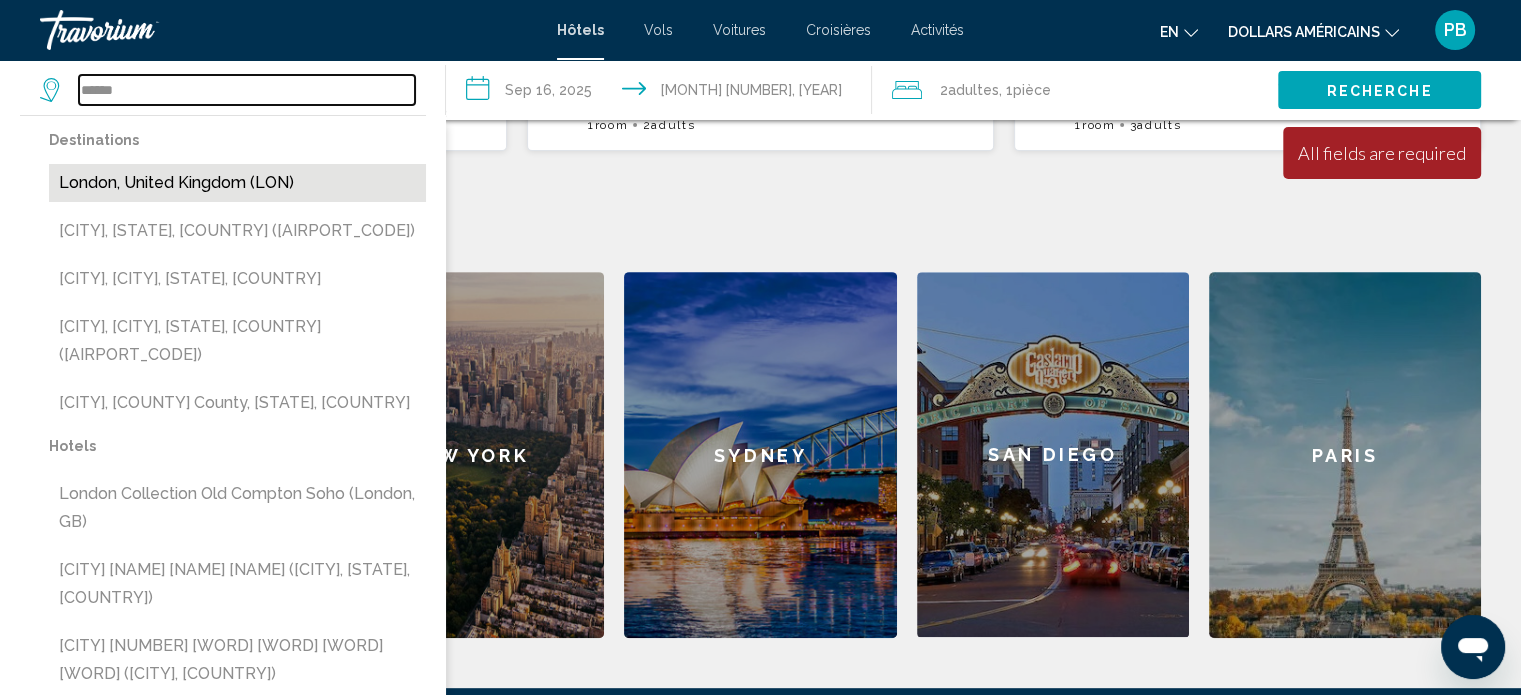 type on "**********" 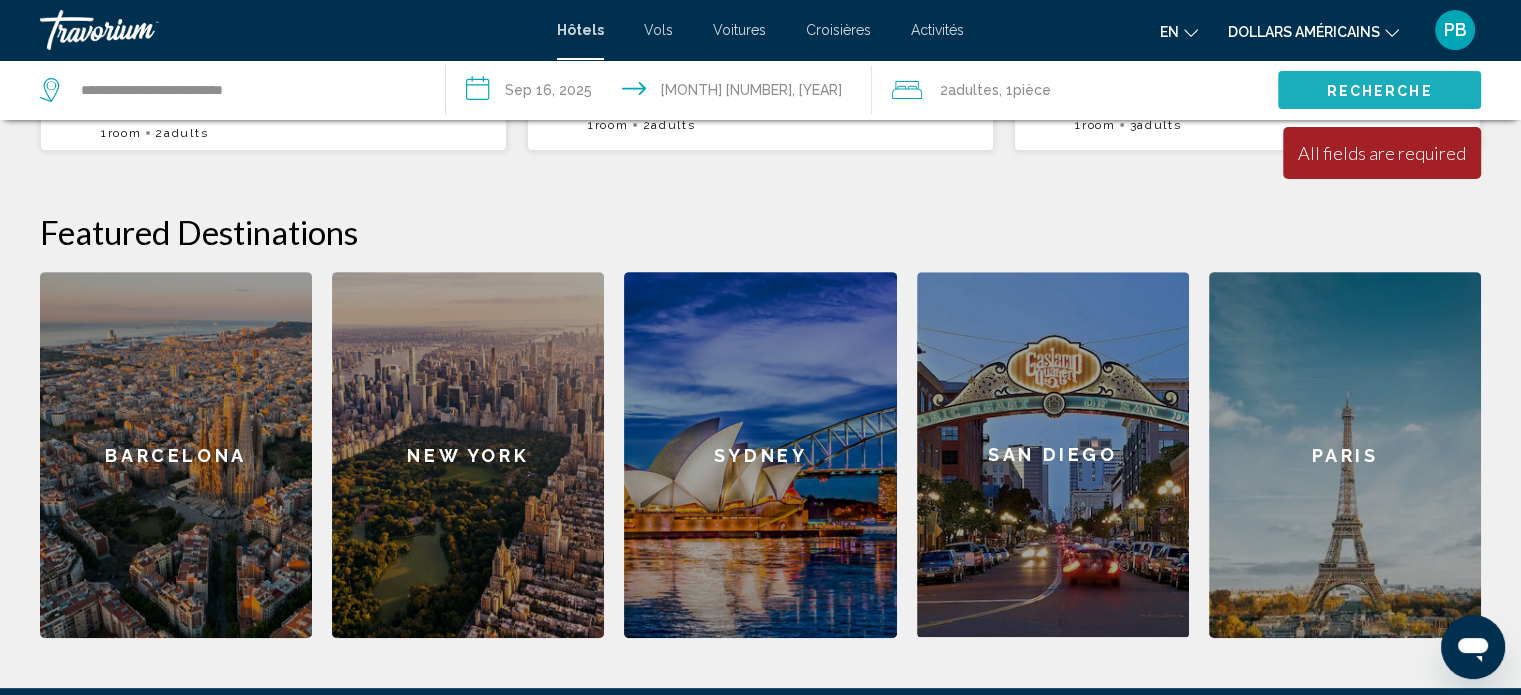 click on "Recherche" at bounding box center (1379, 90) 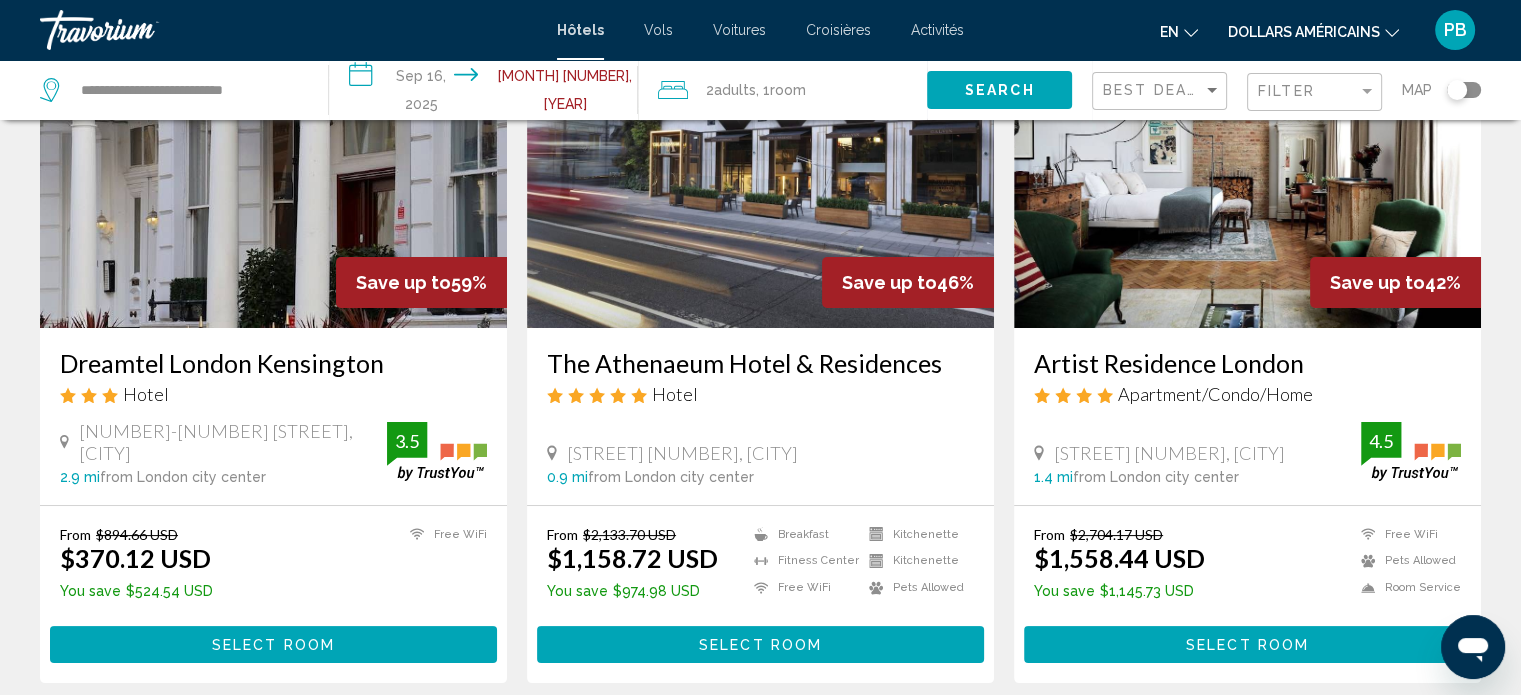 scroll, scrollTop: 200, scrollLeft: 0, axis: vertical 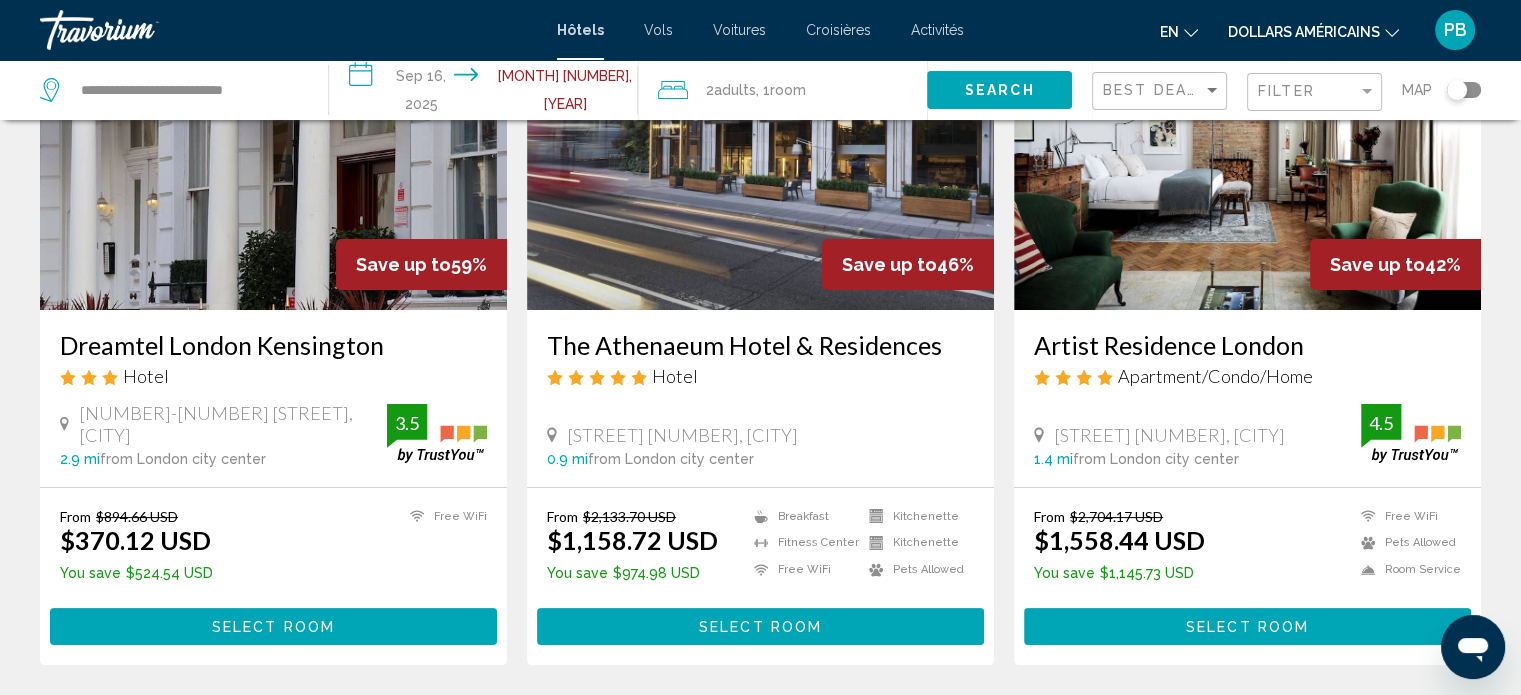 click on "Select Room" at bounding box center (273, 627) 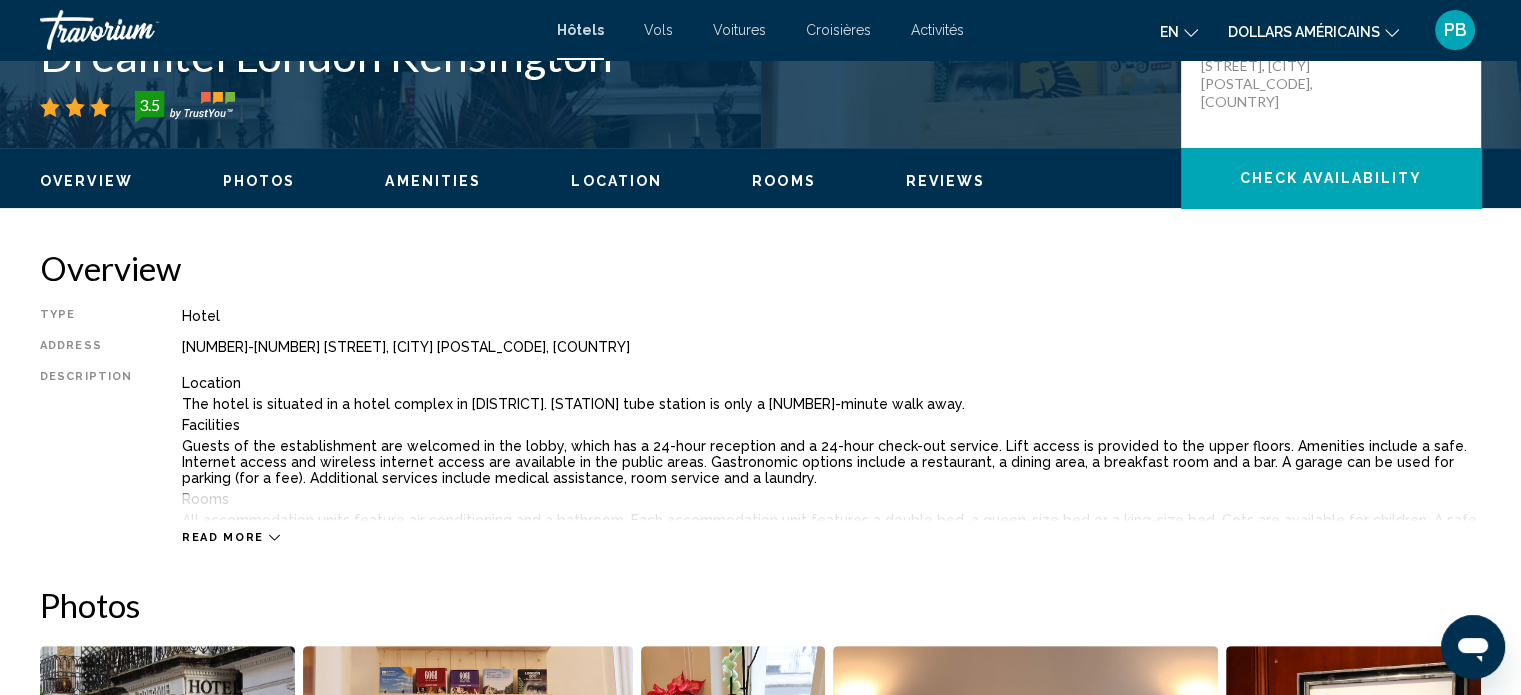 scroll, scrollTop: 212, scrollLeft: 0, axis: vertical 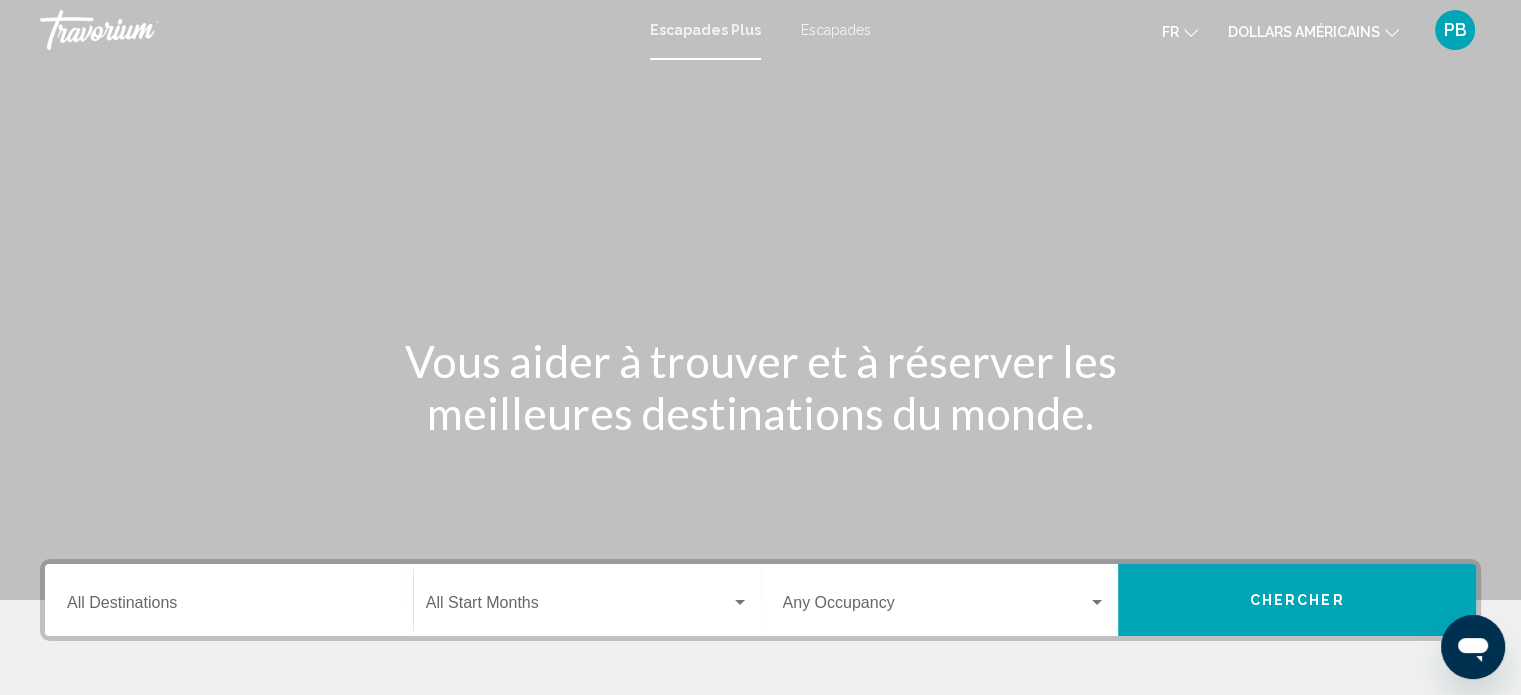 click on "Escapades Plus Escapades fr
English Español Français Italiano Português русский dollars américains
USD ($) MXN (Mex$) CAD (Can$) GBP (£) EUR (€) AUD (A$) NZD (NZ$) CNY (CN¥) PB Se connecter" at bounding box center (760, 30) 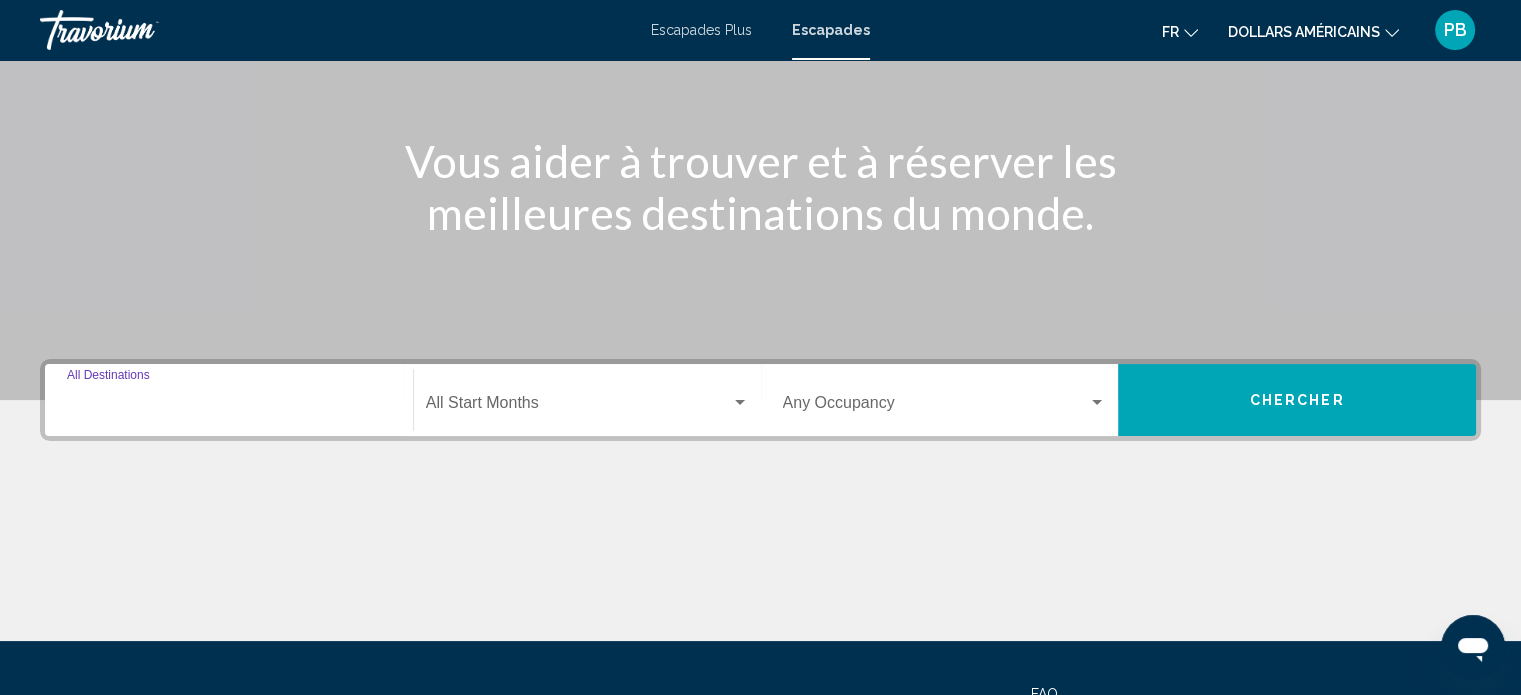 click on "Destination All Destinations" at bounding box center (229, 407) 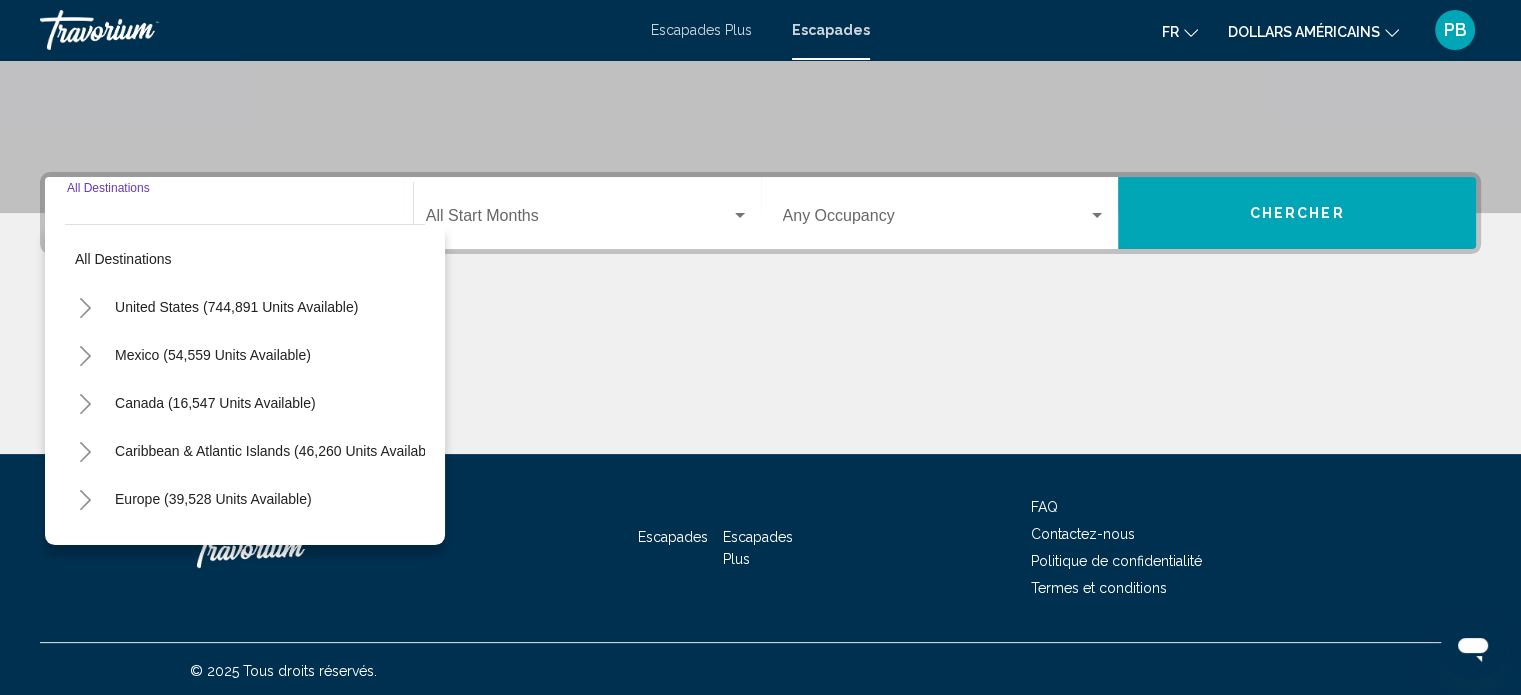 scroll, scrollTop: 390, scrollLeft: 0, axis: vertical 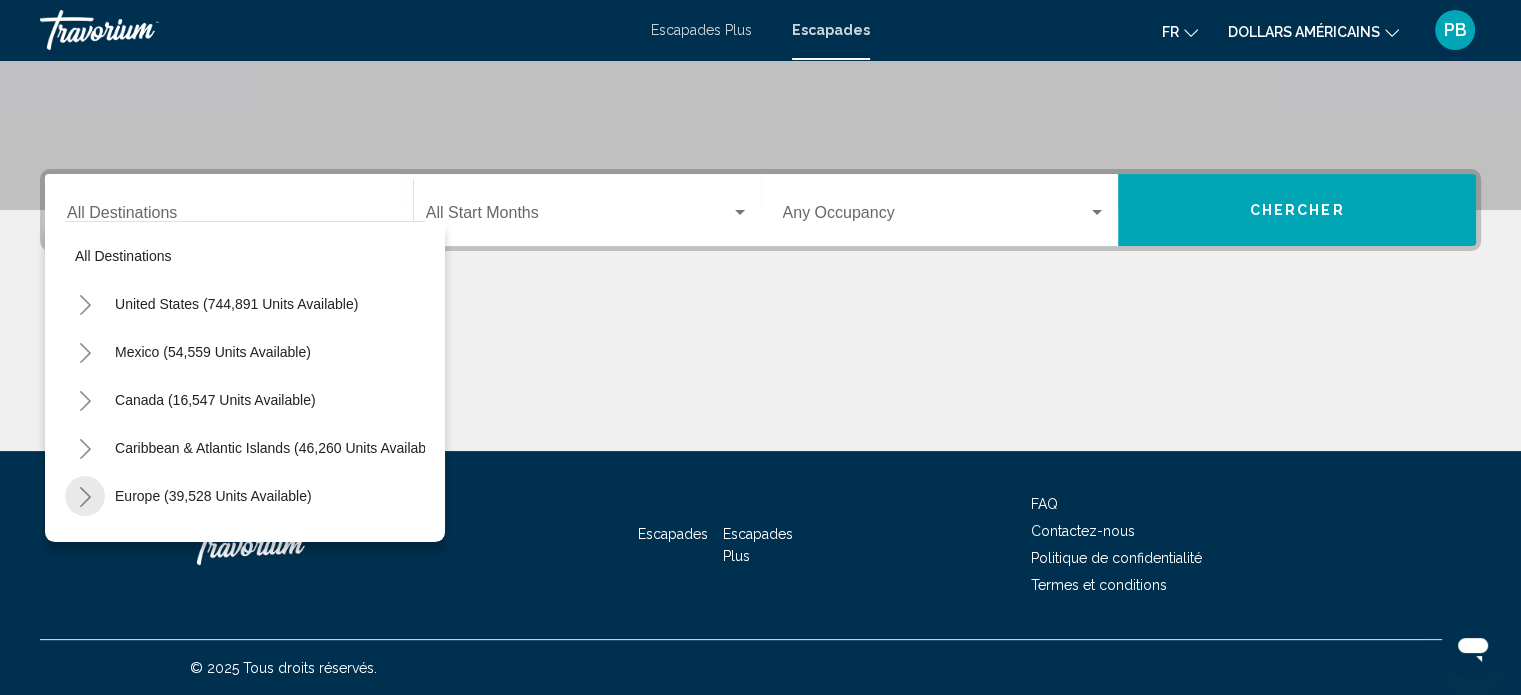 click 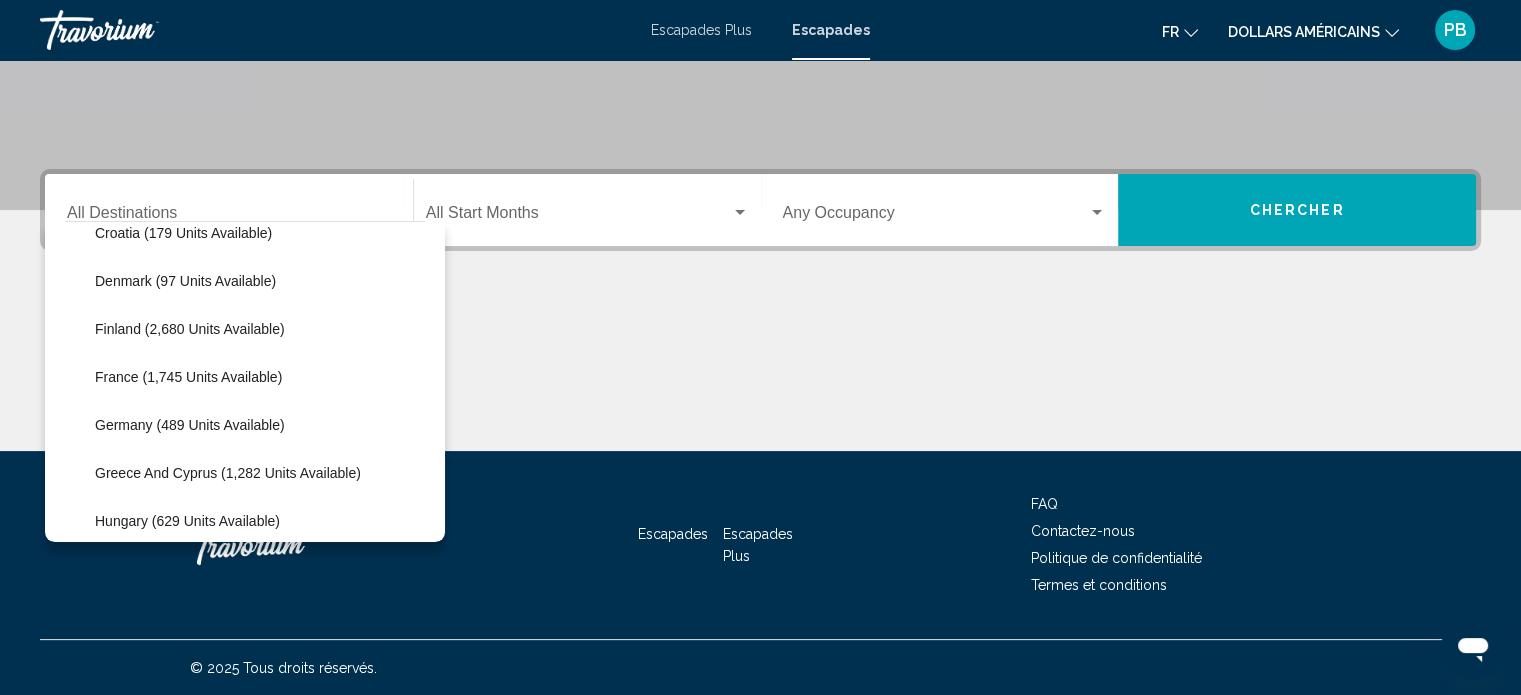 scroll, scrollTop: 500, scrollLeft: 0, axis: vertical 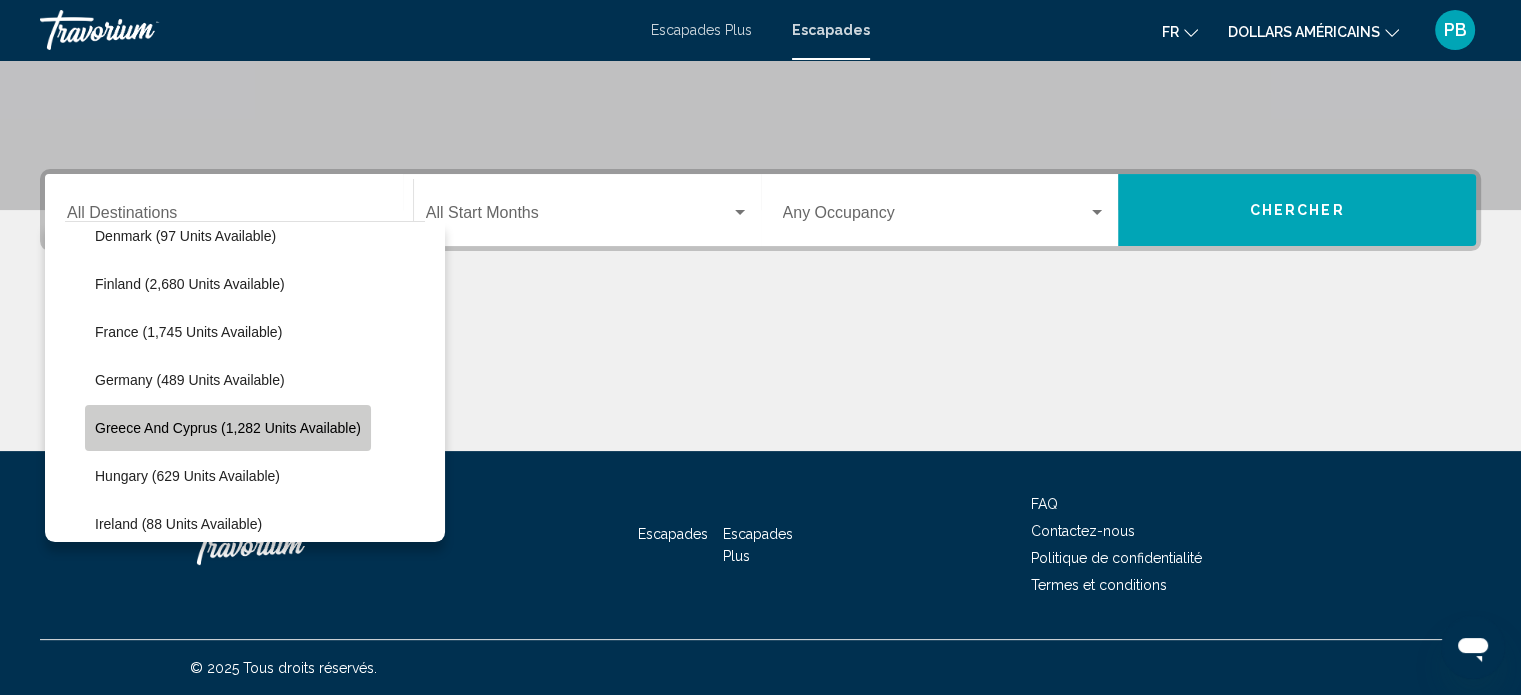 click on "Greece and Cyprus (1,282 units available)" 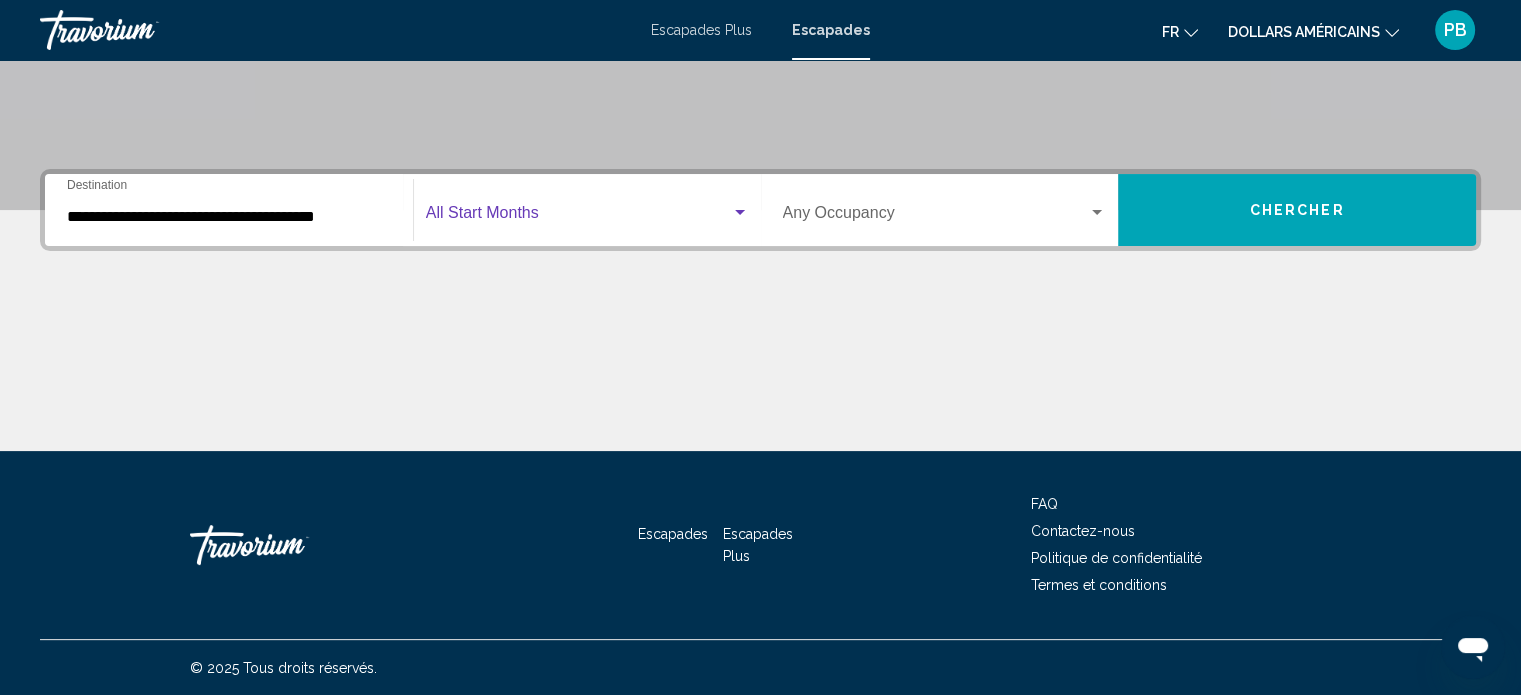 click at bounding box center (578, 217) 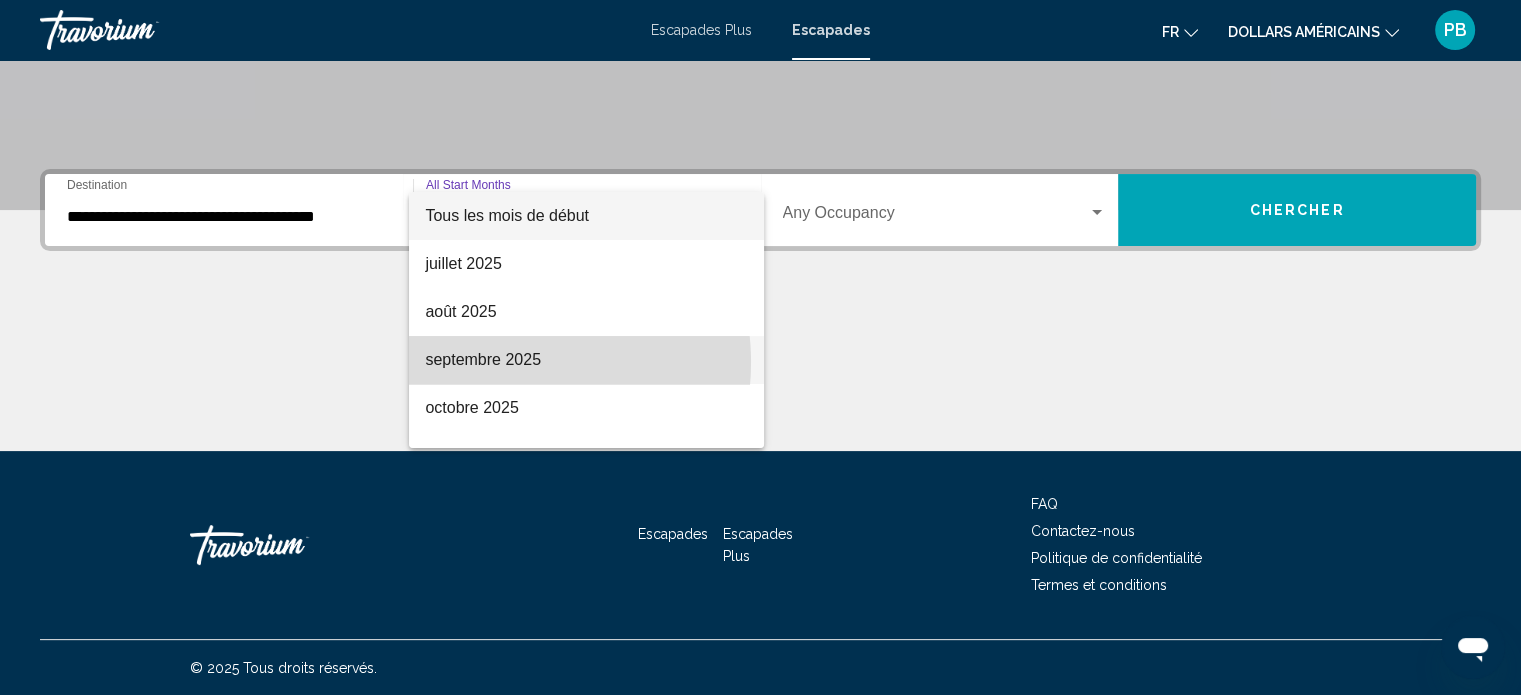 click on "septembre 2025" at bounding box center [483, 359] 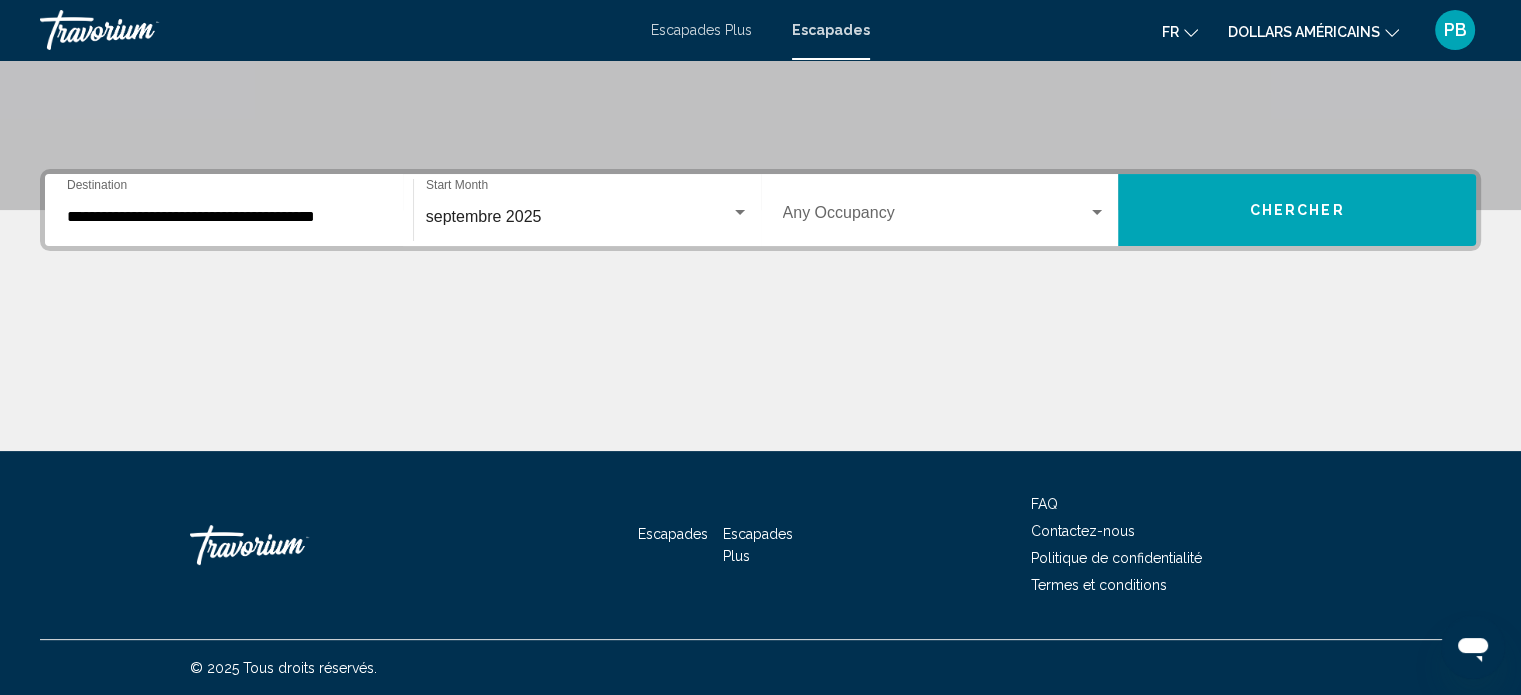click on "Occupancy Any Occupancy" at bounding box center (945, 210) 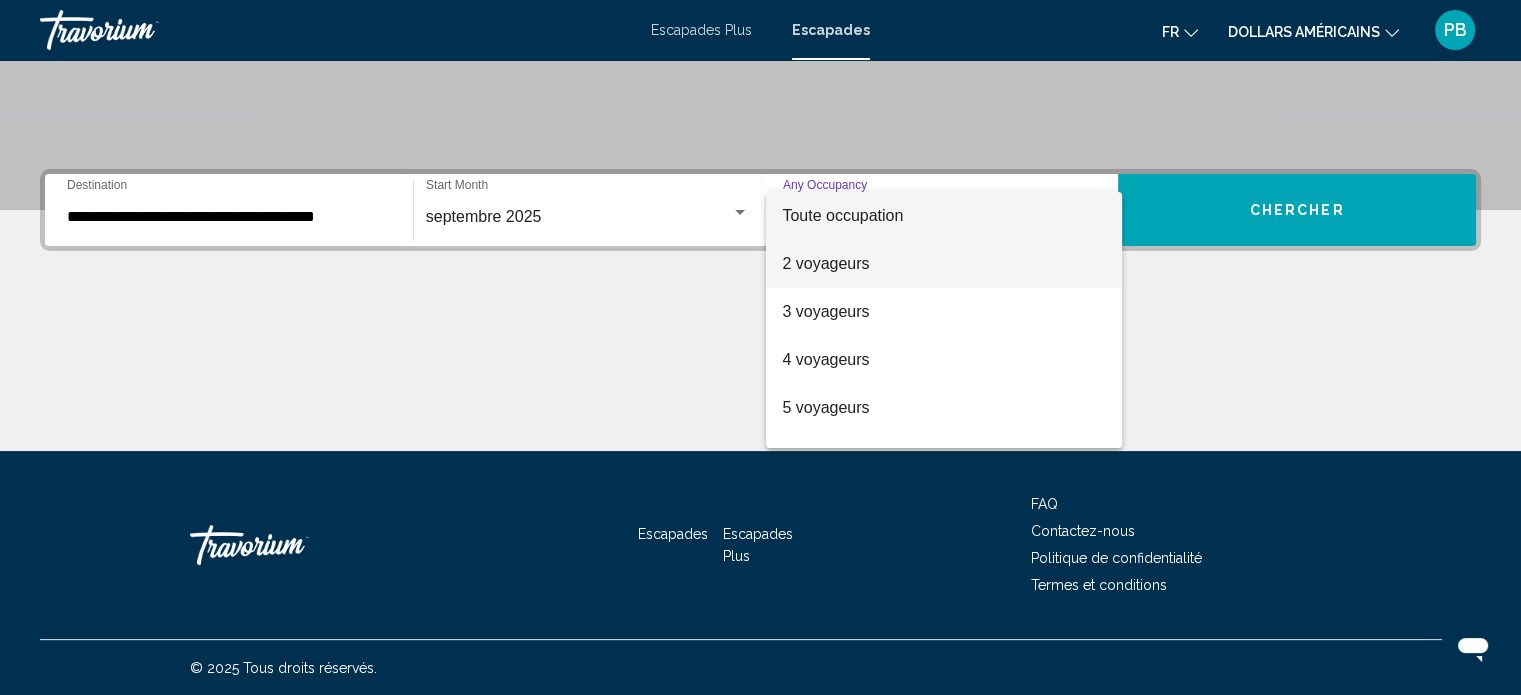 click on "2 voyageurs" at bounding box center (825, 263) 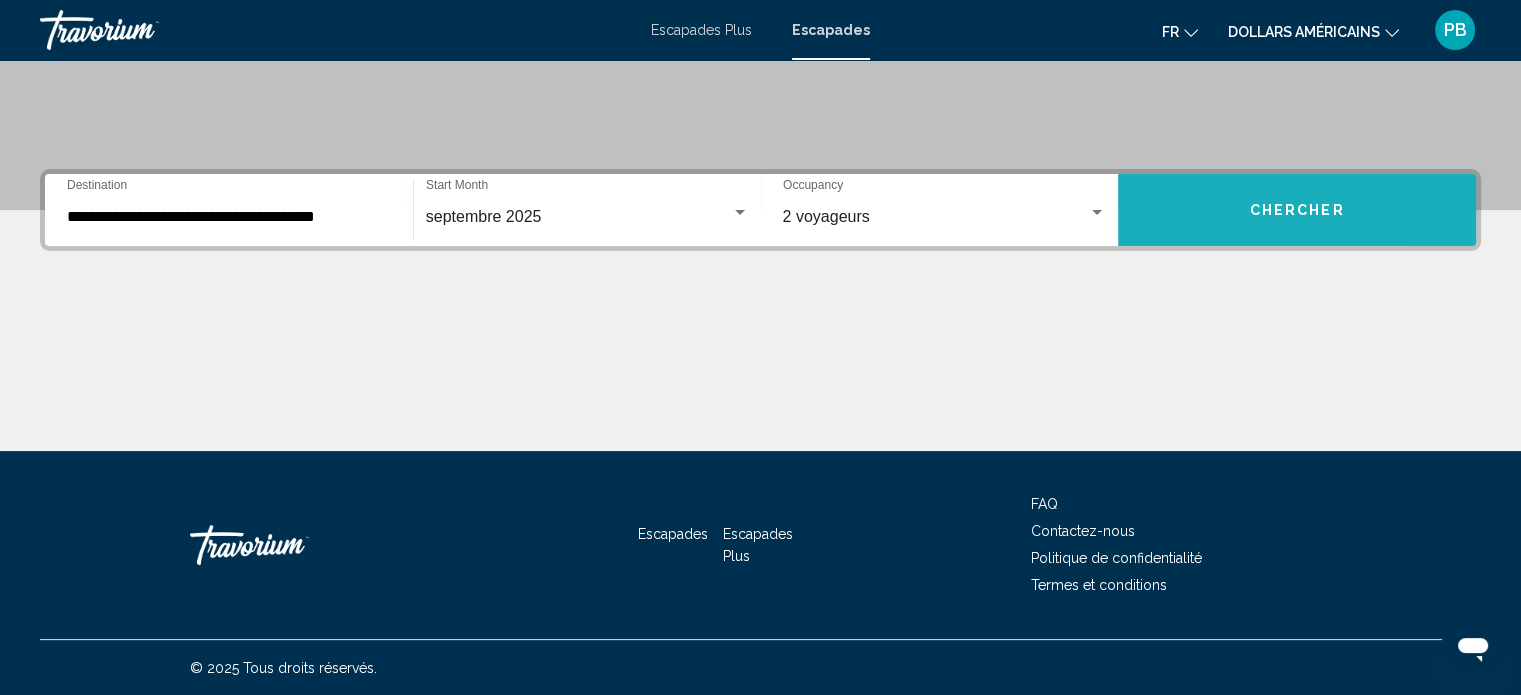 click on "Chercher" at bounding box center [1297, 210] 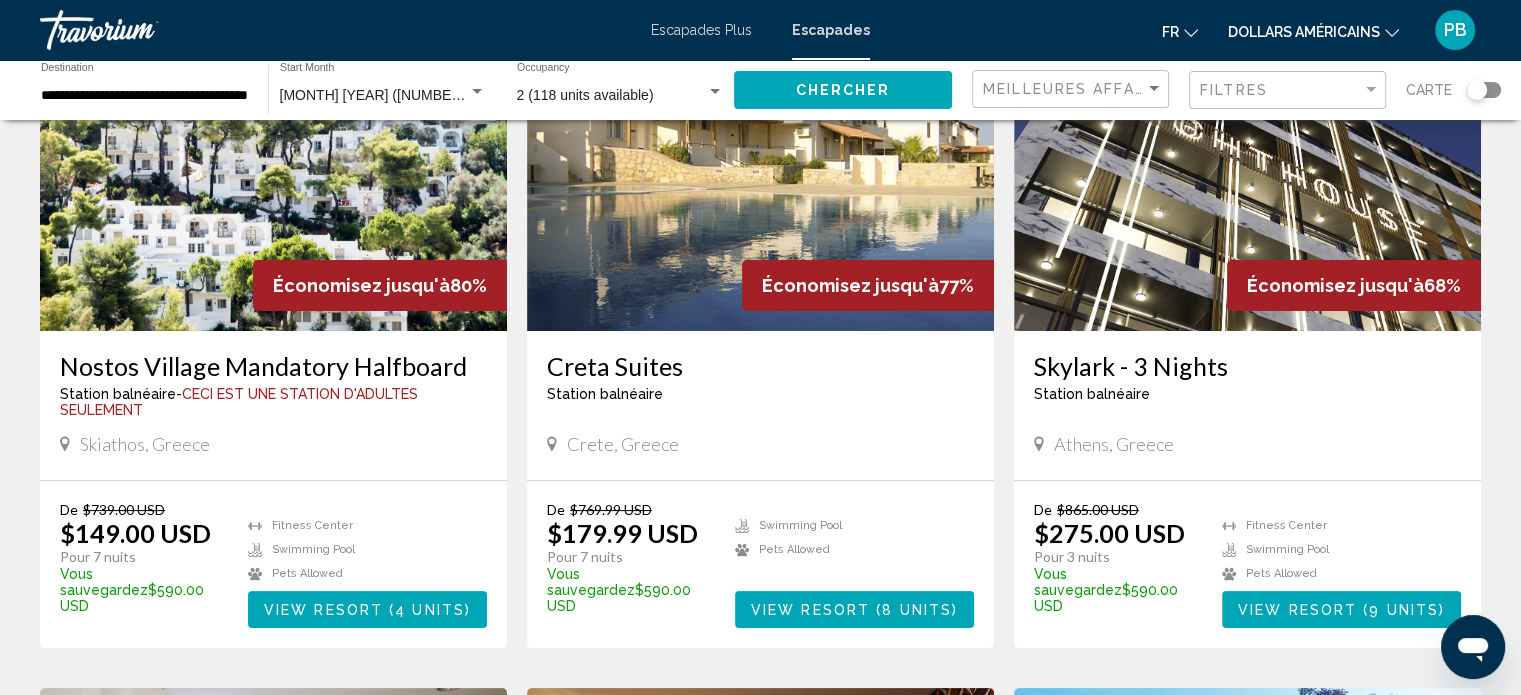 scroll, scrollTop: 200, scrollLeft: 0, axis: vertical 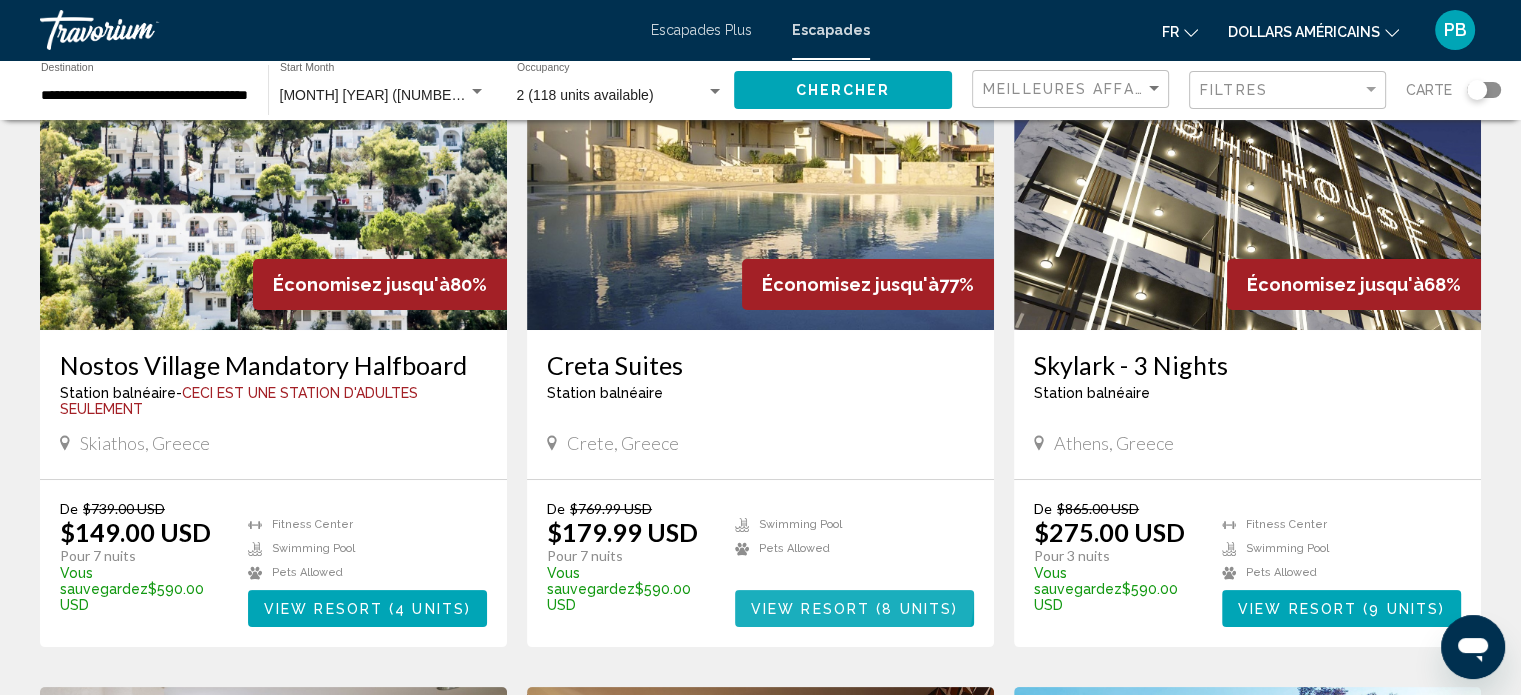 click on "View Resort    ( 8 units )" at bounding box center (854, 608) 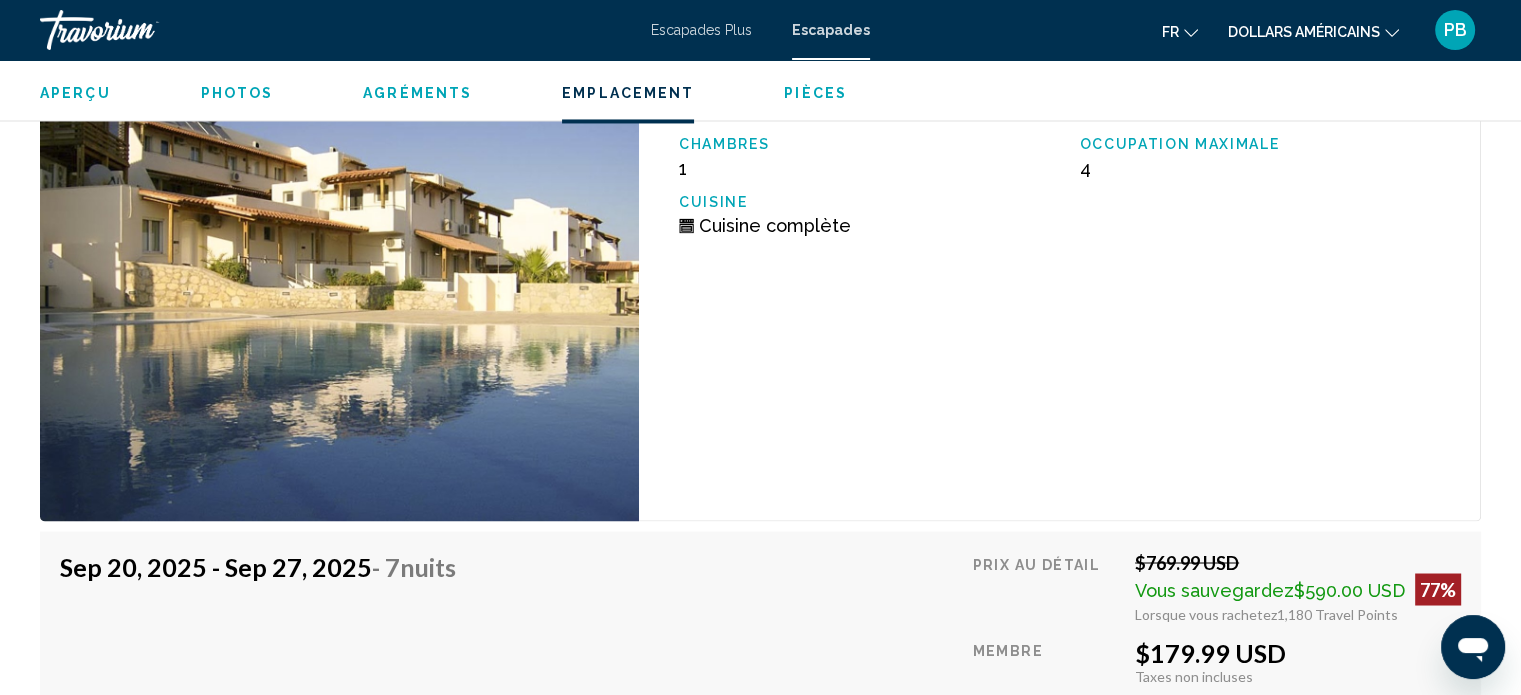 scroll, scrollTop: 3712, scrollLeft: 0, axis: vertical 